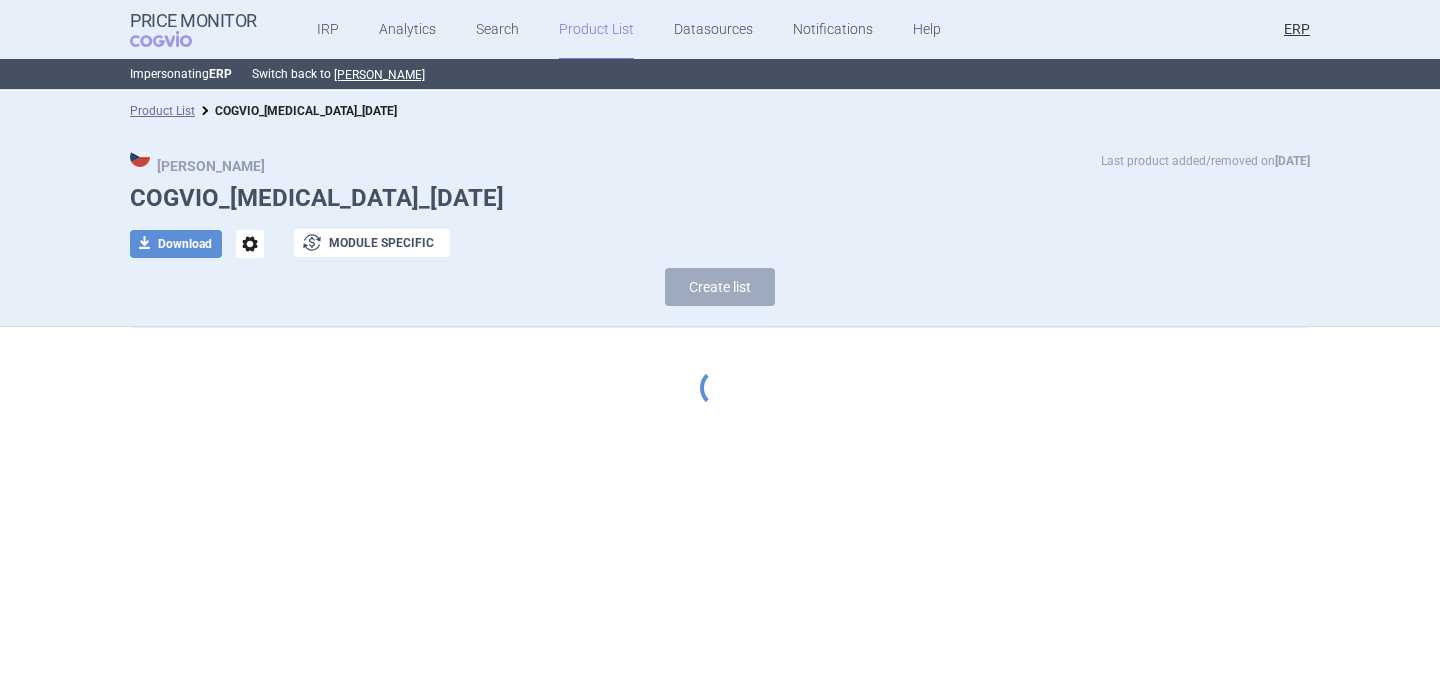 scroll, scrollTop: 0, scrollLeft: 0, axis: both 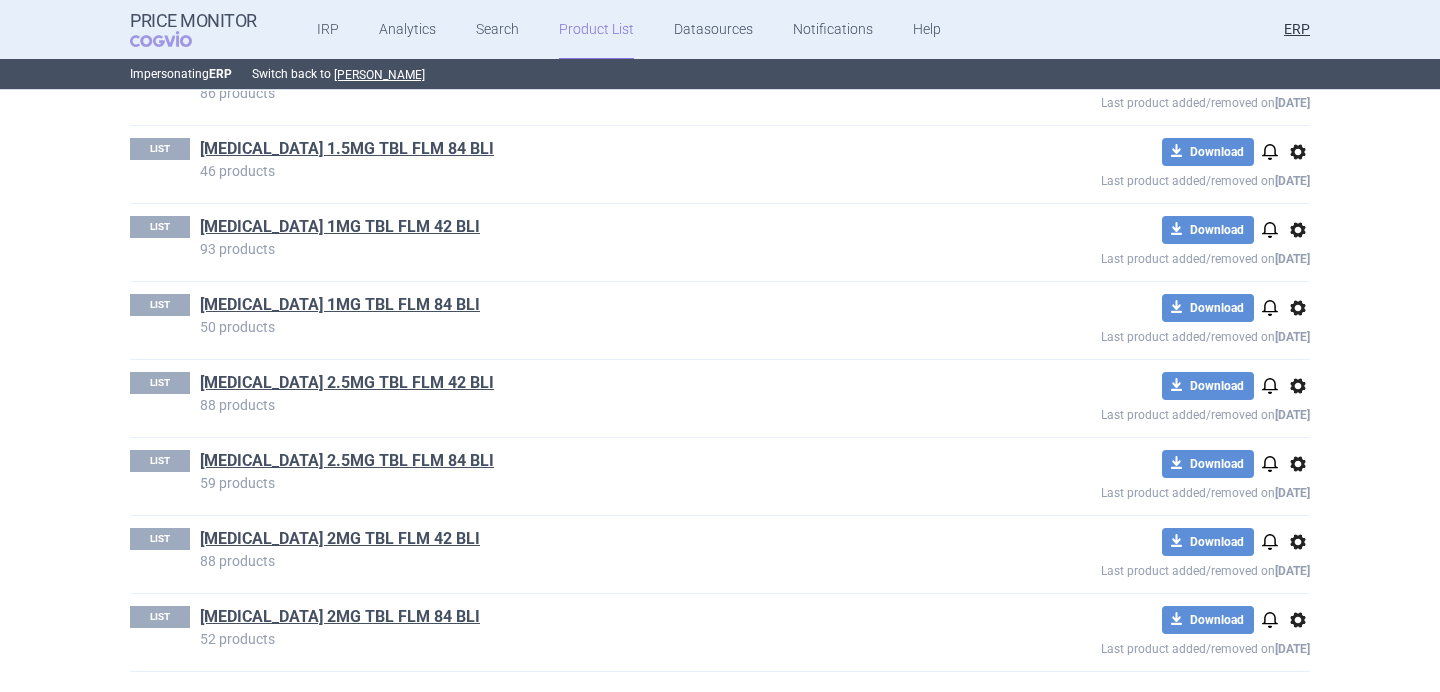 click on "options" at bounding box center [1298, 620] 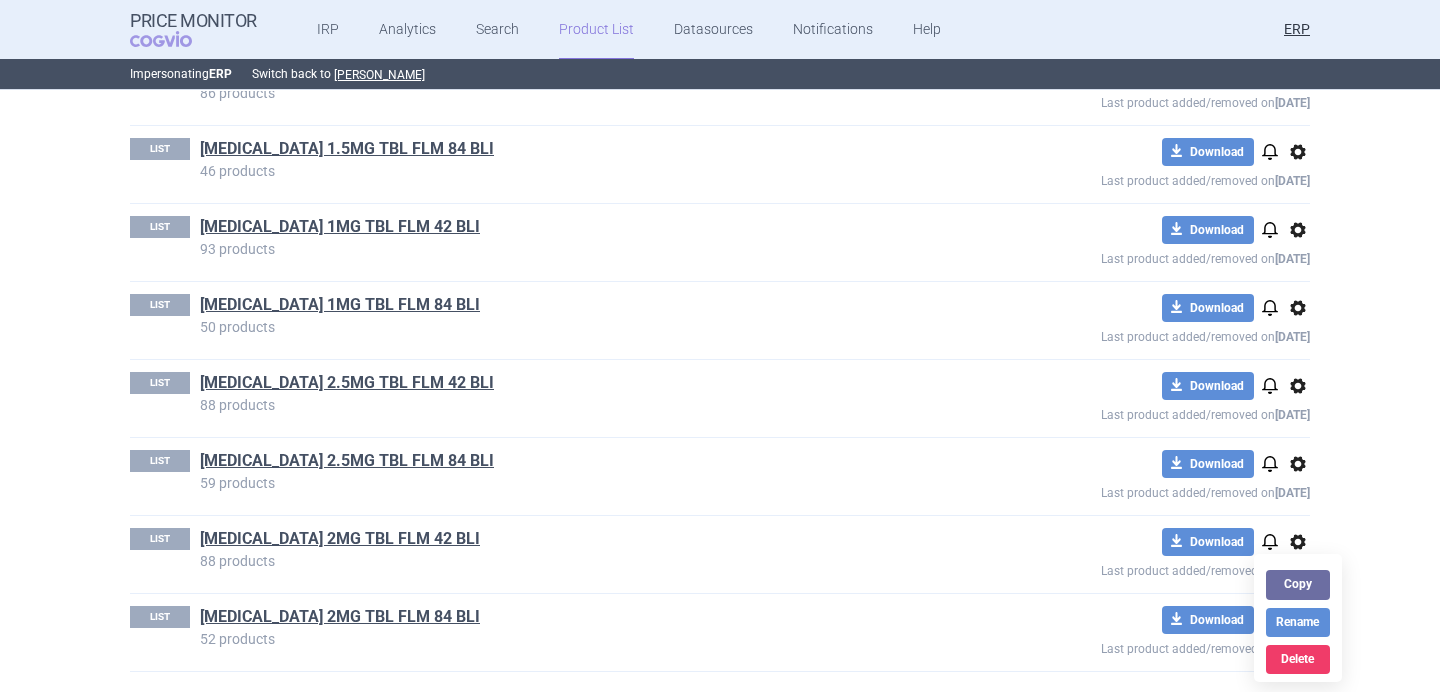click on "Product List COGVIO_ADEMPAS_28.01.2025   Max Price Last product added/removed on  28 Jan COGVIO_ADEMPAS_28.01.2025 download  Download options exchange Module specific Create list LIST ADEMPAS 0,5 MG POR TBL FLM 42 BLI 45   products download  Download notifications options Last product added/removed on  4 Sept 2024 LIST ADEMPAS 1.5MG TBL FLM 42 BLI 86   products download  Download notifications options Last product added/removed on  4 Sept 2024 LIST ADEMPAS 1.5MG TBL FLM 84 BLI 46   products download  Download notifications options Last product added/removed on  4 Sept 2024 LIST ADEMPAS 1MG TBL FLM 42 BLI 93   products download  Download notifications options Last product added/removed on  4 Sept 2024 LIST ADEMPAS 1MG TBL FLM 84 BLI 50   products download  Download notifications options Last product added/removed on  4 Sept 2024 LIST ADEMPAS 2.5MG TBL FLM 42 BLI 88   products download  Download notifications options Last product added/removed on  28 Jan LIST ADEMPAS 2.5MG TBL FLM 84 BLI 59   LIST" at bounding box center [720, 391] 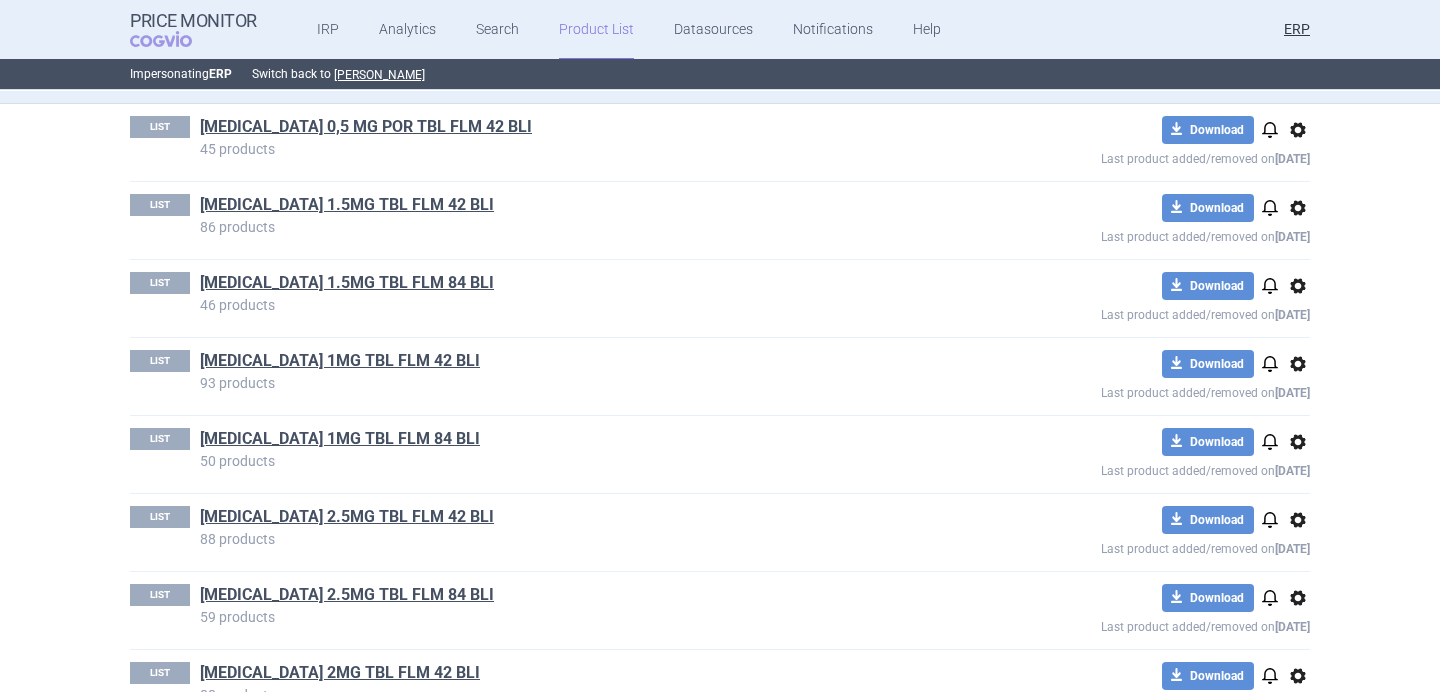 scroll, scrollTop: 0, scrollLeft: 0, axis: both 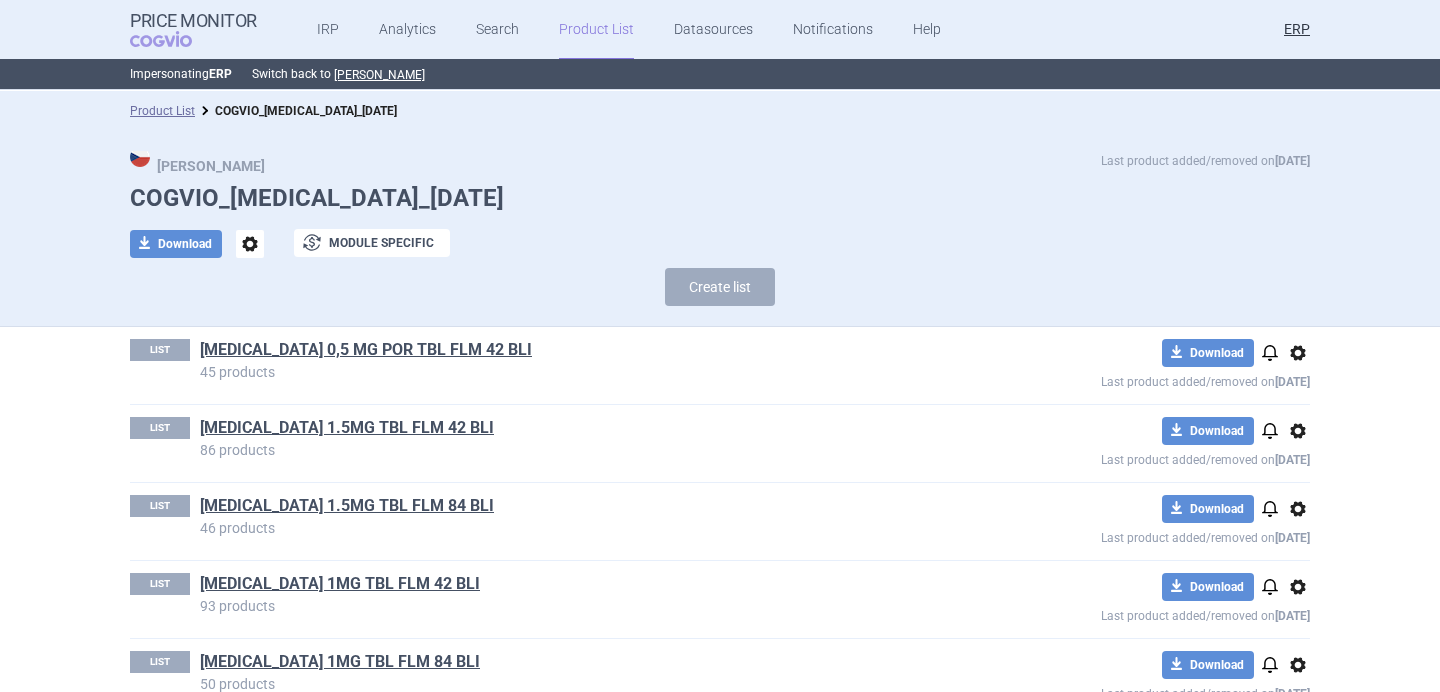 click on "options" at bounding box center [250, 244] 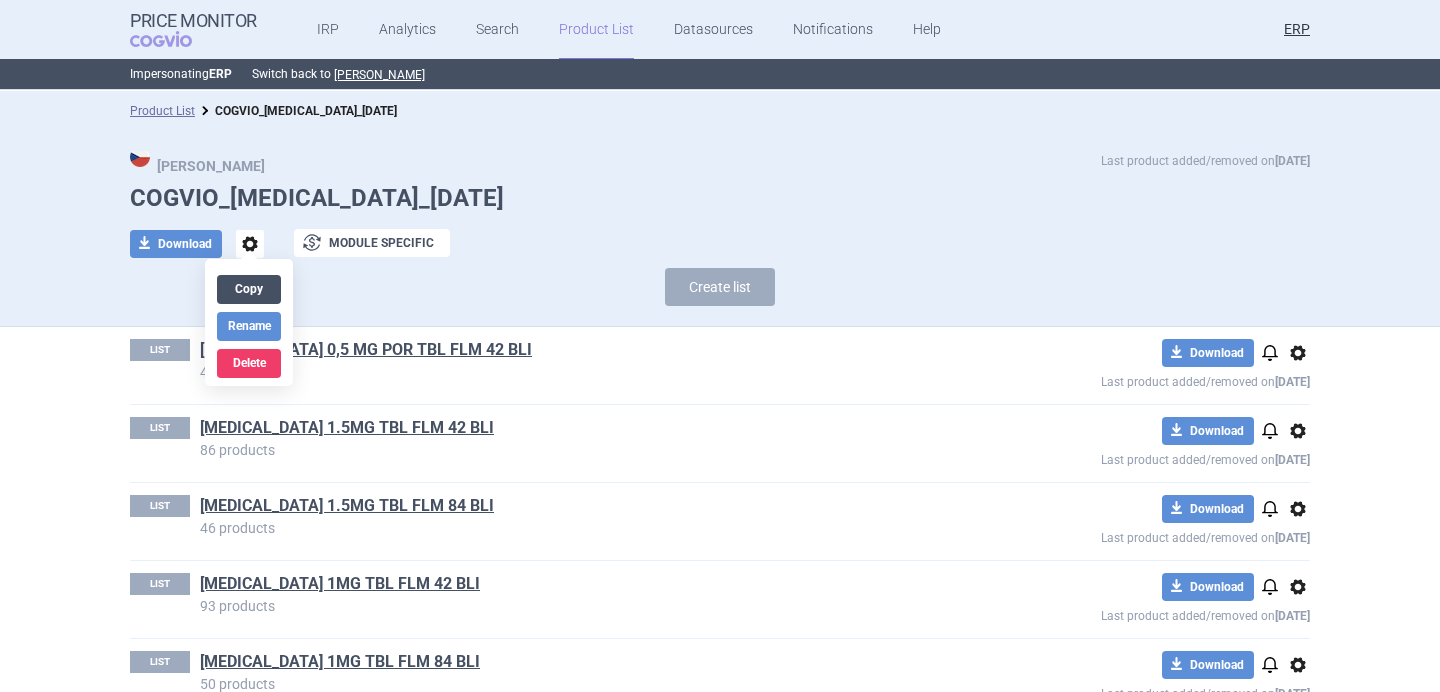 click on "Copy" at bounding box center (249, 289) 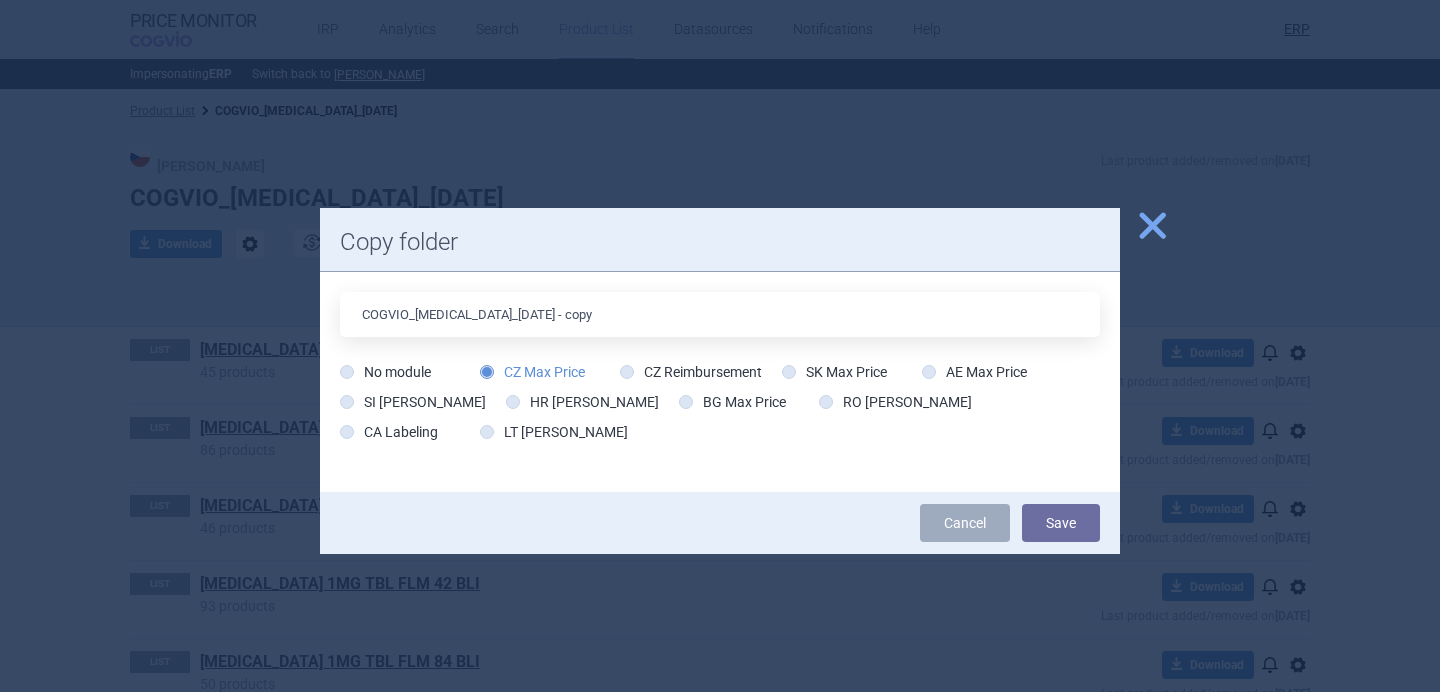 drag, startPoint x: 596, startPoint y: 314, endPoint x: 482, endPoint y: 314, distance: 114 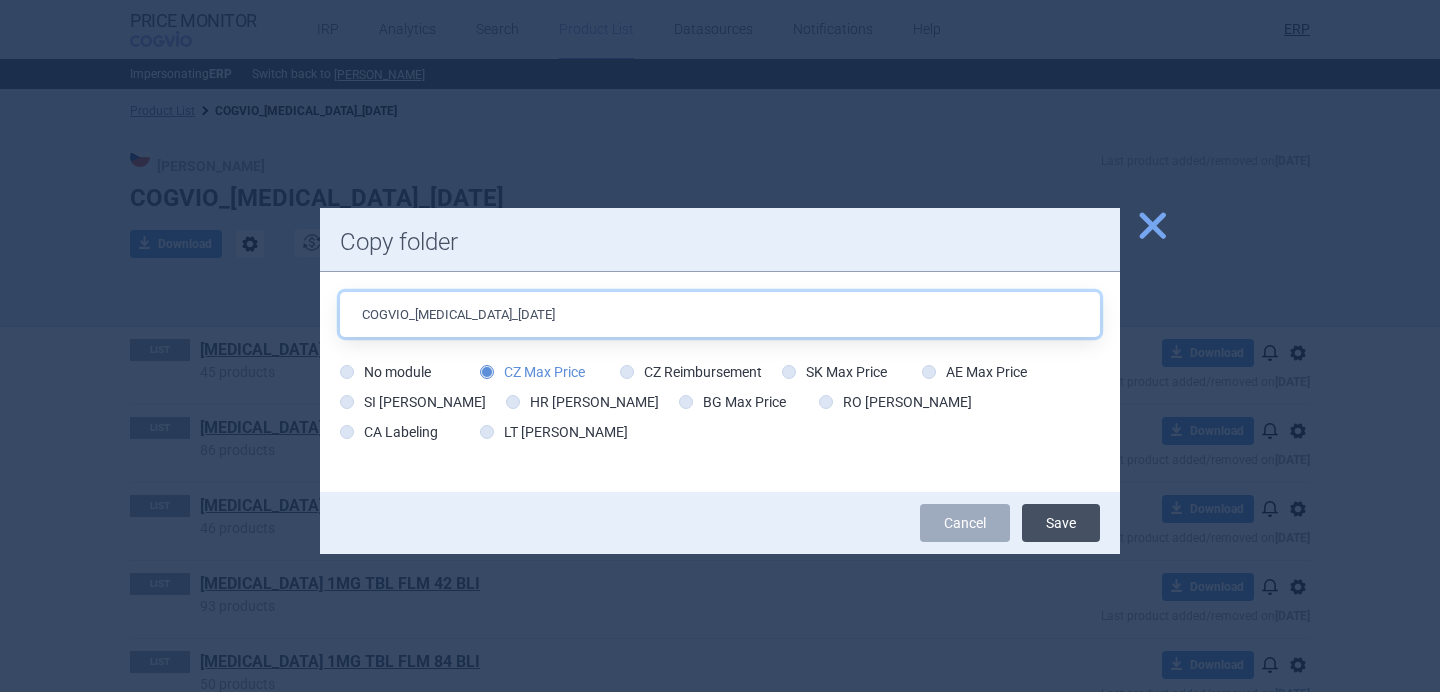 type on "COGVIO_[MEDICAL_DATA]_[DATE]" 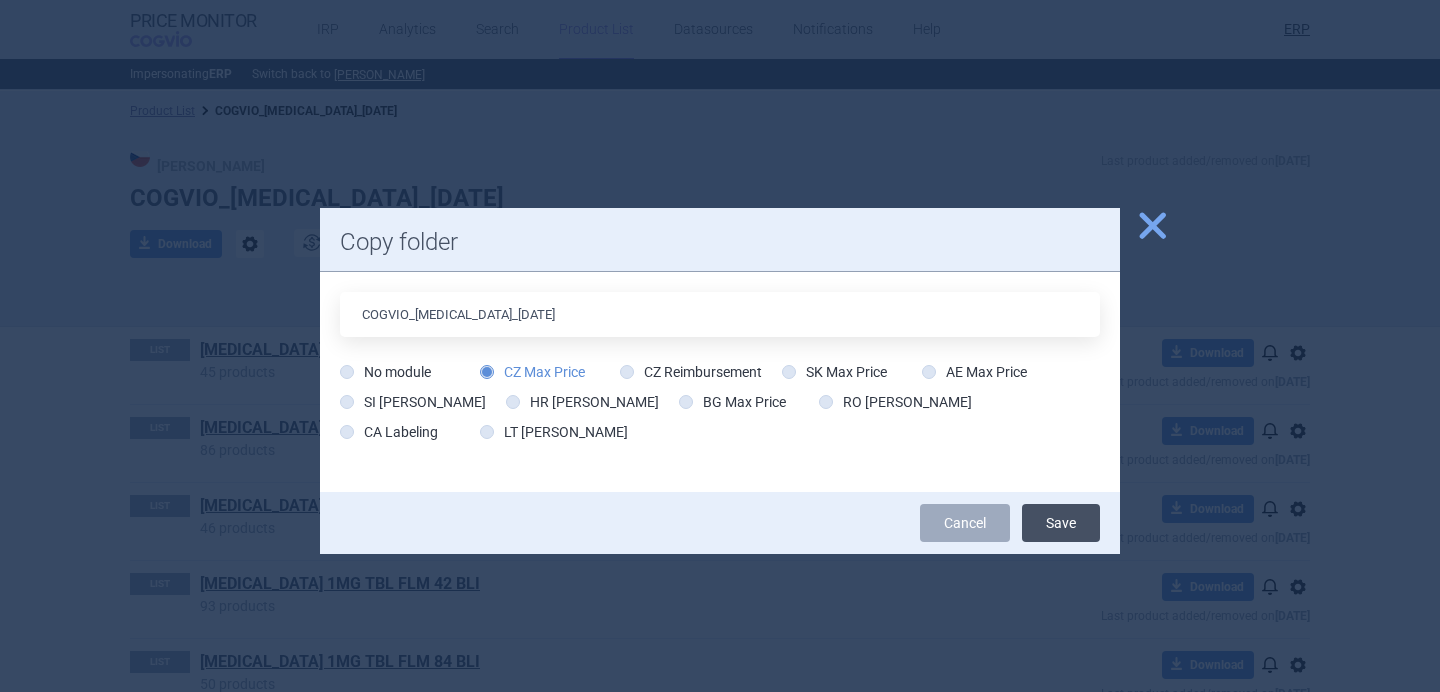 click on "Save" at bounding box center (1061, 523) 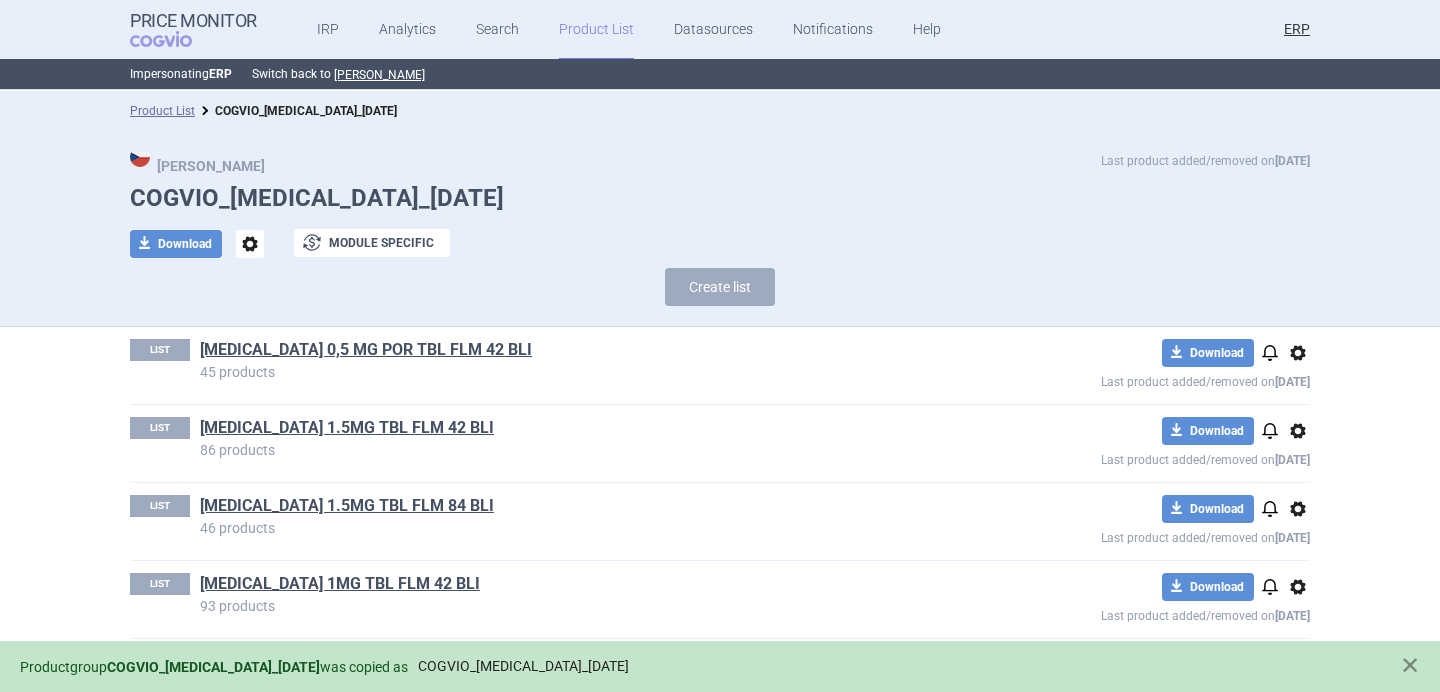 click on "COGVIO_[MEDICAL_DATA]_[DATE]" at bounding box center [523, 666] 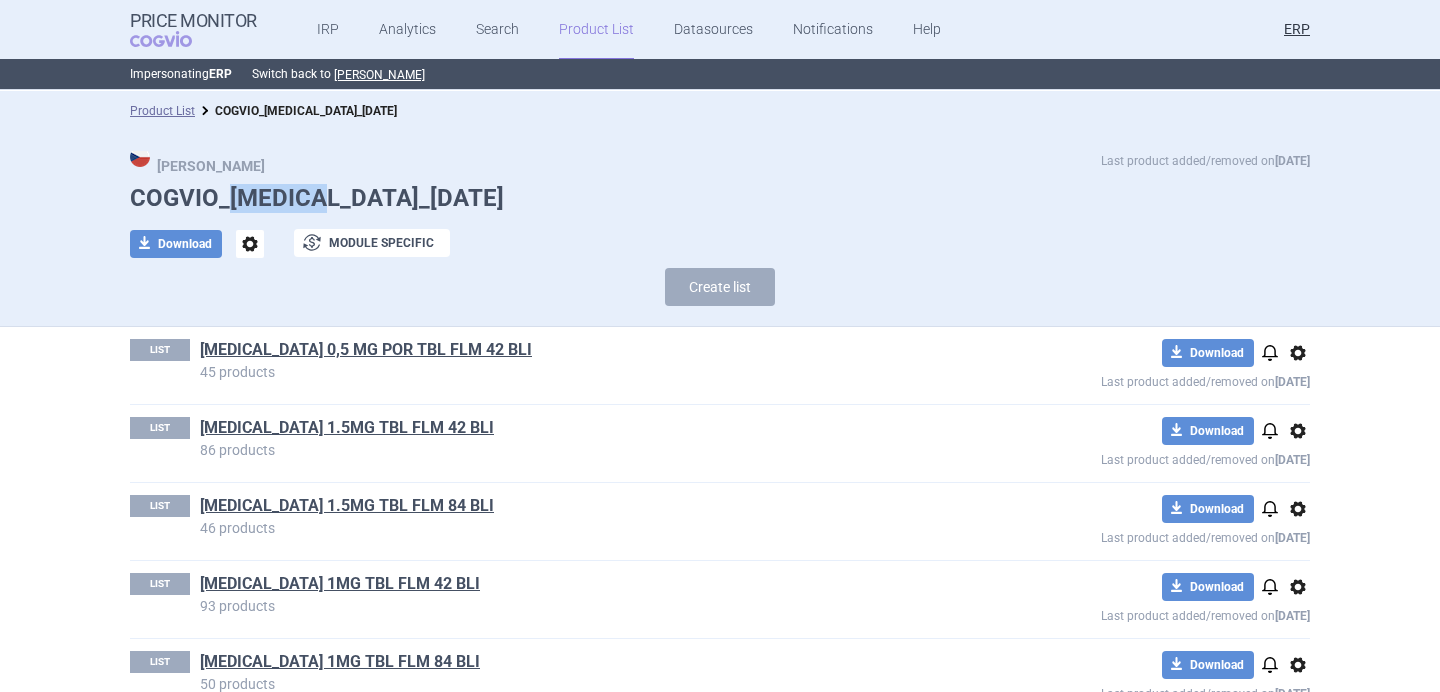 drag, startPoint x: 232, startPoint y: 190, endPoint x: 334, endPoint y: 189, distance: 102.0049 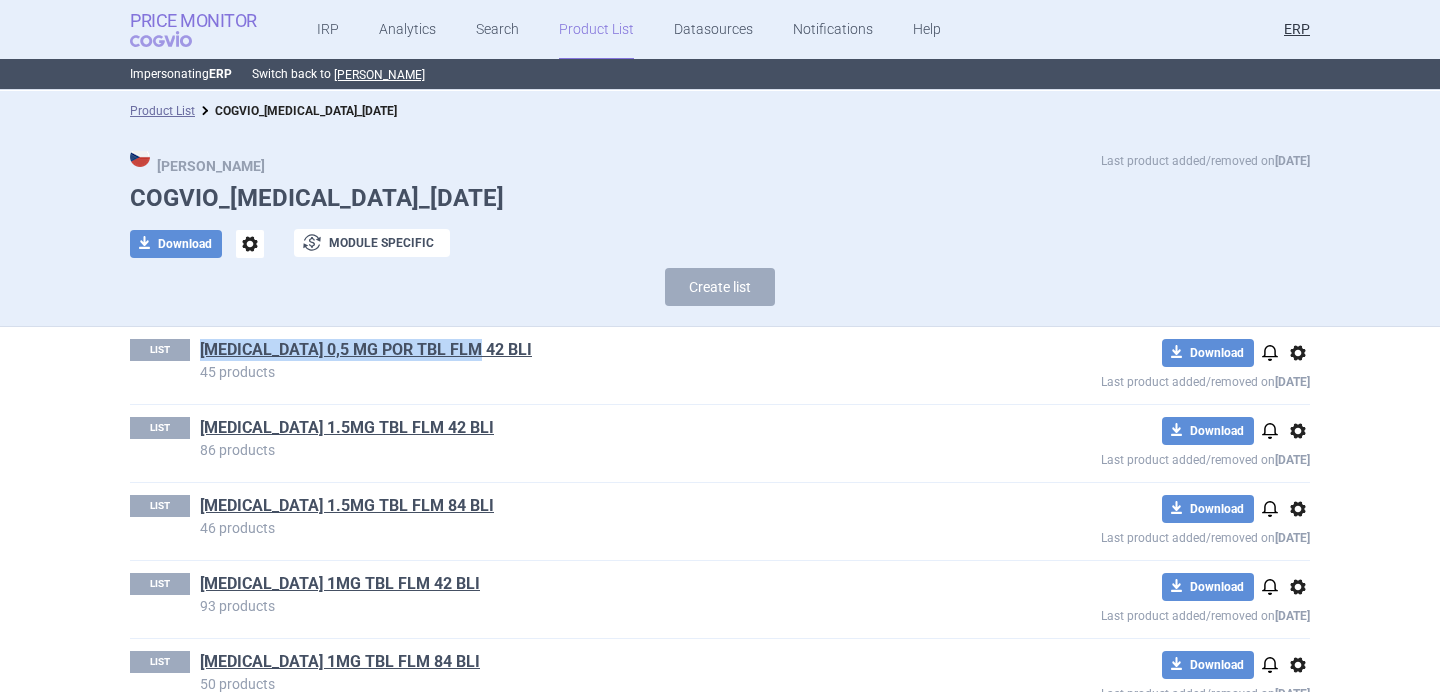 click on "COGVIO" at bounding box center [175, 39] 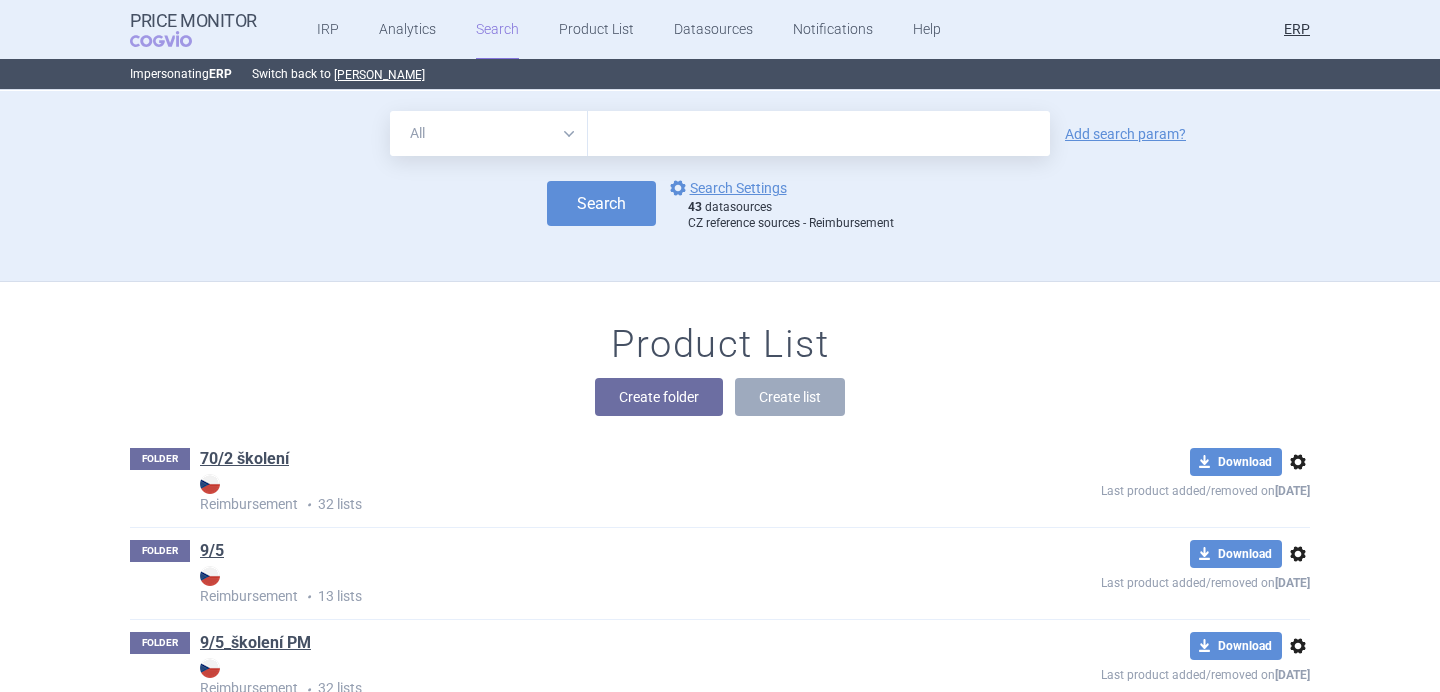 scroll, scrollTop: 39964, scrollLeft: 0, axis: vertical 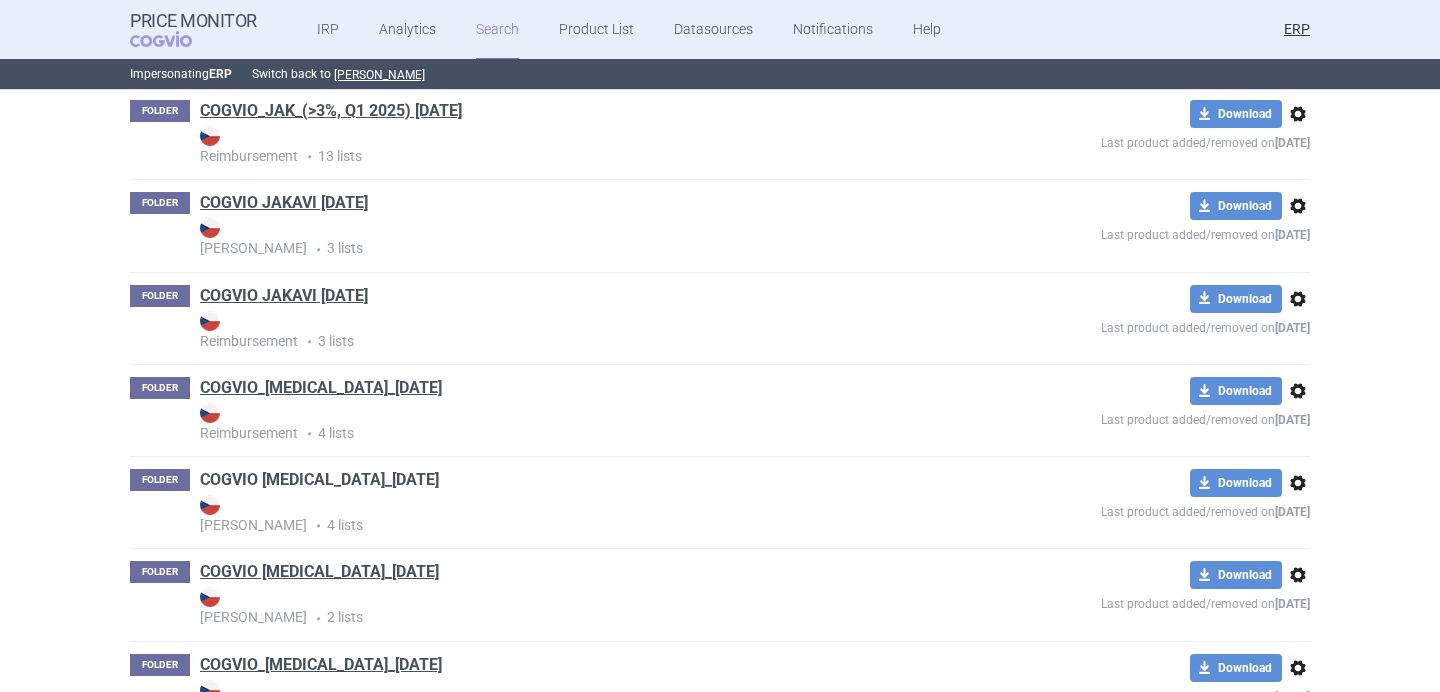 click on "COGVIO Janumet_29.01.2025" at bounding box center (319, 480) 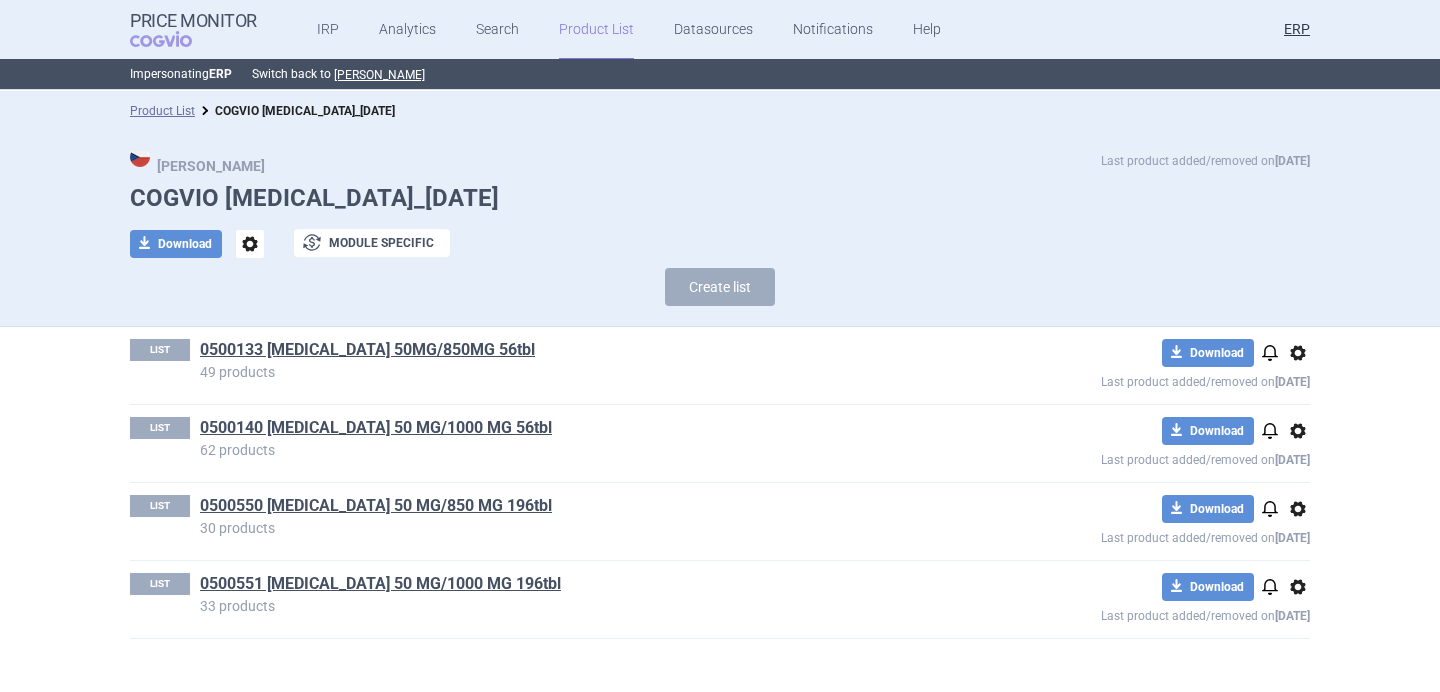 click on "COGVIO Janumet_29.01.2025" at bounding box center (720, 198) 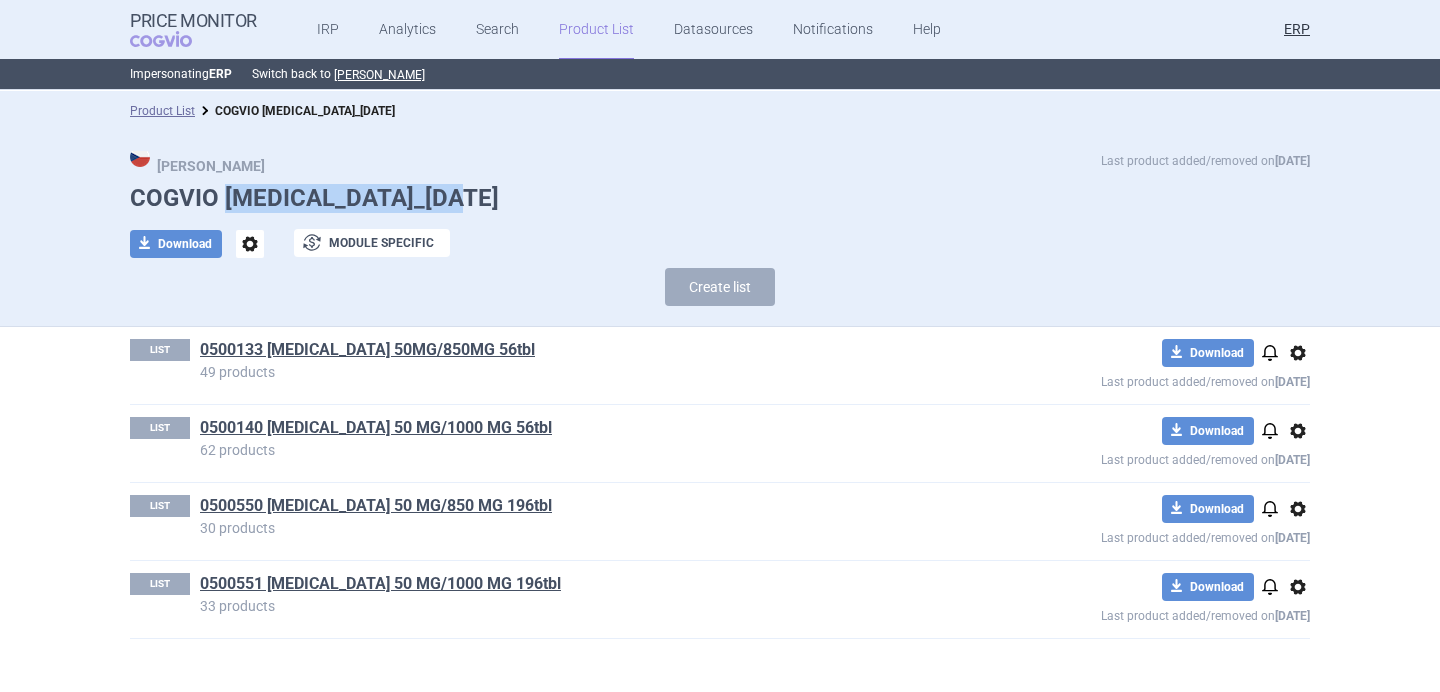 click on "COGVIO Janumet_29.01.2025" at bounding box center (720, 198) 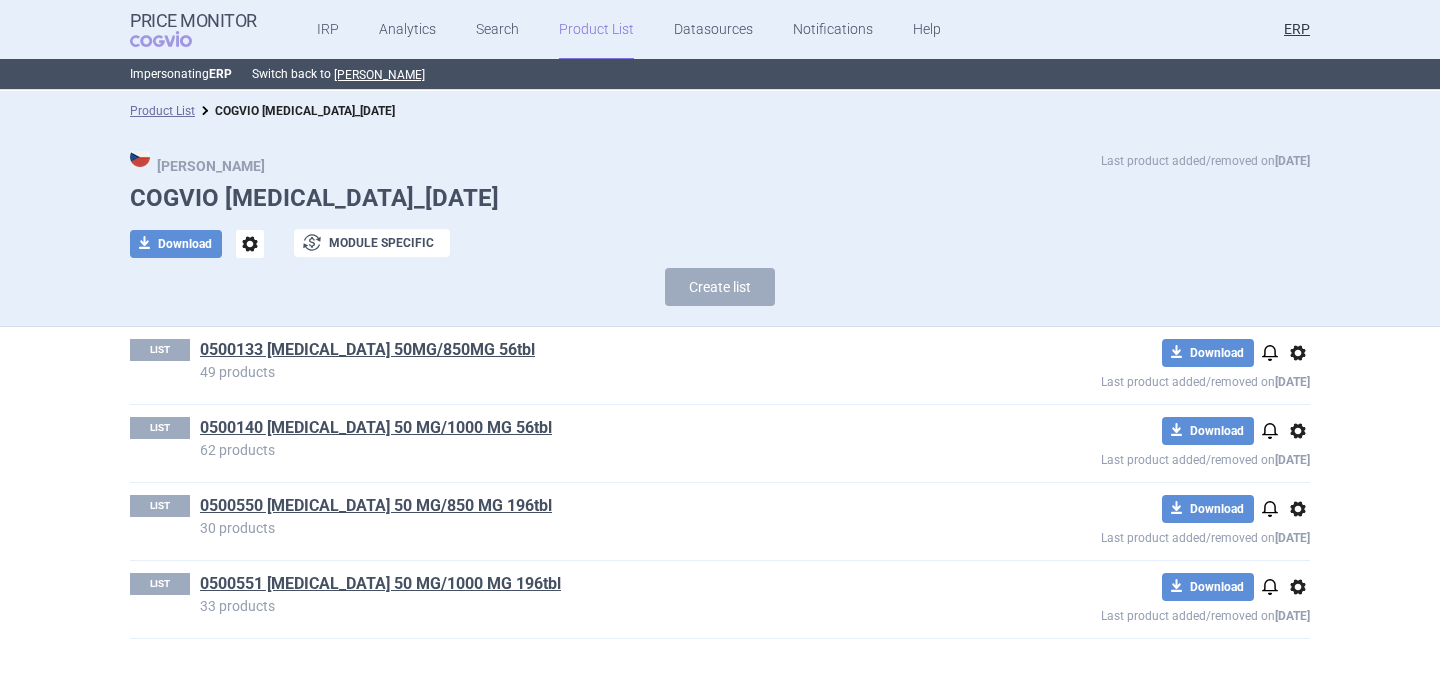 click on "Max Price Last product added/removed on  29 Jan COGVIO Janumet_29.01.2025 download  Download options exchange Module specific Create list" at bounding box center [720, 233] 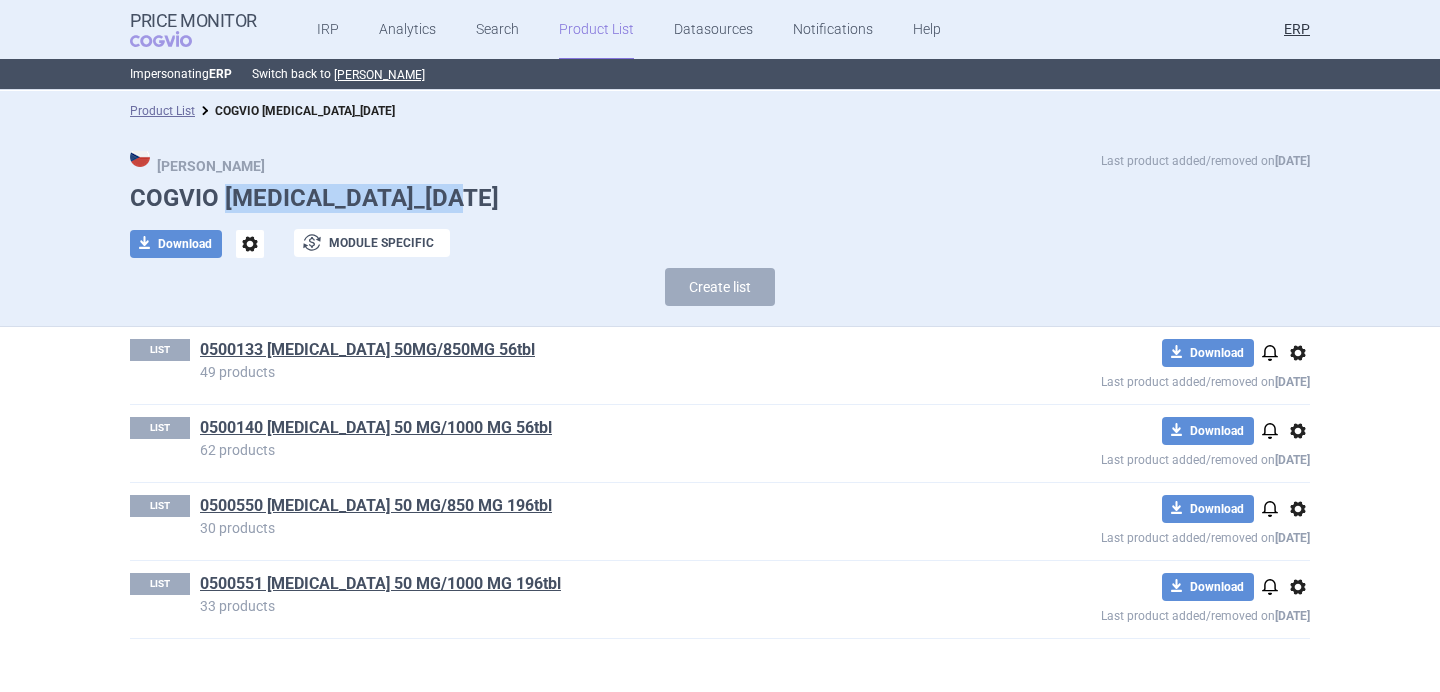 click on "COGVIO Janumet_29.01.2025" at bounding box center [720, 198] 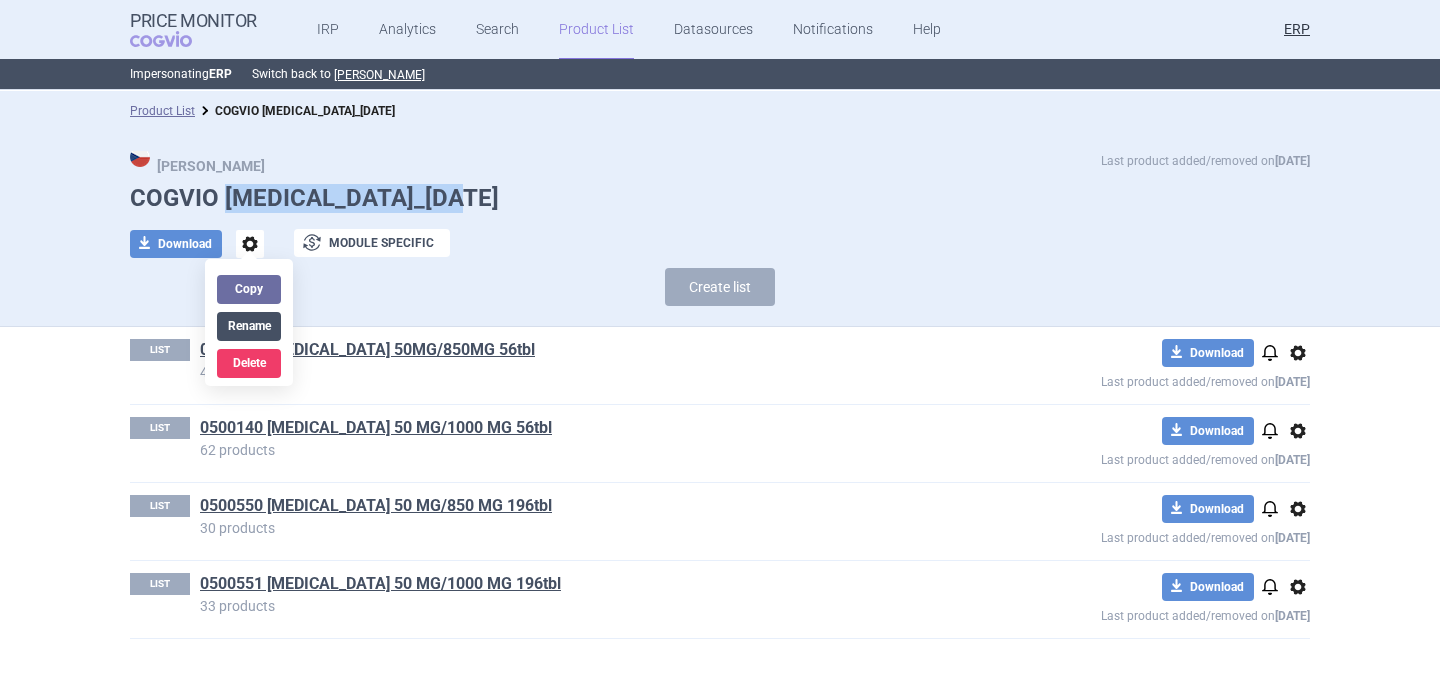 click on "Rename" at bounding box center [249, 326] 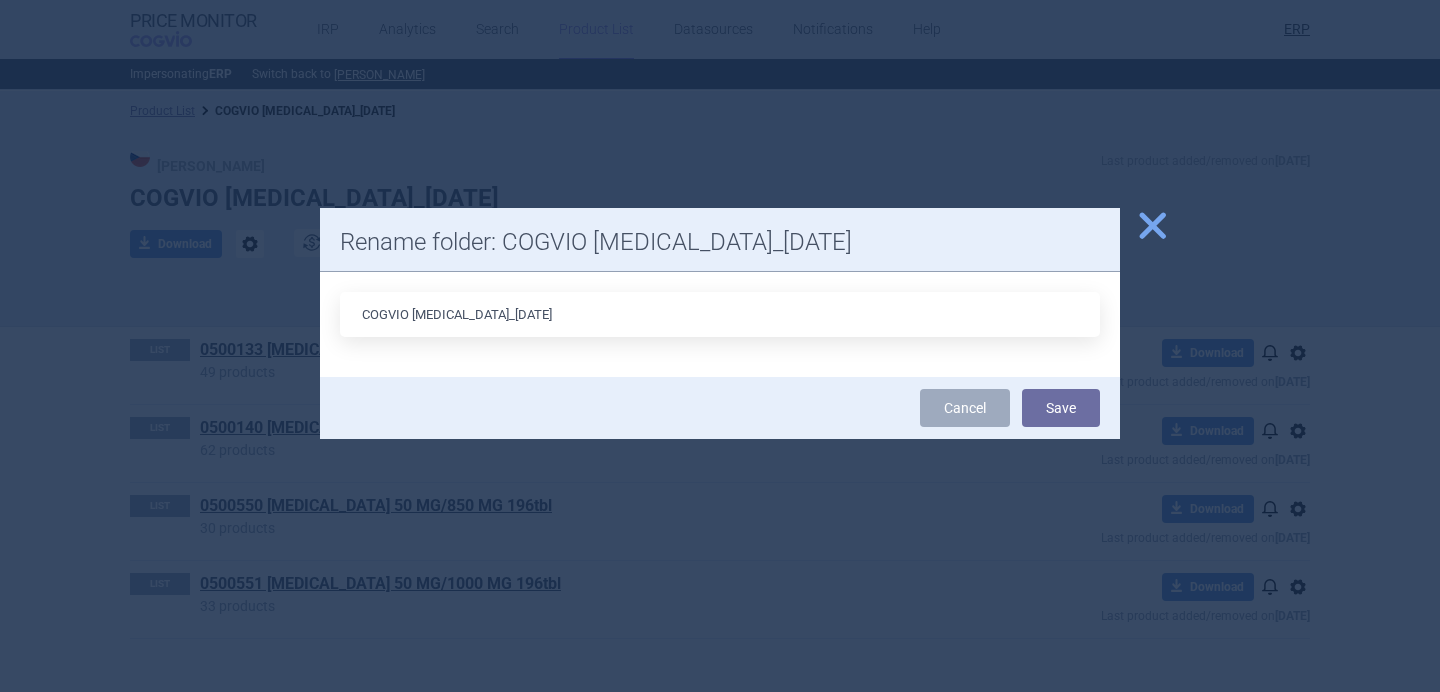 click on "COGVIO Janumet_29.01.2025" at bounding box center (720, 314) 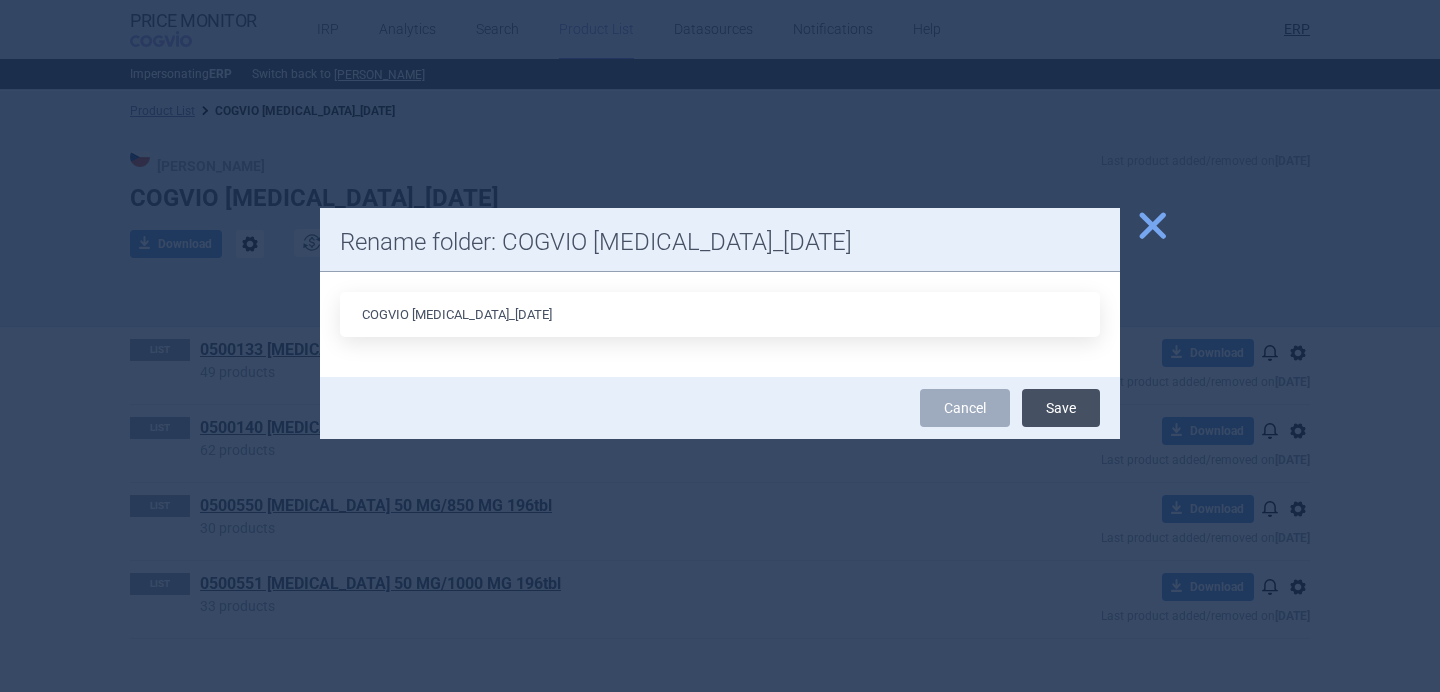type on "COGVIO Janumet_01.07.2025" 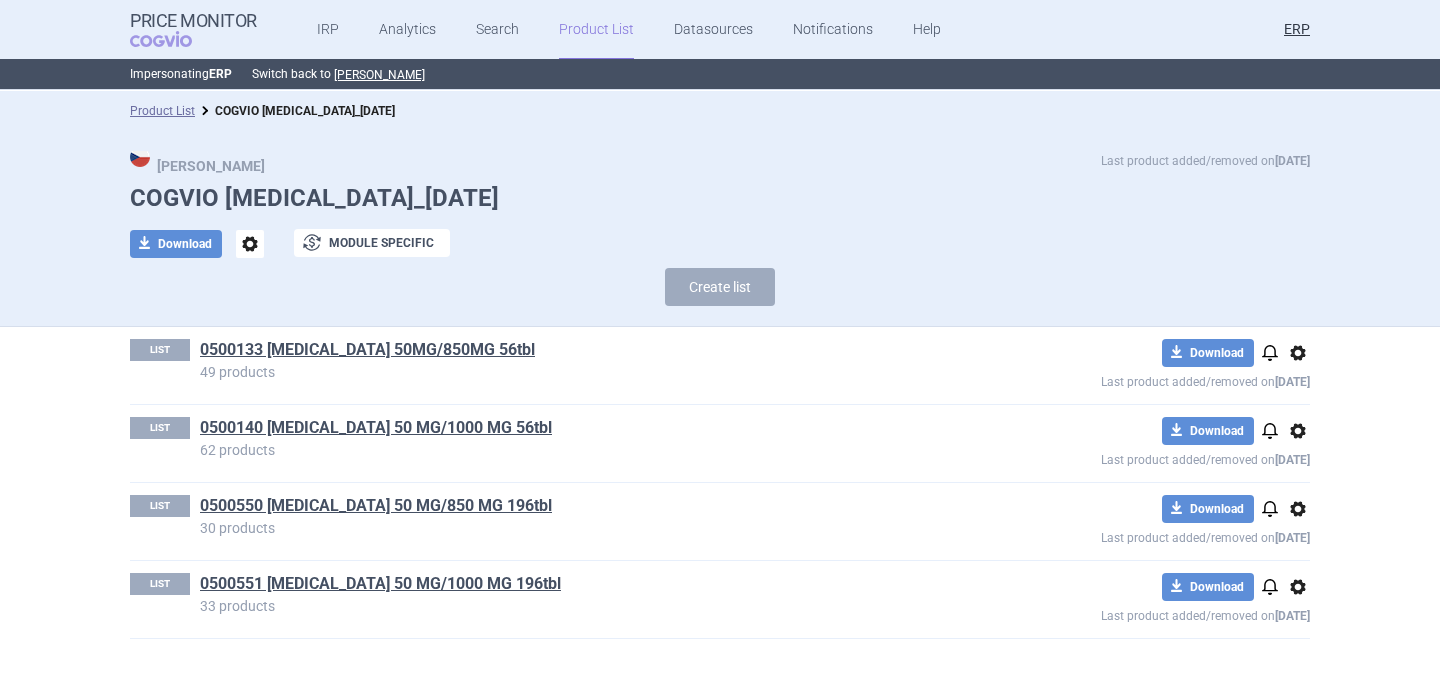 click on "options" at bounding box center (250, 244) 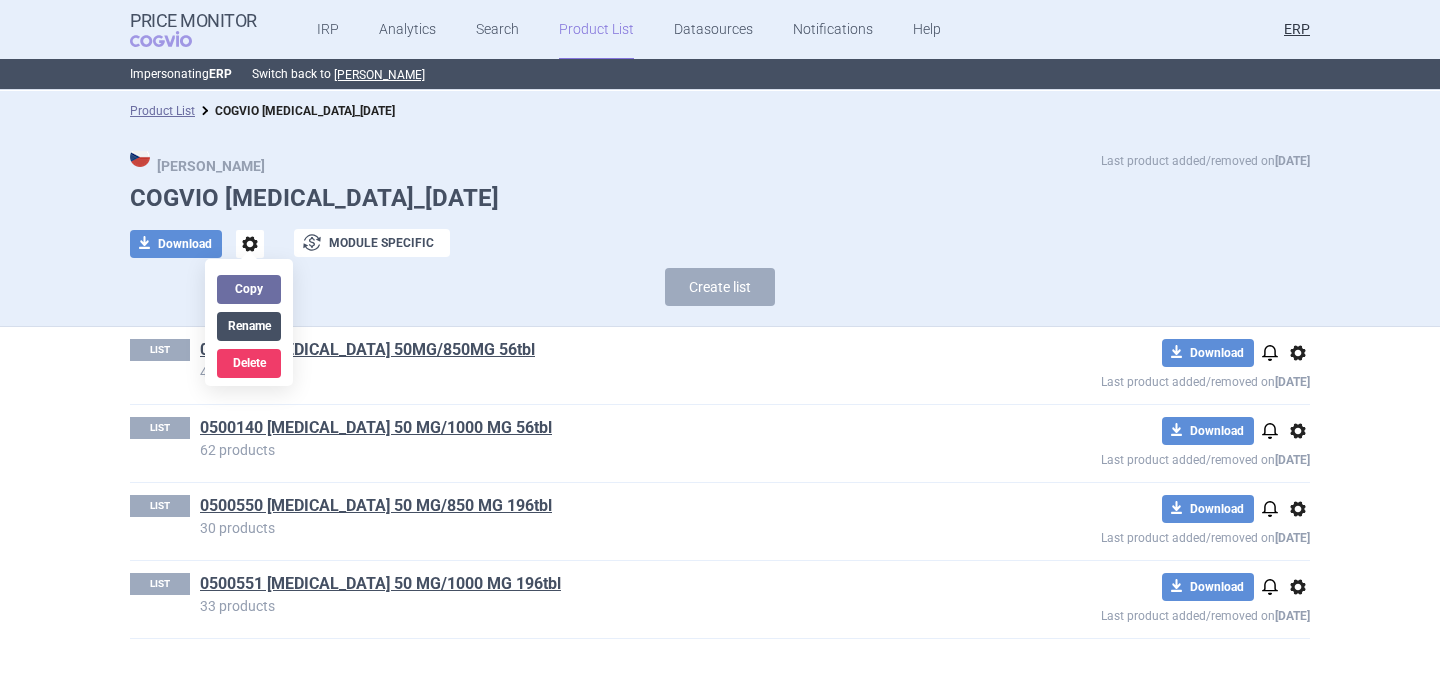 click on "Rename" at bounding box center [249, 326] 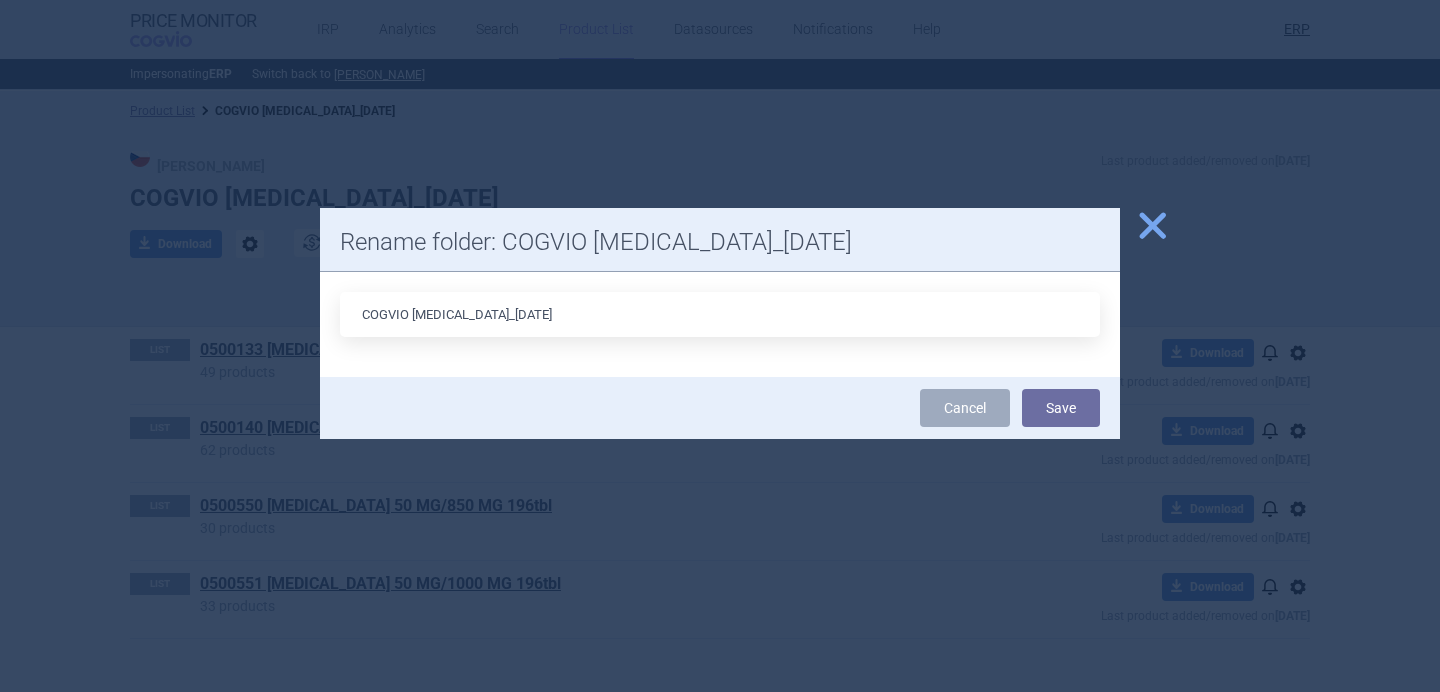 click on "COGVIO Janumet_01.07.2025" at bounding box center [720, 314] 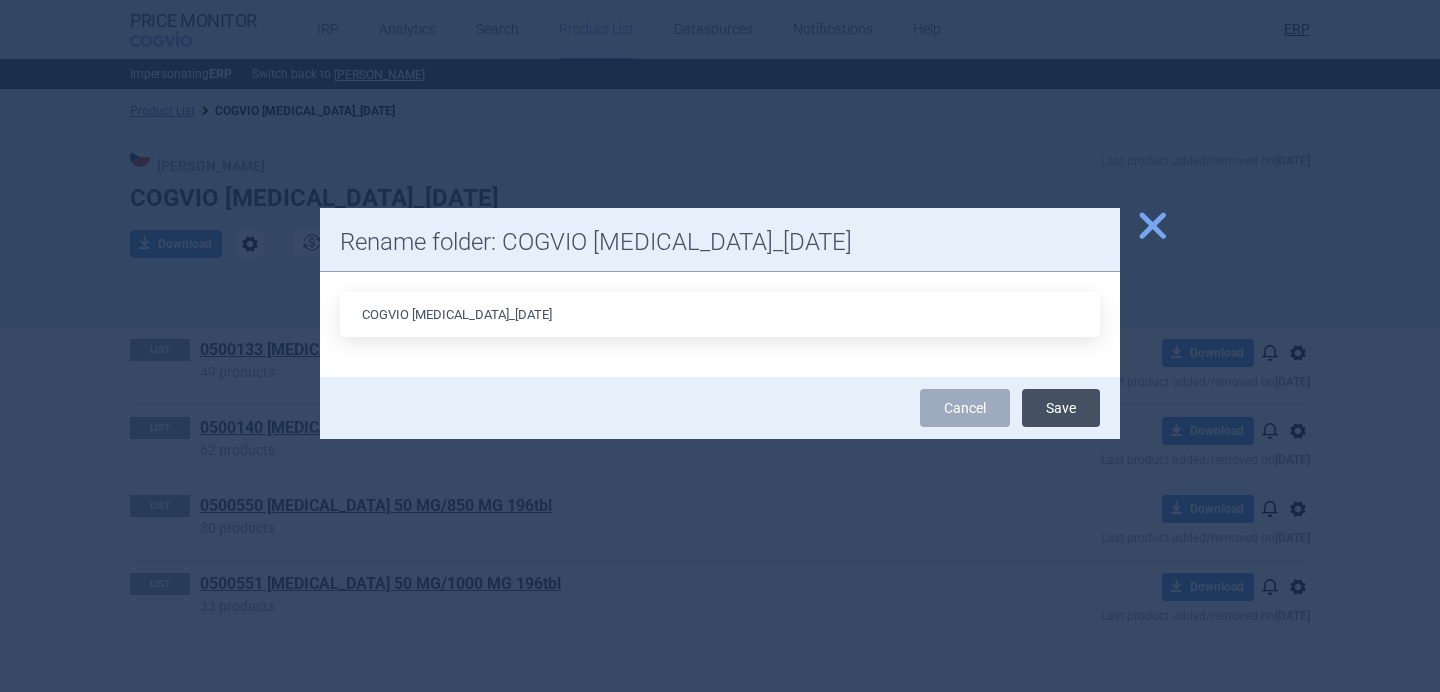 type on "COGVIO Janumet_29.01.2025" 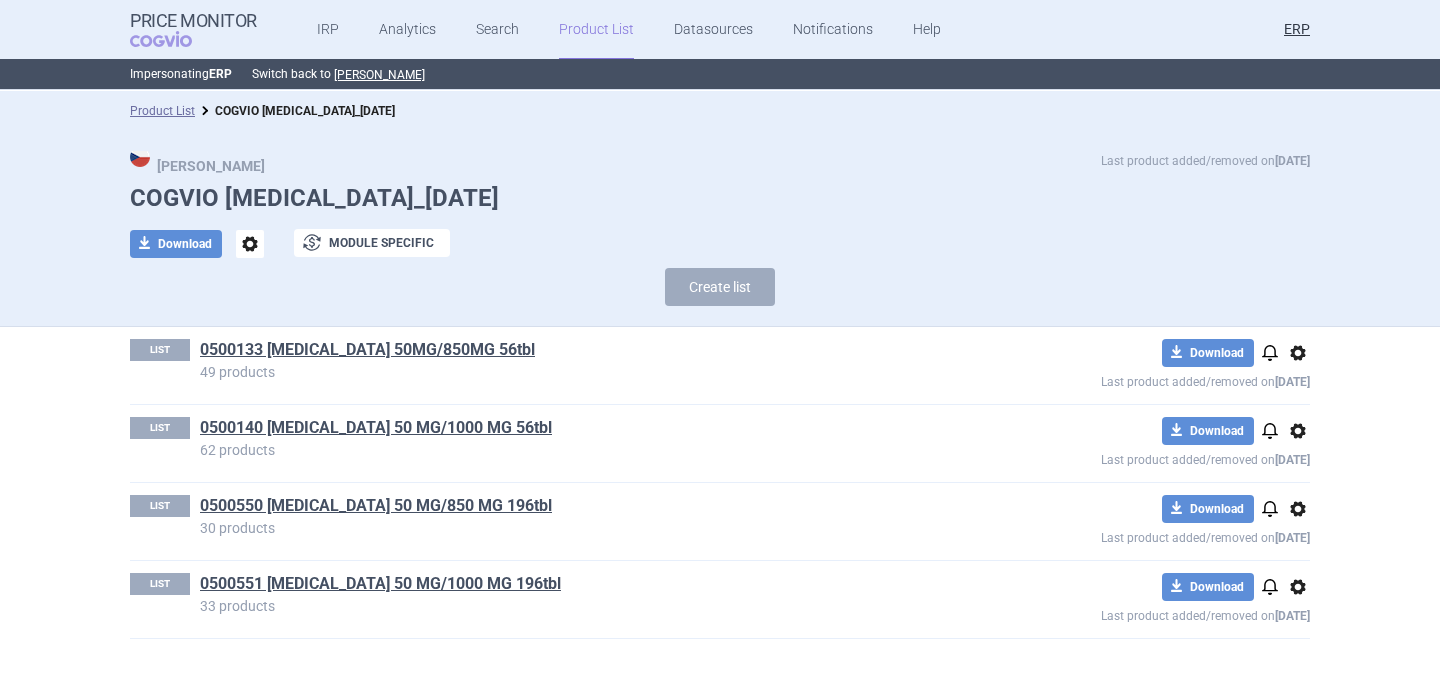 click on "options" at bounding box center (250, 244) 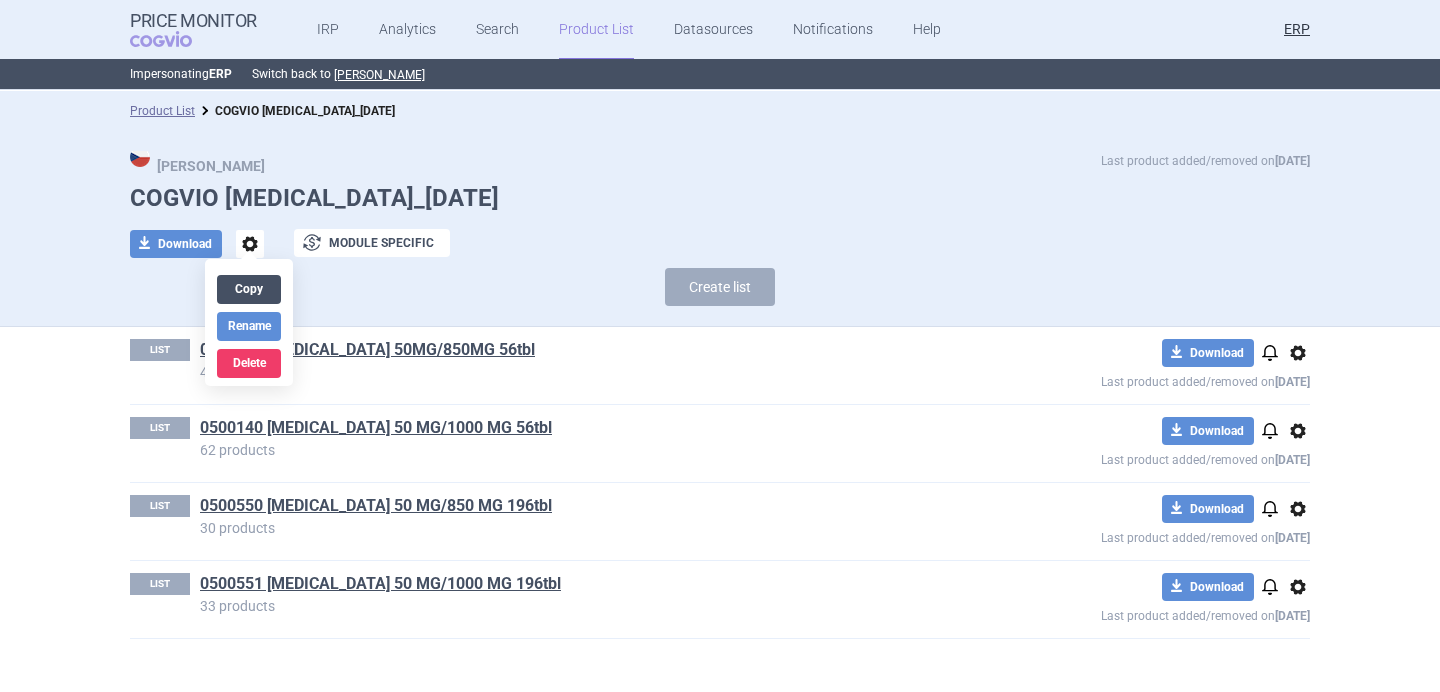 click on "Copy" at bounding box center [249, 289] 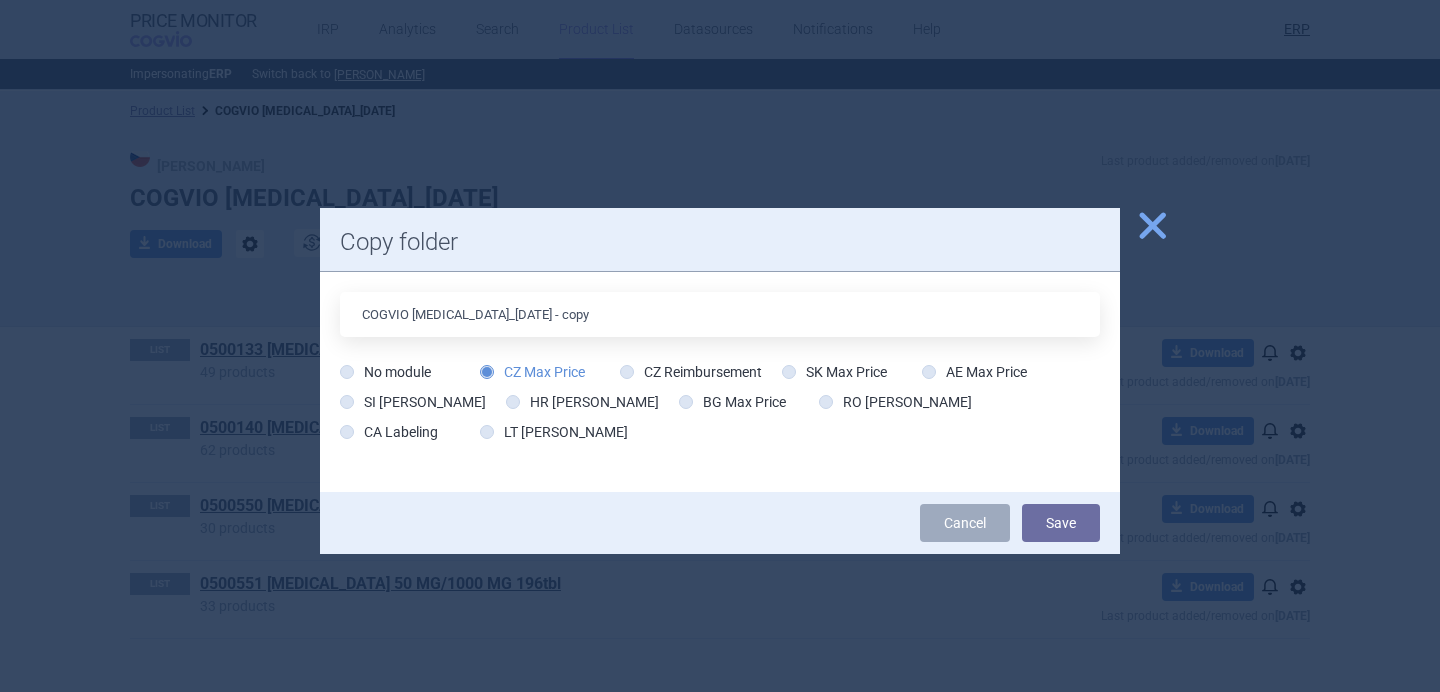 drag, startPoint x: 613, startPoint y: 324, endPoint x: 544, endPoint y: 322, distance: 69.02898 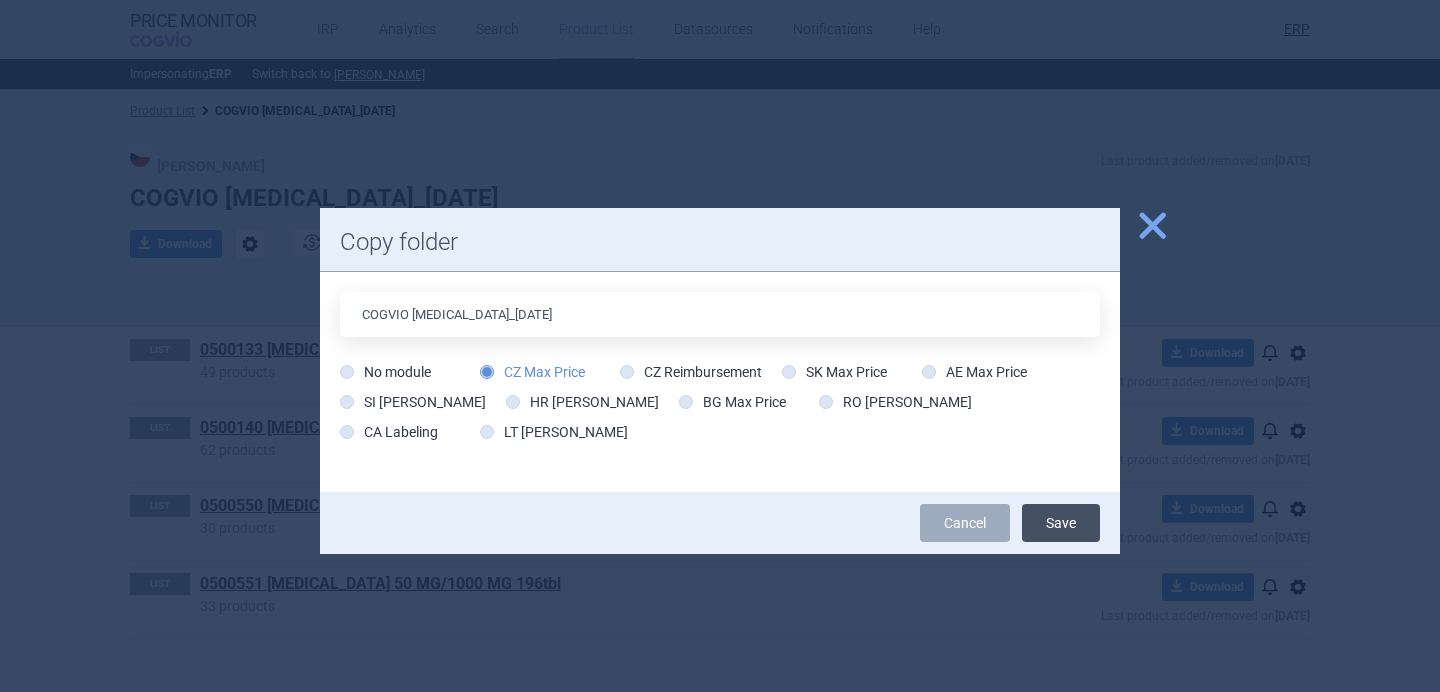 type on "COGVIO Janumet_01.07.2025" 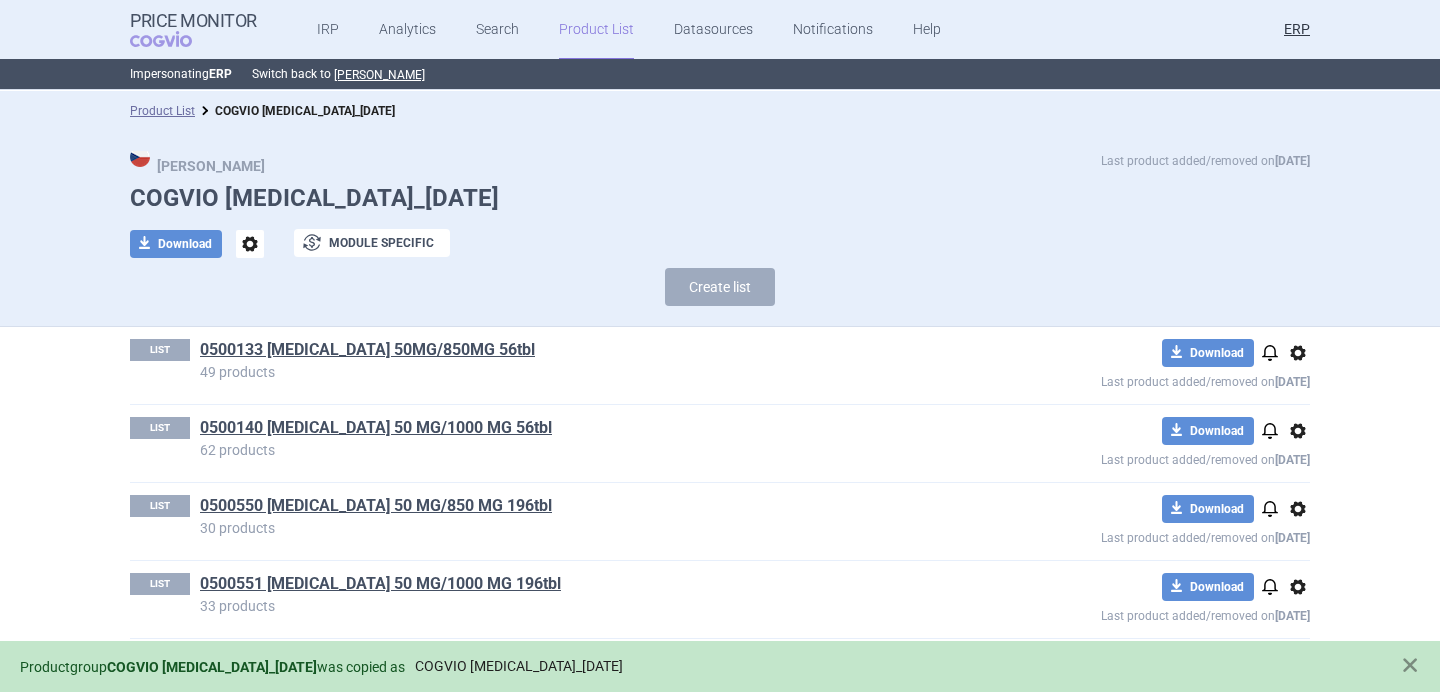 click on "COGVIO Janumet_01.07.2025" at bounding box center (519, 666) 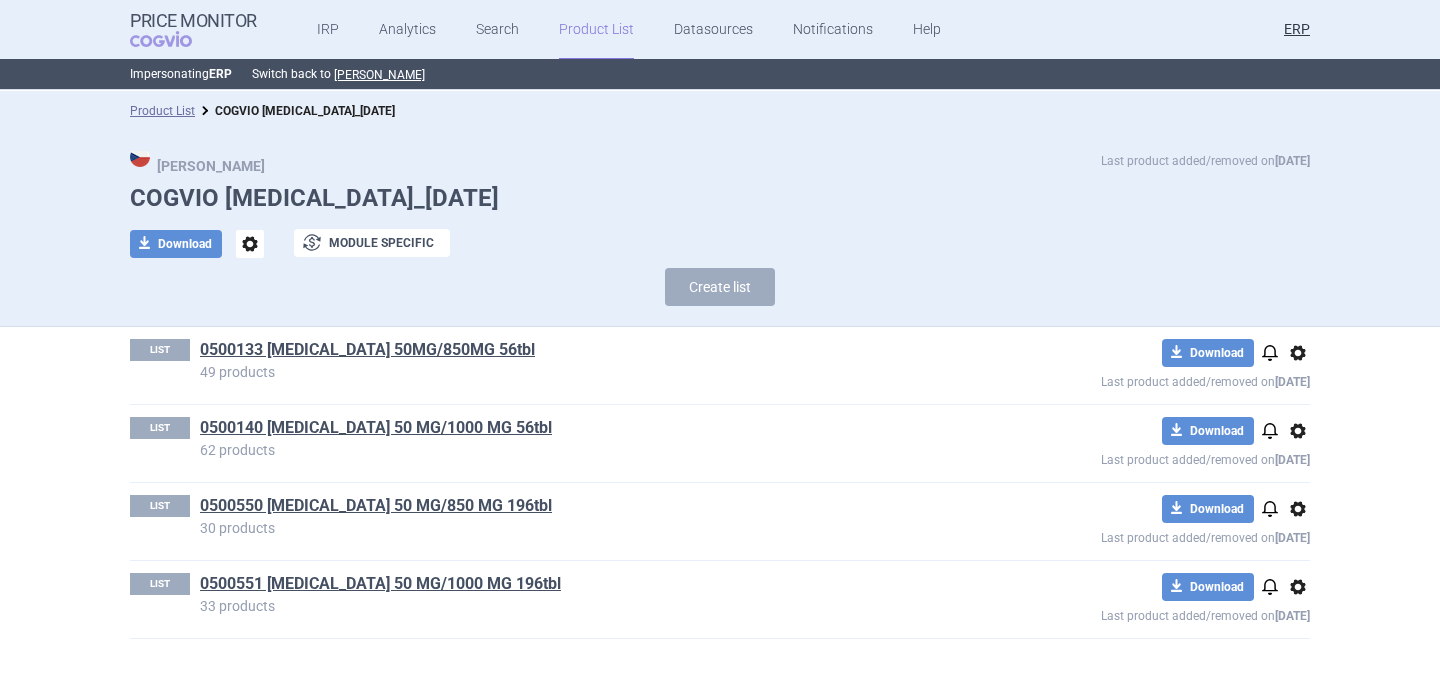 click on "COGVIO Janumet_01.07.2025" at bounding box center [720, 198] 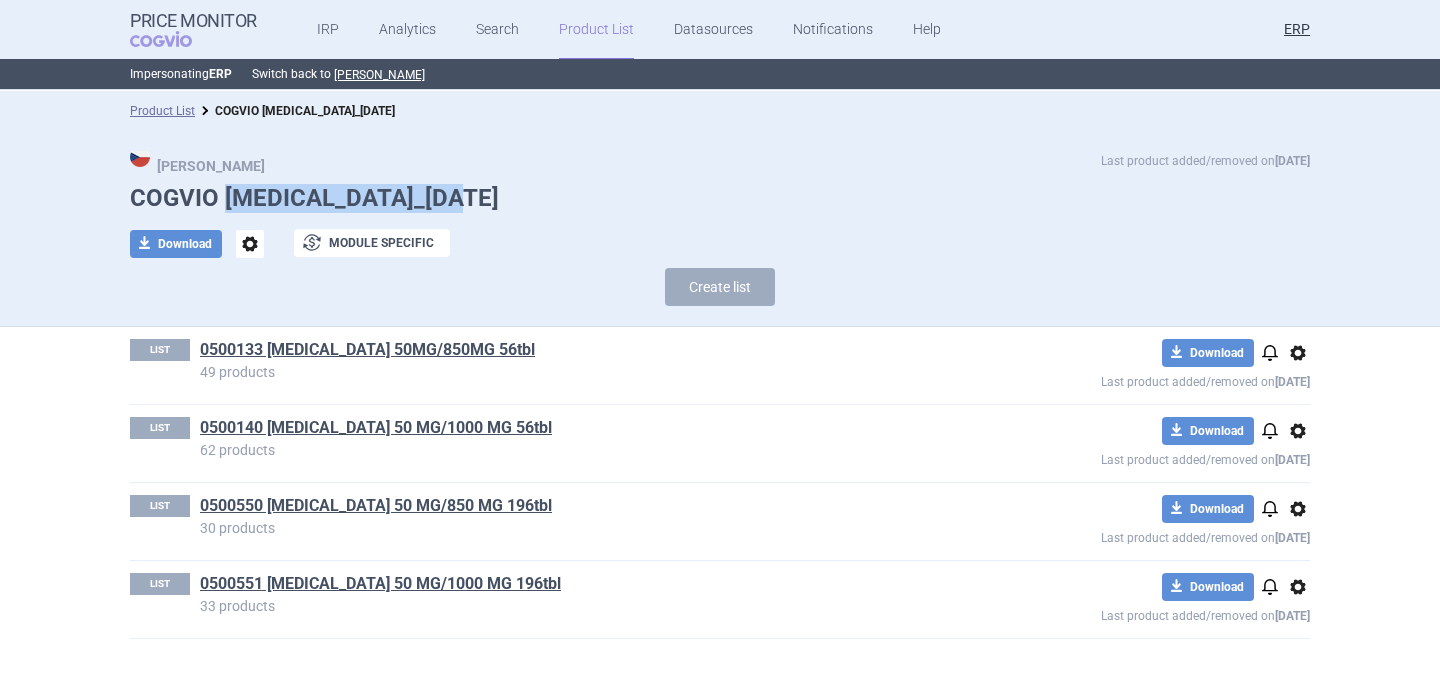 click on "COGVIO Janumet_01.07.2025" at bounding box center (720, 198) 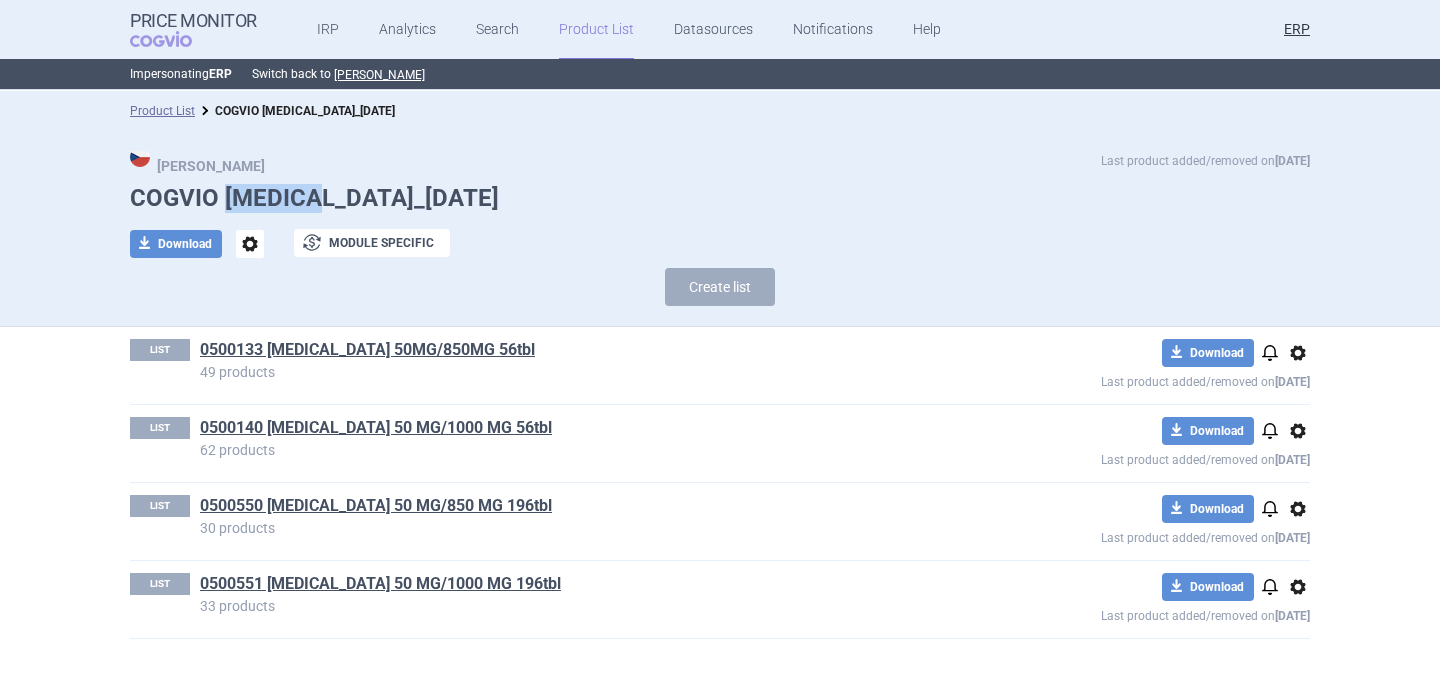drag, startPoint x: 229, startPoint y: 203, endPoint x: 317, endPoint y: 206, distance: 88.051125 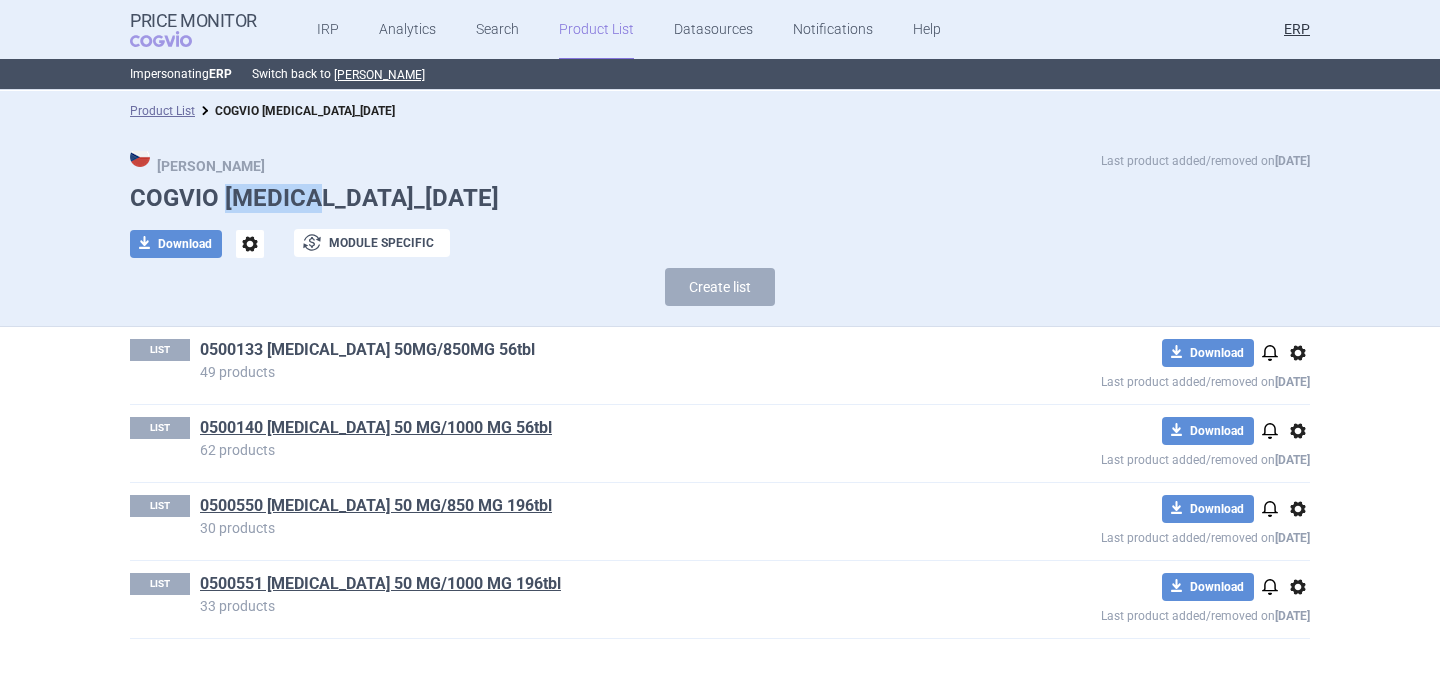 click on "0500133 Janumet 50MG/850MG 56tbl" at bounding box center [367, 350] 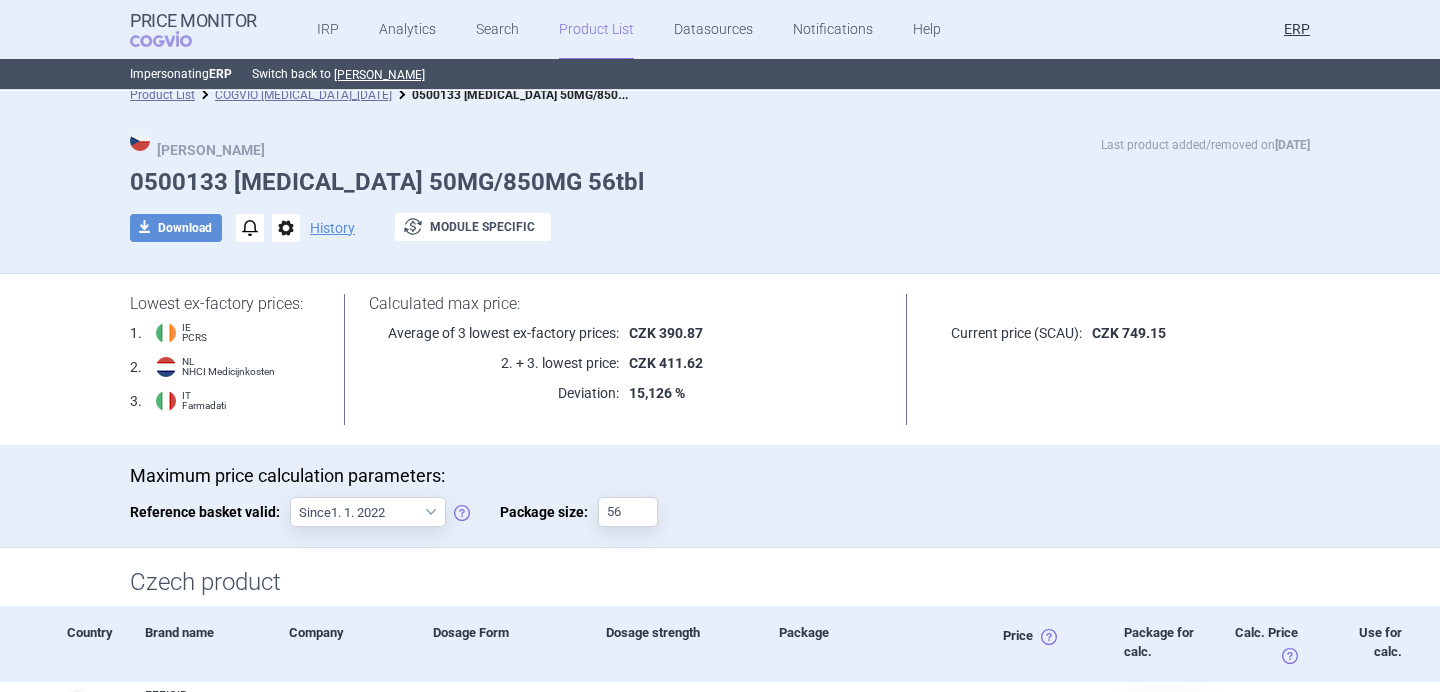 scroll, scrollTop: 0, scrollLeft: 0, axis: both 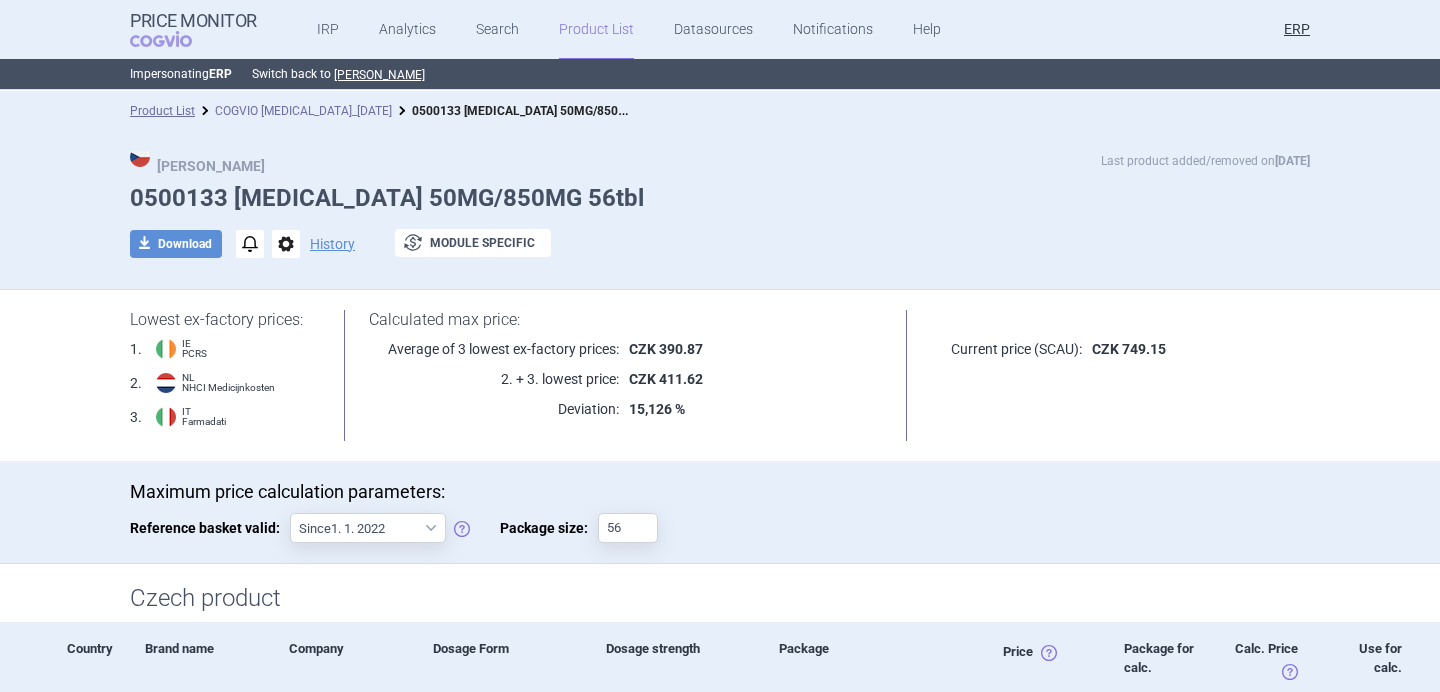 click on "COGVIO Janumet_01.07.2025" at bounding box center (303, 111) 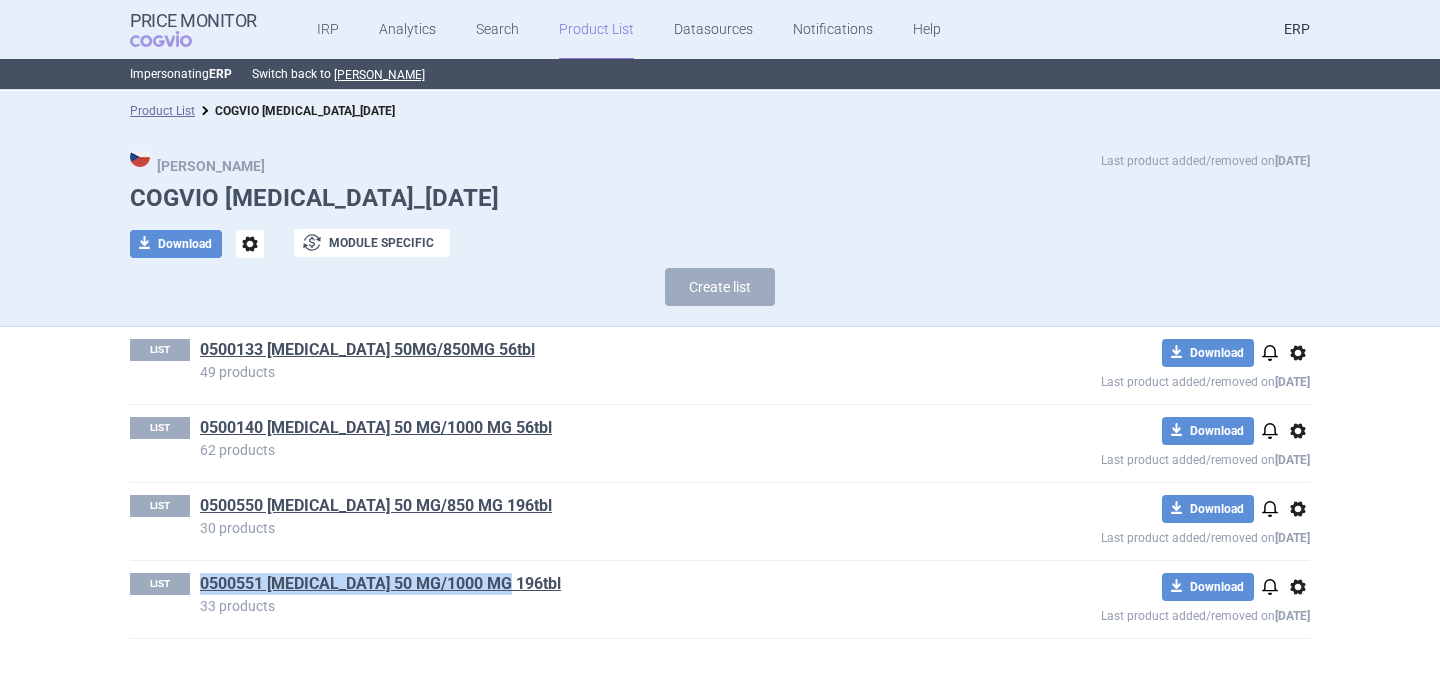 click on "ERP" at bounding box center [1297, 30] 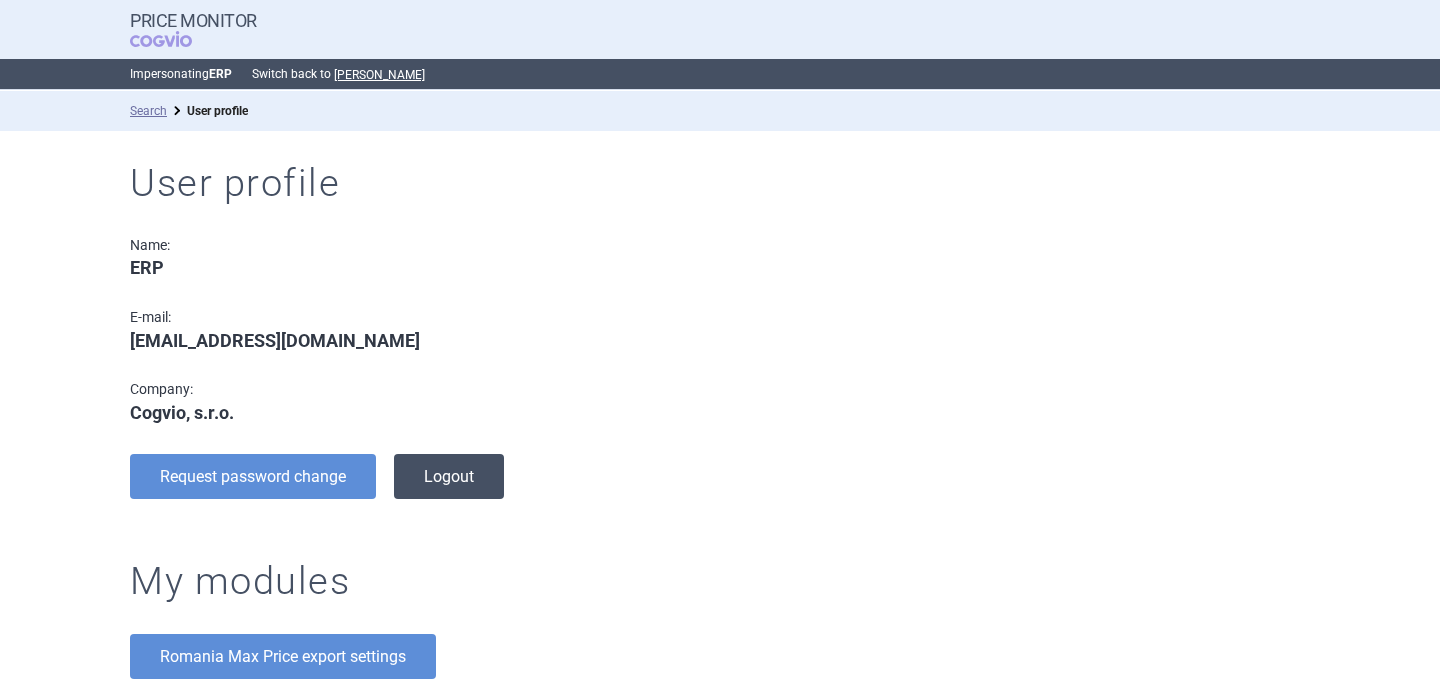 click on "Logout" at bounding box center [449, 476] 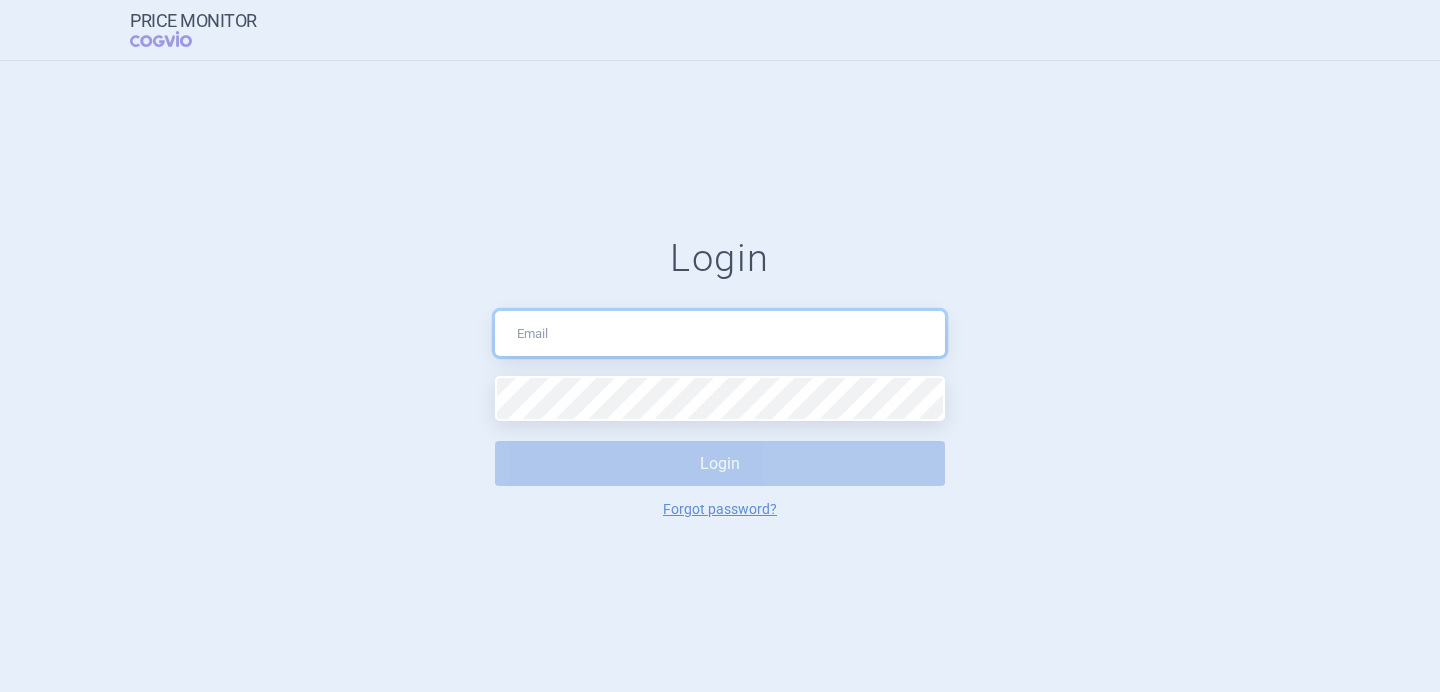 click at bounding box center [720, 333] 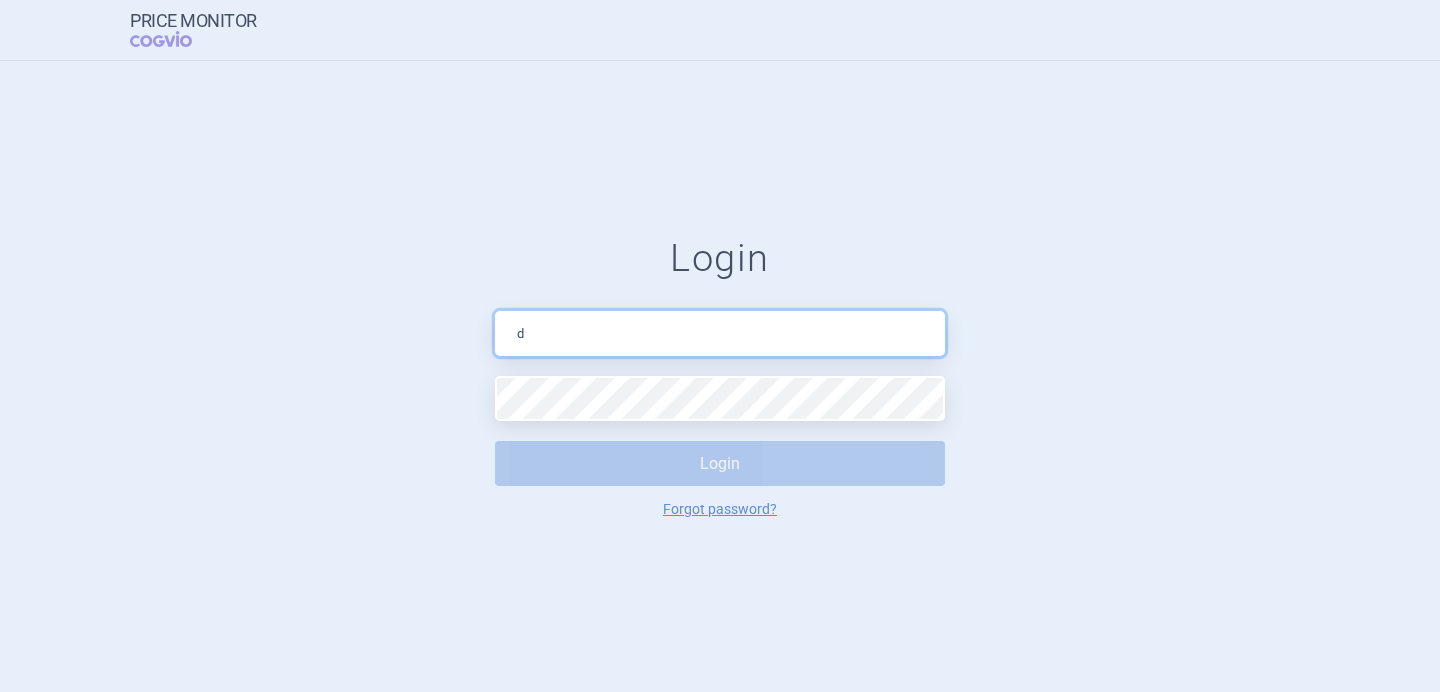 type on "data.cleaning@cogvio.com" 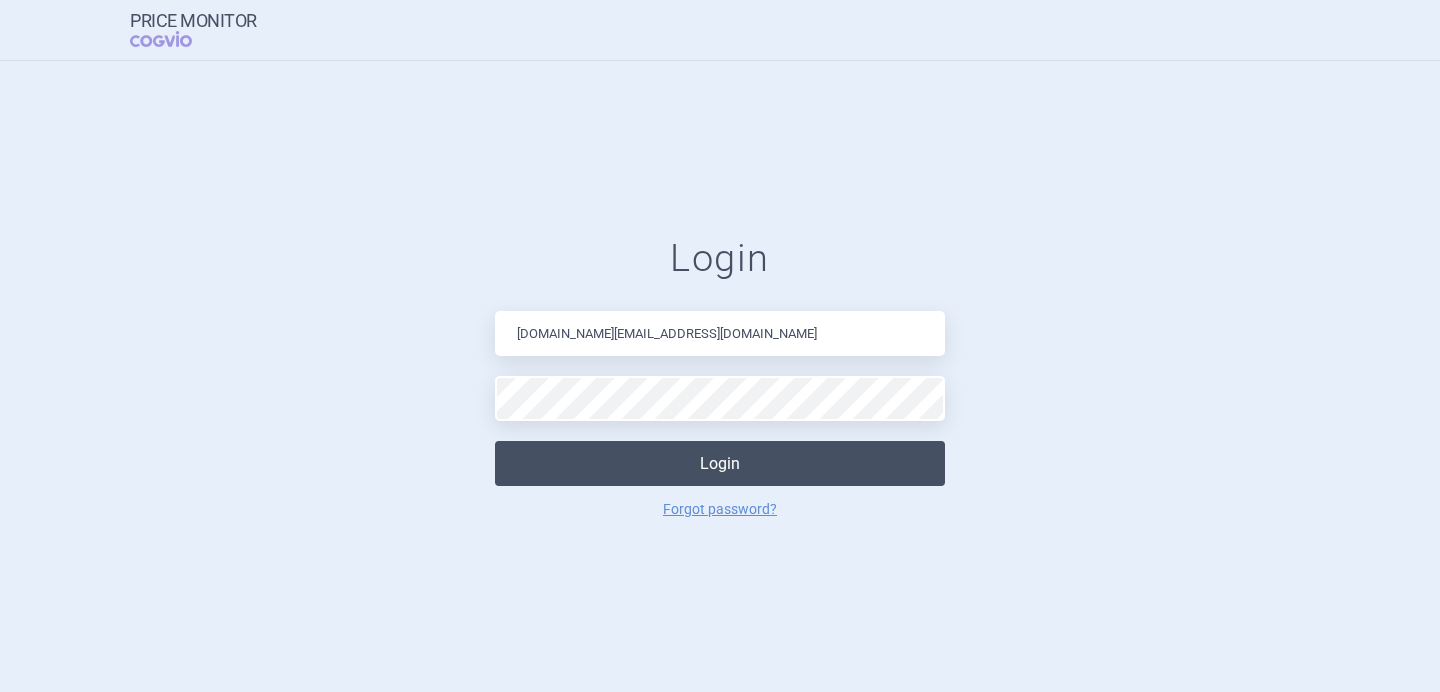 click on "Login" at bounding box center (720, 463) 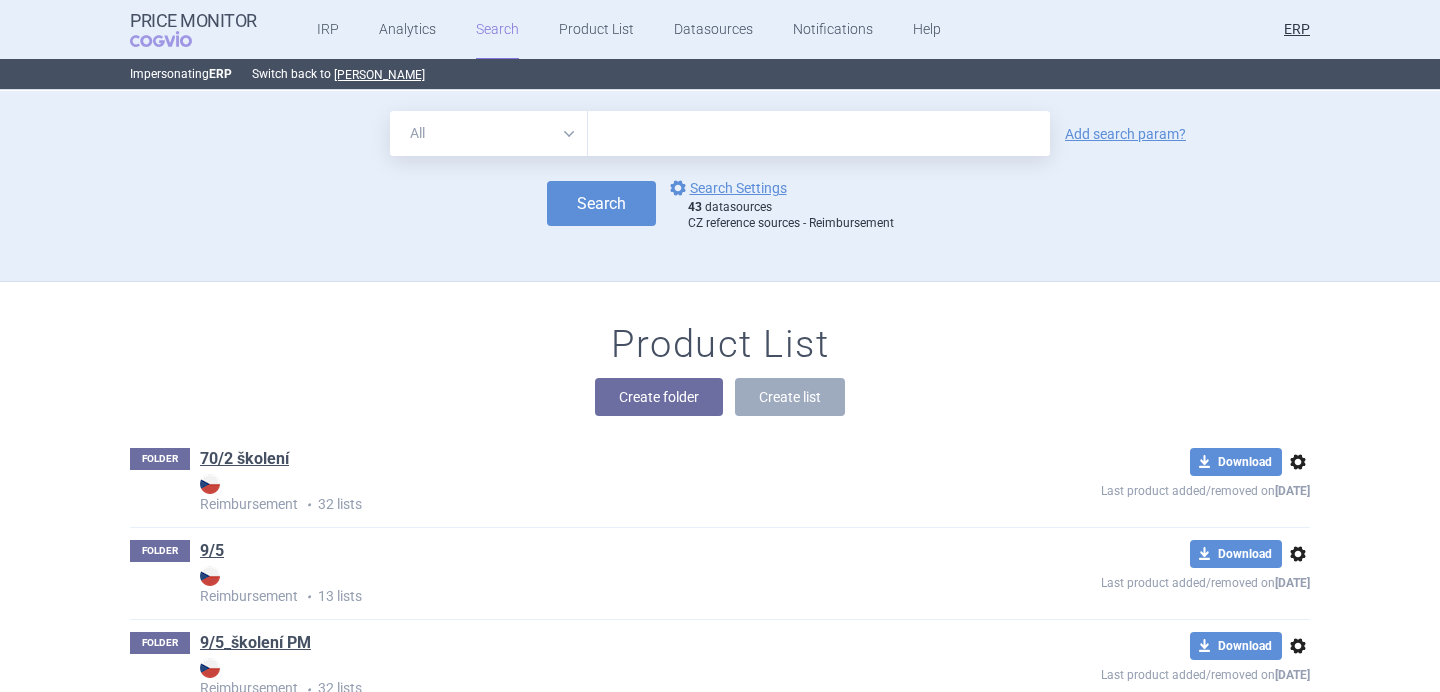 scroll, scrollTop: 0, scrollLeft: 0, axis: both 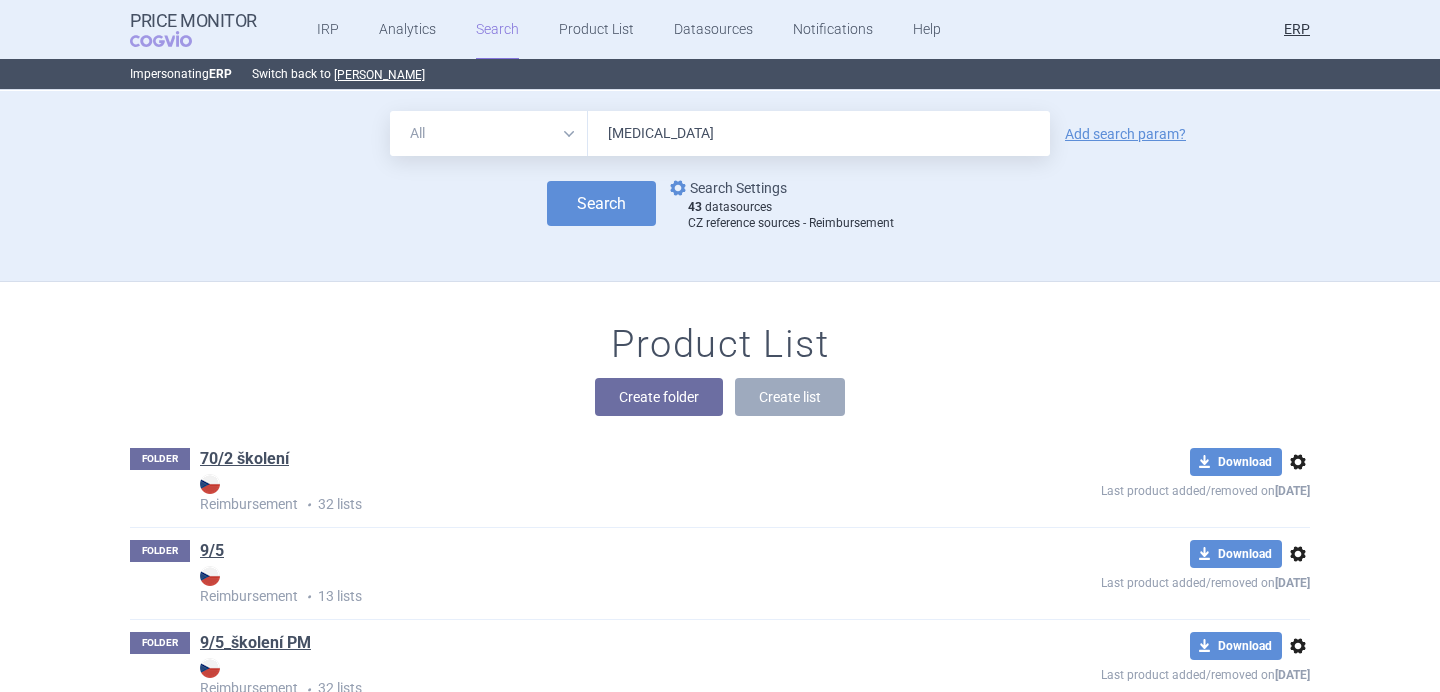 type on "[MEDICAL_DATA]" 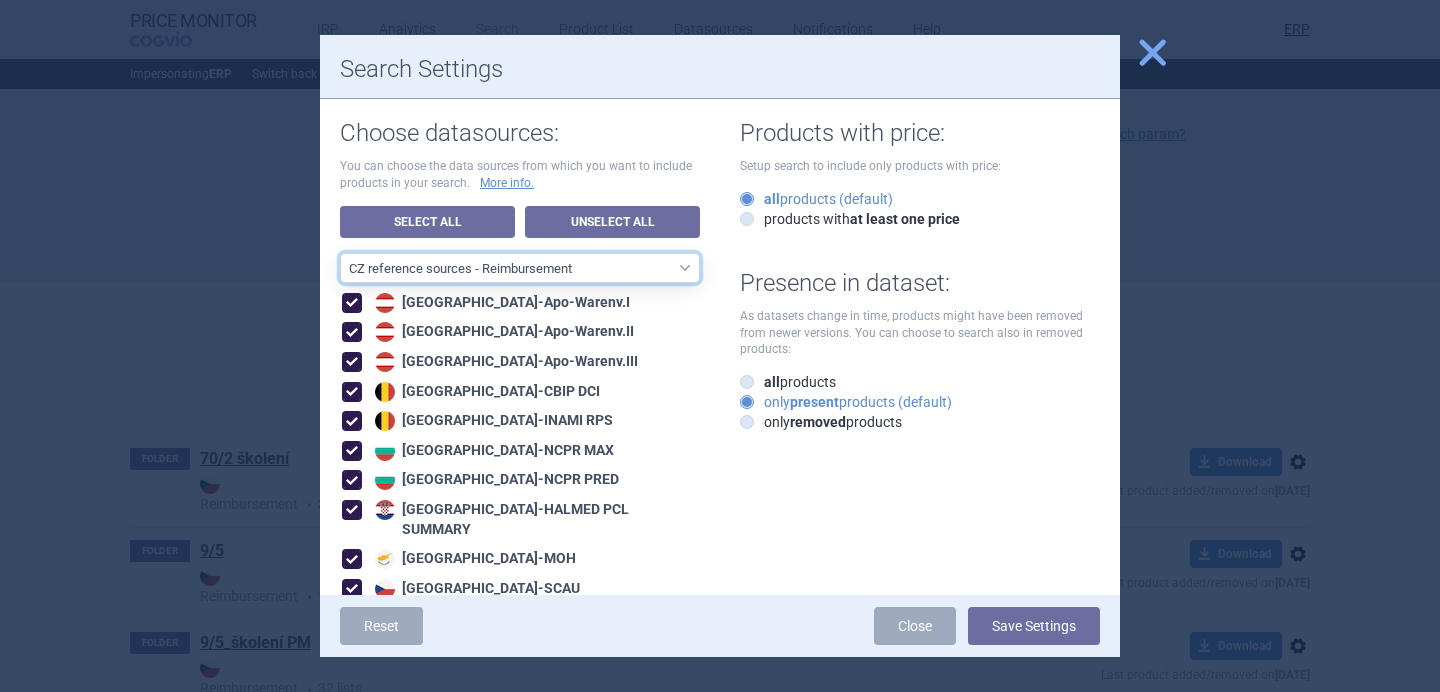 click on "All data sources CZ reference sources - Reimbursement SK reference sources - Official methodology RO reference sources (CGM LauerTaxe included) CZ reference sources - Max price AE recommended reference sources EU4+UK North America EU Europe - all Europe - only recommended sources included Asia and Pacific CA PMPRB7 MENA RO reference sources (LauerTaxe included) RO reference sources SI reference countries BG reference countries HR reference sources LT reference countries CA PMPRB11 LABELING - unit datasources without US LABELING - nonunit datasources without US Labeling - US datasources Nordics Benelux Baltics HU reference countries LV reference countries PL reference countries SK DP reference sources - Official methodology" at bounding box center (520, 268) 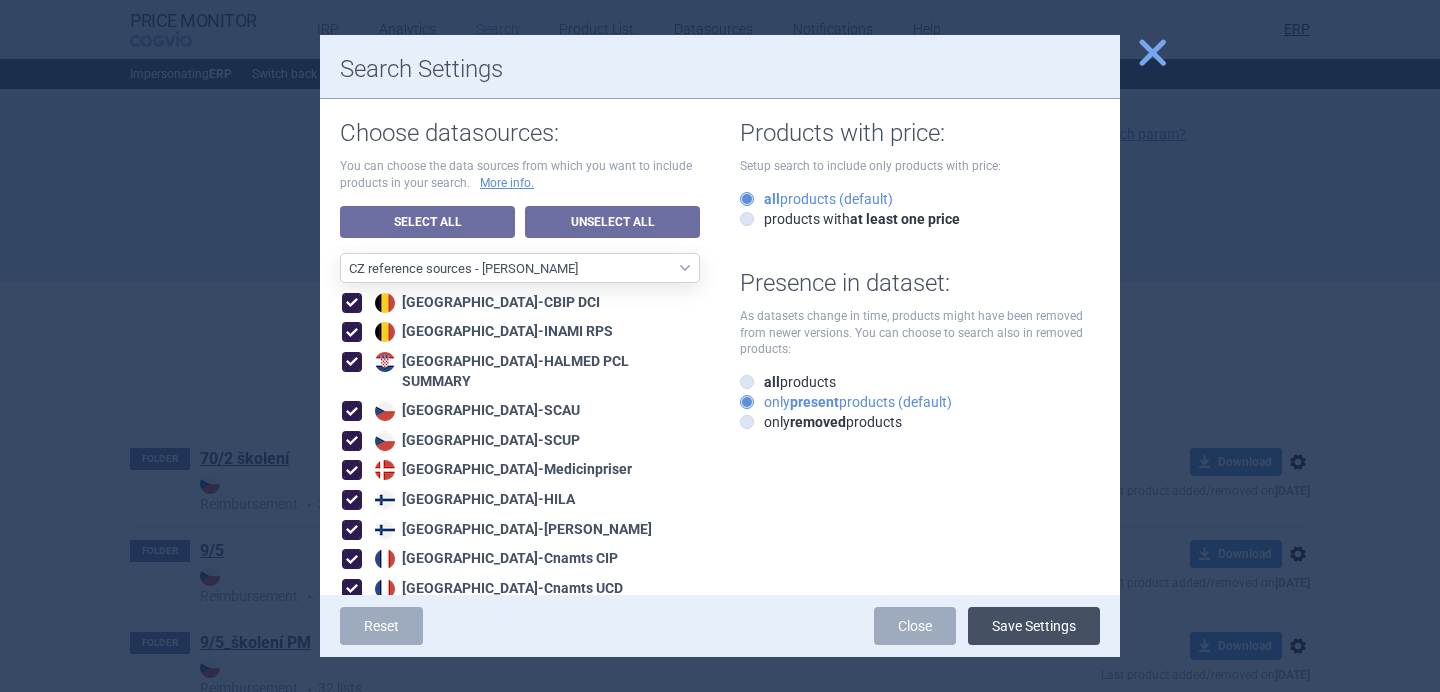 click on "Save Settings" at bounding box center (1034, 626) 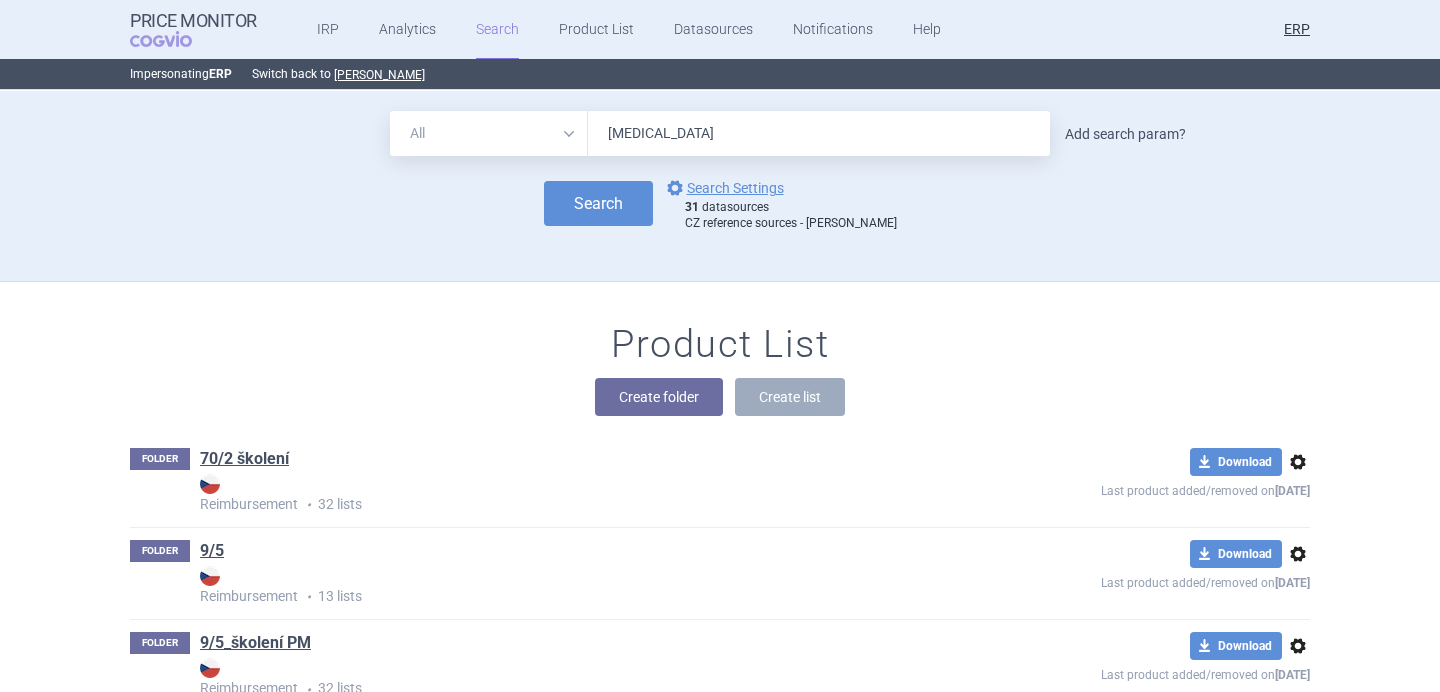 click on "Add search param?" at bounding box center (1125, 134) 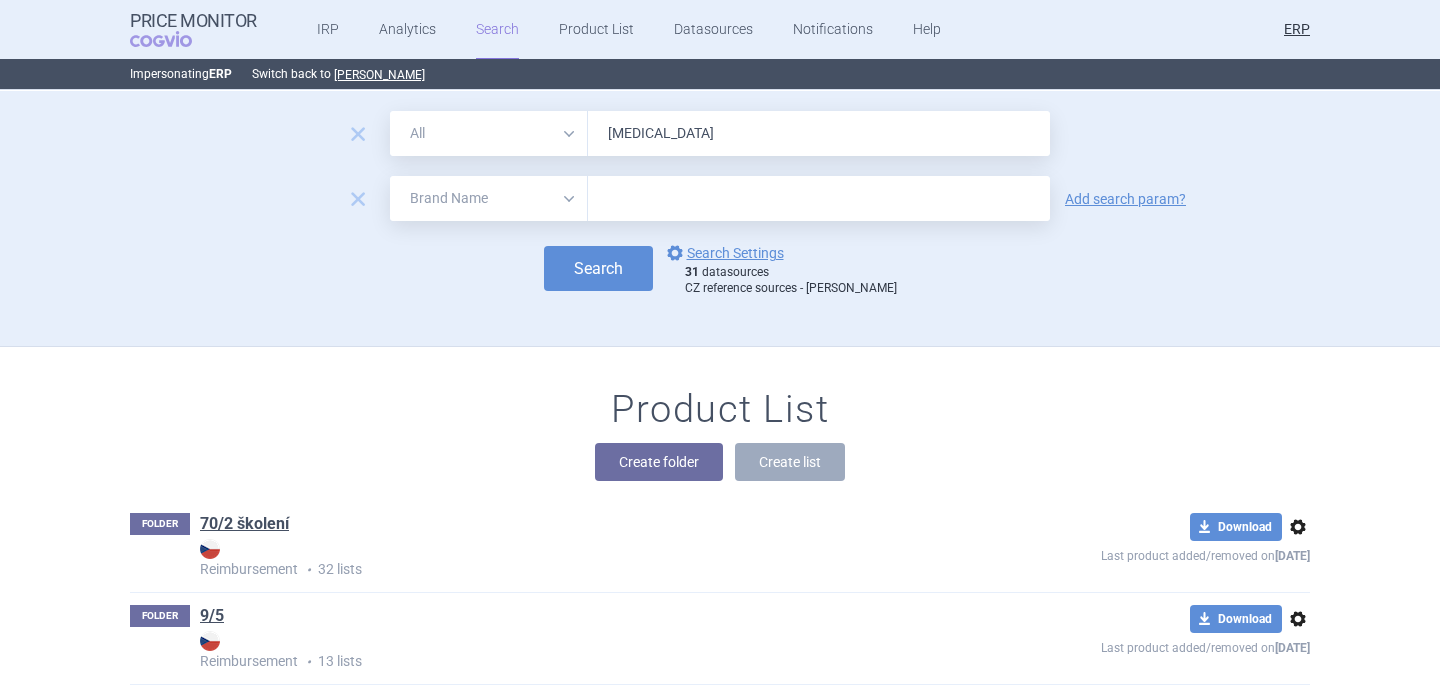 click on "All Brand Name ATC Company Active Substance Country Newer than" at bounding box center [489, 198] 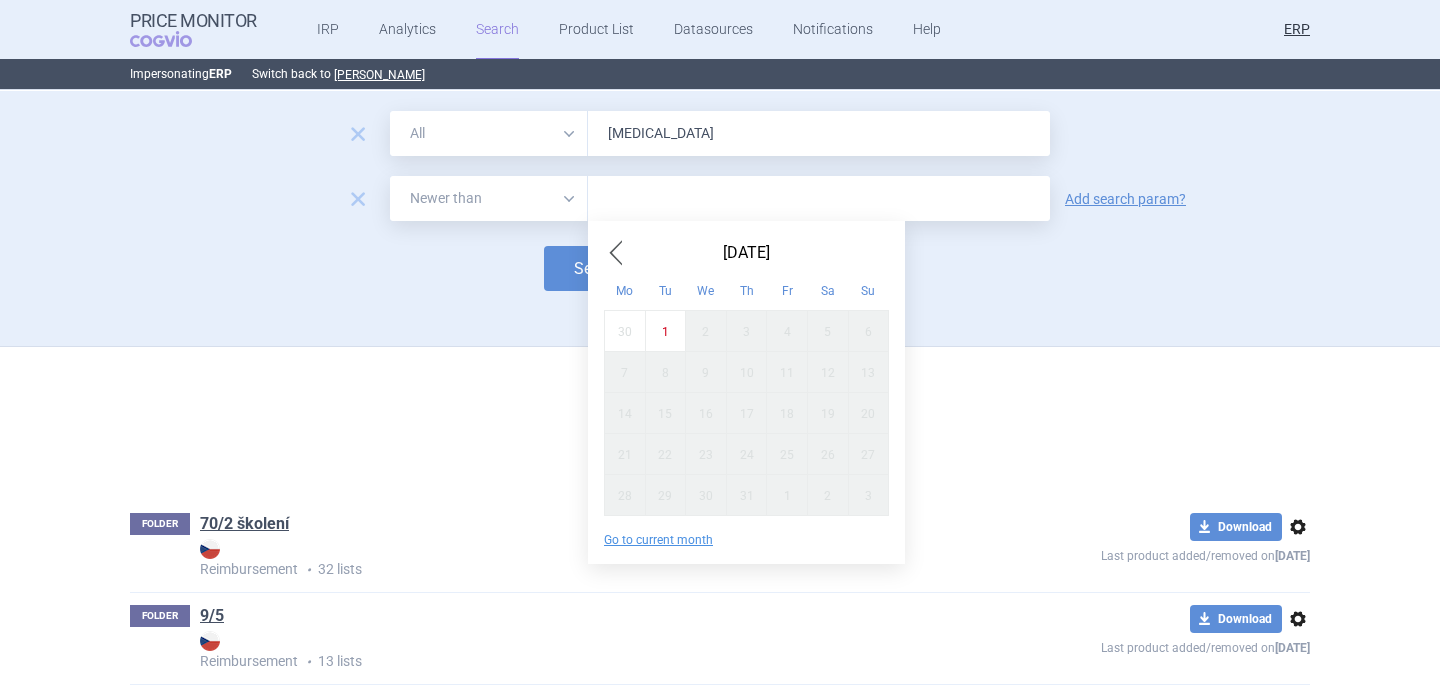 click at bounding box center (819, 198) 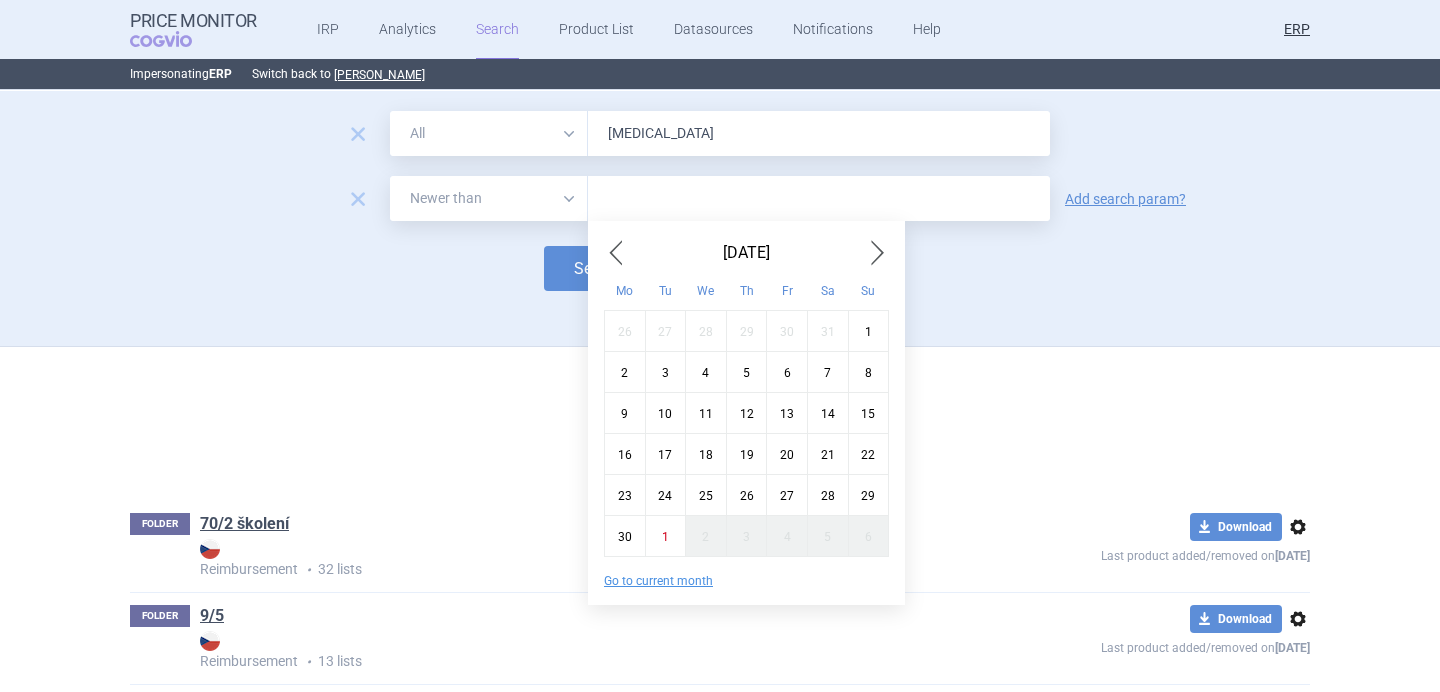 click at bounding box center (616, 253) 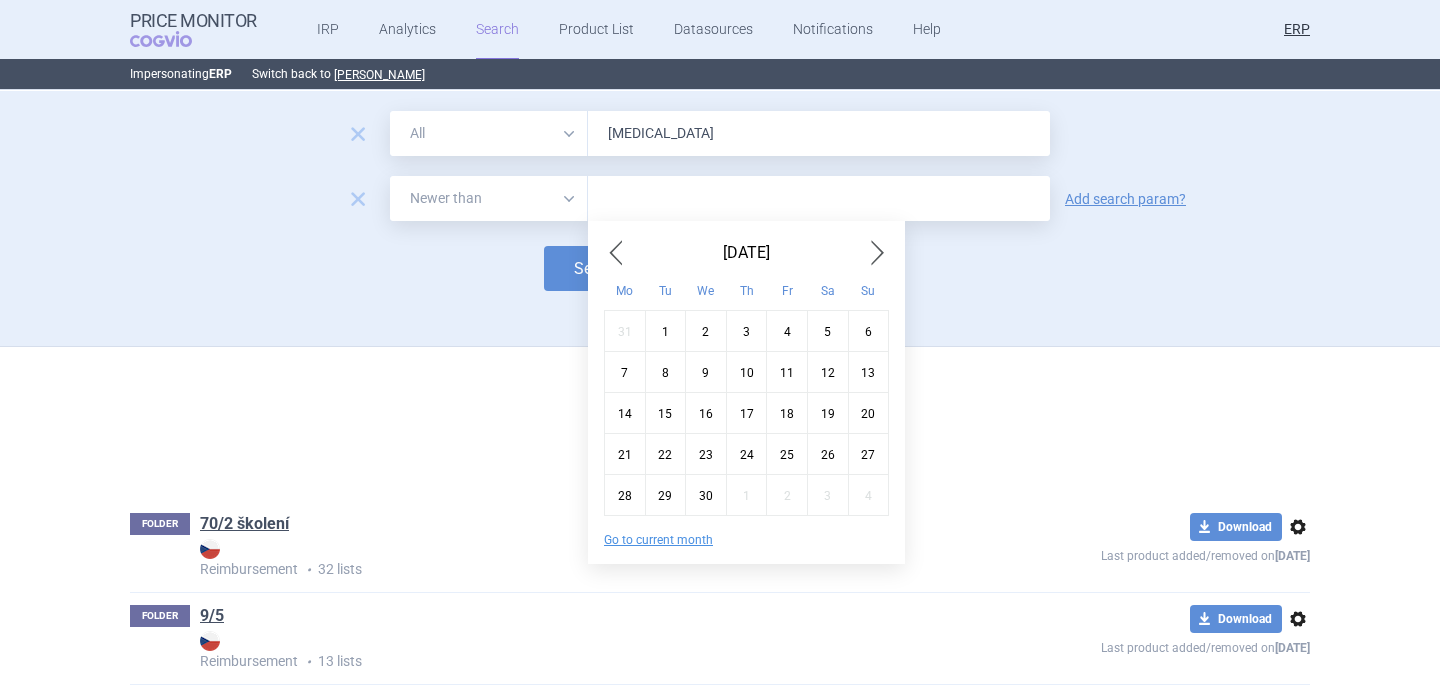 click at bounding box center (616, 253) 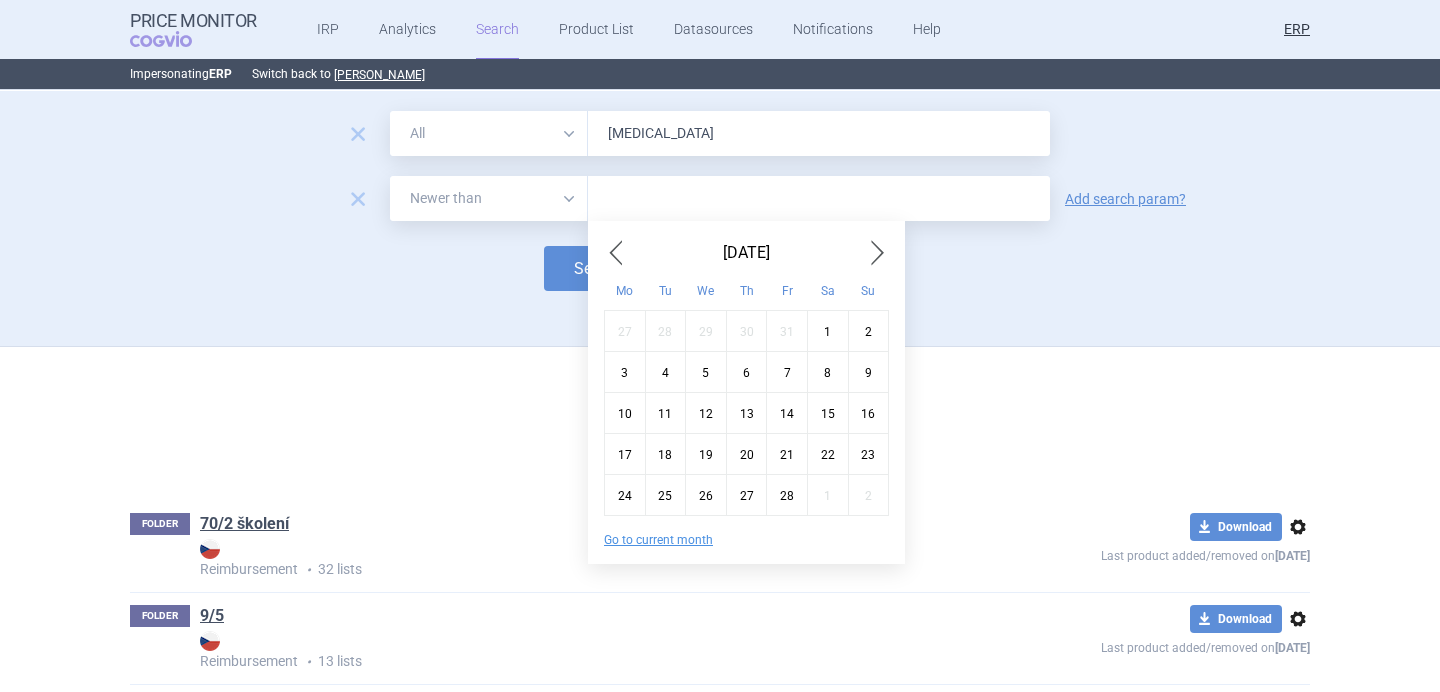 click at bounding box center [616, 253] 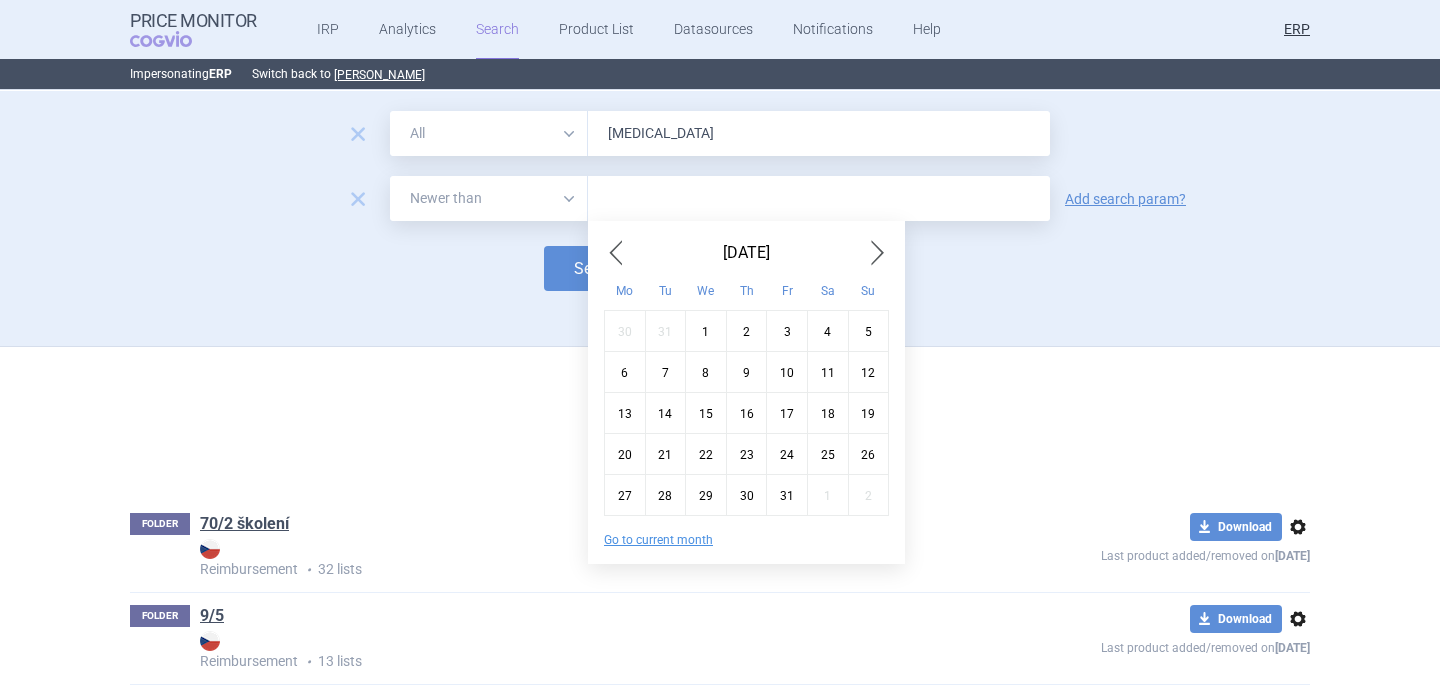 click at bounding box center [616, 253] 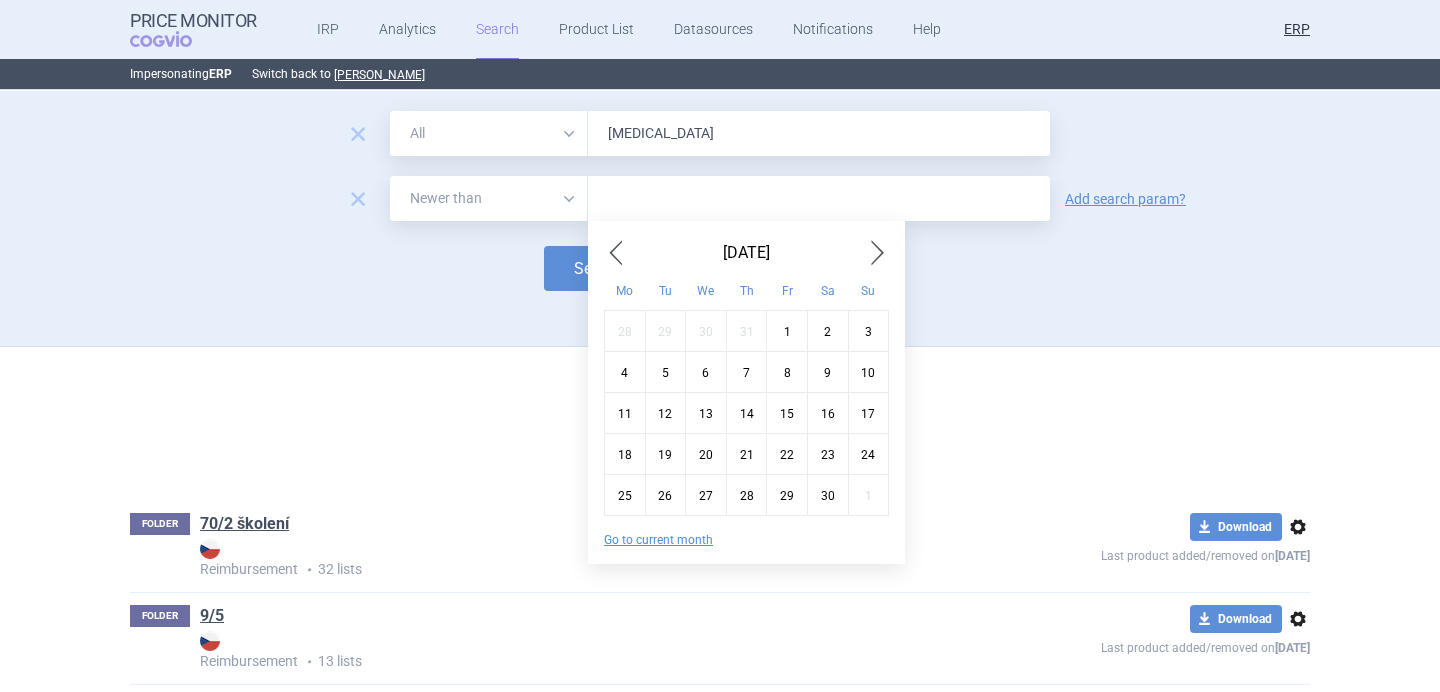 click at bounding box center (616, 253) 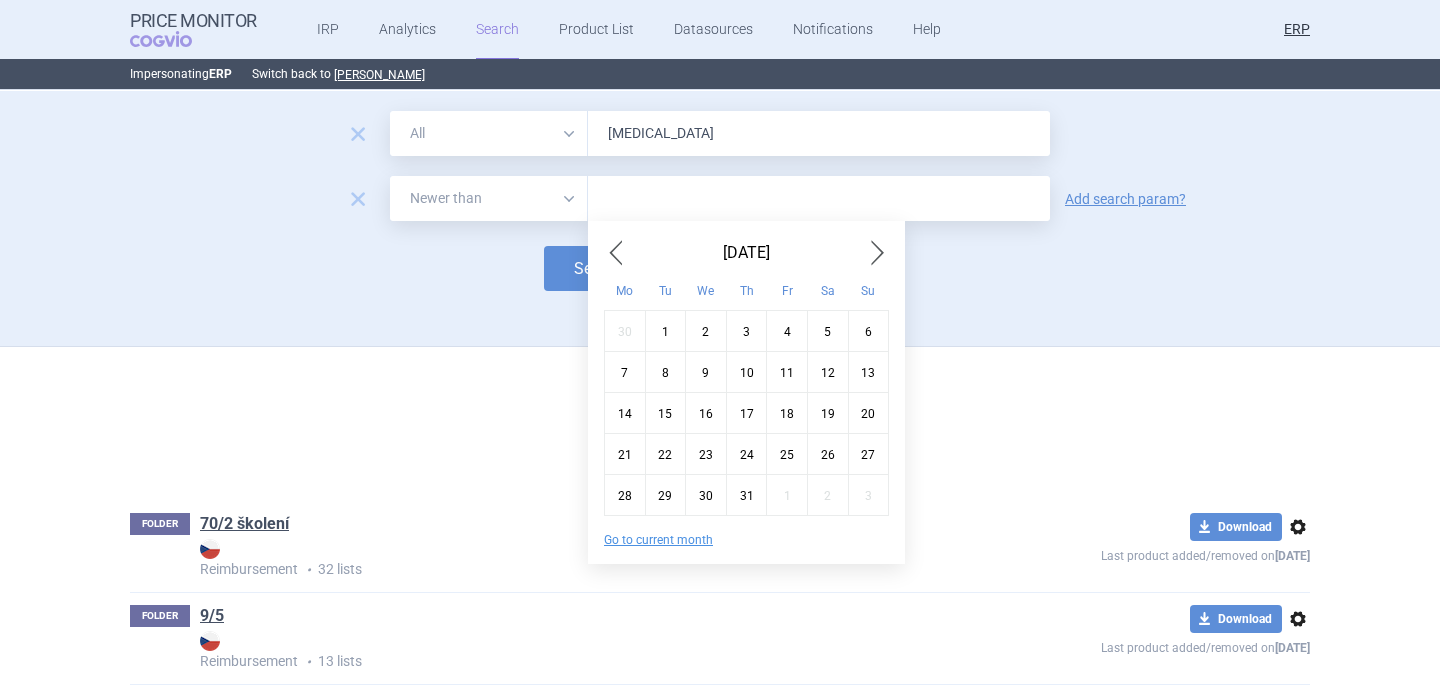 click at bounding box center [616, 253] 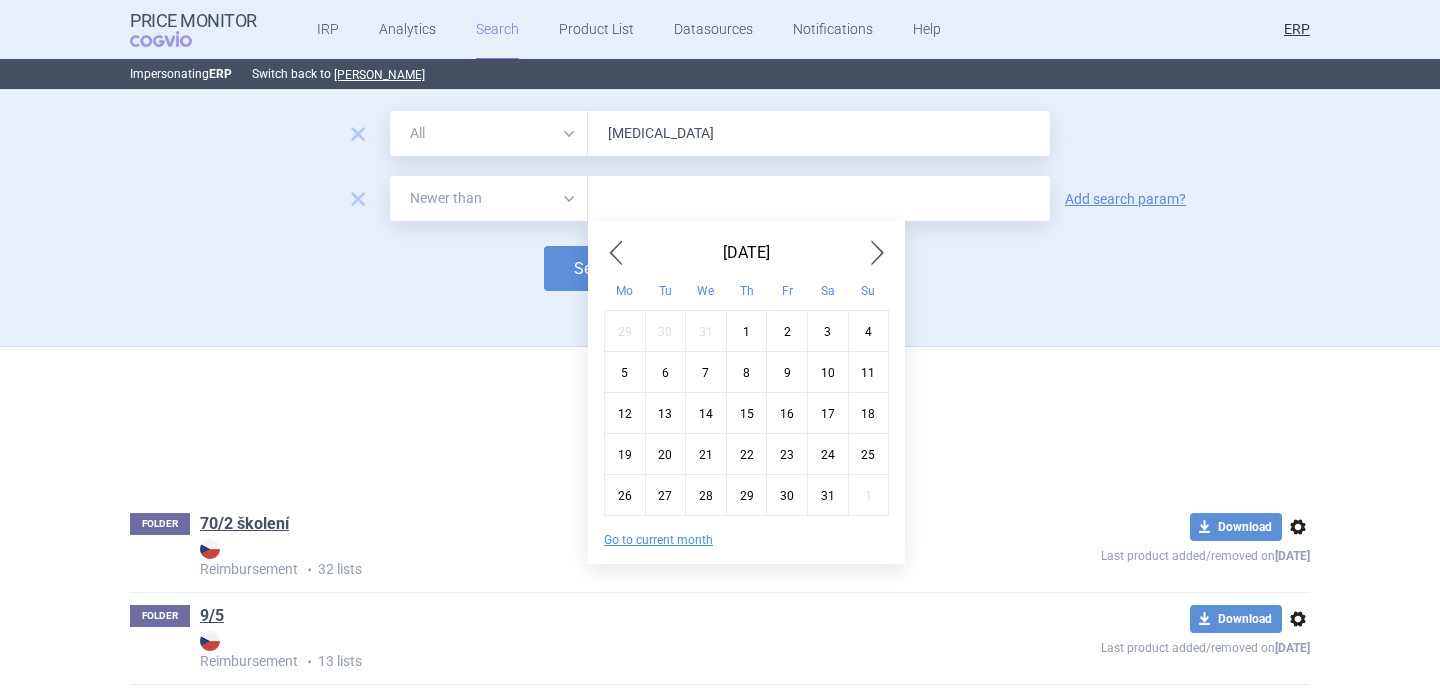 click on "1" at bounding box center [746, 330] 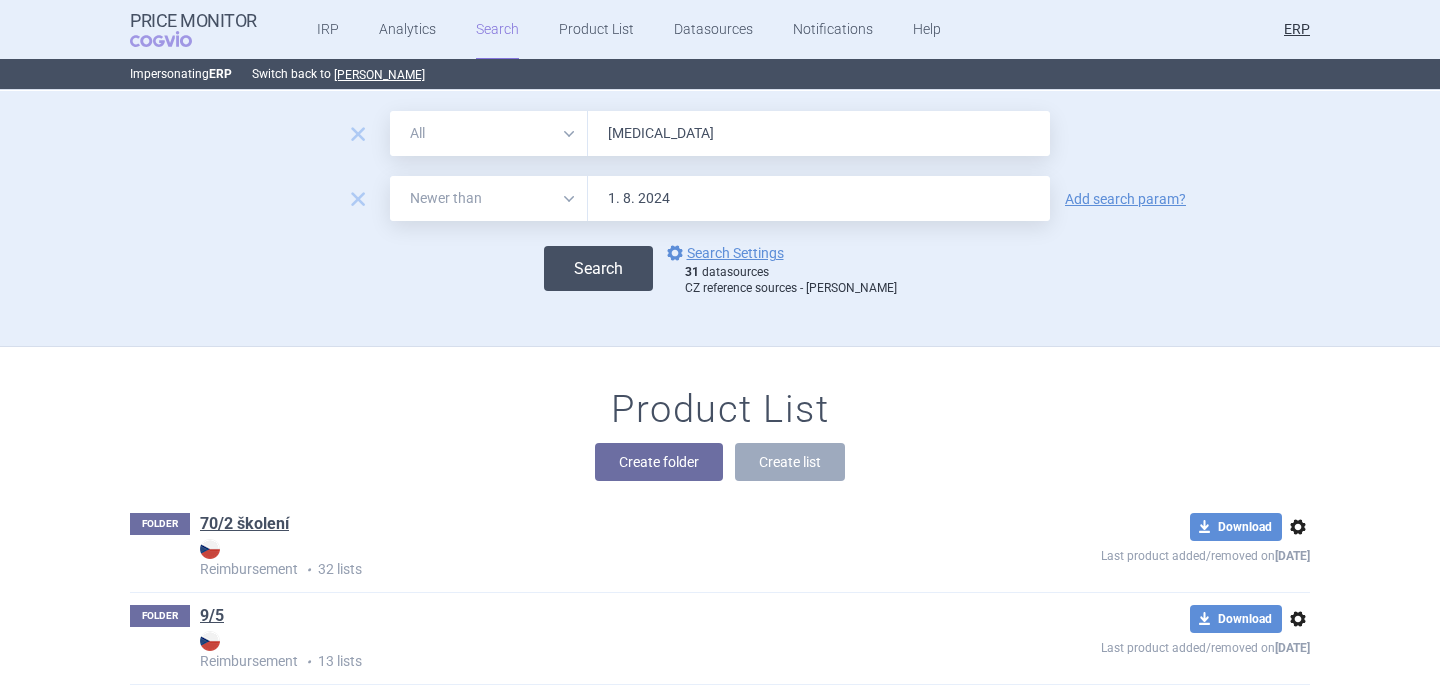 click on "Search" at bounding box center (598, 268) 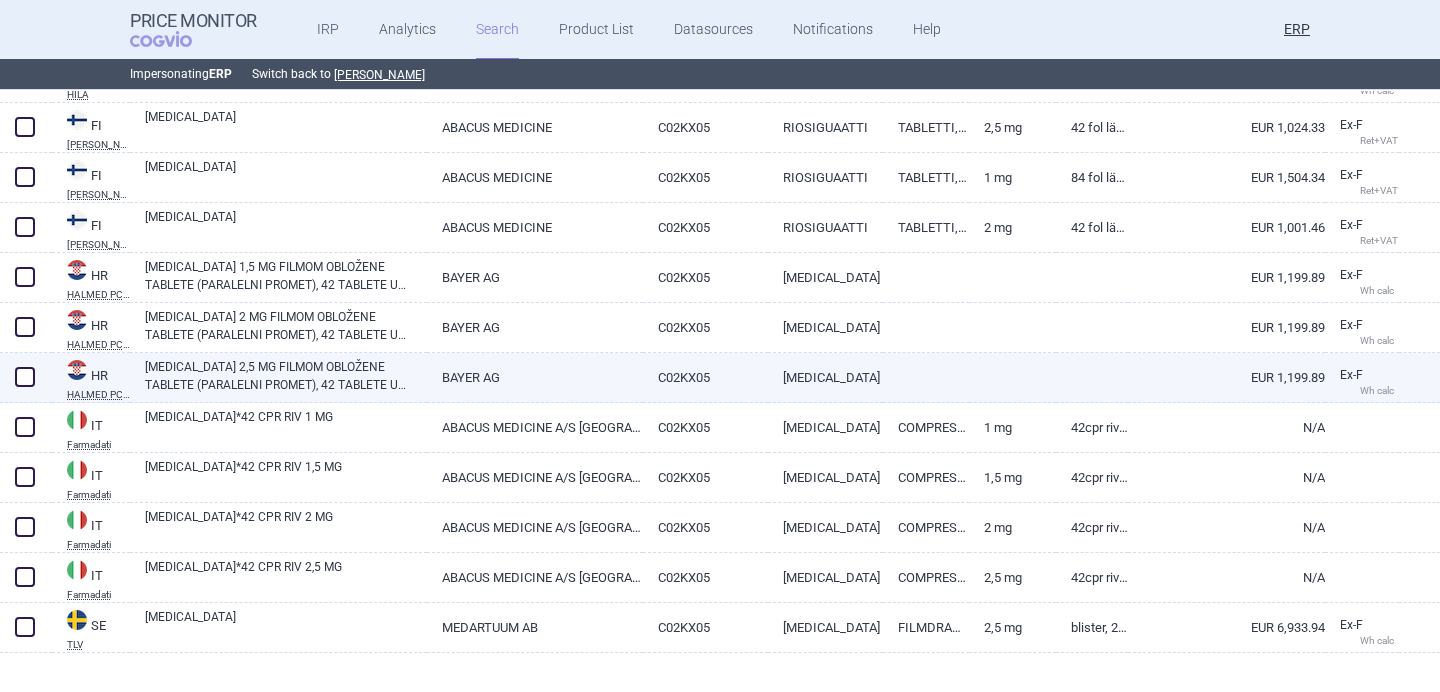 scroll, scrollTop: 594, scrollLeft: 0, axis: vertical 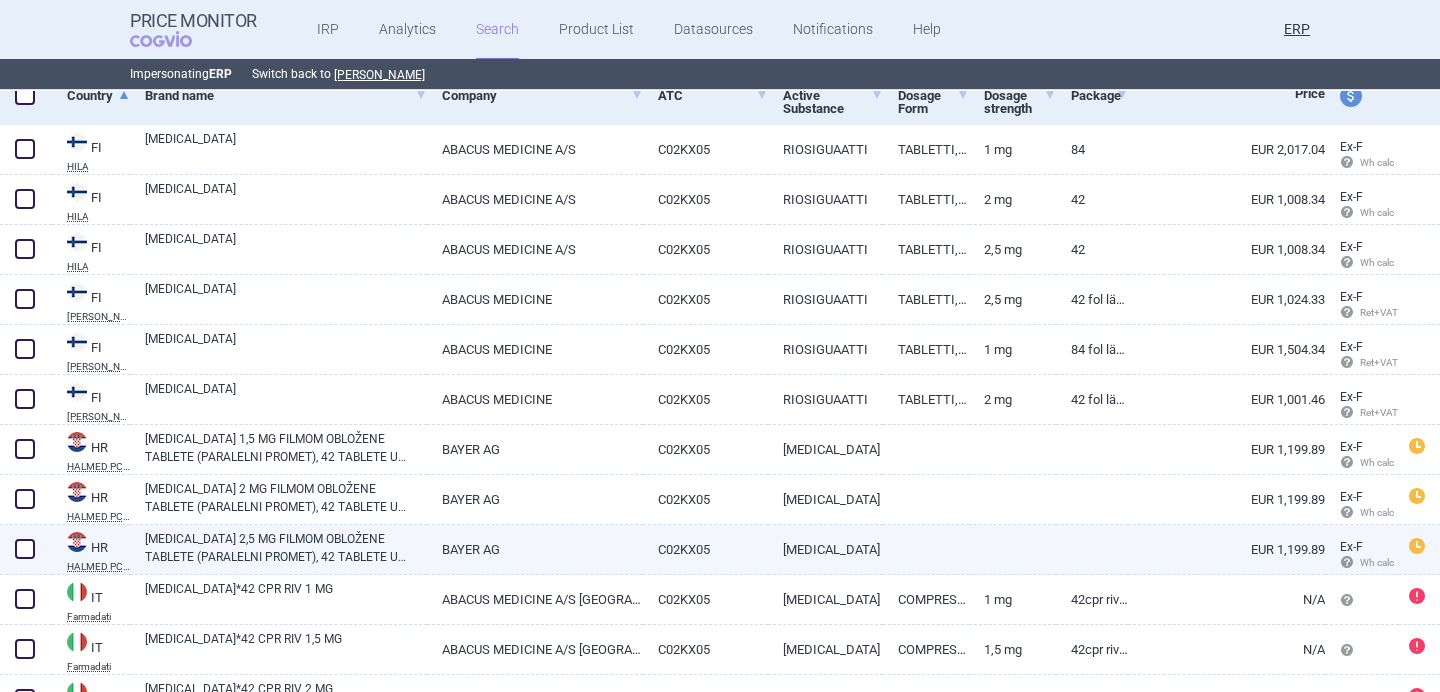 select on "newerThan" 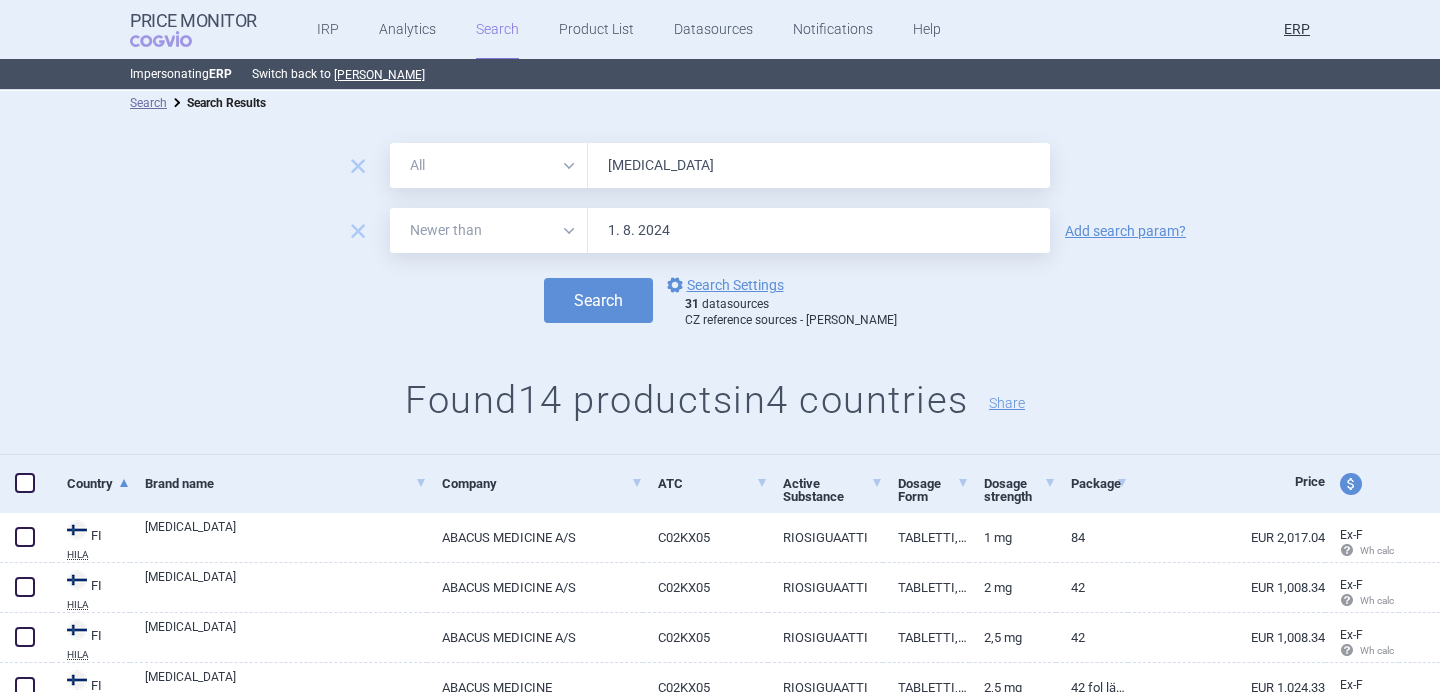 scroll, scrollTop: 0, scrollLeft: 0, axis: both 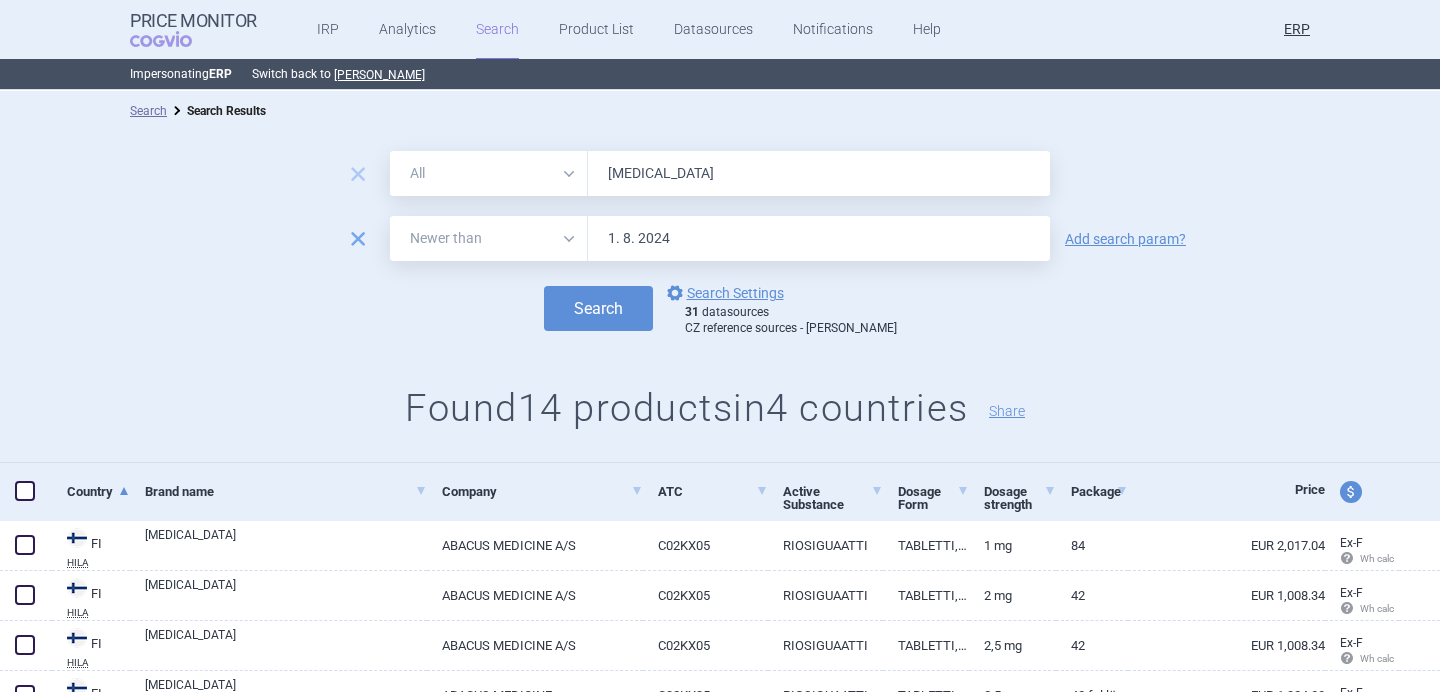 click on "remove" at bounding box center [358, 239] 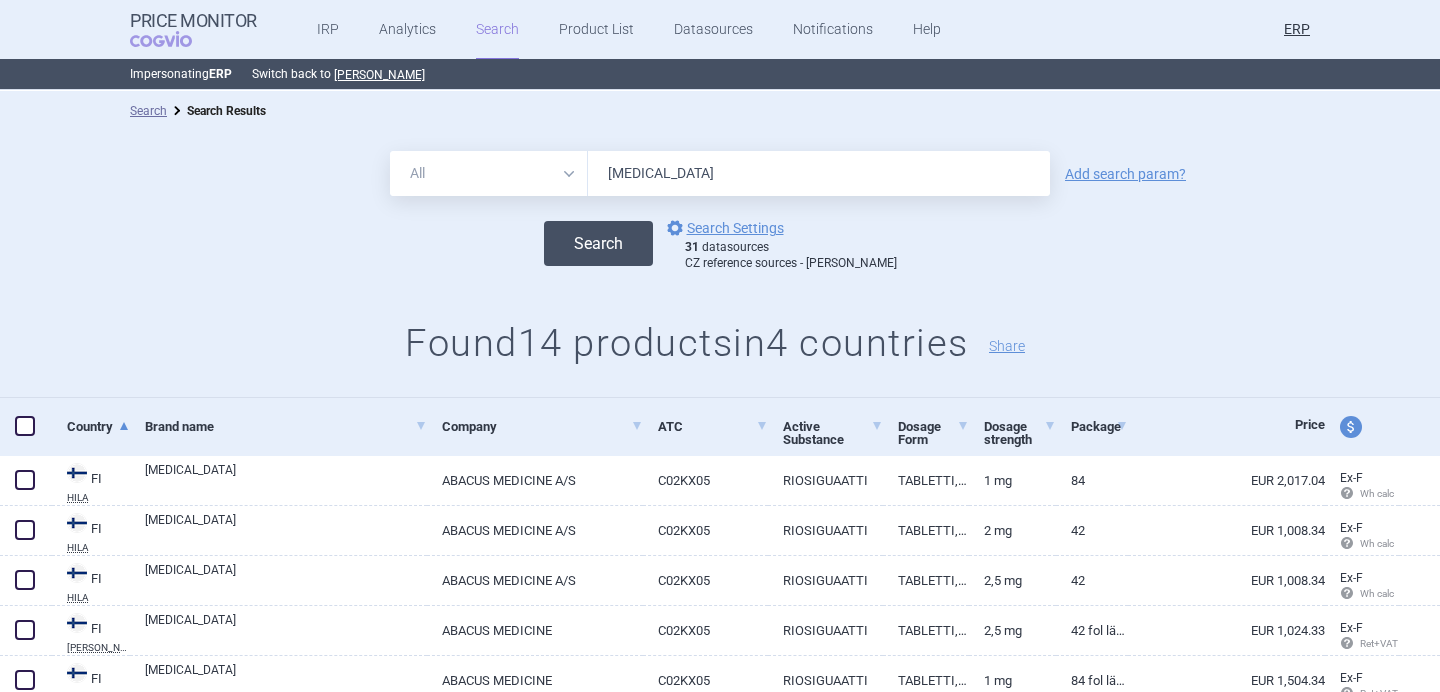 click on "Search" at bounding box center (598, 243) 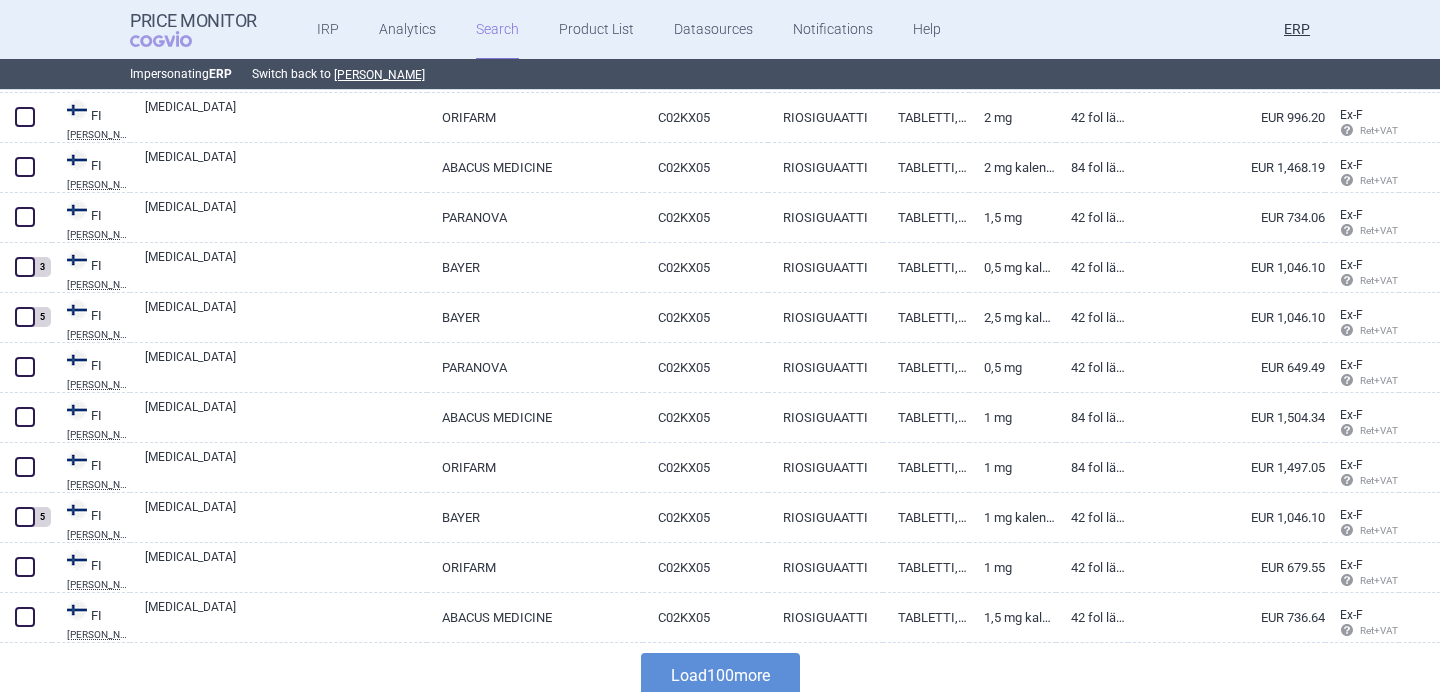 scroll, scrollTop: 4818, scrollLeft: 0, axis: vertical 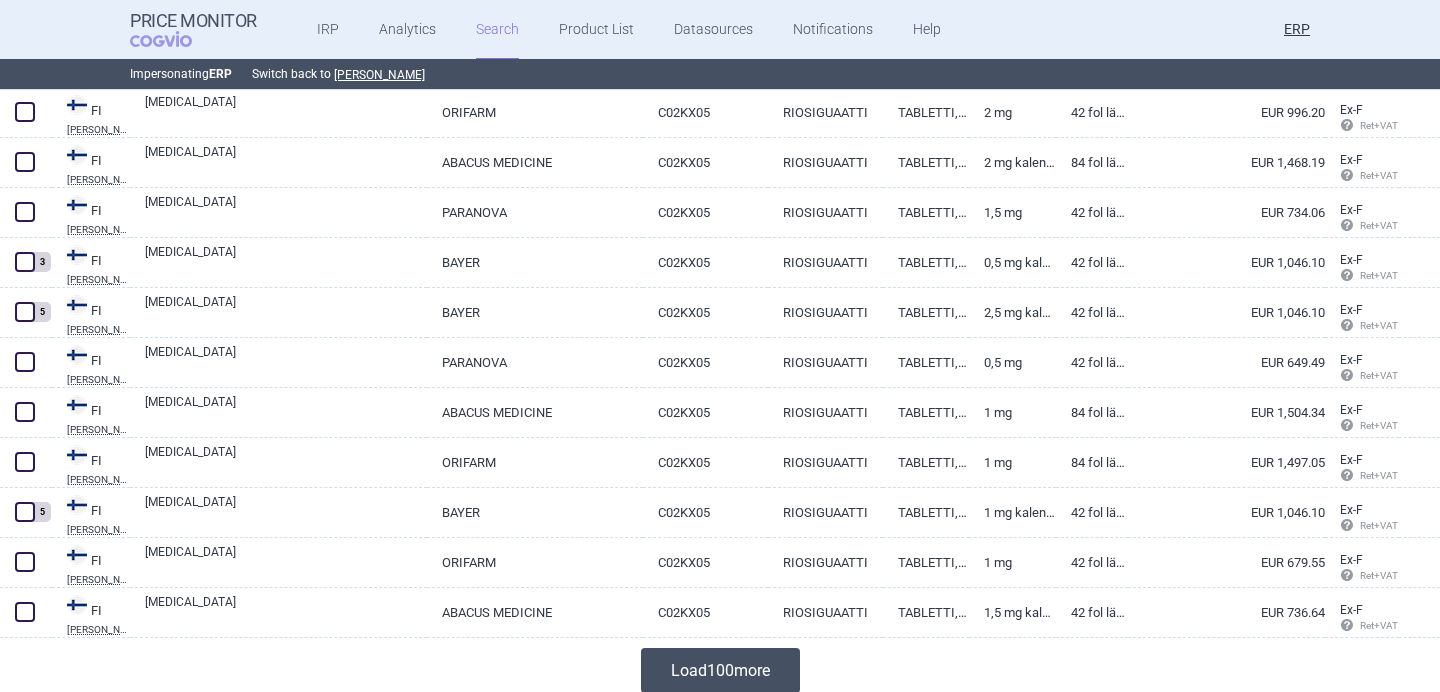 click on "Load  100  more" at bounding box center (720, 670) 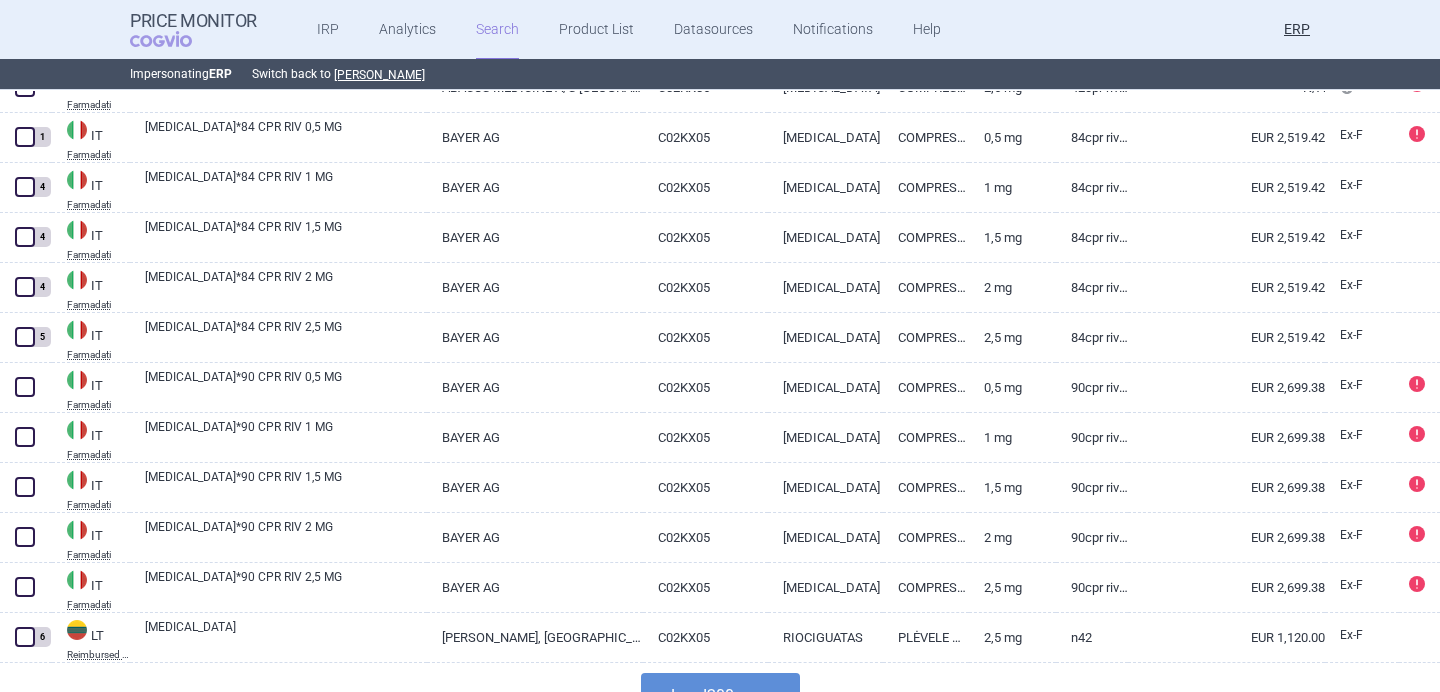 scroll, scrollTop: 9829, scrollLeft: 0, axis: vertical 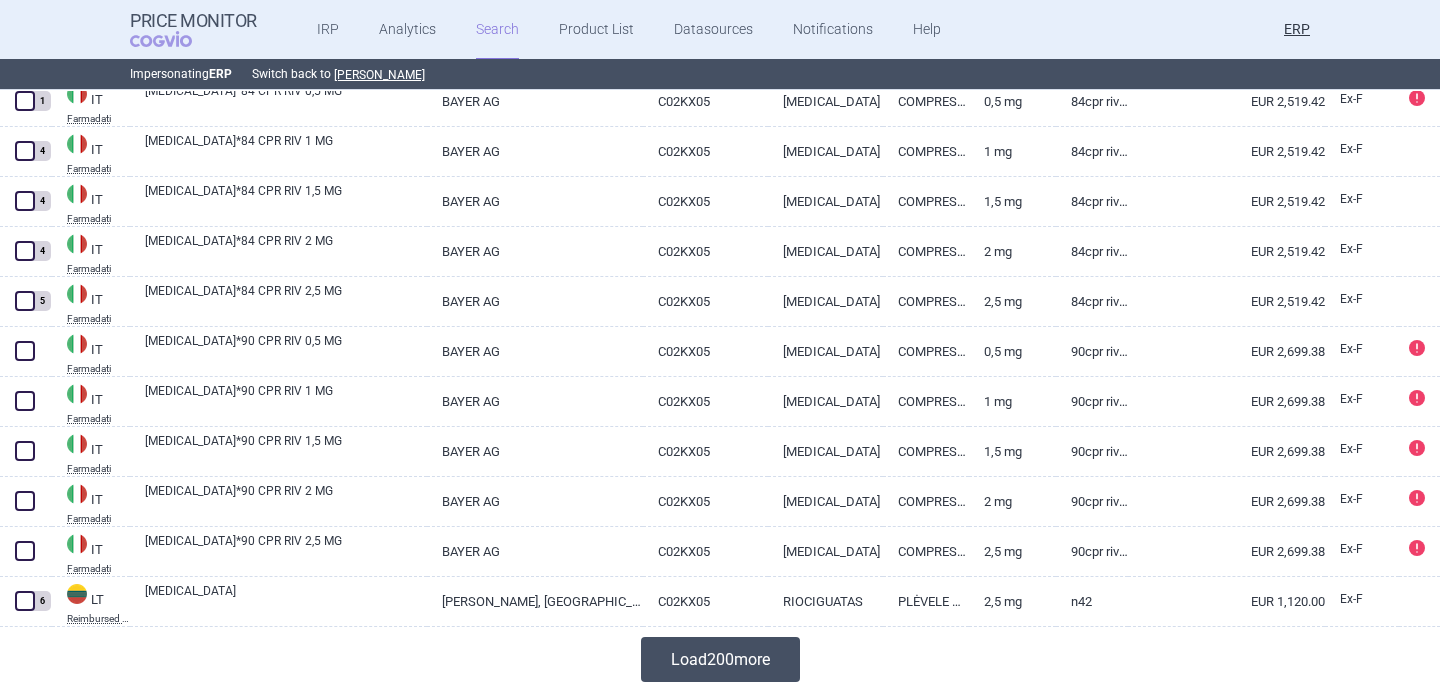 click on "Load  200  more" at bounding box center (720, 659) 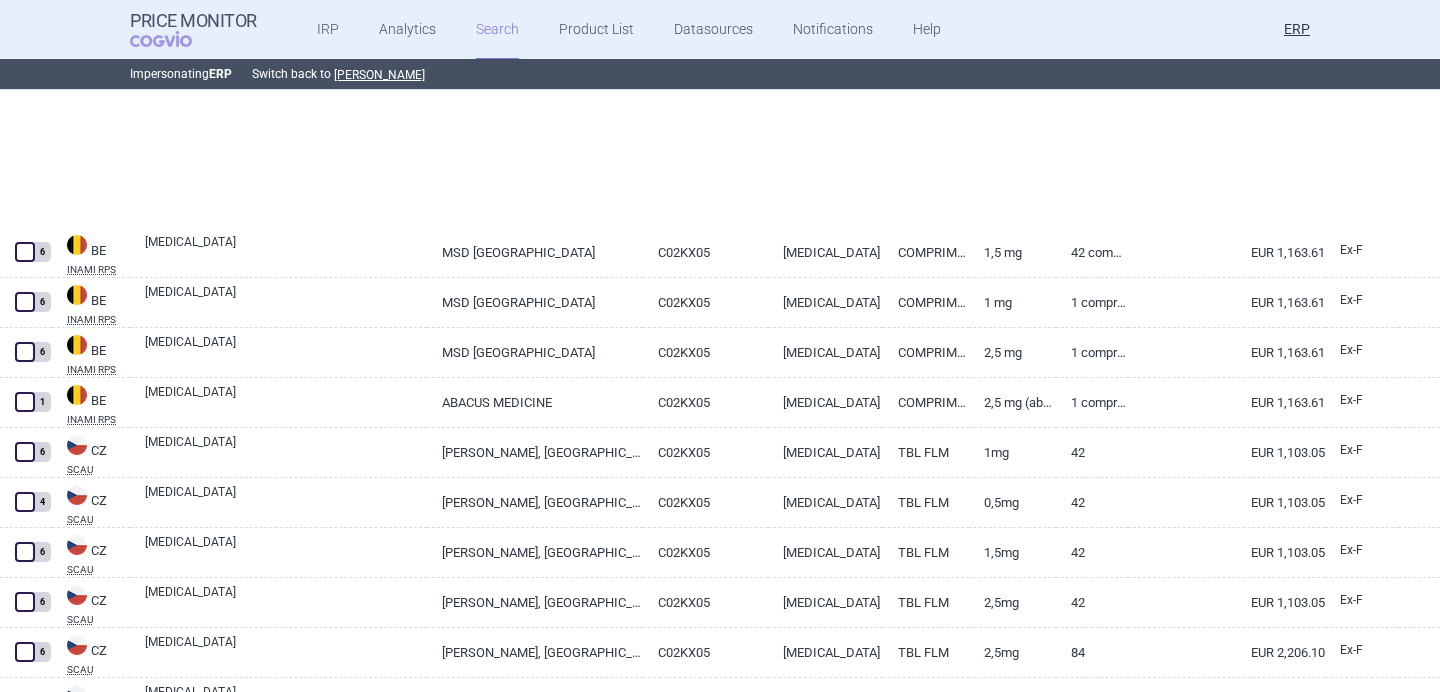 scroll, scrollTop: 0, scrollLeft: 0, axis: both 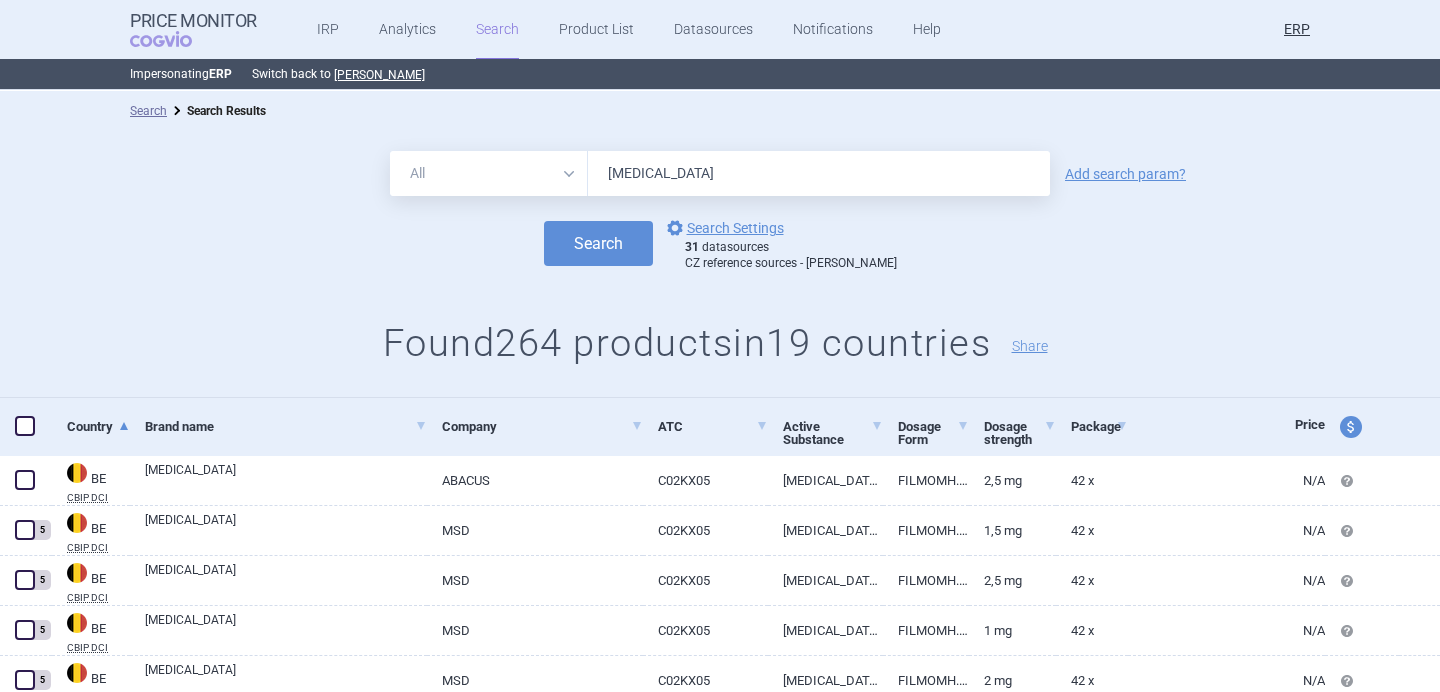 click on "ADEMPAS" at bounding box center (819, 173) 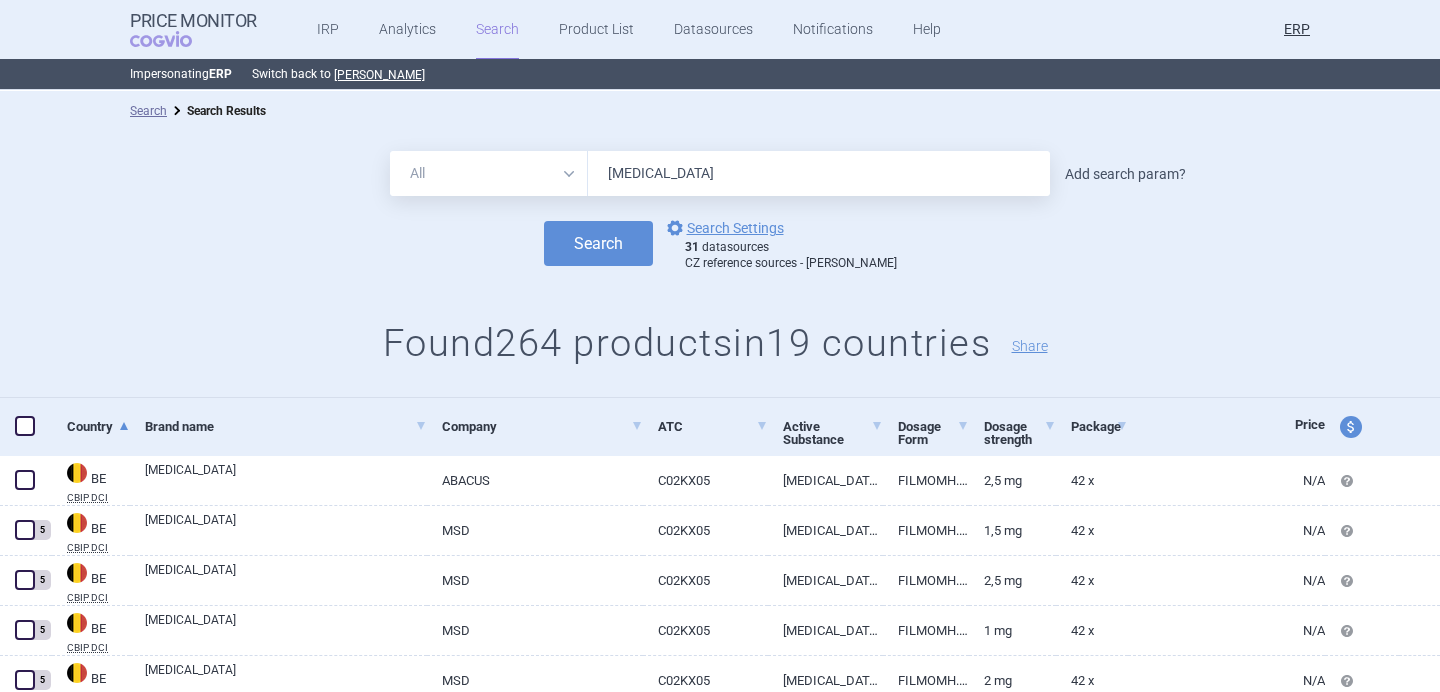 type on "Janumet" 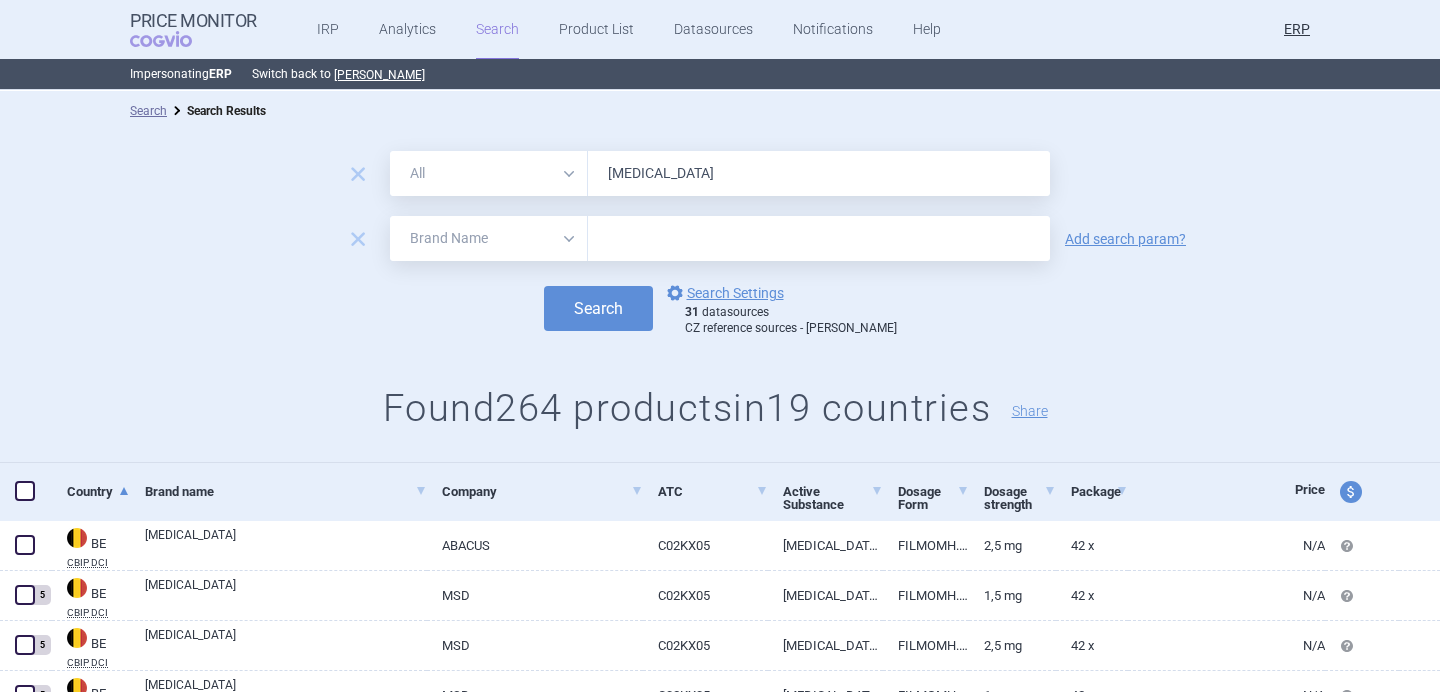 click on "All Brand Name ATC Company Active Substance Country Newer than" at bounding box center (489, 238) 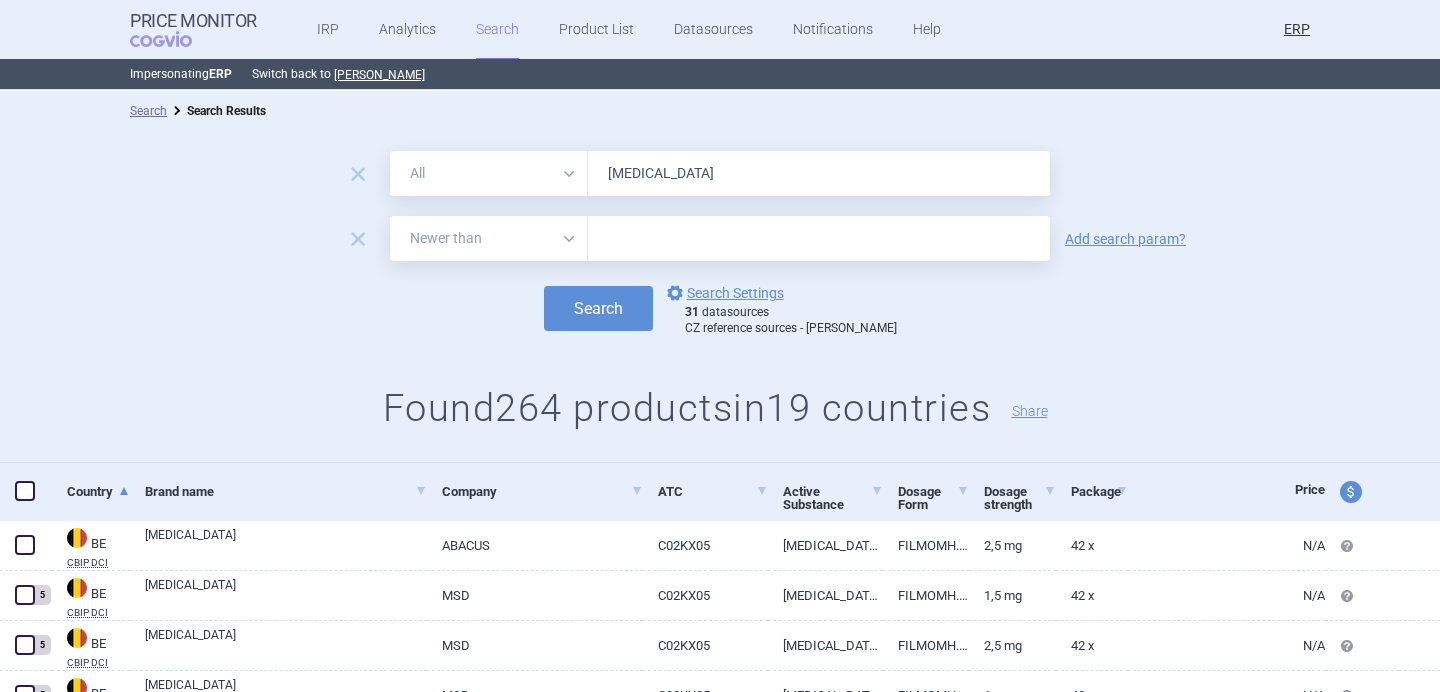 click at bounding box center (819, 238) 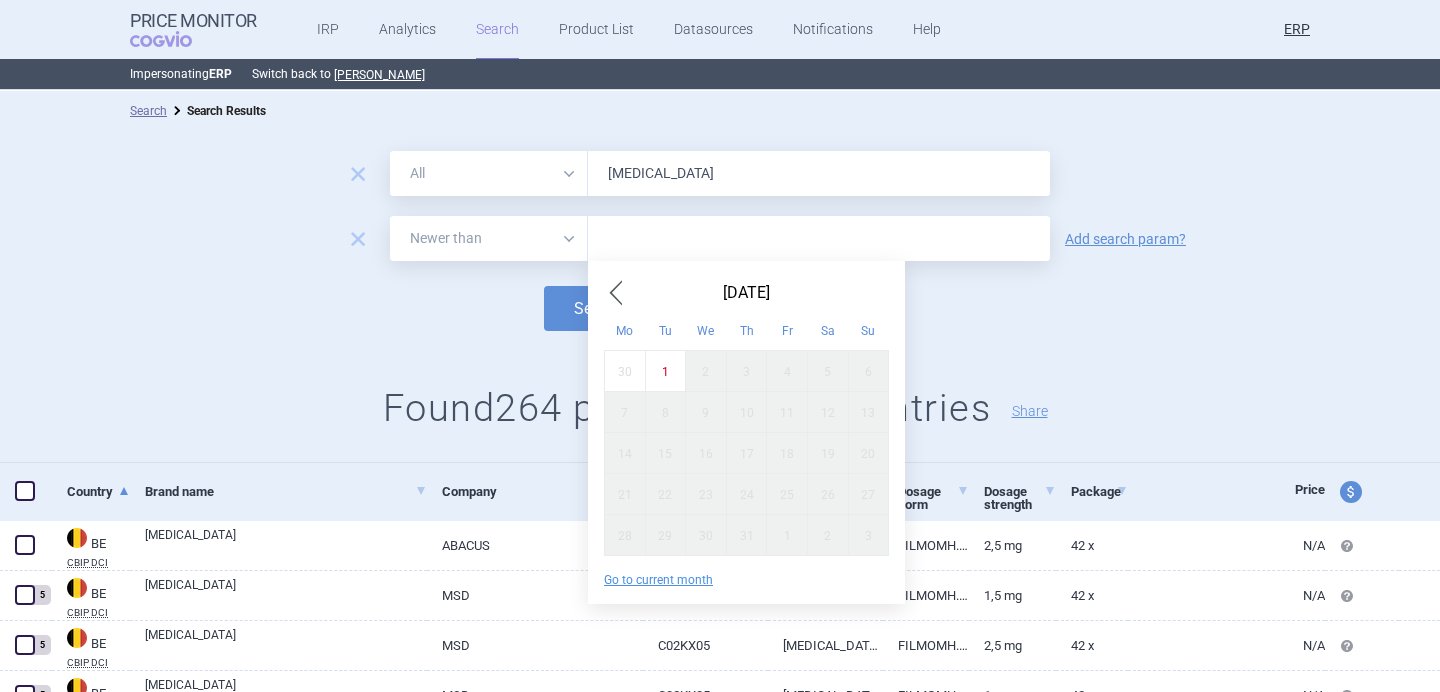 click at bounding box center (616, 293) 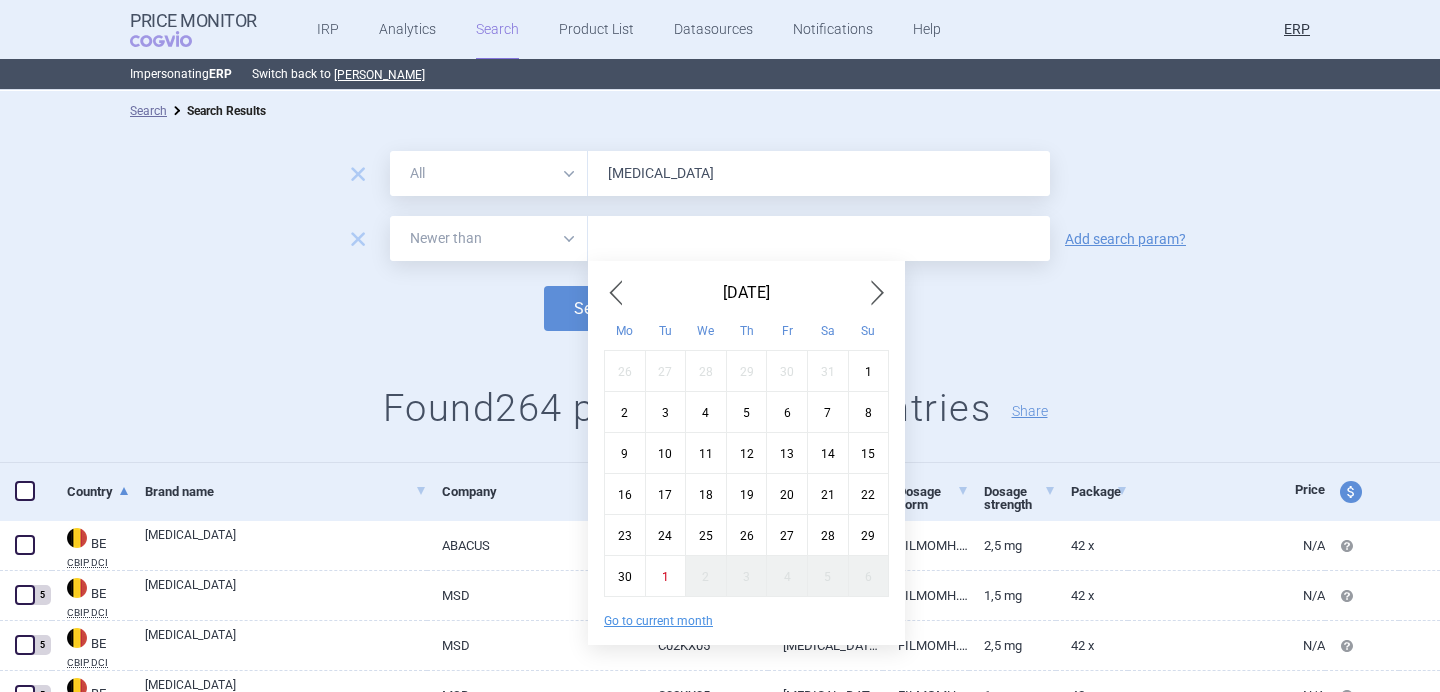 click at bounding box center (616, 293) 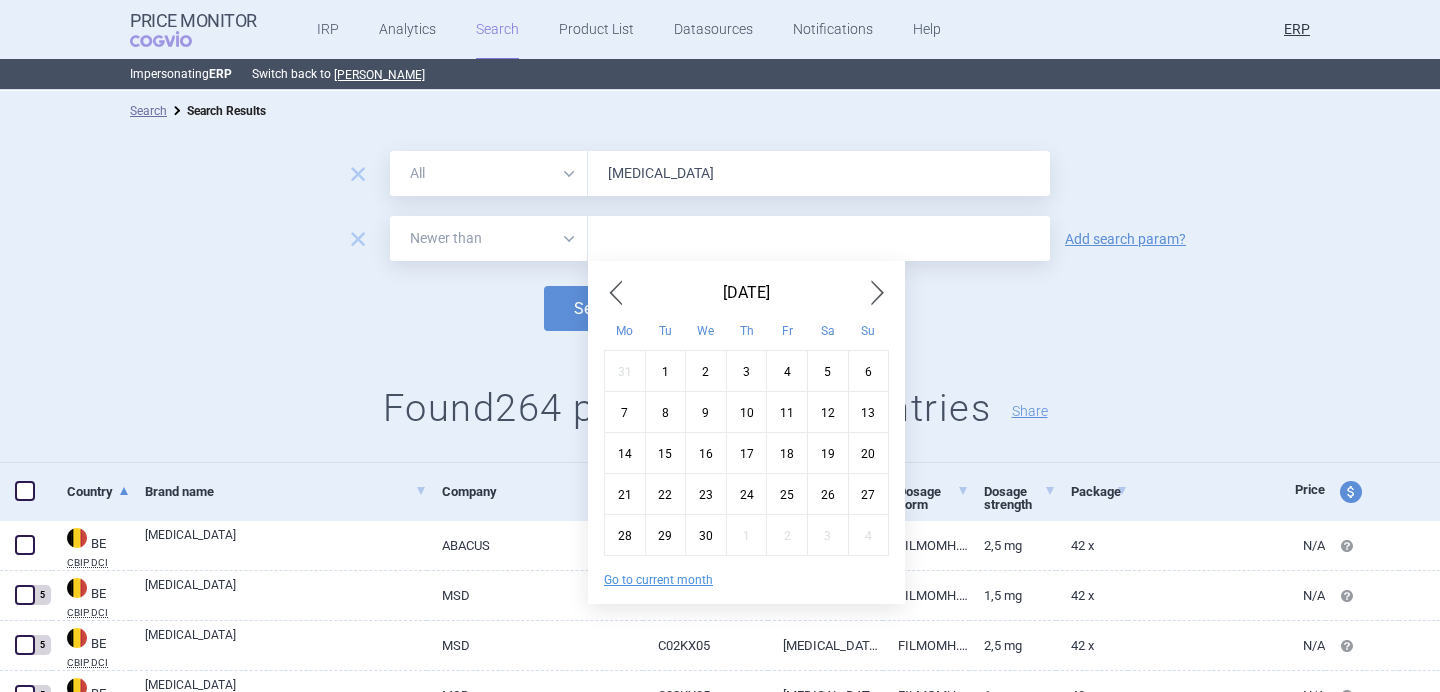 click at bounding box center [616, 293] 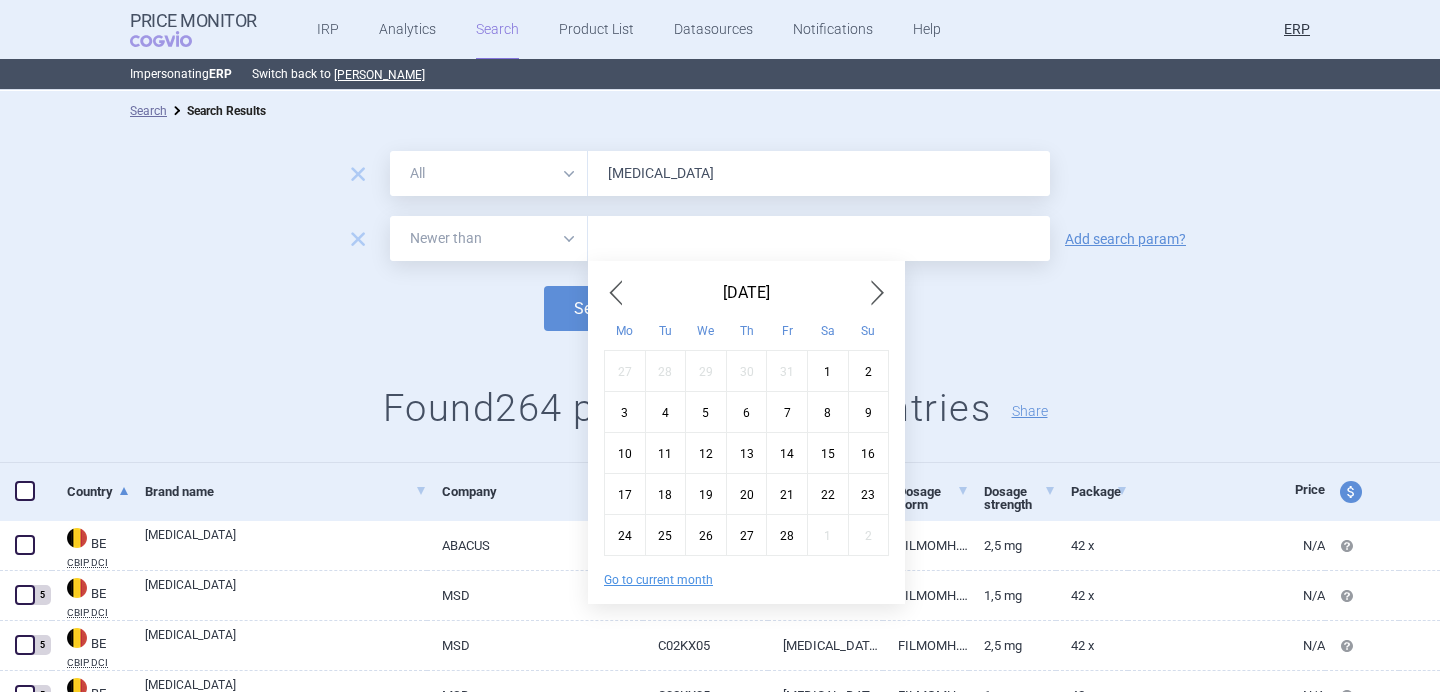 click at bounding box center (616, 293) 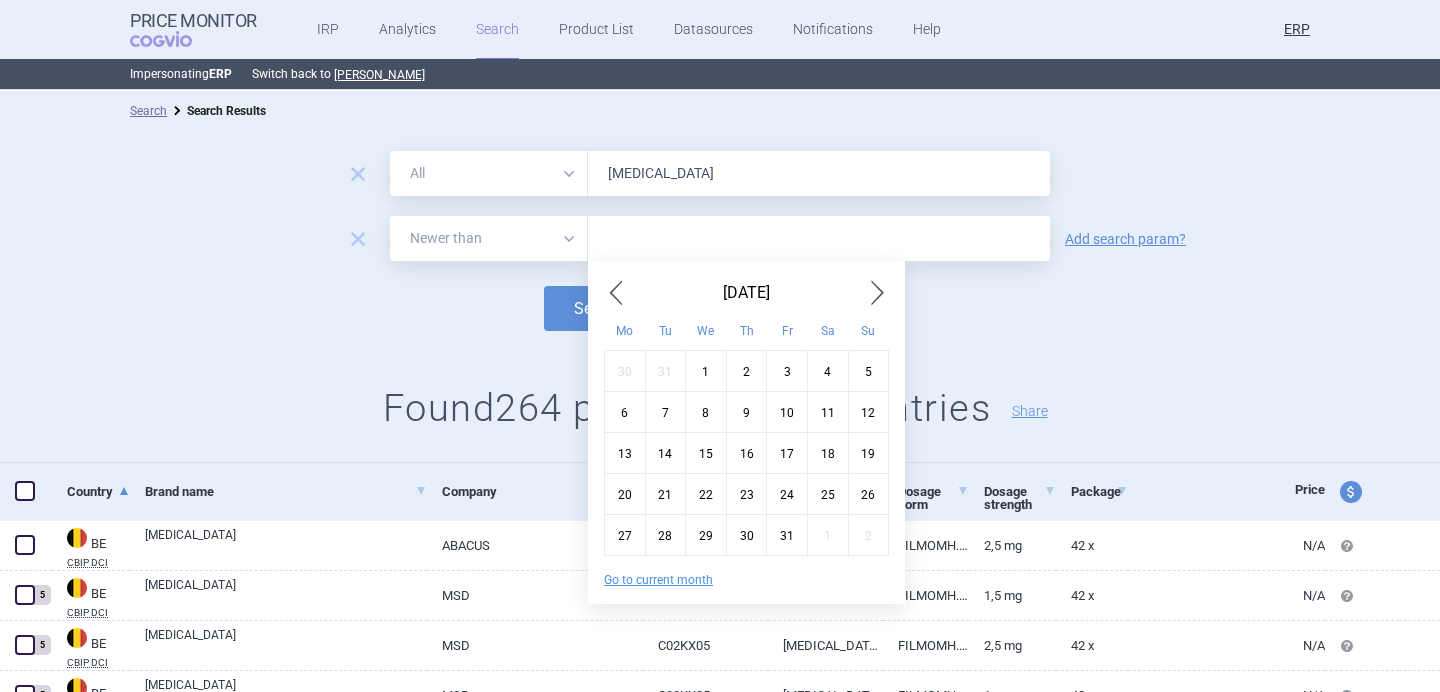 click at bounding box center (616, 293) 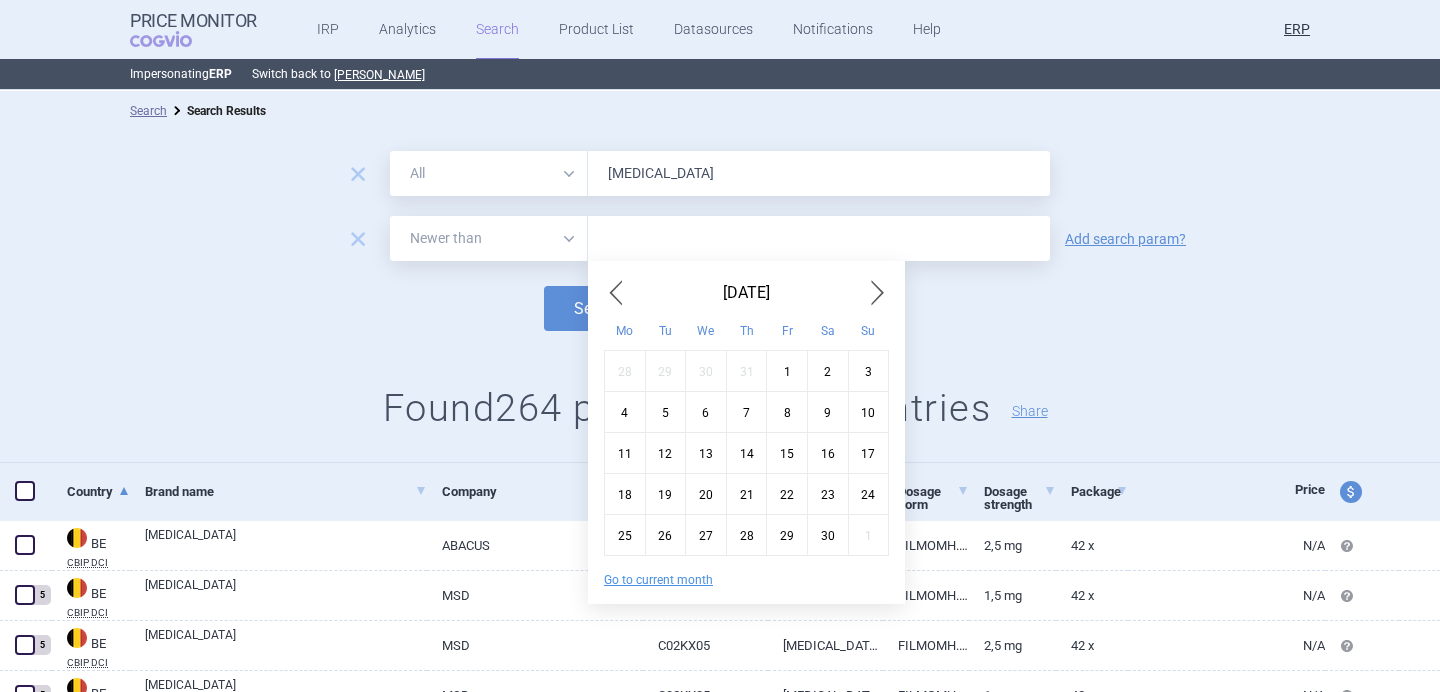 click at bounding box center (616, 293) 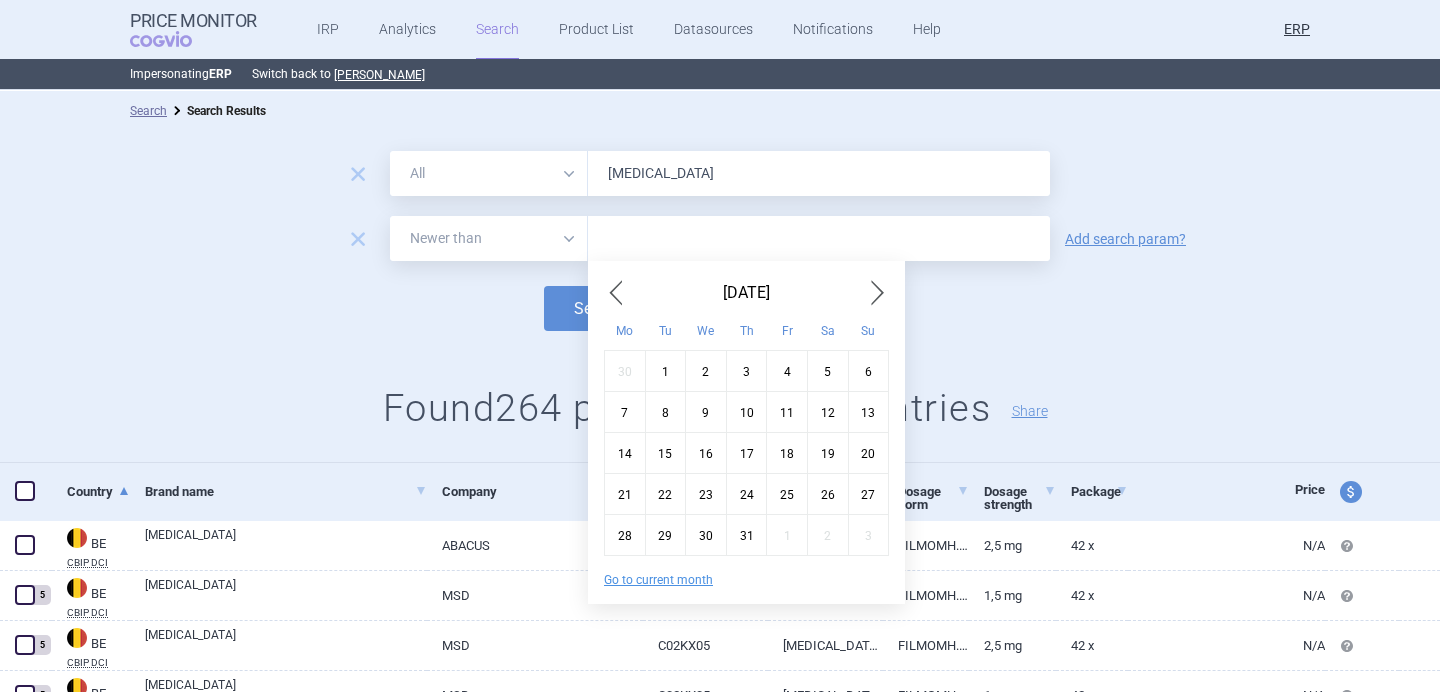 click at bounding box center [616, 293] 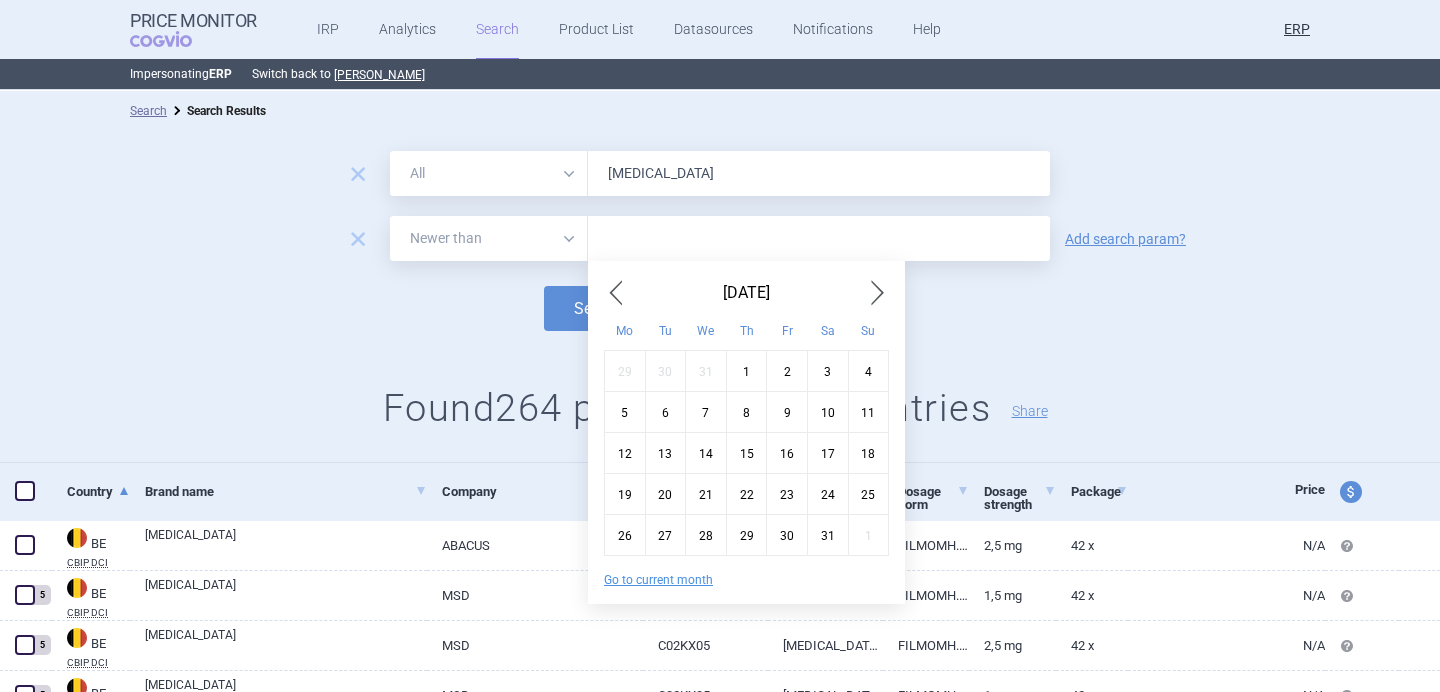 click at bounding box center (616, 293) 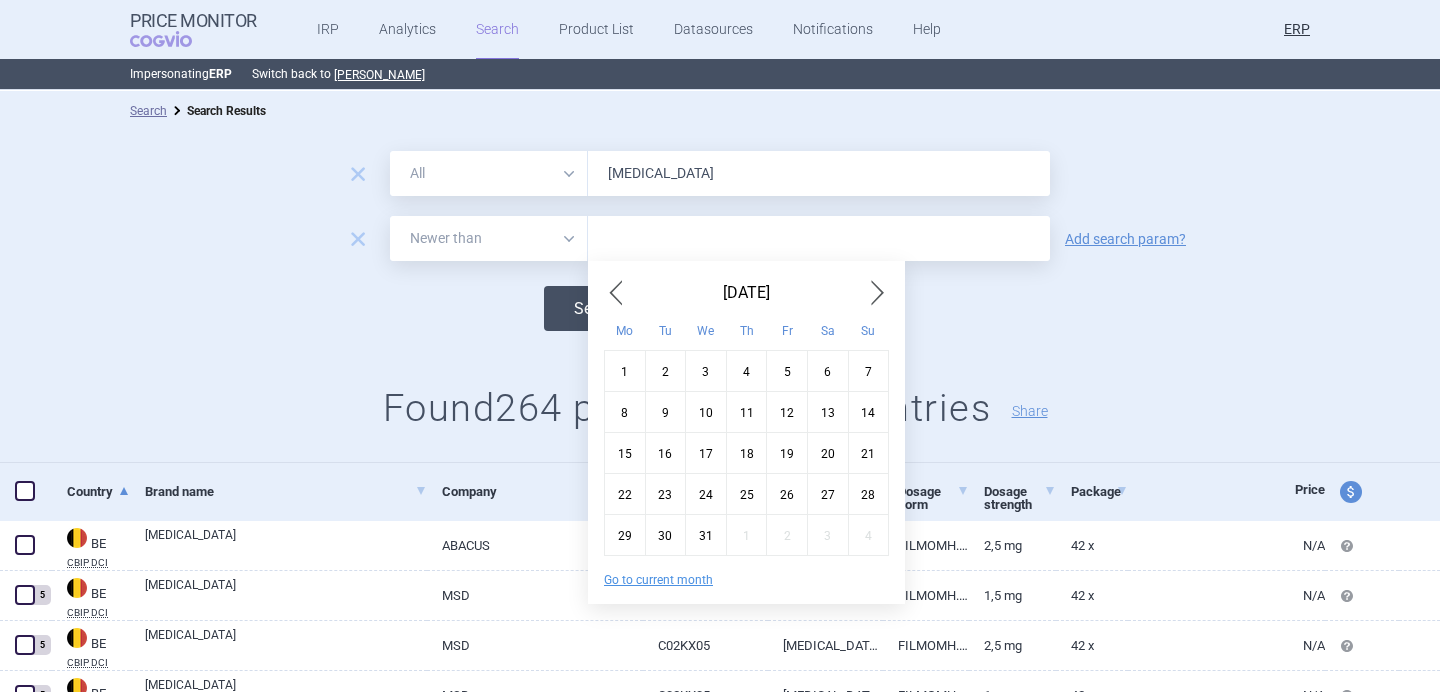 click on "Search" at bounding box center [598, 308] 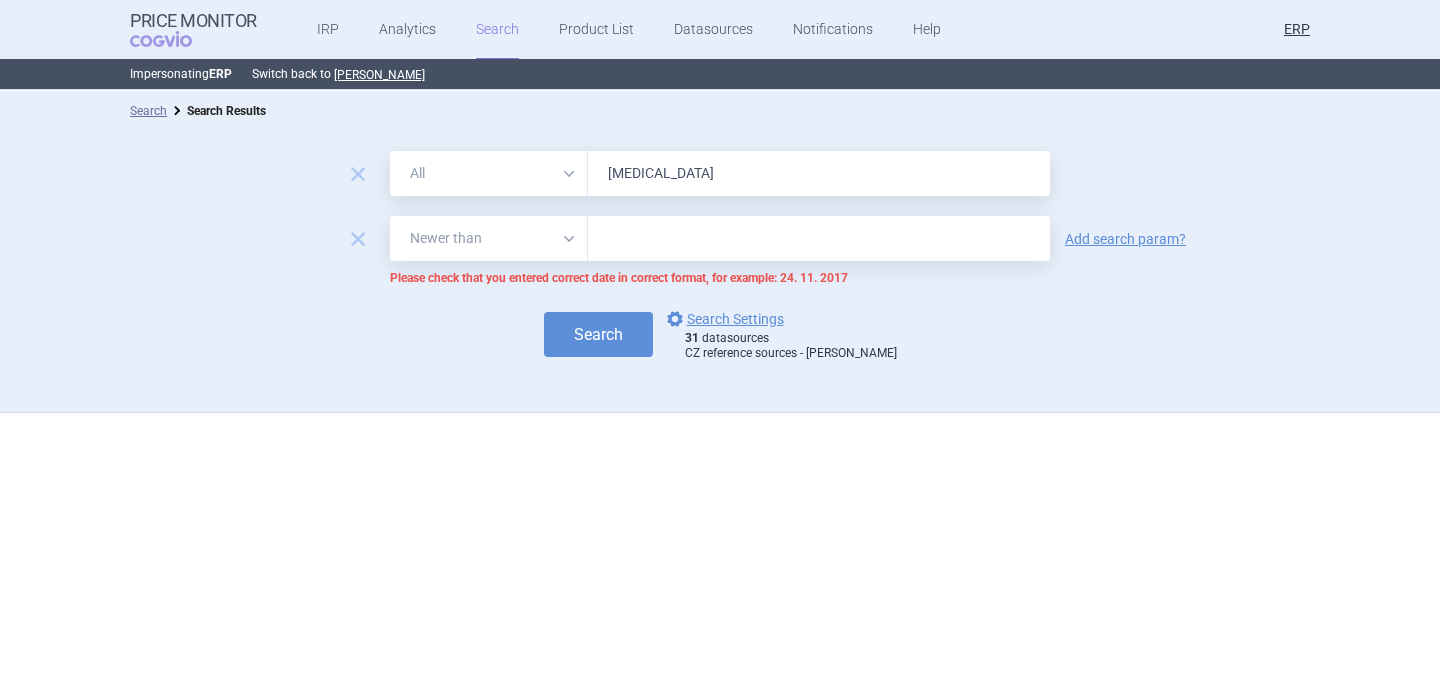 click at bounding box center [819, 238] 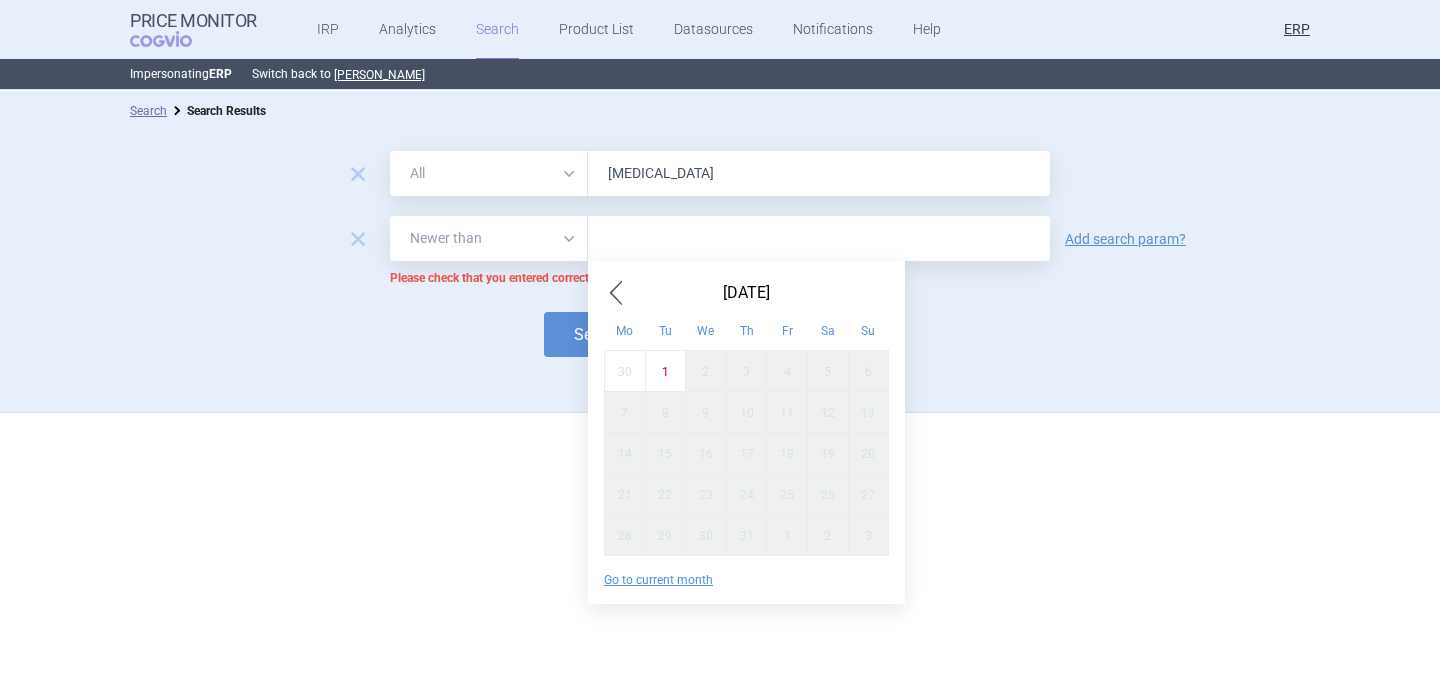 click at bounding box center (616, 293) 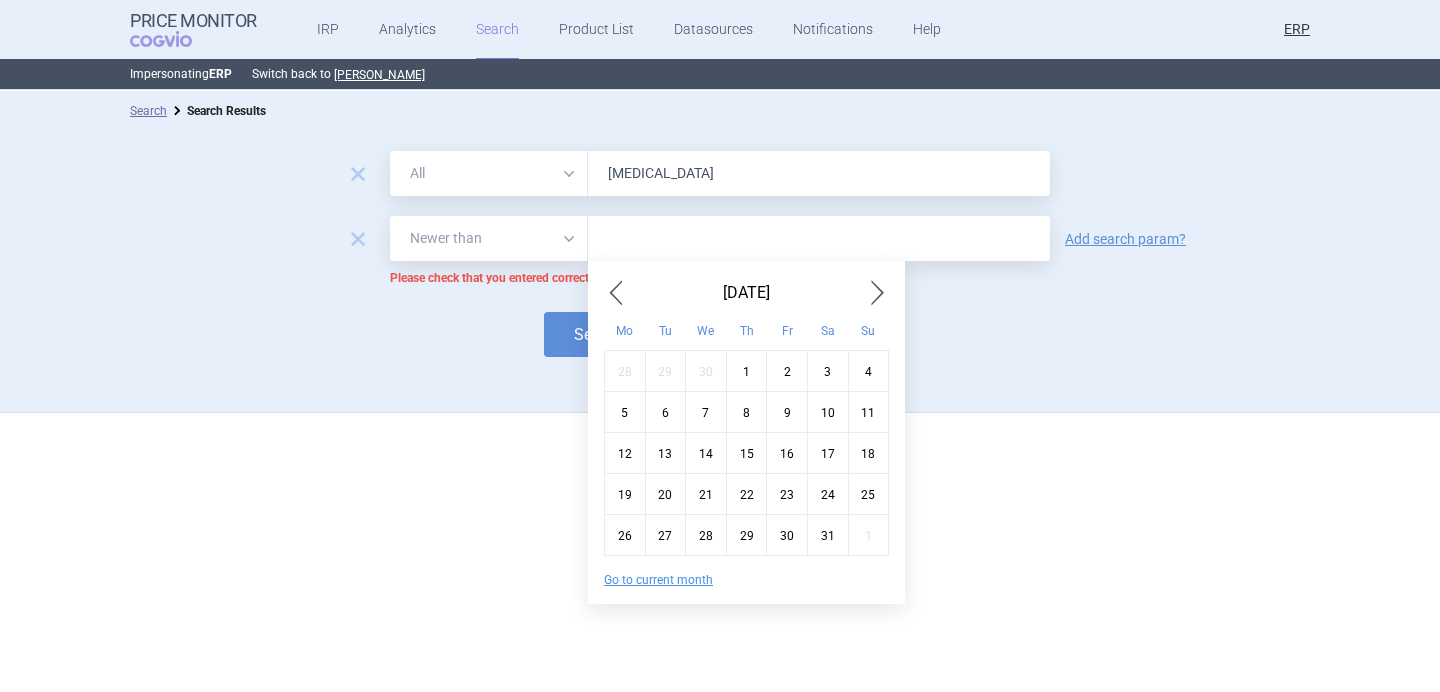 click at bounding box center (616, 293) 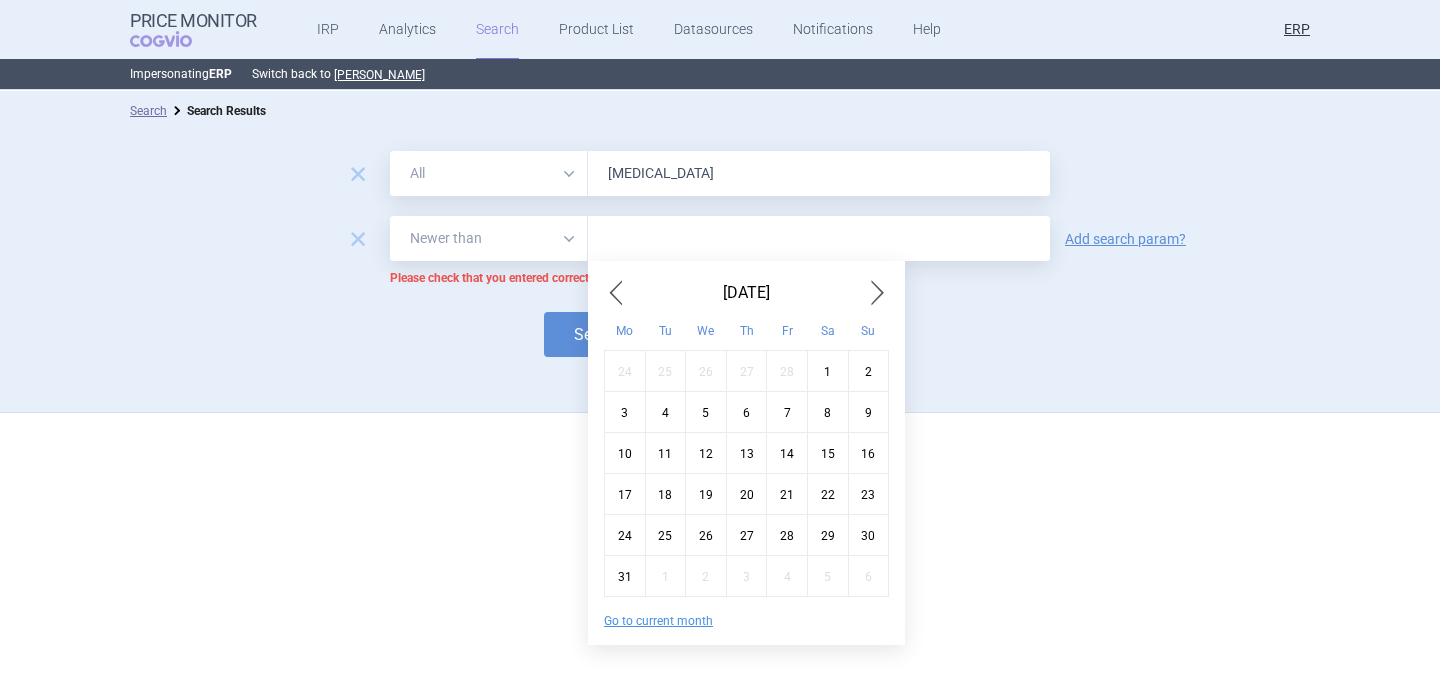 click at bounding box center [616, 293] 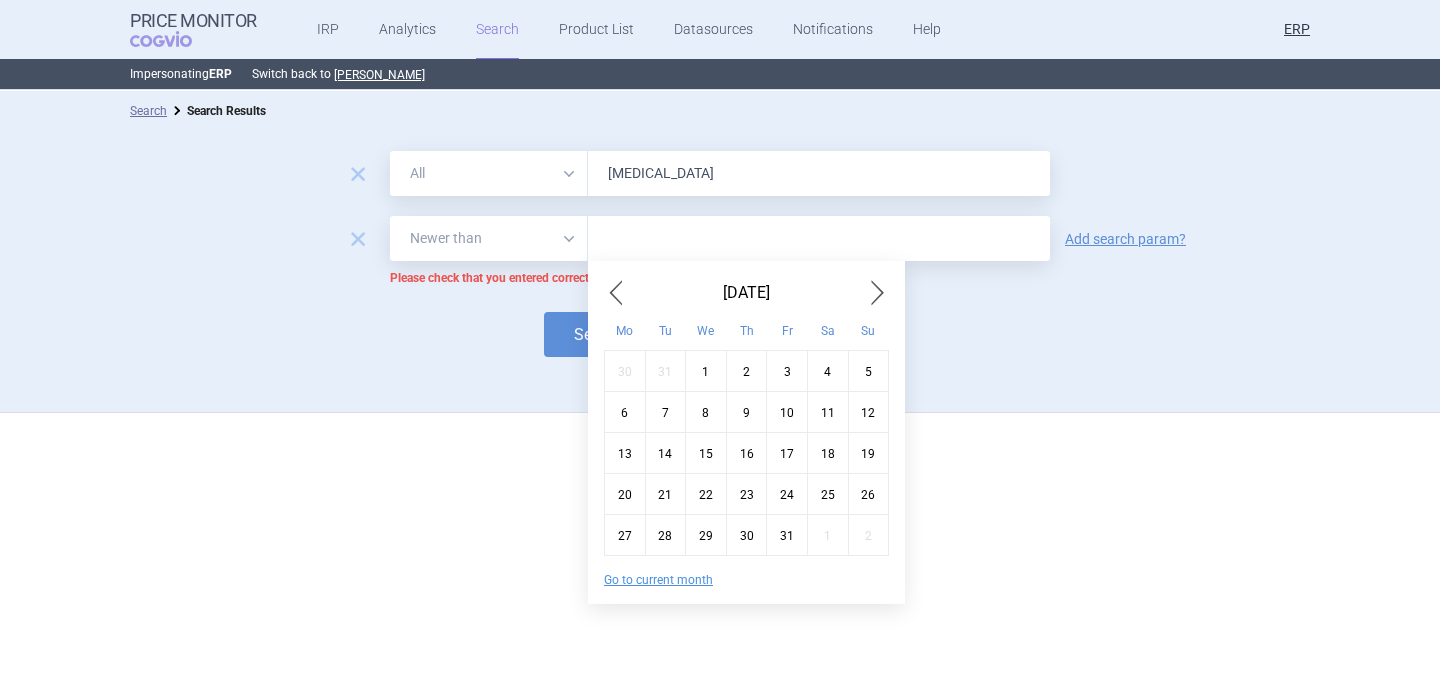 click at bounding box center (616, 293) 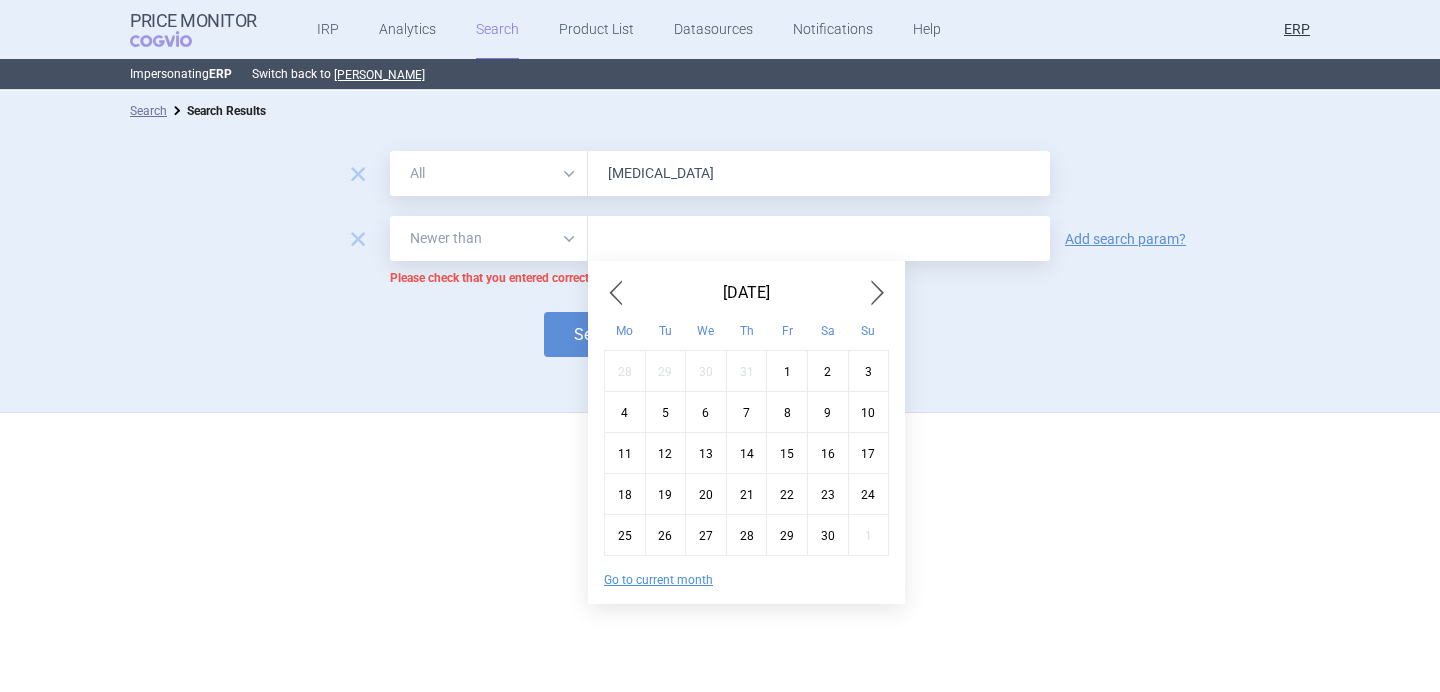 click at bounding box center (616, 293) 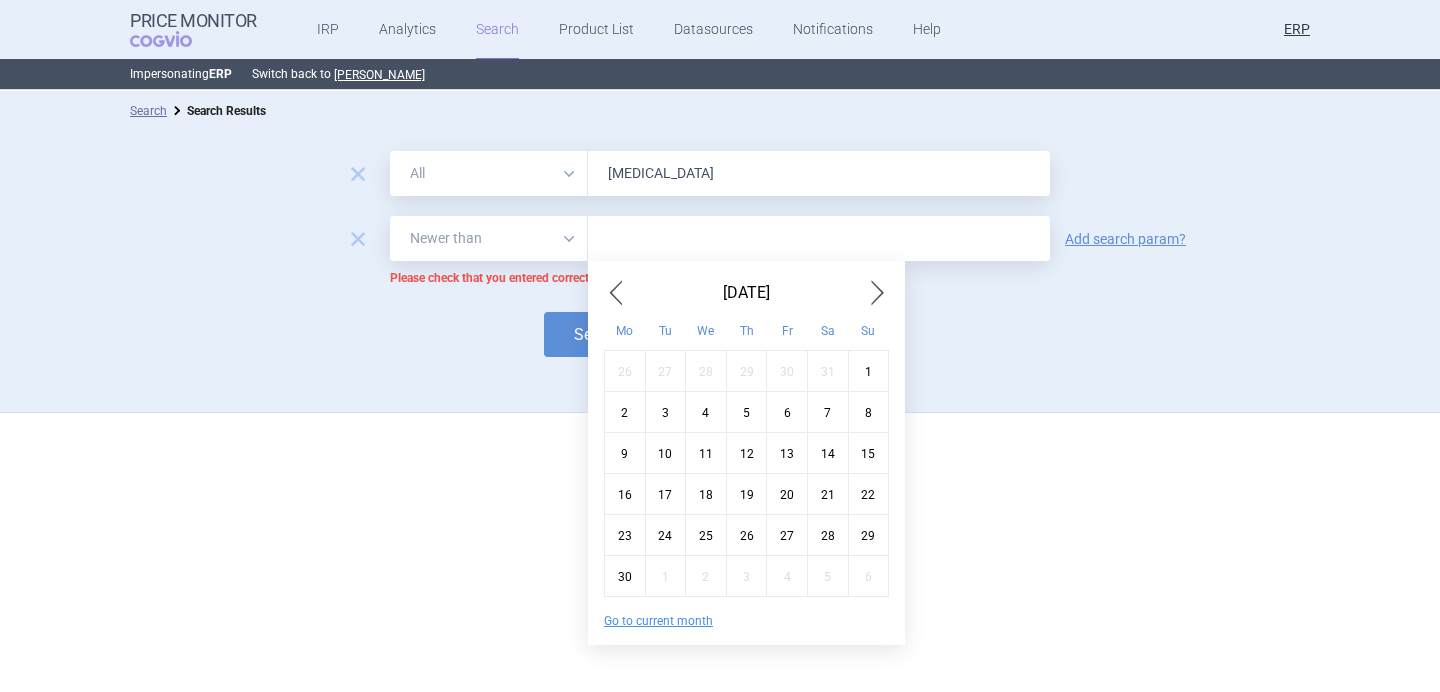 click at bounding box center [616, 293] 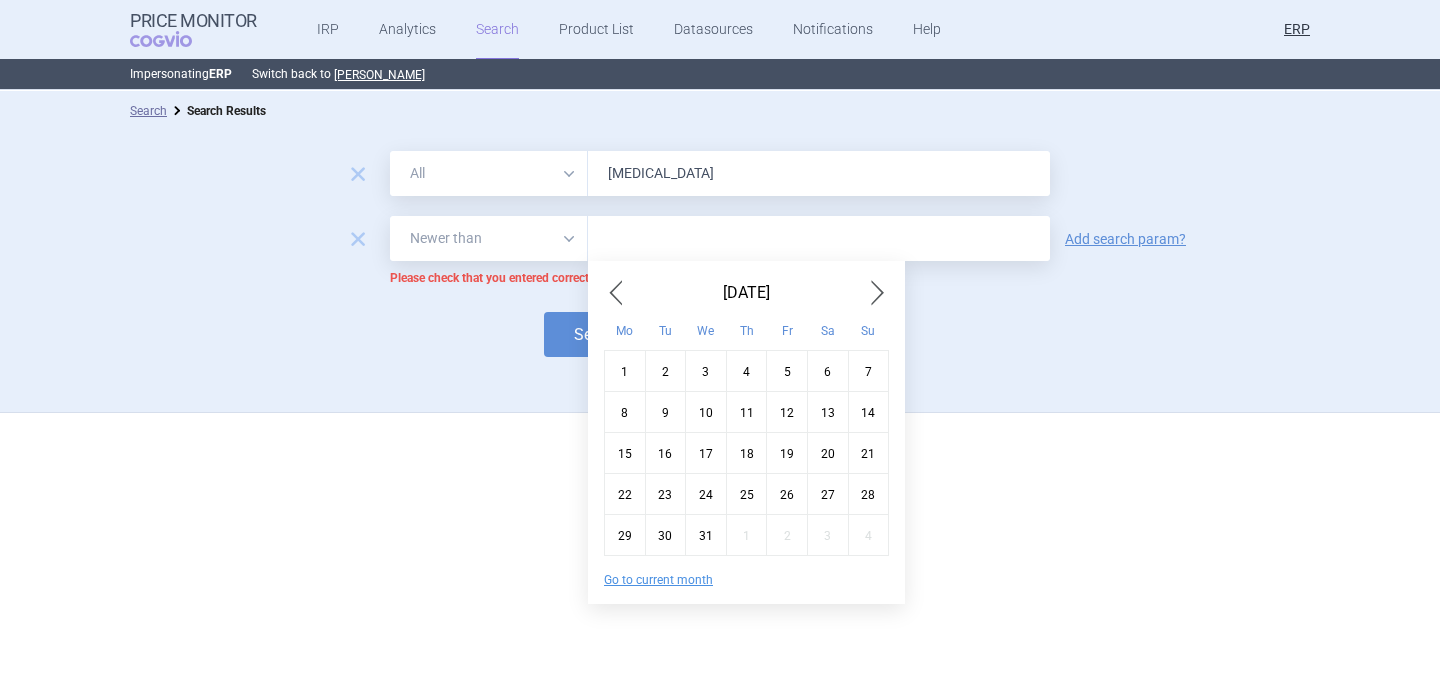 click at bounding box center (616, 293) 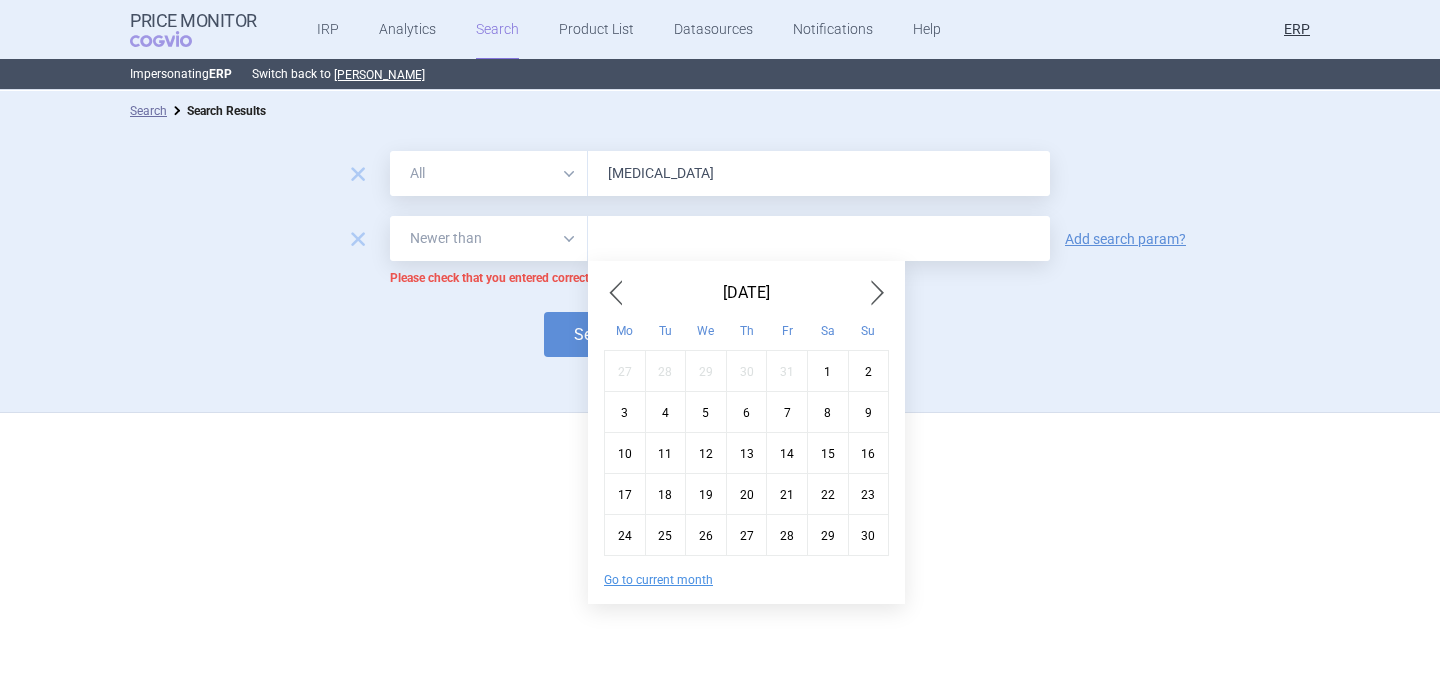 click at bounding box center (616, 293) 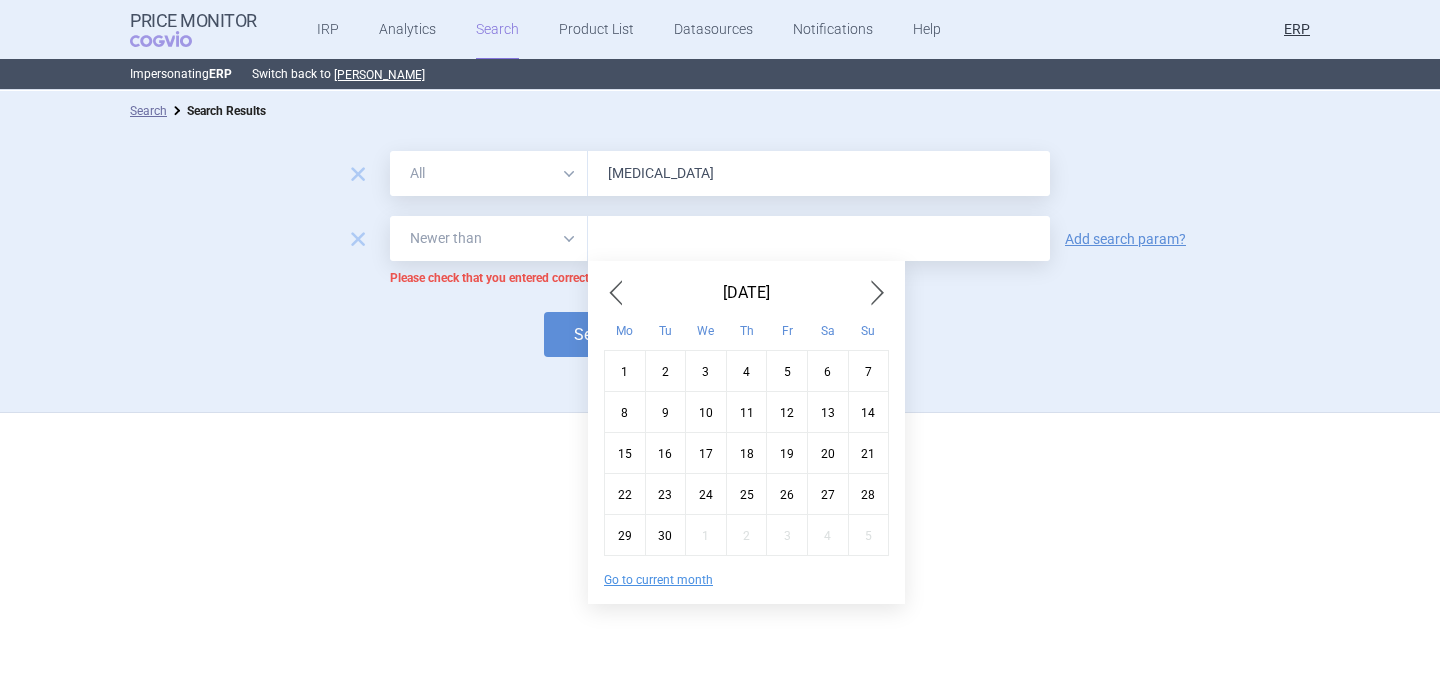 click at bounding box center [616, 293] 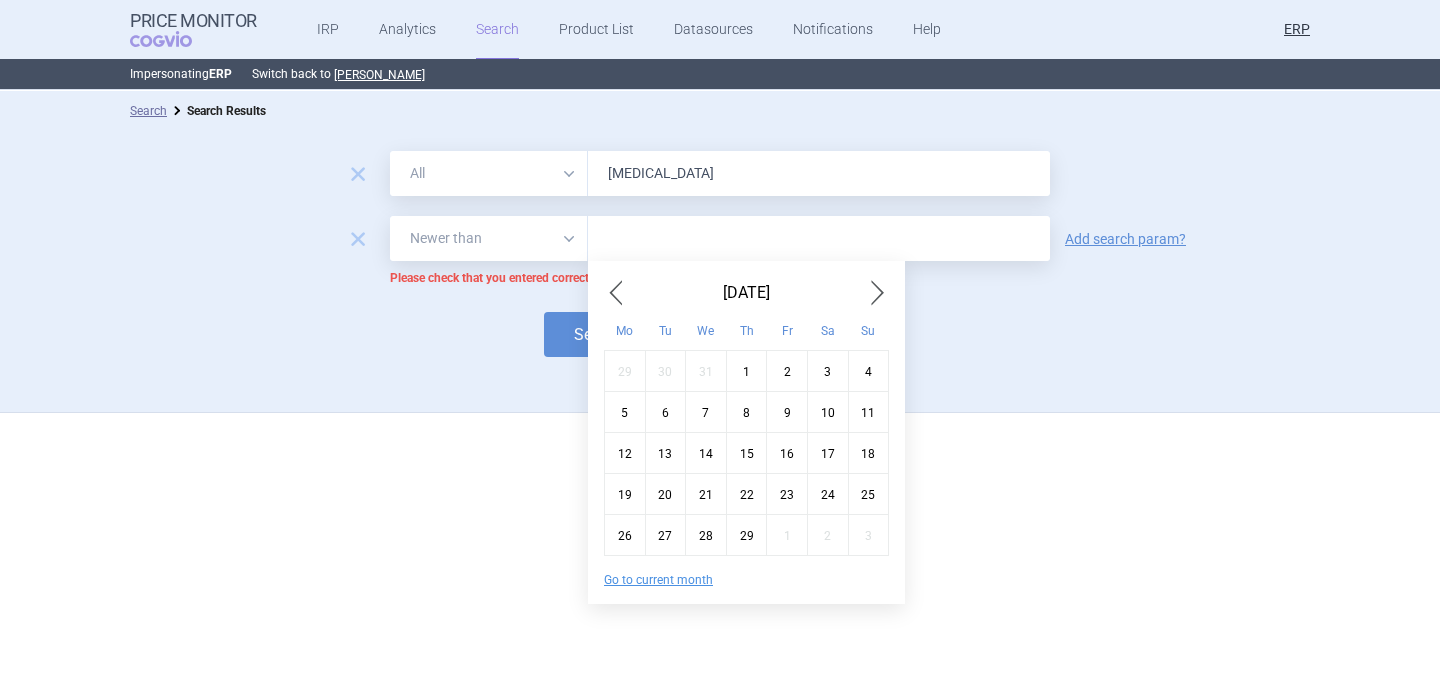 click at bounding box center [616, 293] 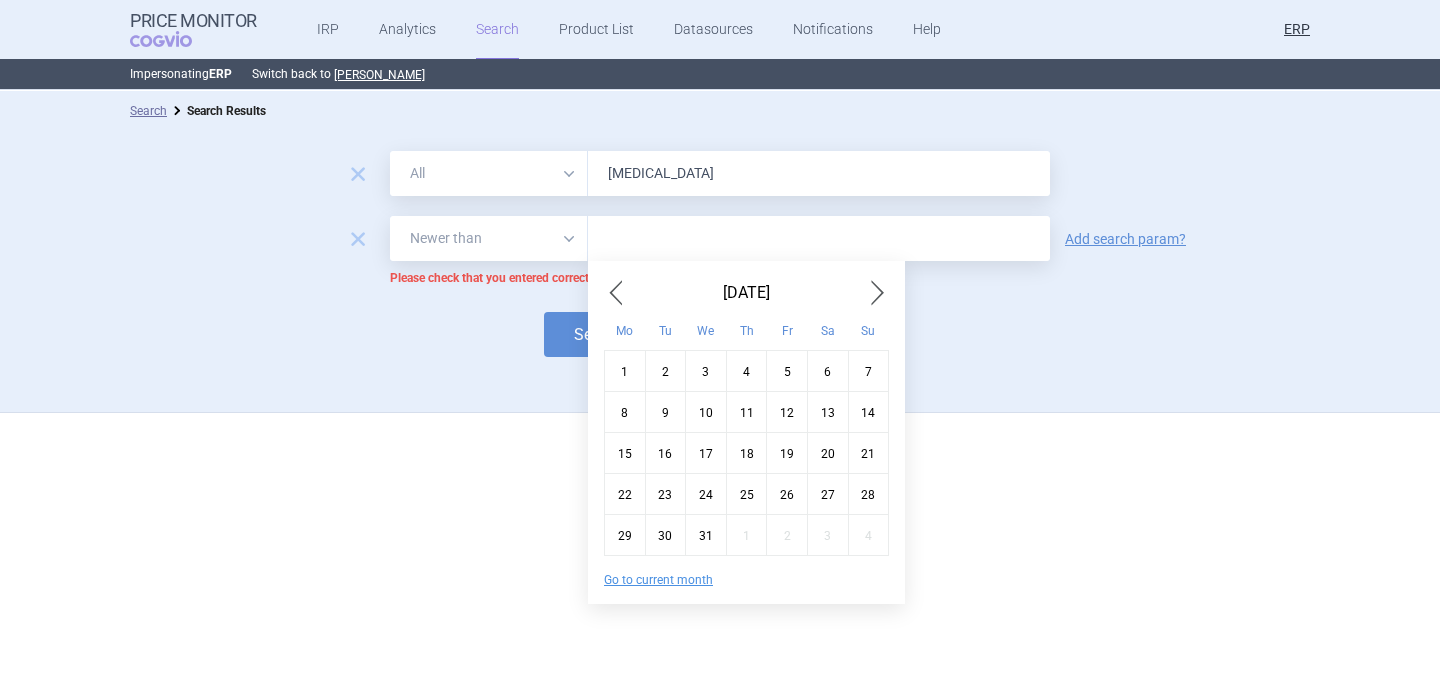 click at bounding box center [616, 293] 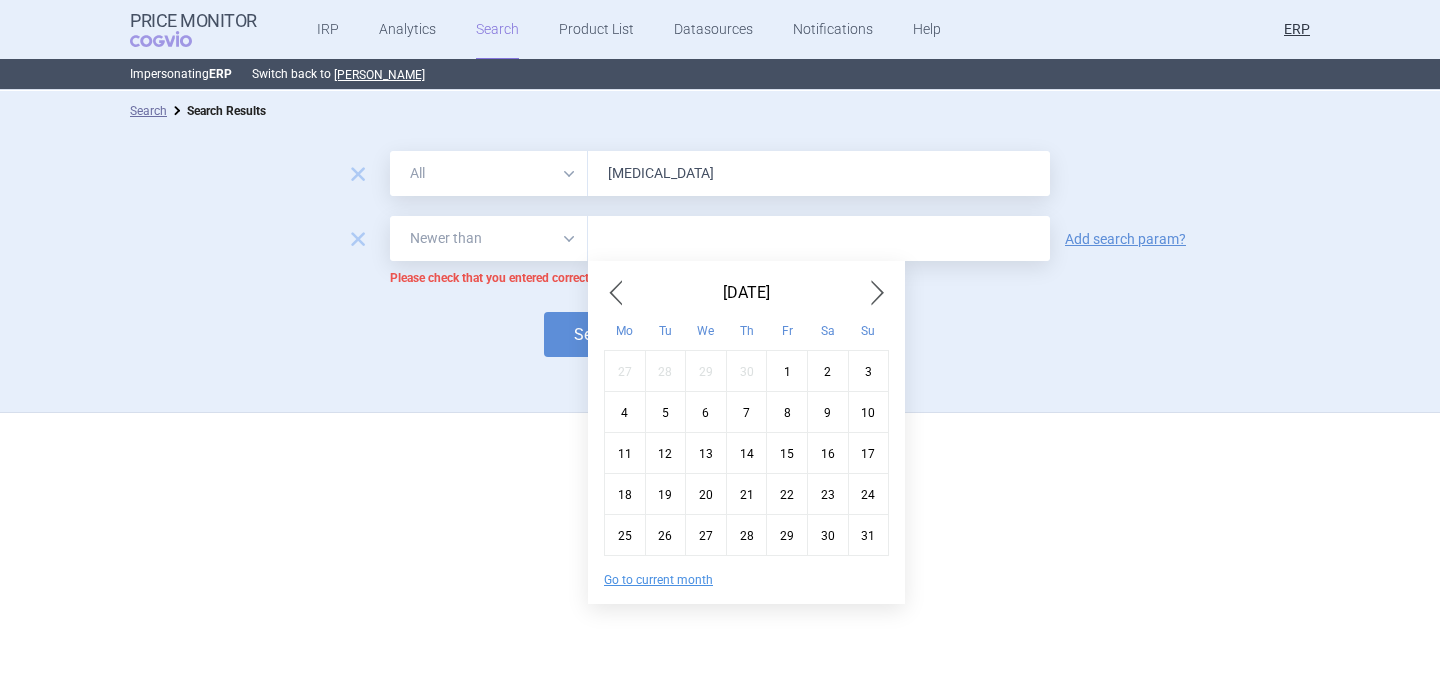 click on "1" at bounding box center [787, 370] 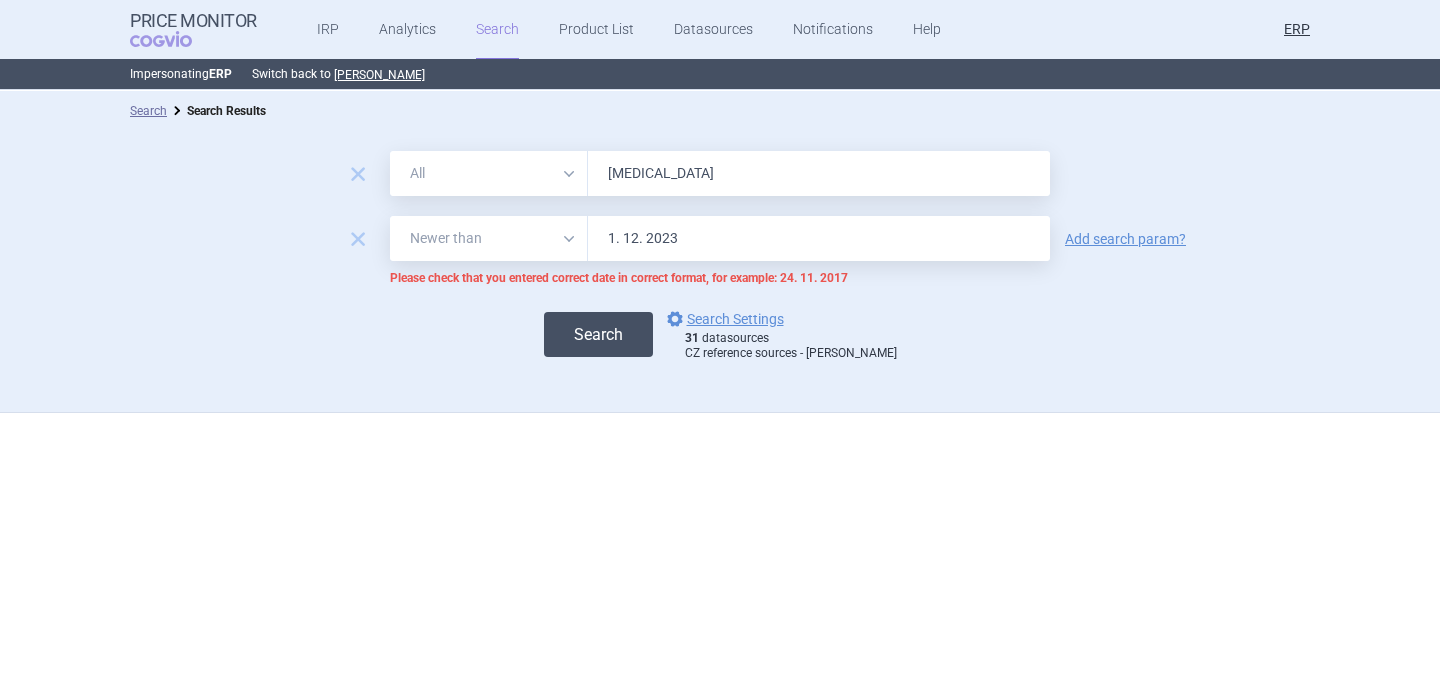 click on "Search" at bounding box center (598, 334) 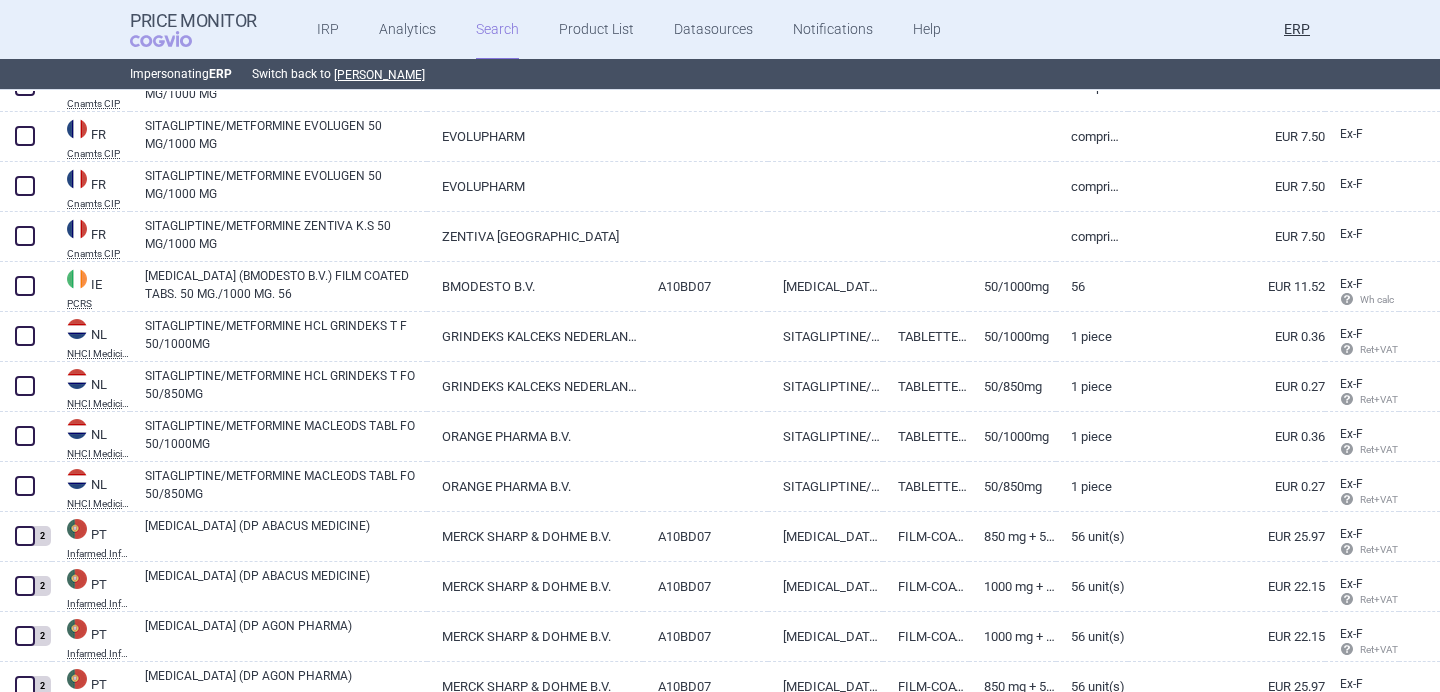 scroll, scrollTop: 1094, scrollLeft: 0, axis: vertical 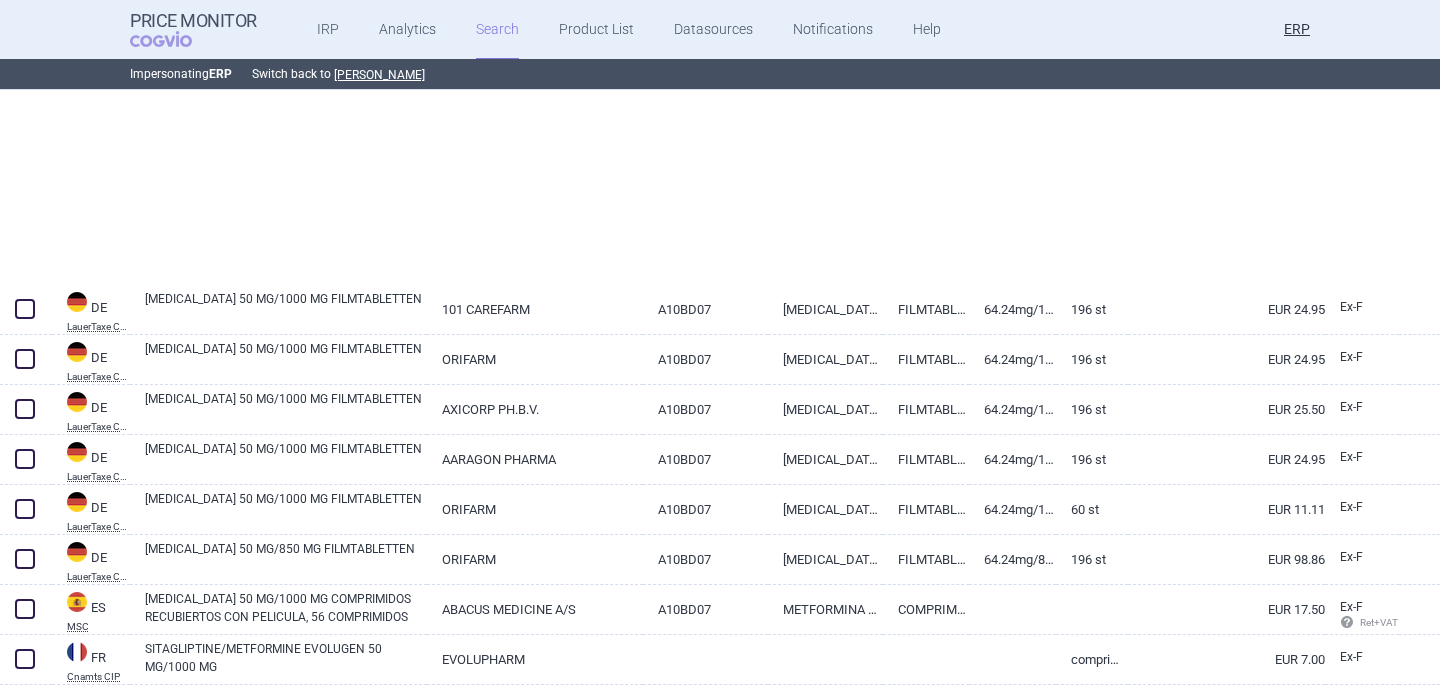 select on "newerThan" 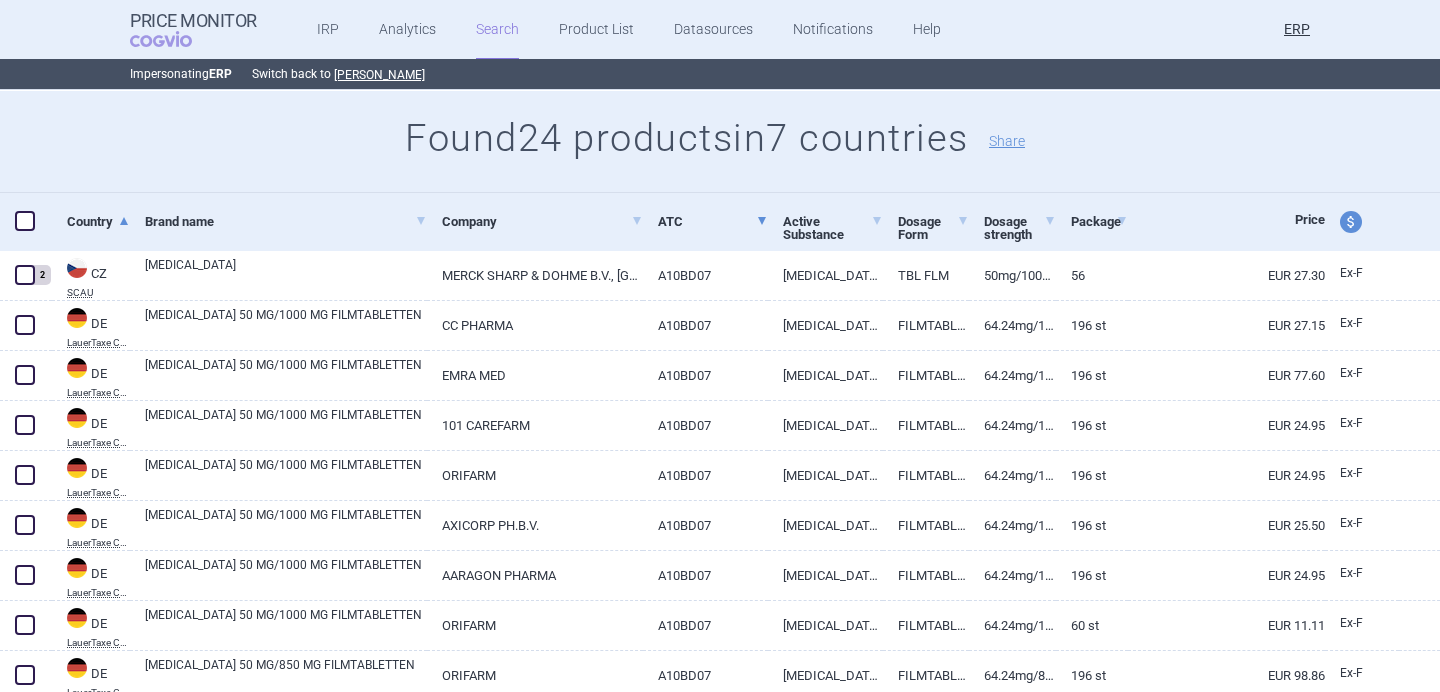 scroll, scrollTop: 0, scrollLeft: 0, axis: both 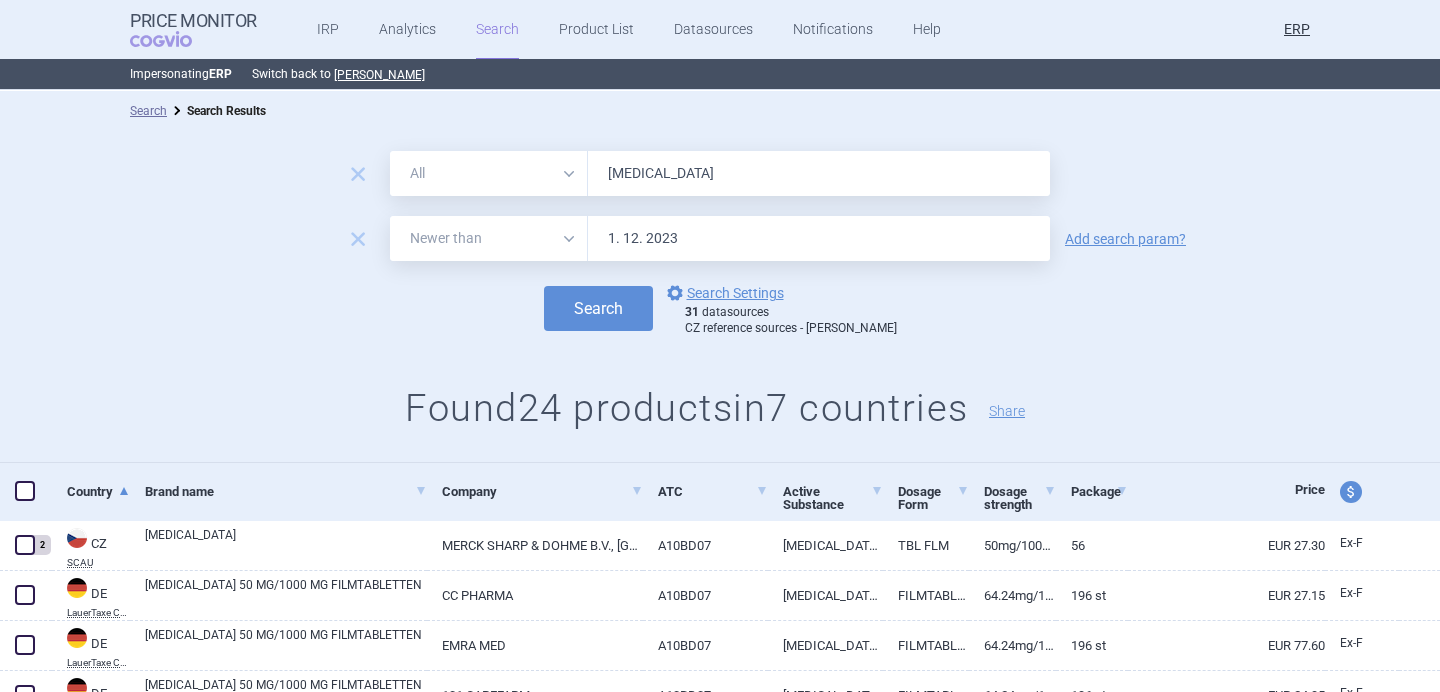 click on "Janumet" at bounding box center [819, 173] 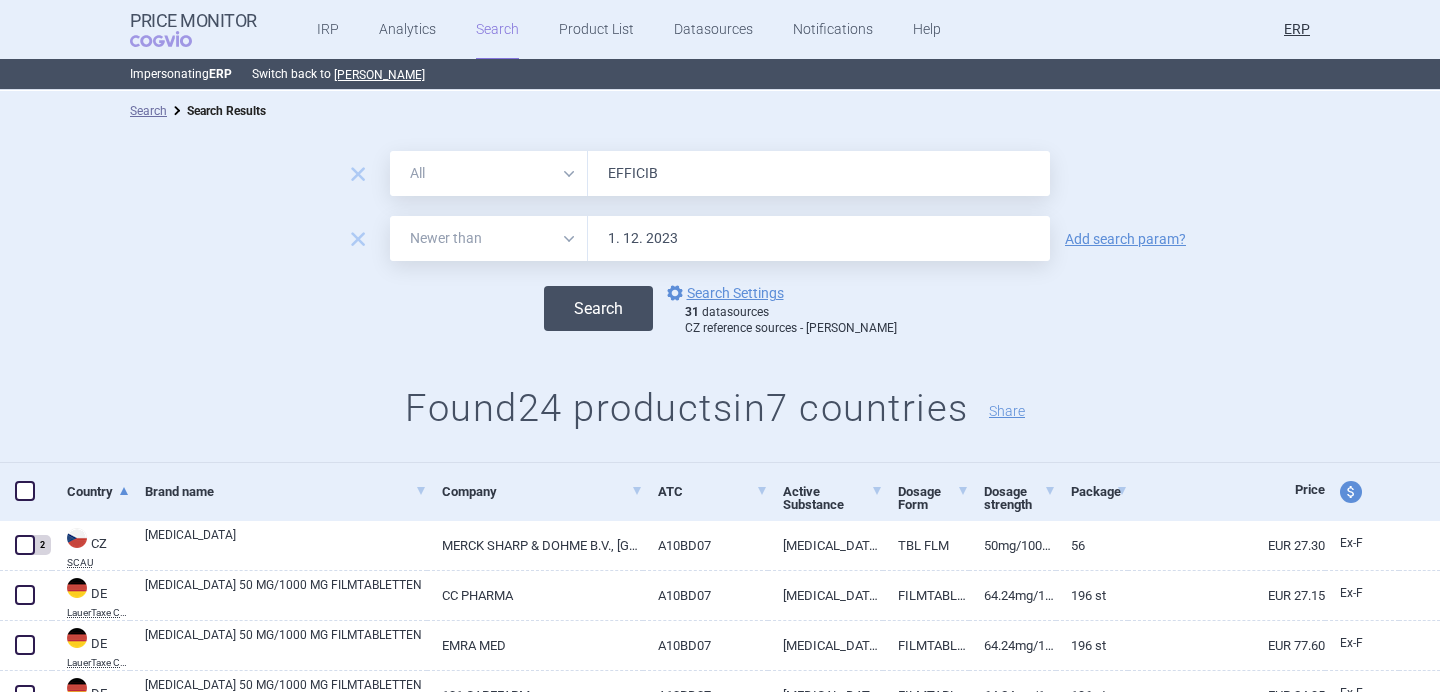 click on "Search" at bounding box center [598, 308] 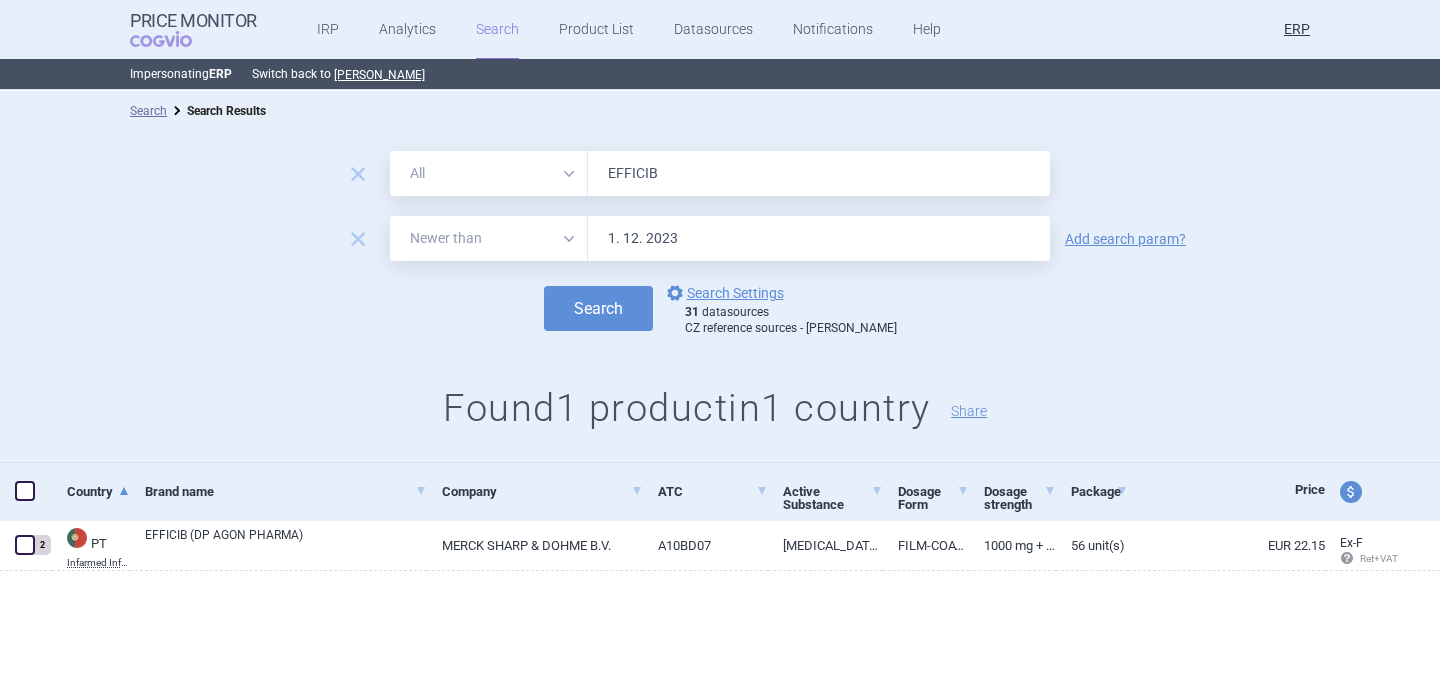 click on "EFFICIB" at bounding box center [819, 173] 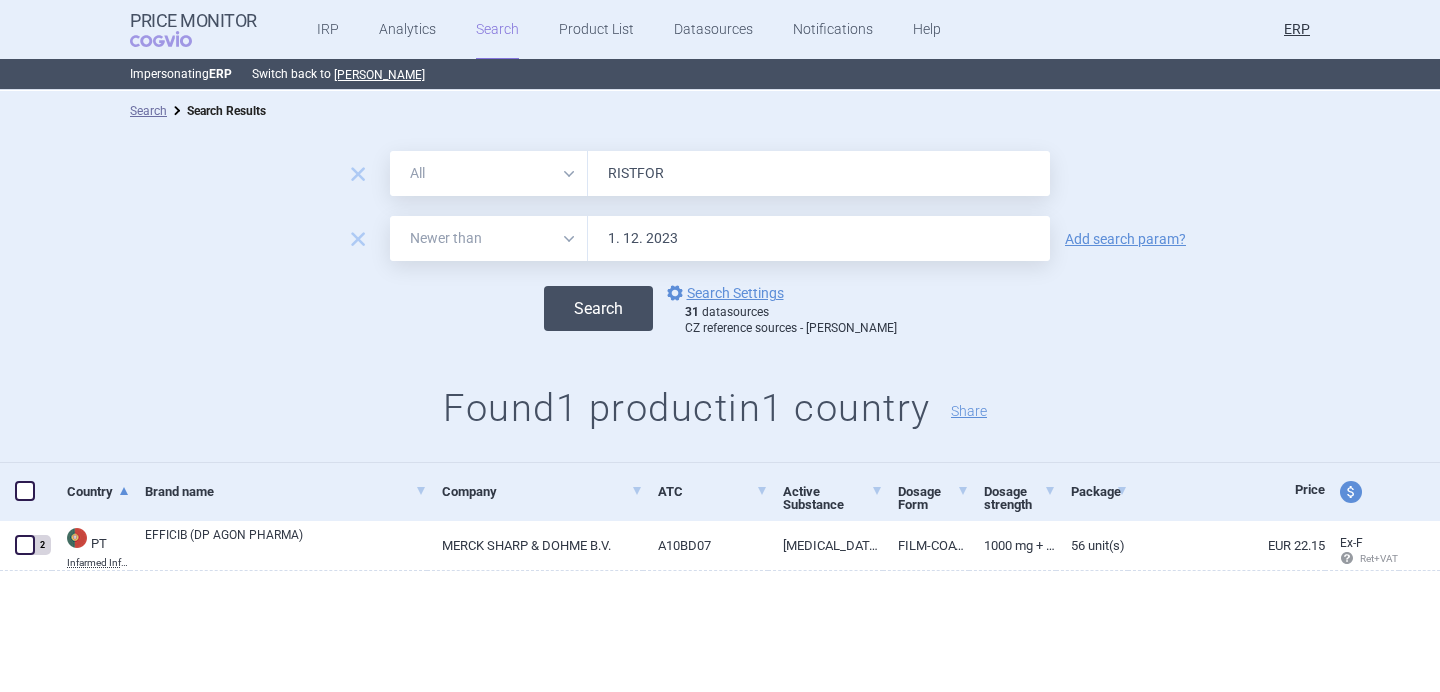 click on "Search" at bounding box center (598, 308) 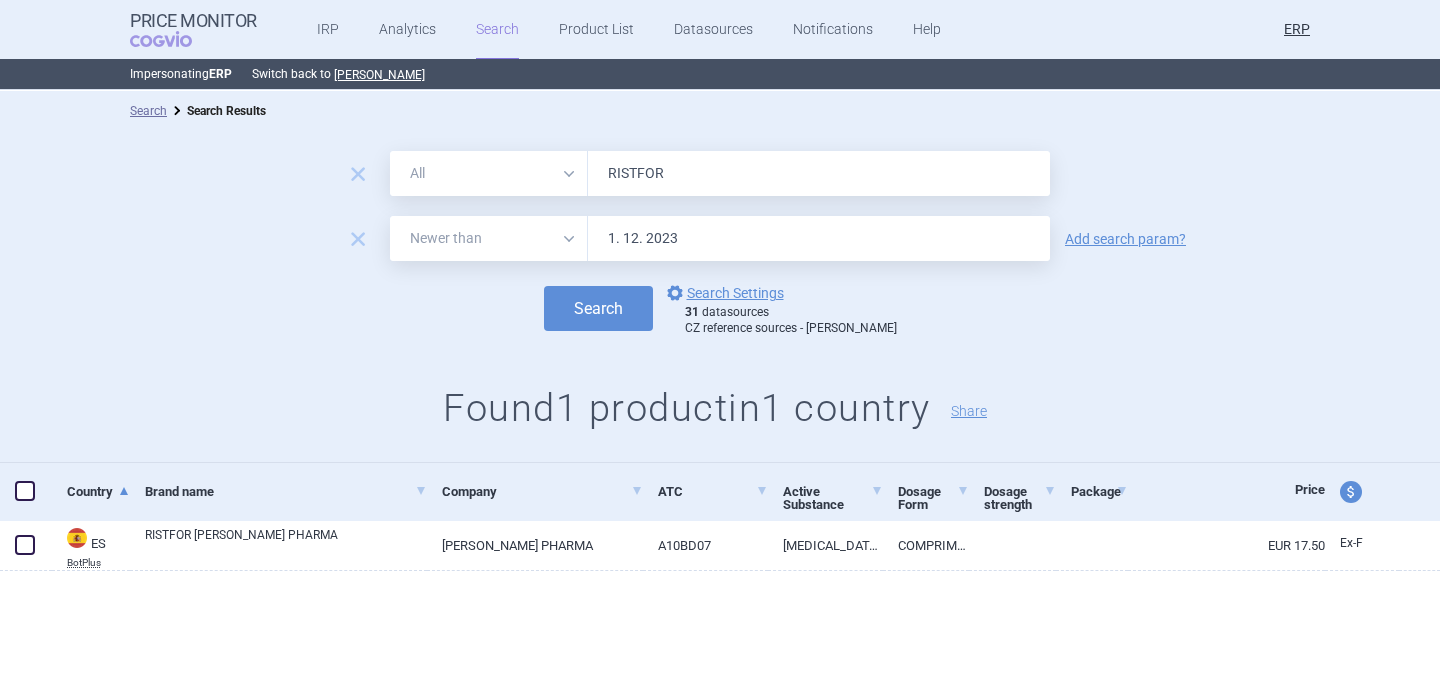 click on "RISTFOR" at bounding box center [819, 173] 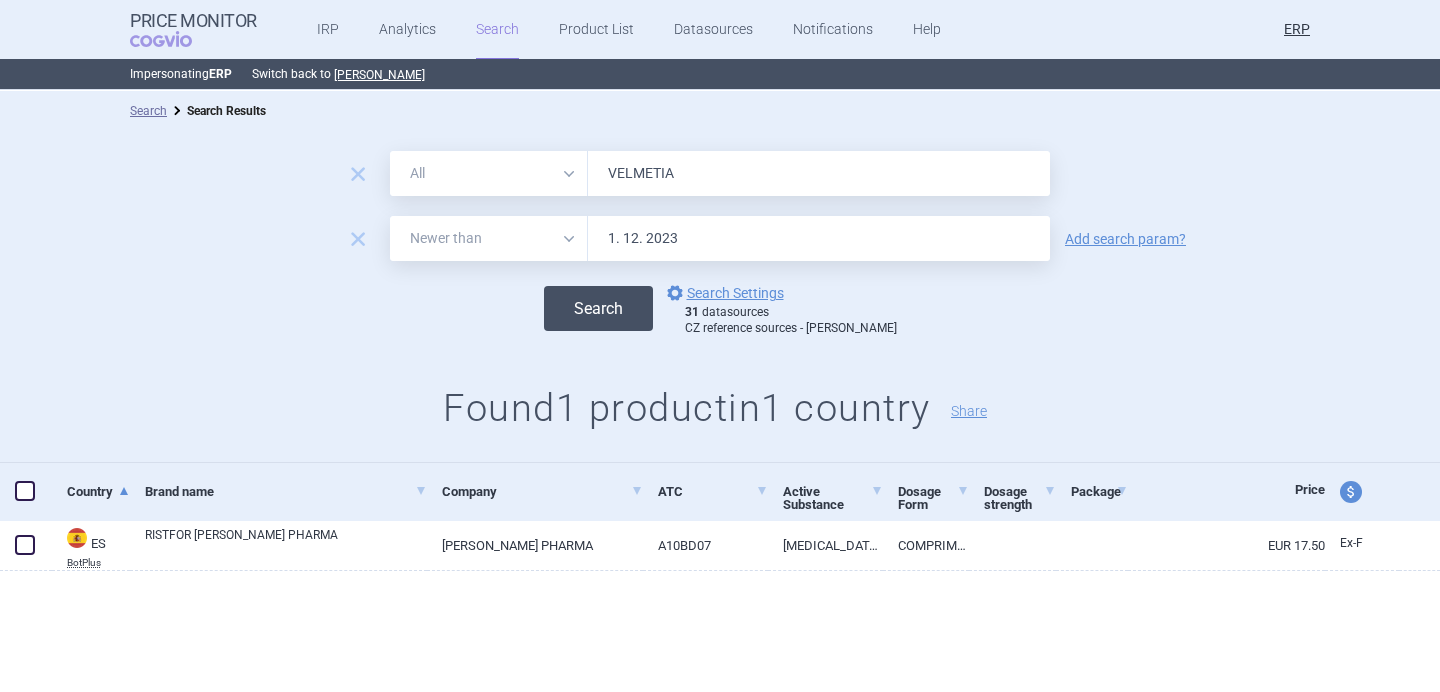 type on "VELMETIA" 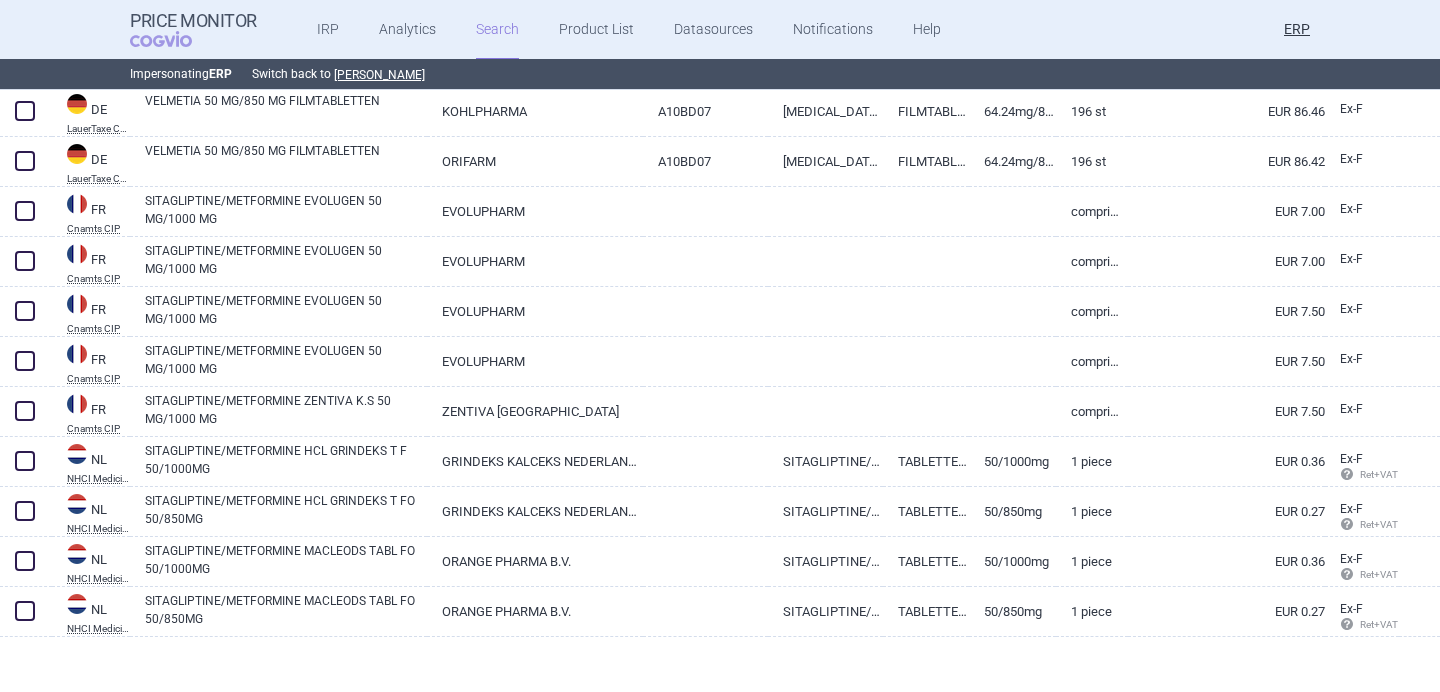 scroll, scrollTop: 210, scrollLeft: 0, axis: vertical 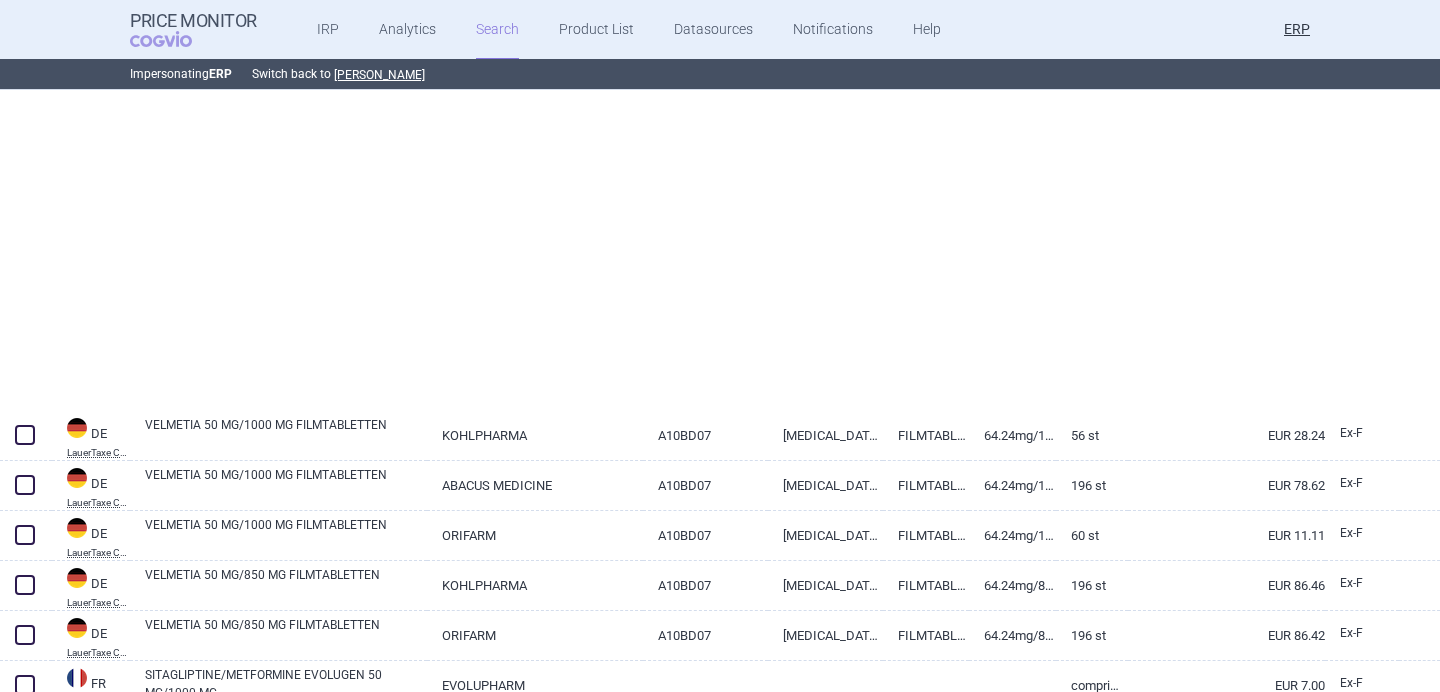 select on "newerThan" 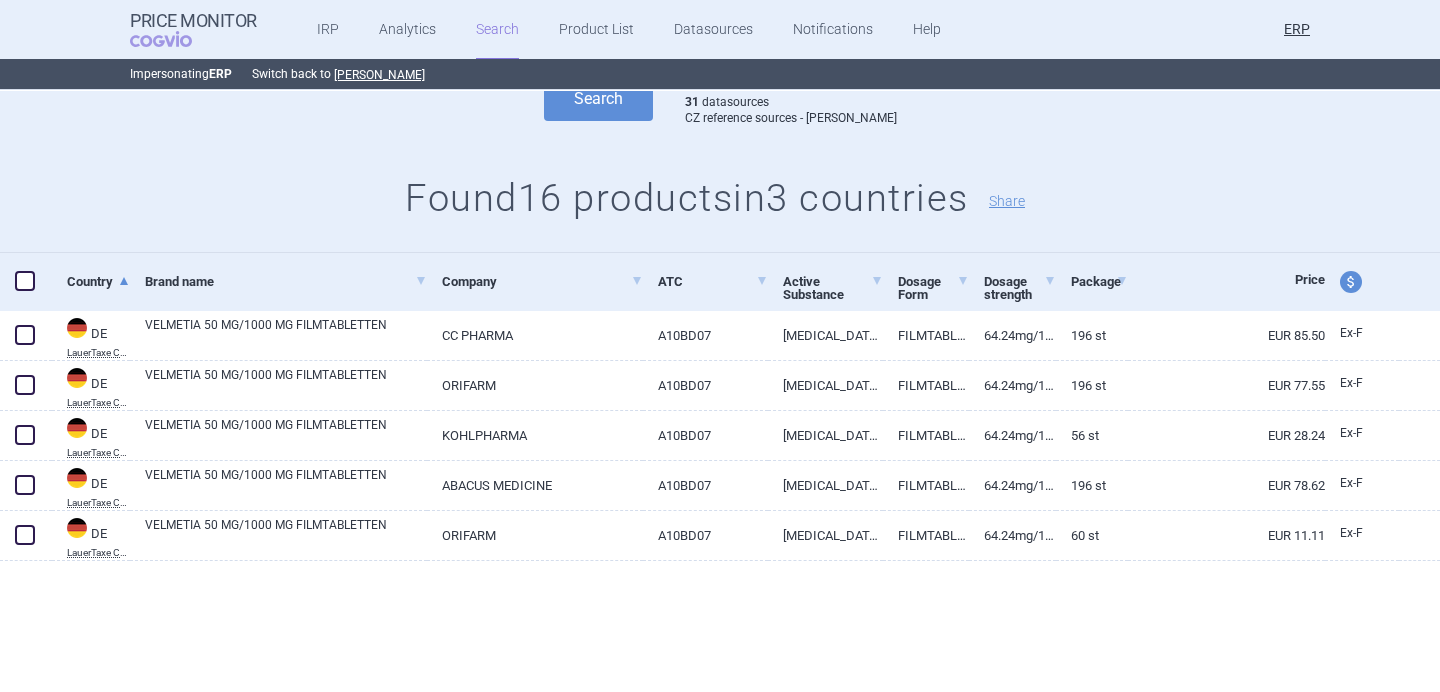 scroll, scrollTop: 0, scrollLeft: 0, axis: both 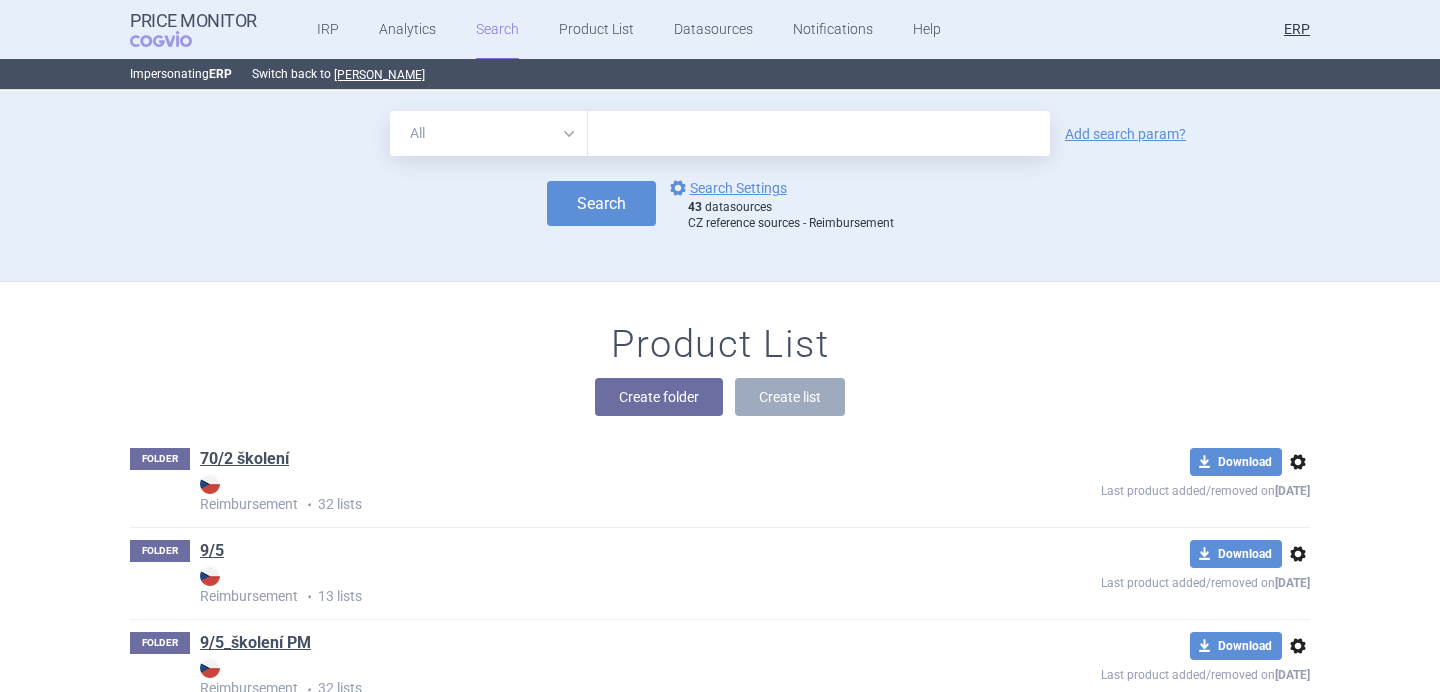 click on "FOLDER 70/2 školení  Reimbursement  •  32   lists" at bounding box center [543, 481] 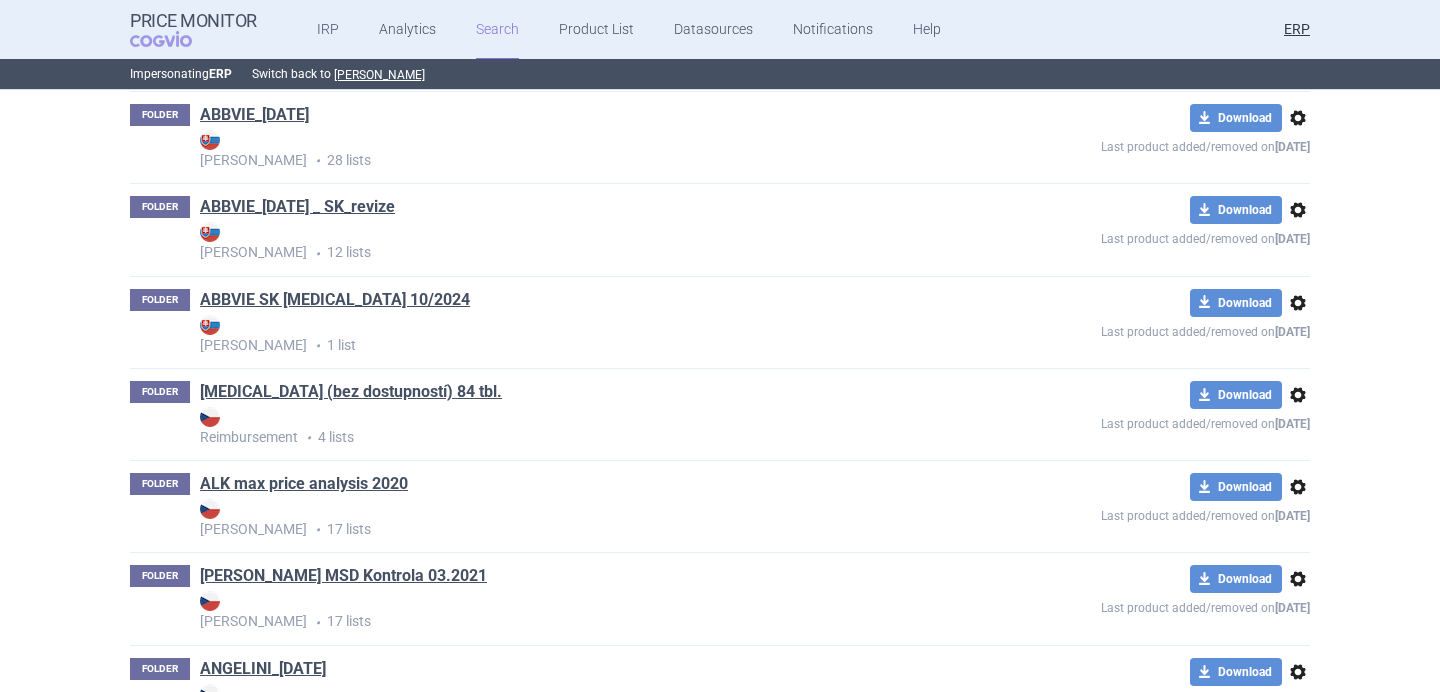 scroll, scrollTop: 5882, scrollLeft: 0, axis: vertical 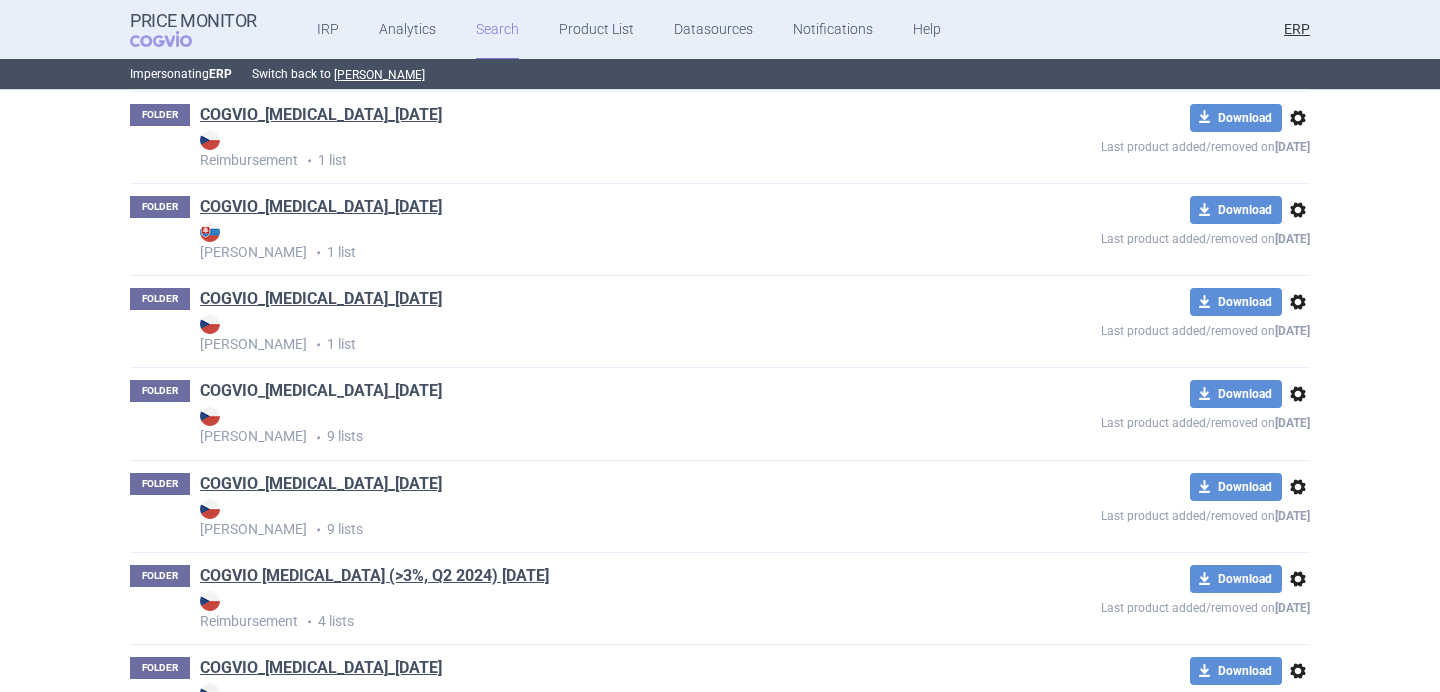 click on "COGVIO_[MEDICAL_DATA]_[DATE]" at bounding box center [321, 391] 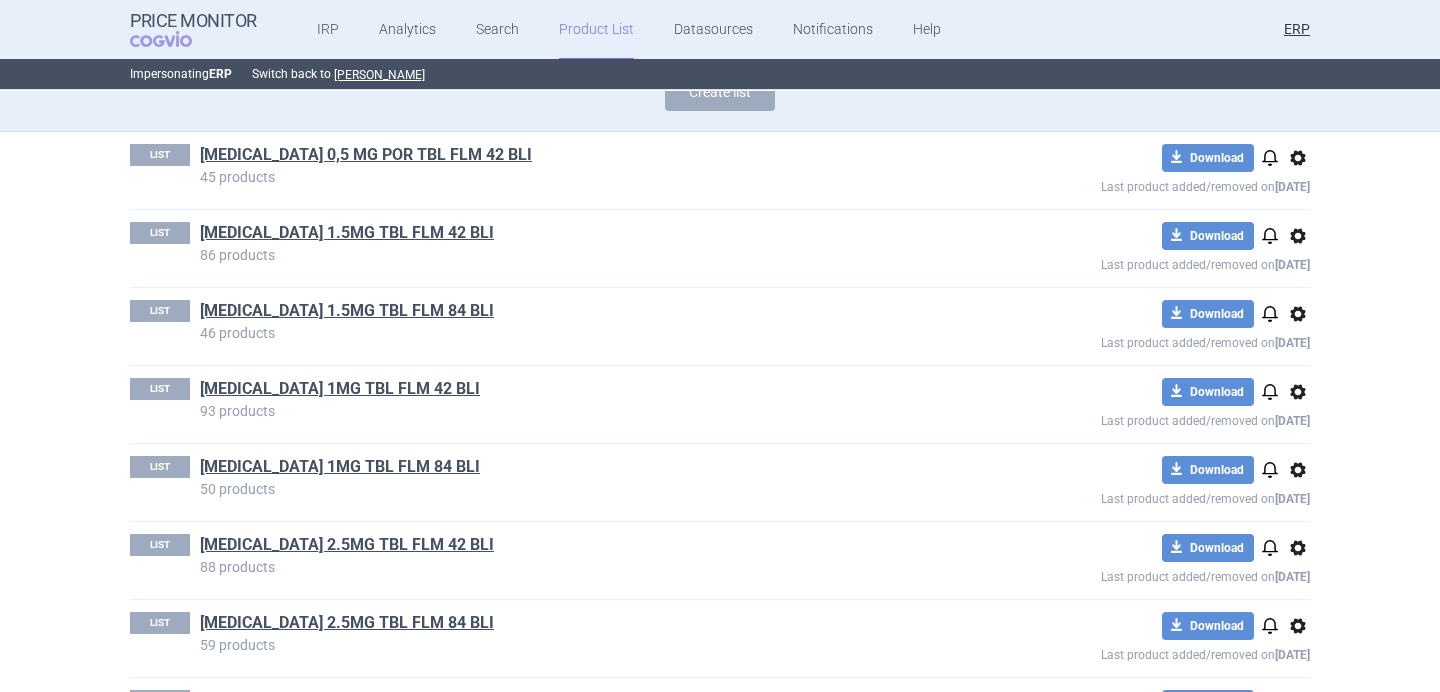 scroll, scrollTop: 199, scrollLeft: 0, axis: vertical 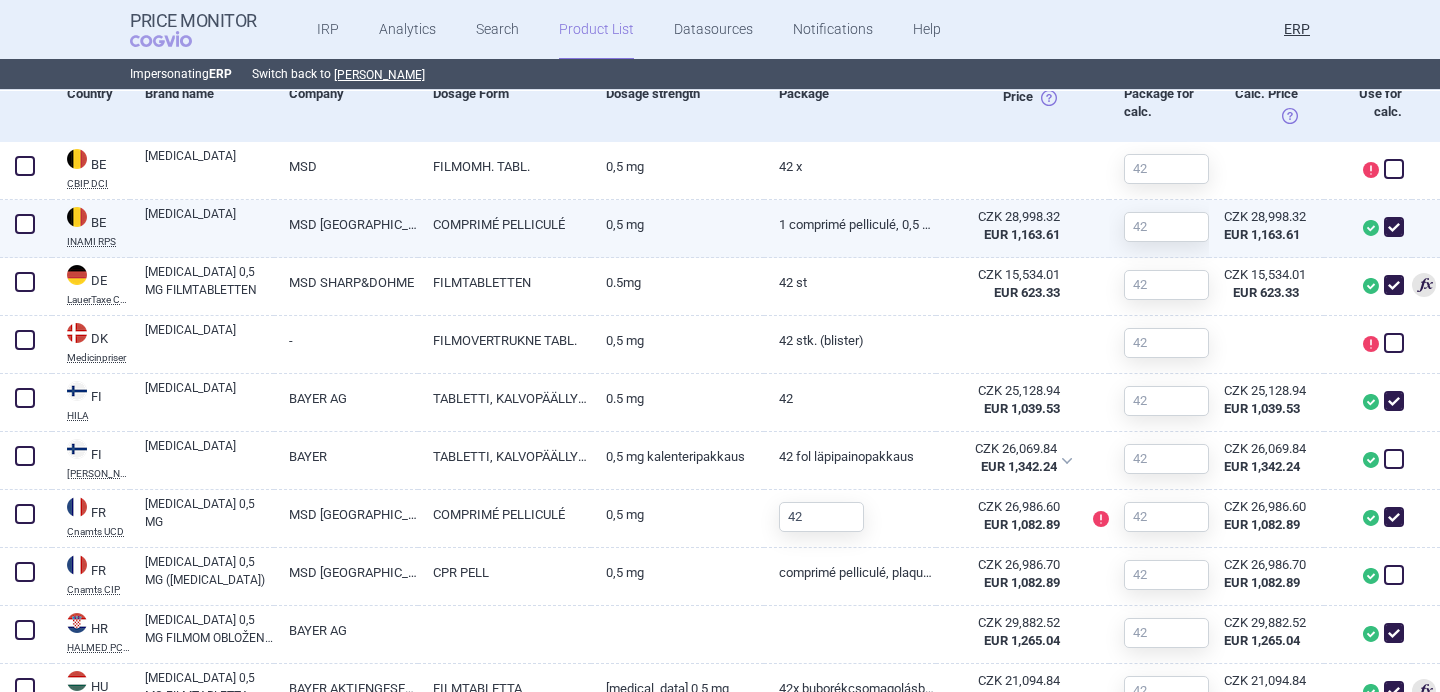 click on "COMPRIMÉ PELLICULÉ" at bounding box center (504, 224) 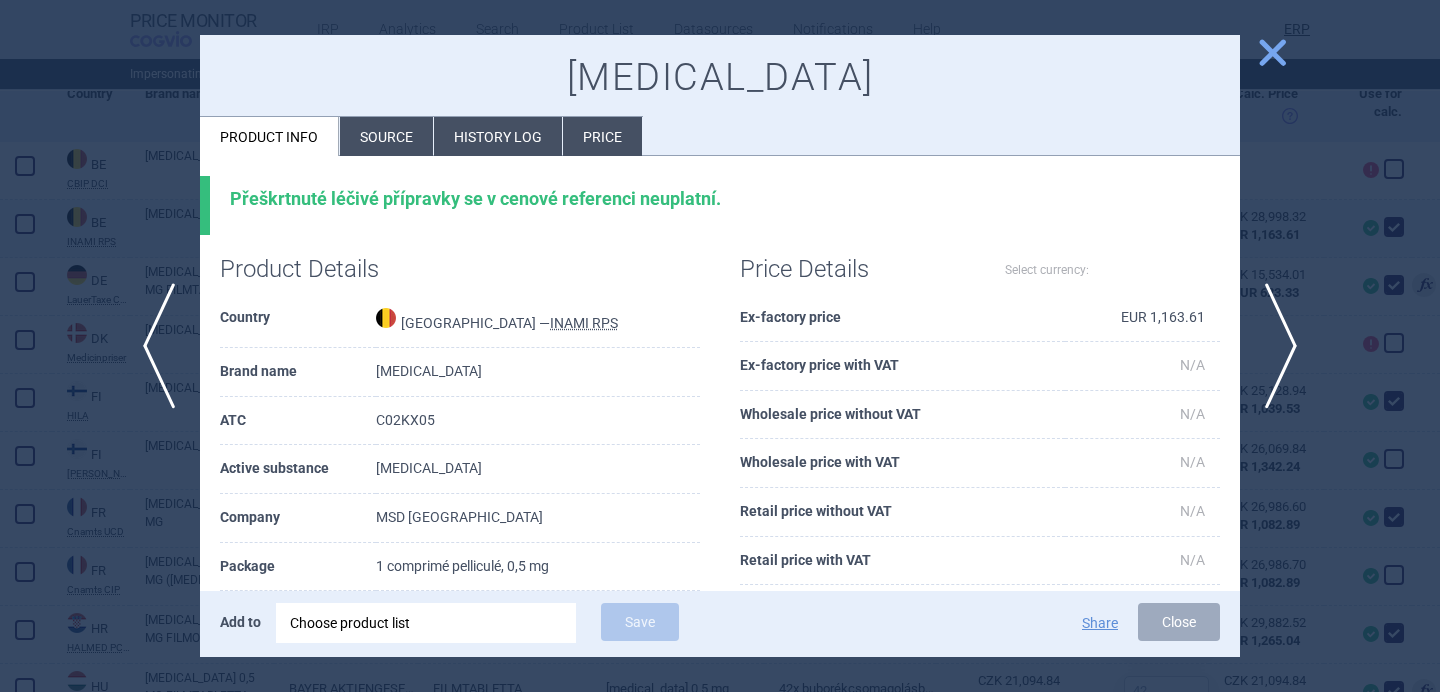 select on "EUR" 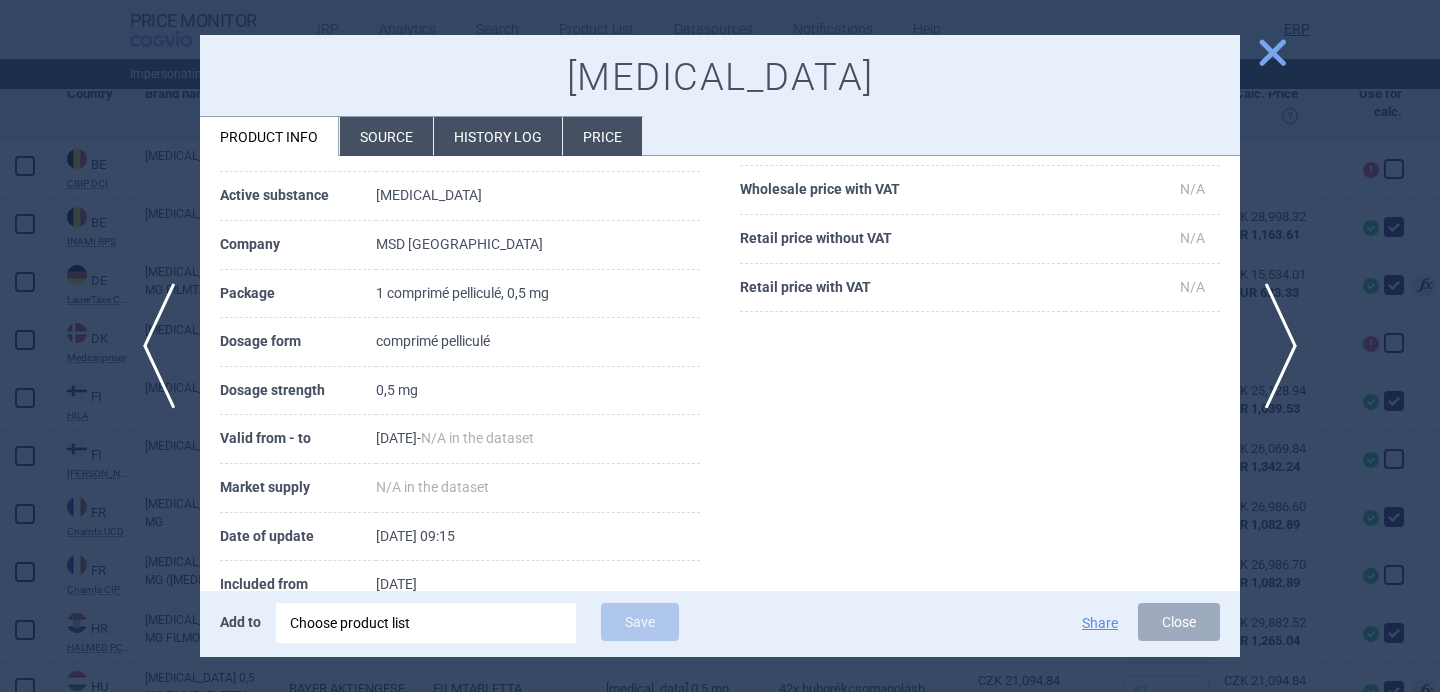 scroll, scrollTop: 325, scrollLeft: 0, axis: vertical 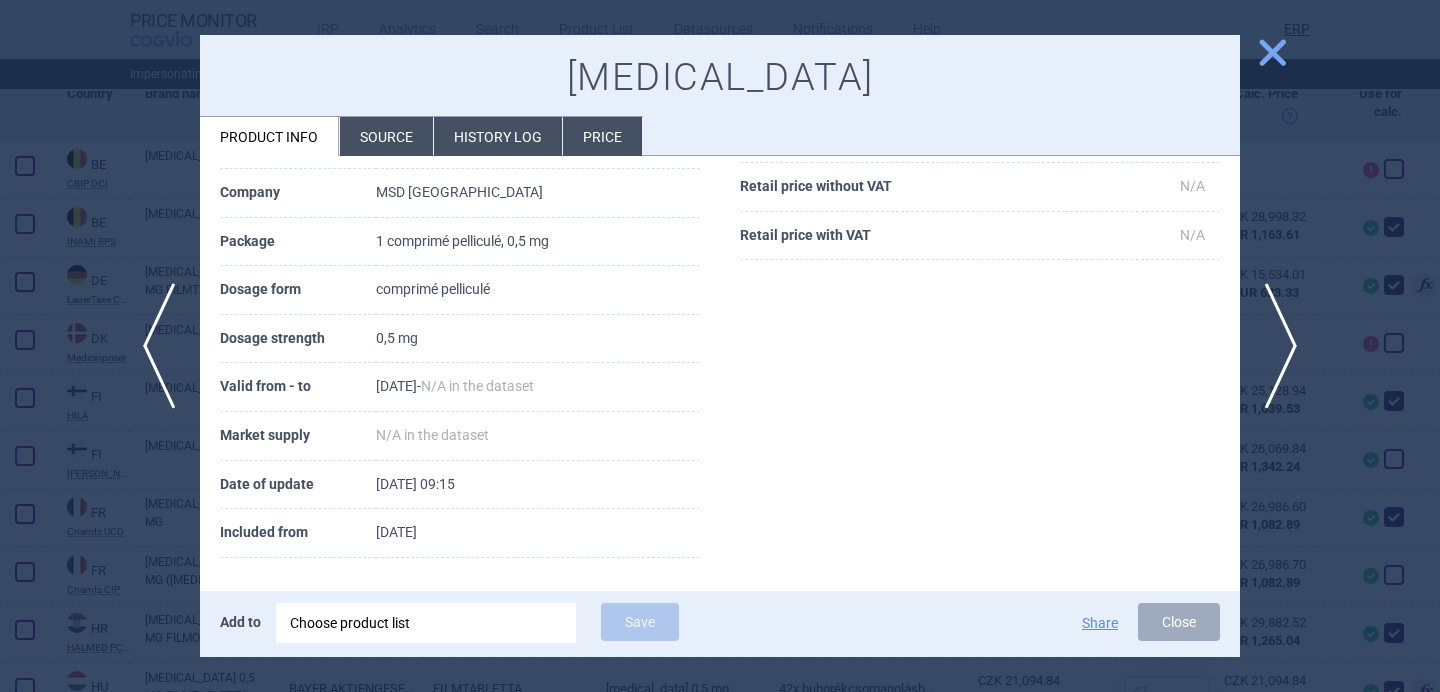 click on "Source" at bounding box center [386, 136] 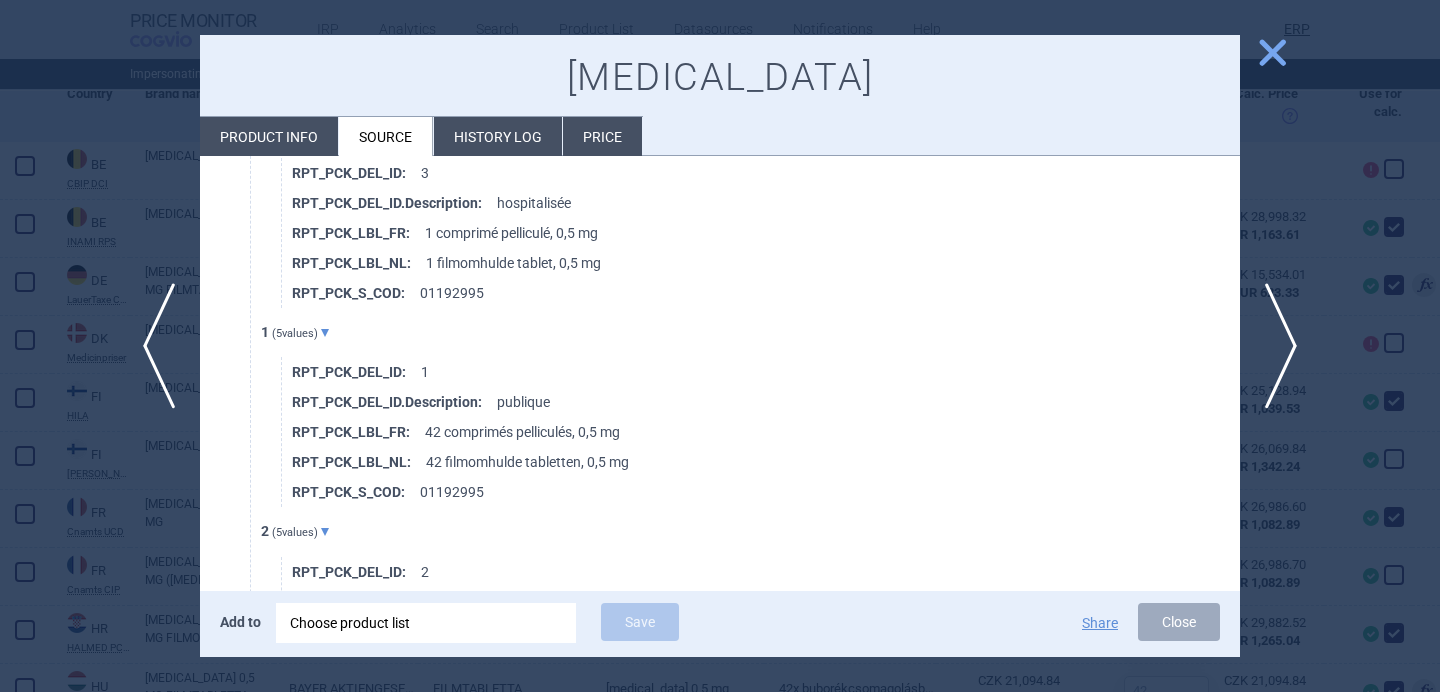 scroll, scrollTop: 1002, scrollLeft: 0, axis: vertical 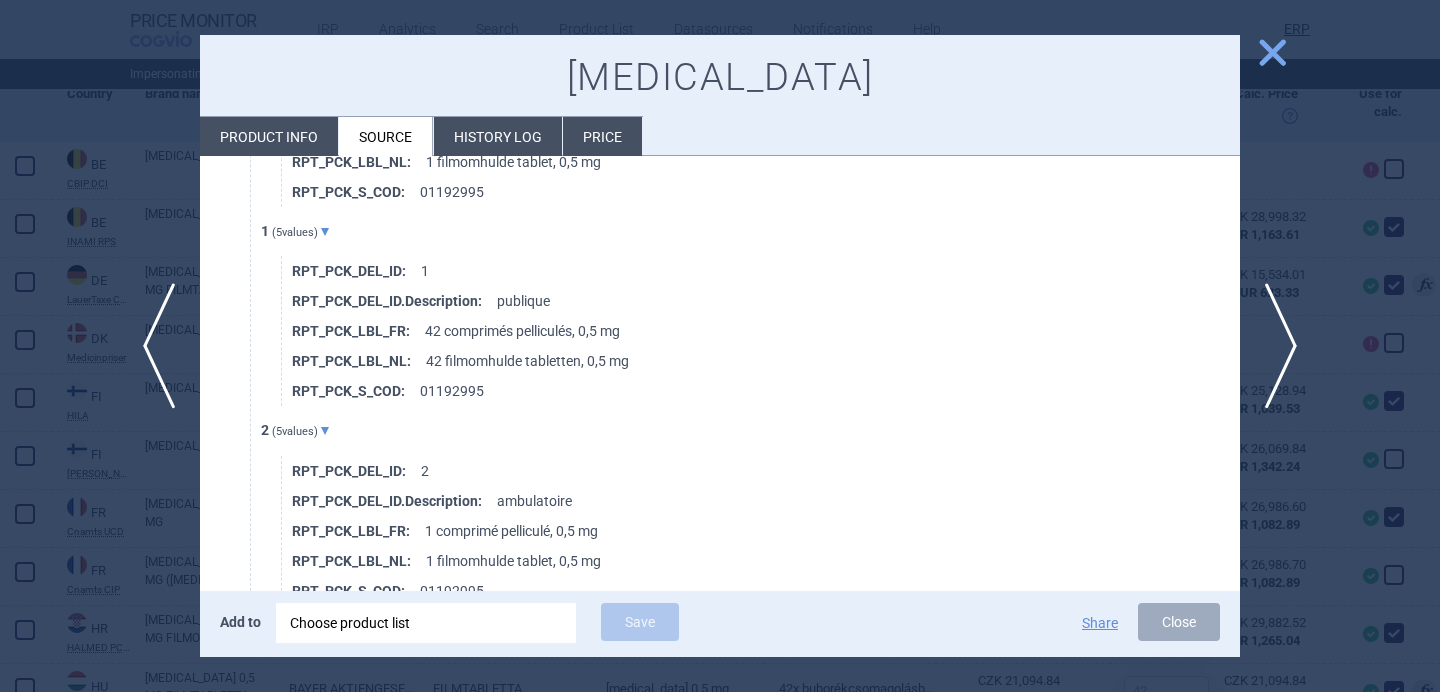 click at bounding box center (720, 346) 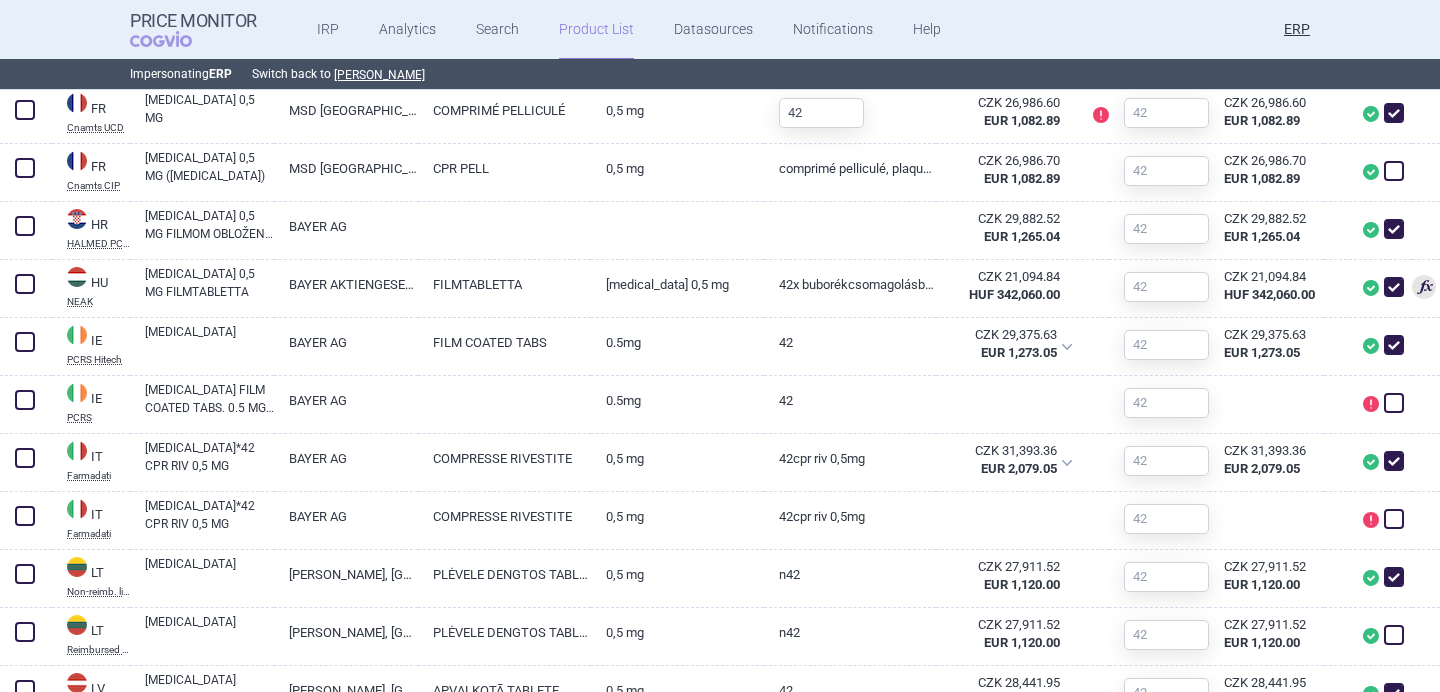 scroll, scrollTop: 1158, scrollLeft: 0, axis: vertical 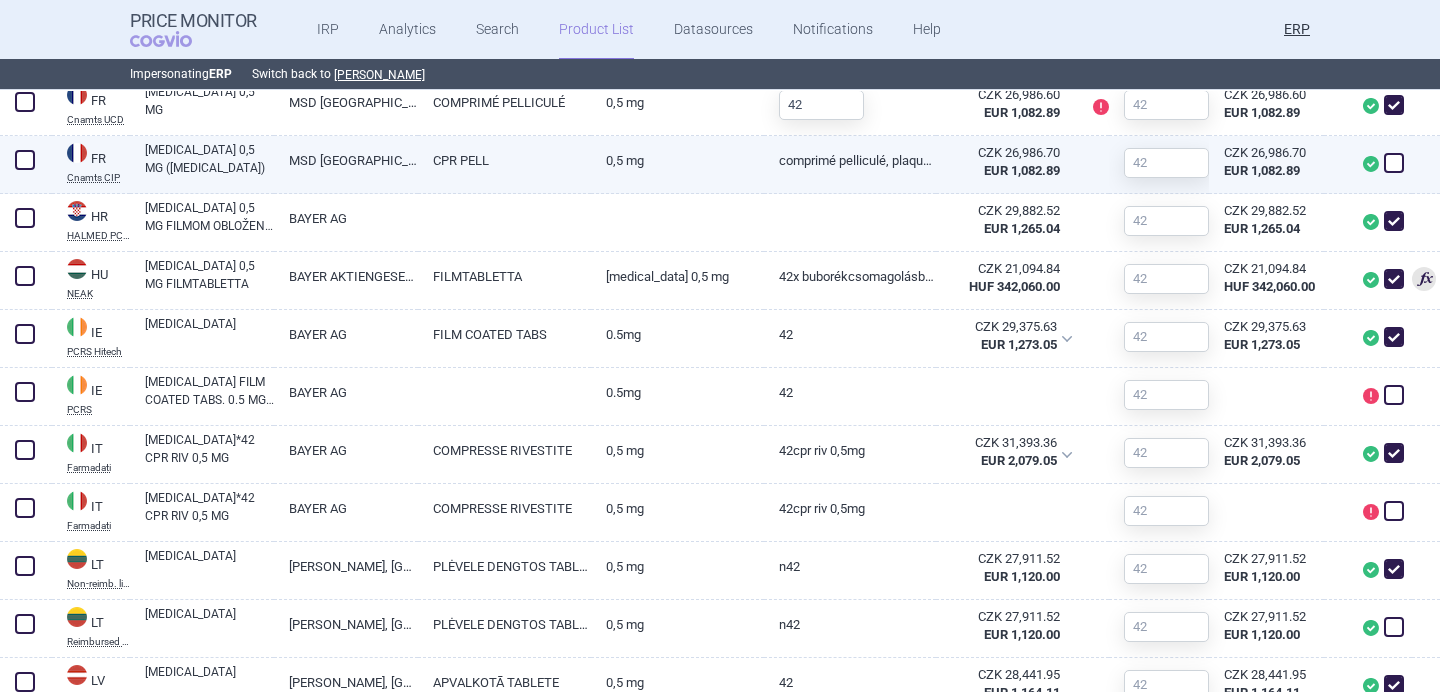 click on "MSD [GEOGRAPHIC_DATA]" at bounding box center [346, 160] 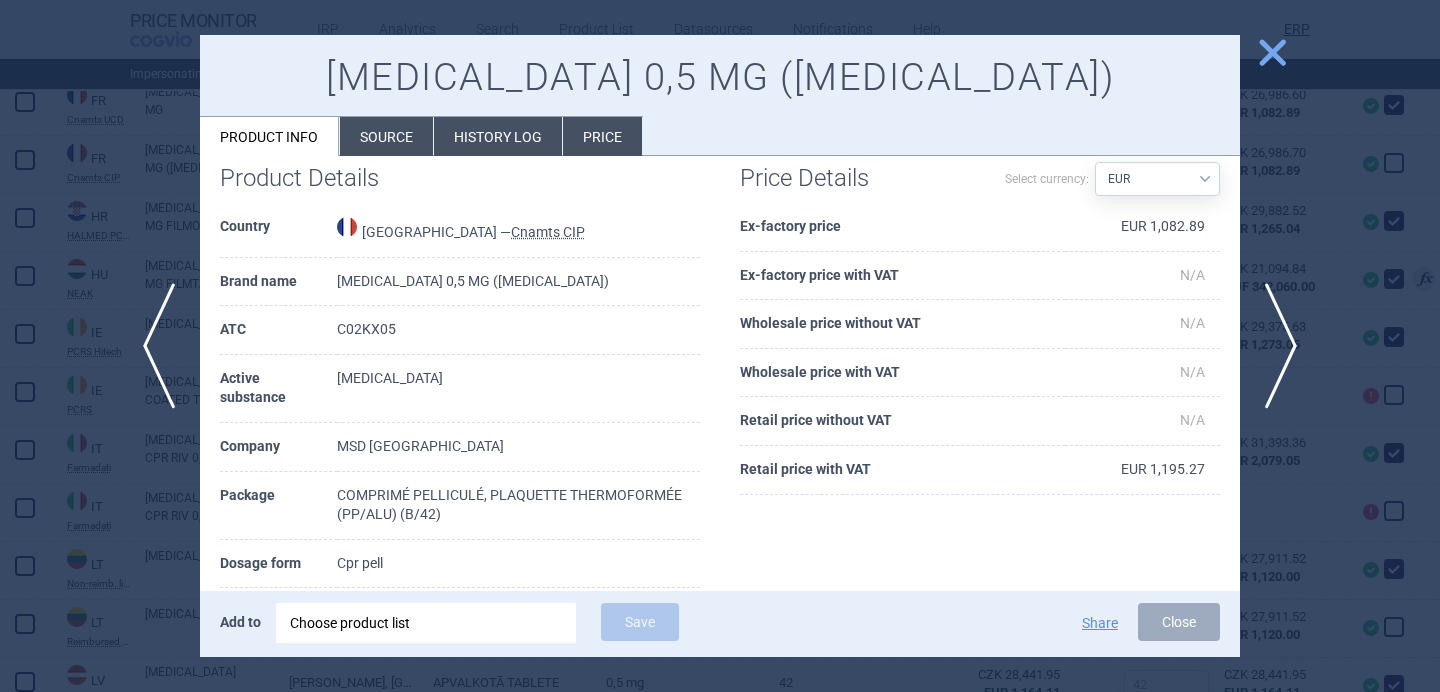 scroll, scrollTop: 33, scrollLeft: 0, axis: vertical 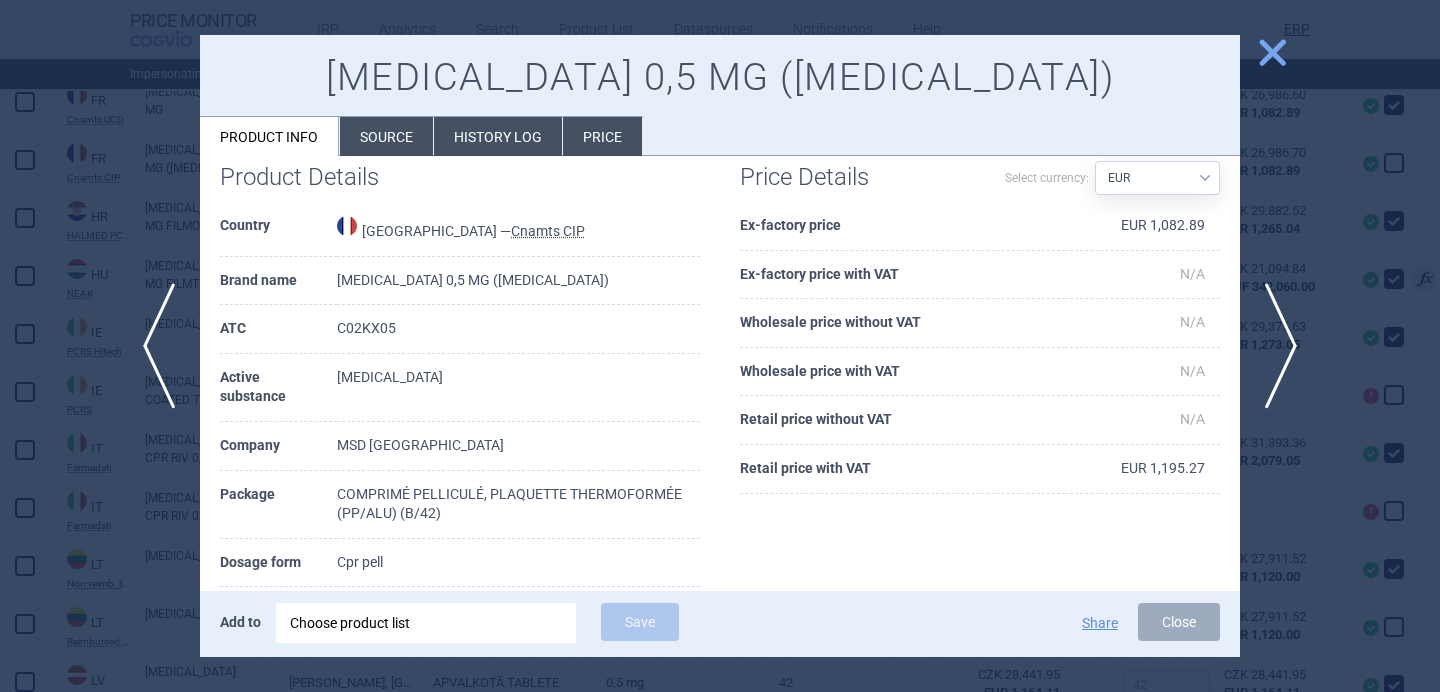 click at bounding box center [720, 346] 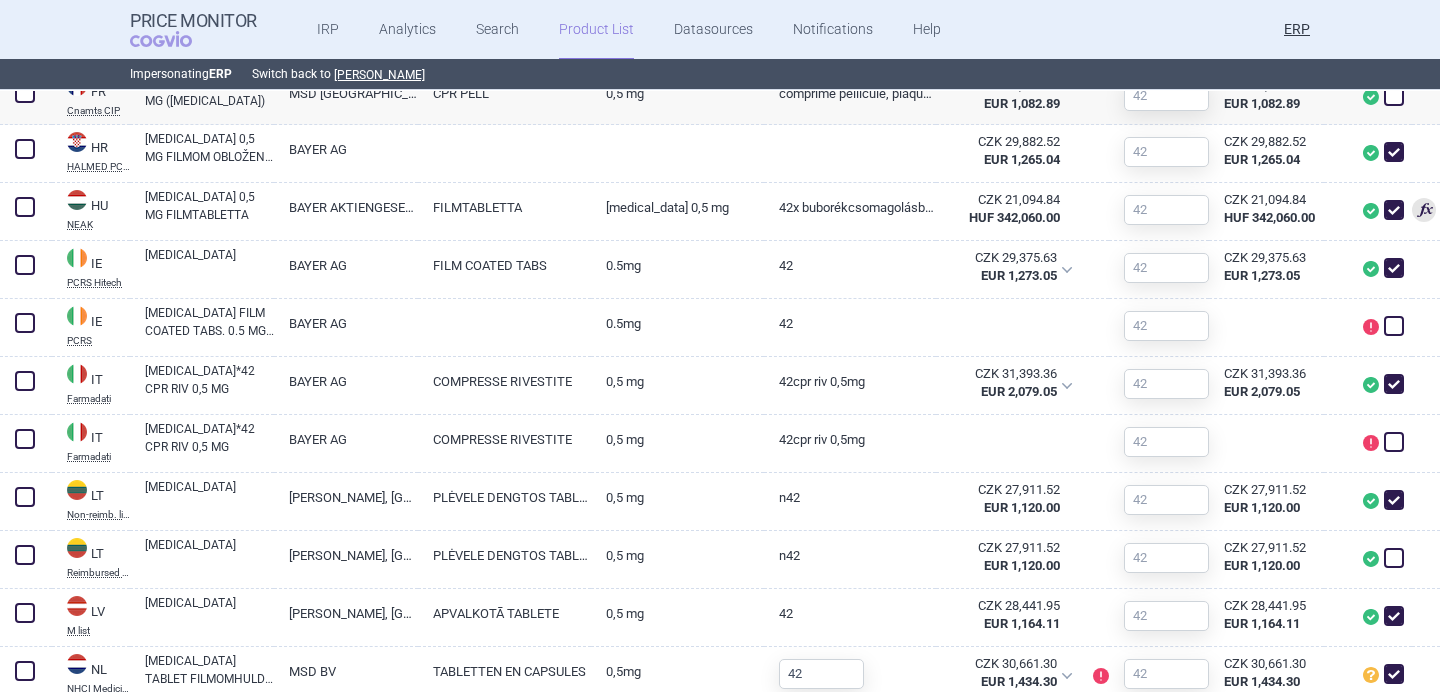 scroll, scrollTop: 1236, scrollLeft: 0, axis: vertical 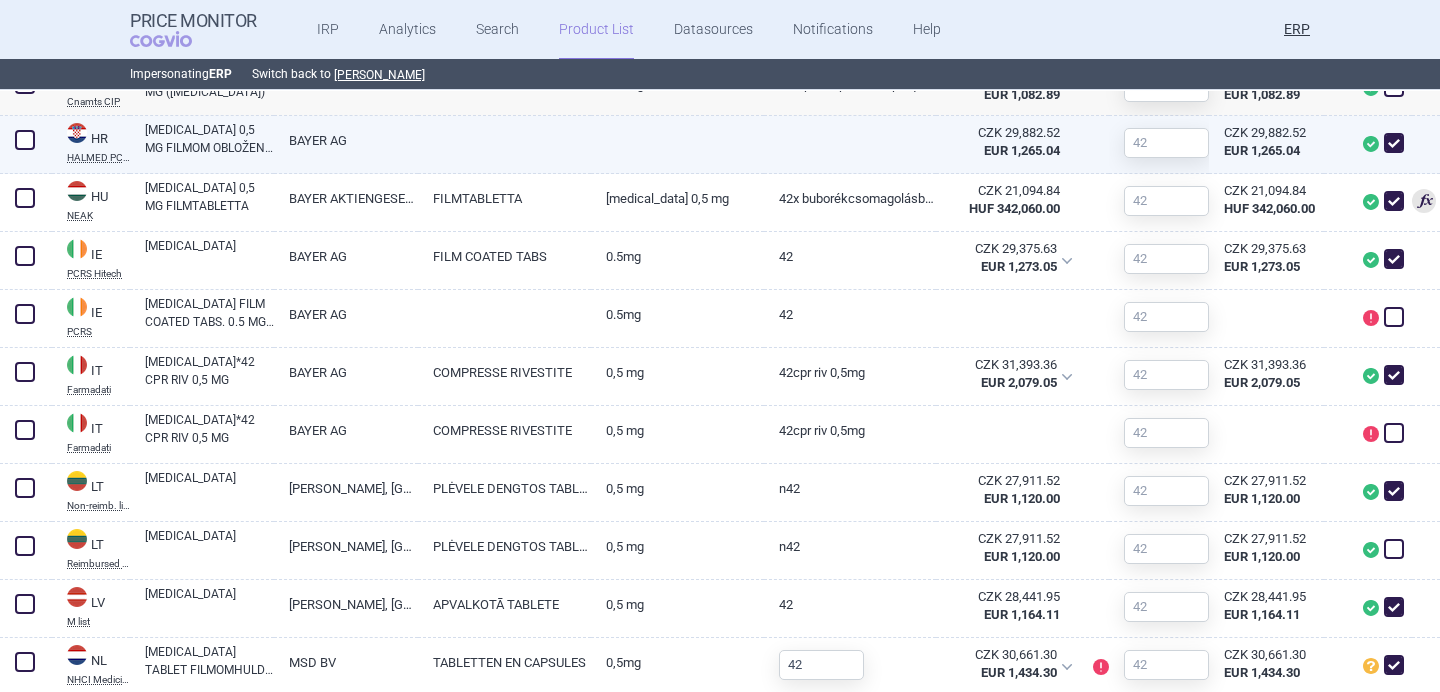 click on "BAYER AG" at bounding box center [346, 140] 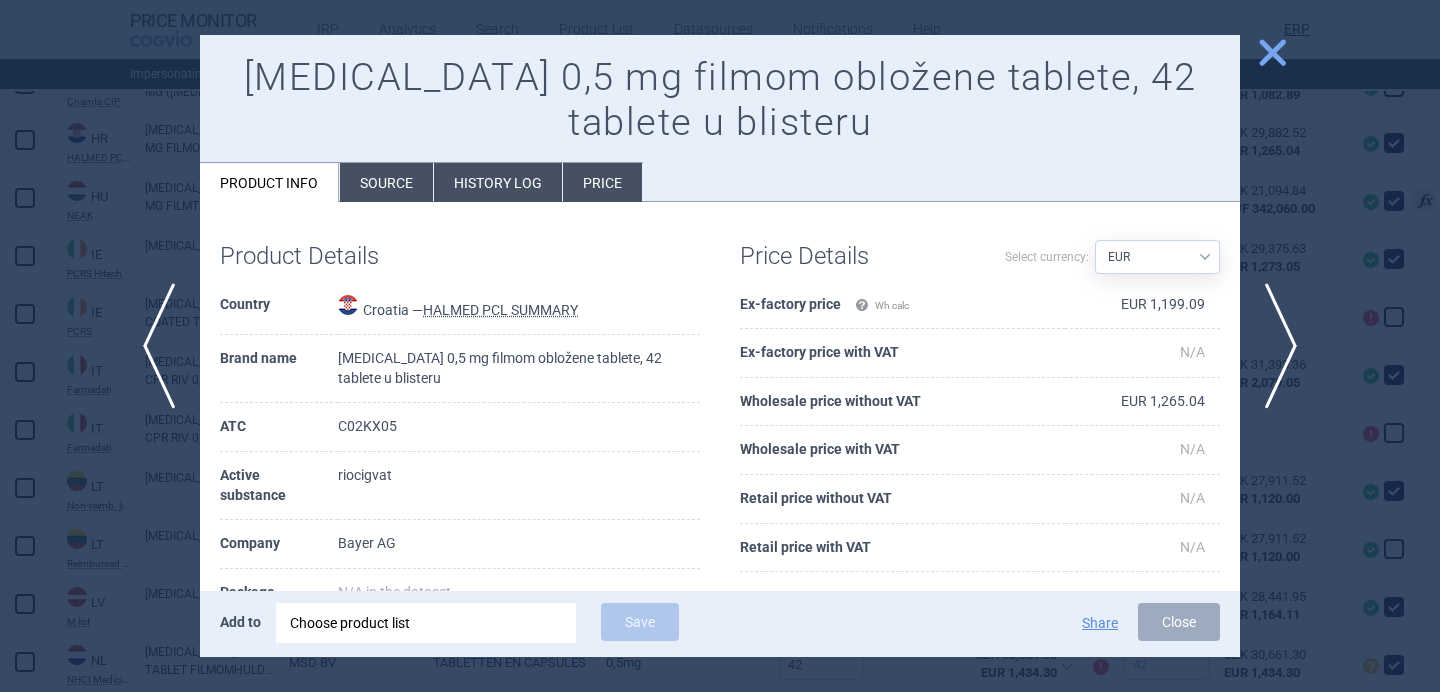 click at bounding box center (720, 346) 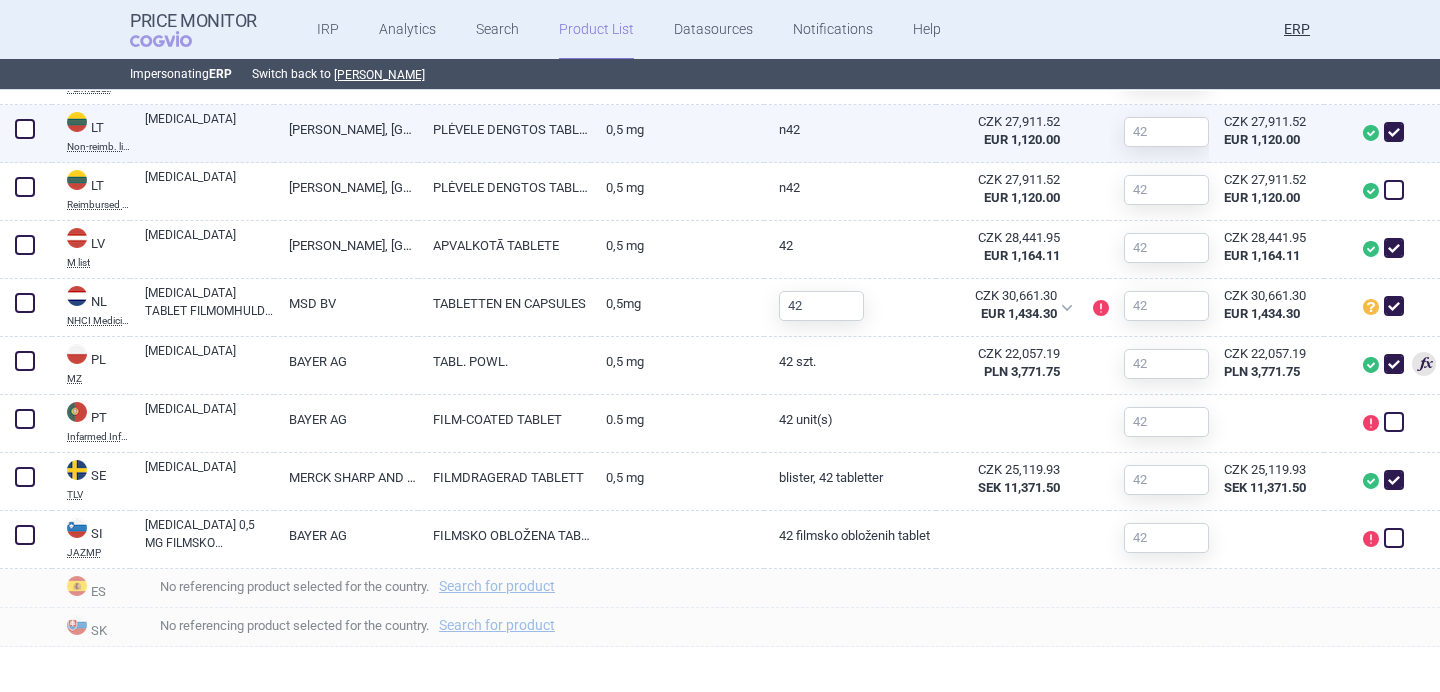 scroll, scrollTop: 1599, scrollLeft: 0, axis: vertical 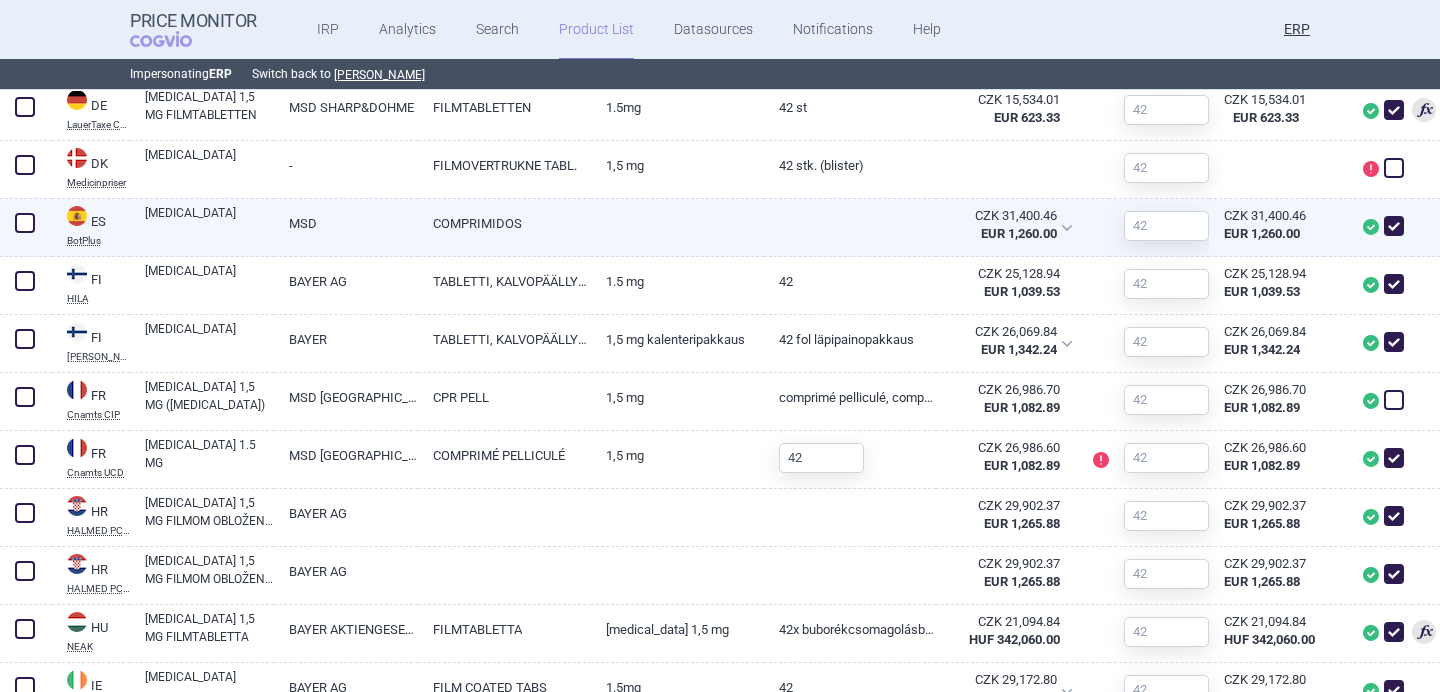 click on "MSD" at bounding box center [346, 223] 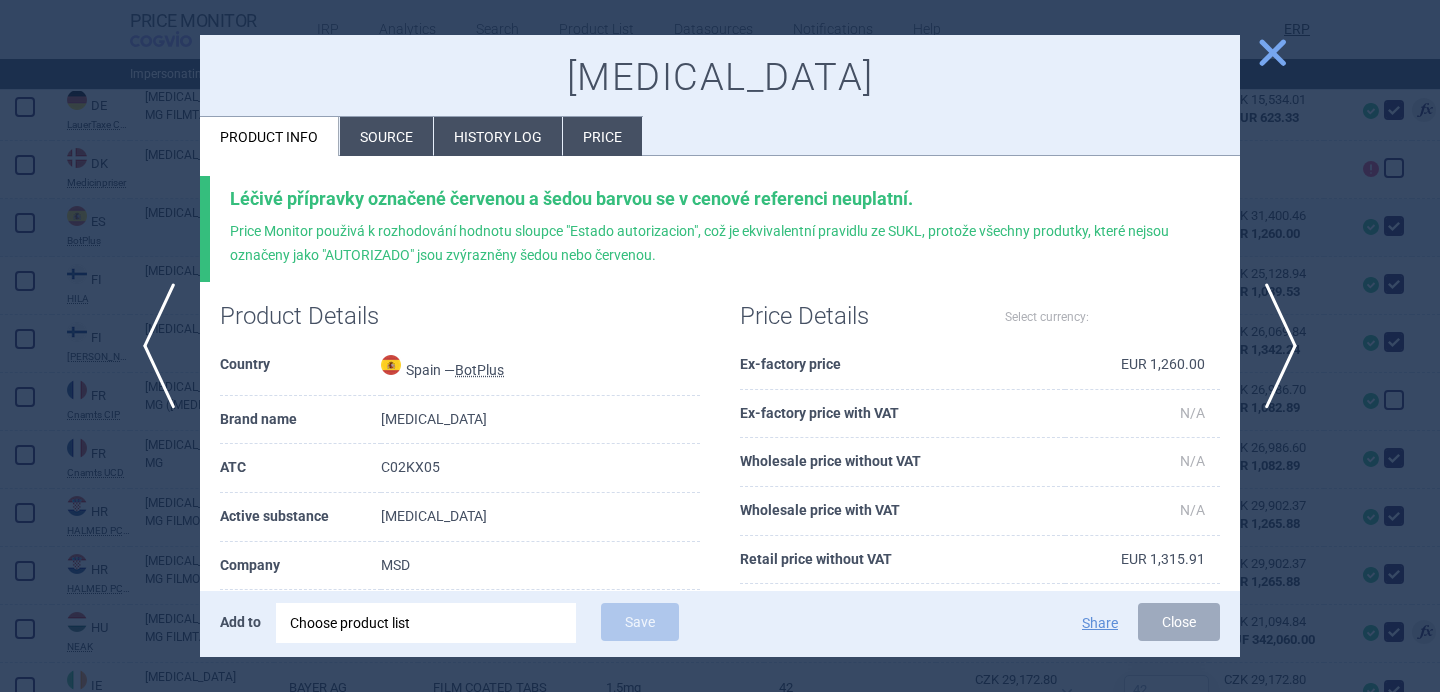 select on "EUR" 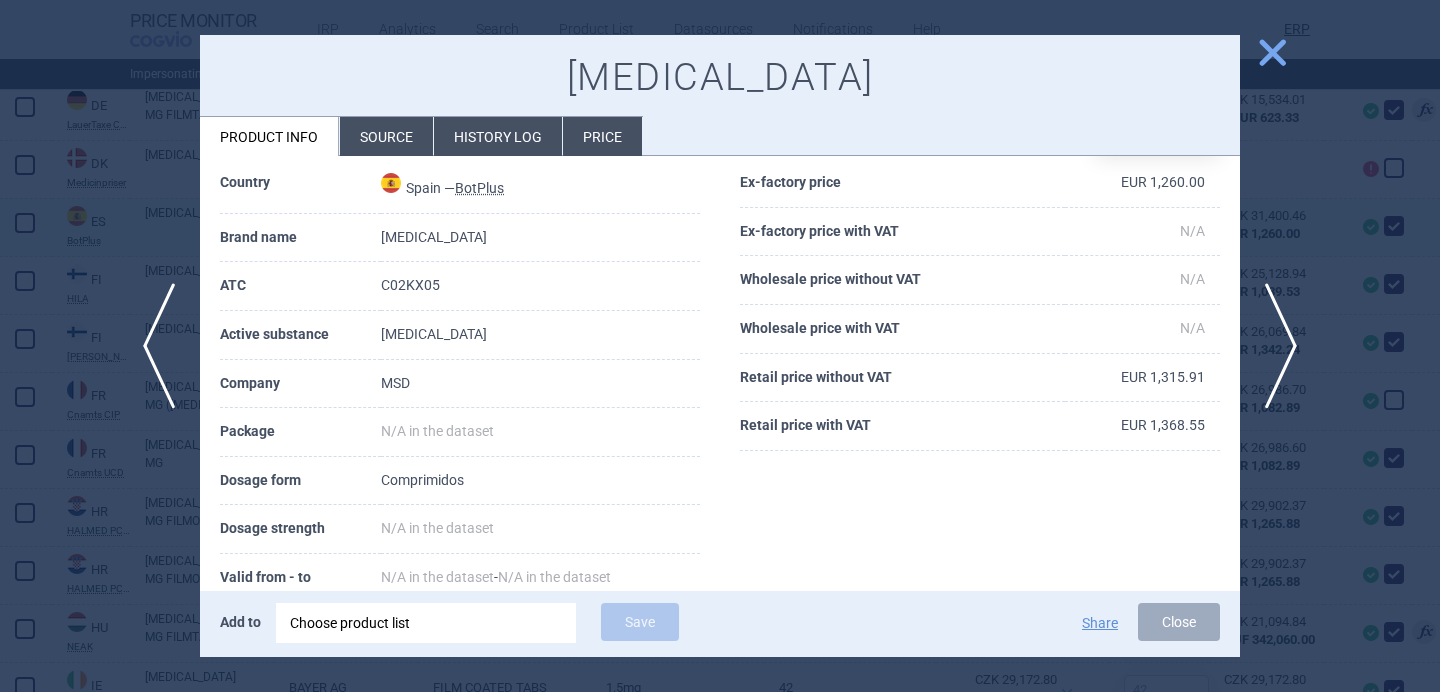 scroll, scrollTop: 190, scrollLeft: 0, axis: vertical 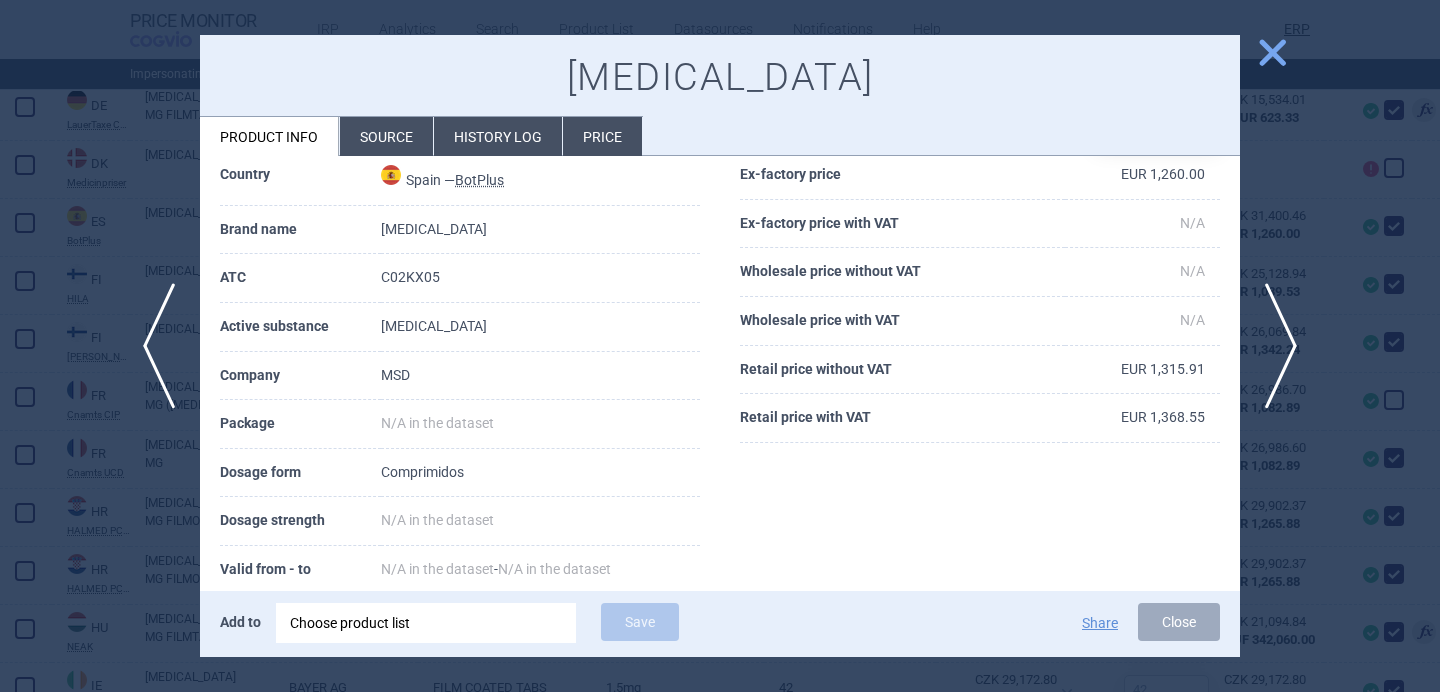 click on "Source" at bounding box center [386, 136] 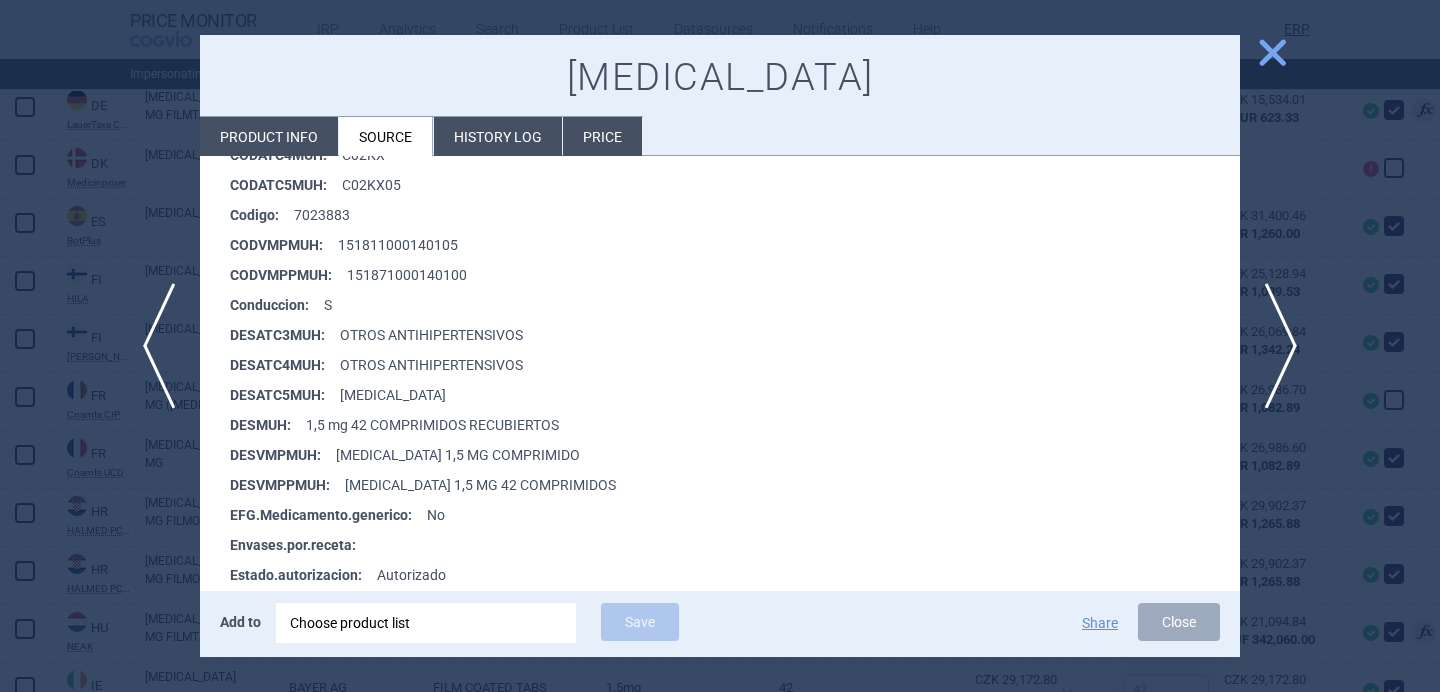 scroll, scrollTop: 408, scrollLeft: 0, axis: vertical 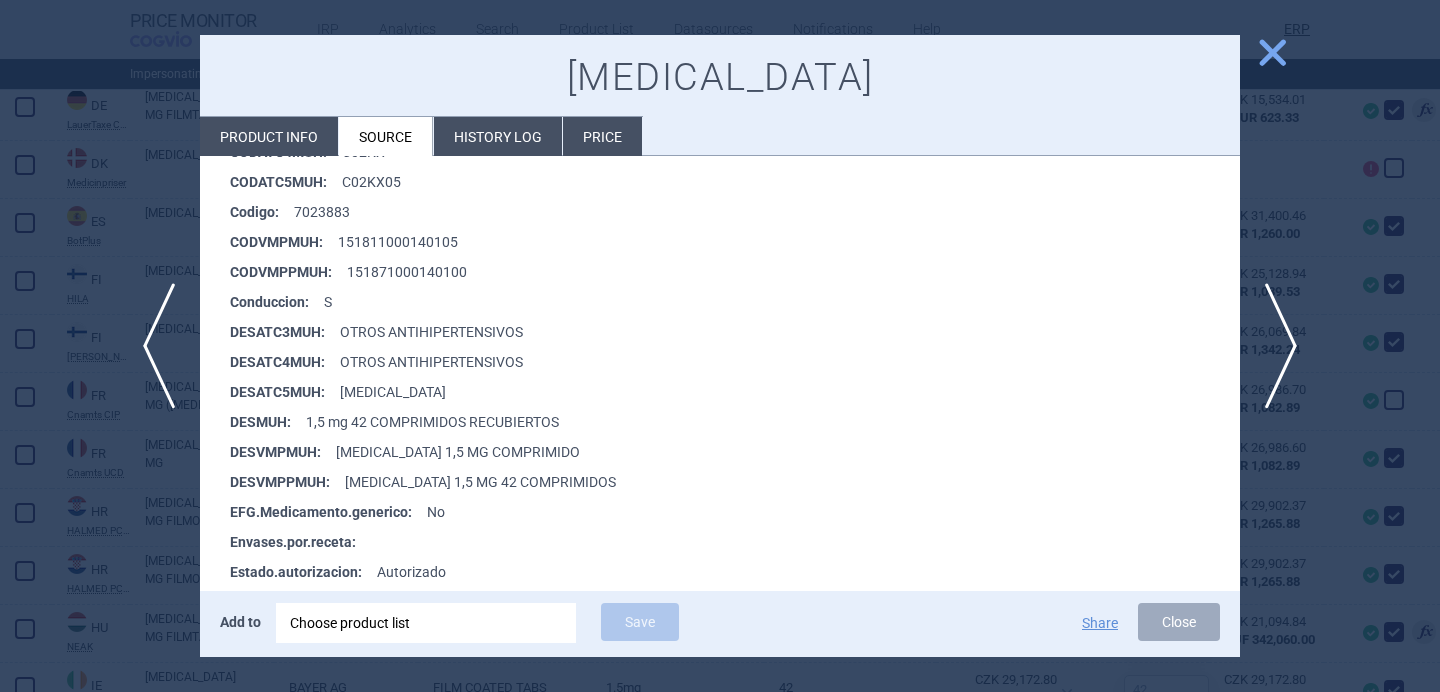 click at bounding box center (720, 346) 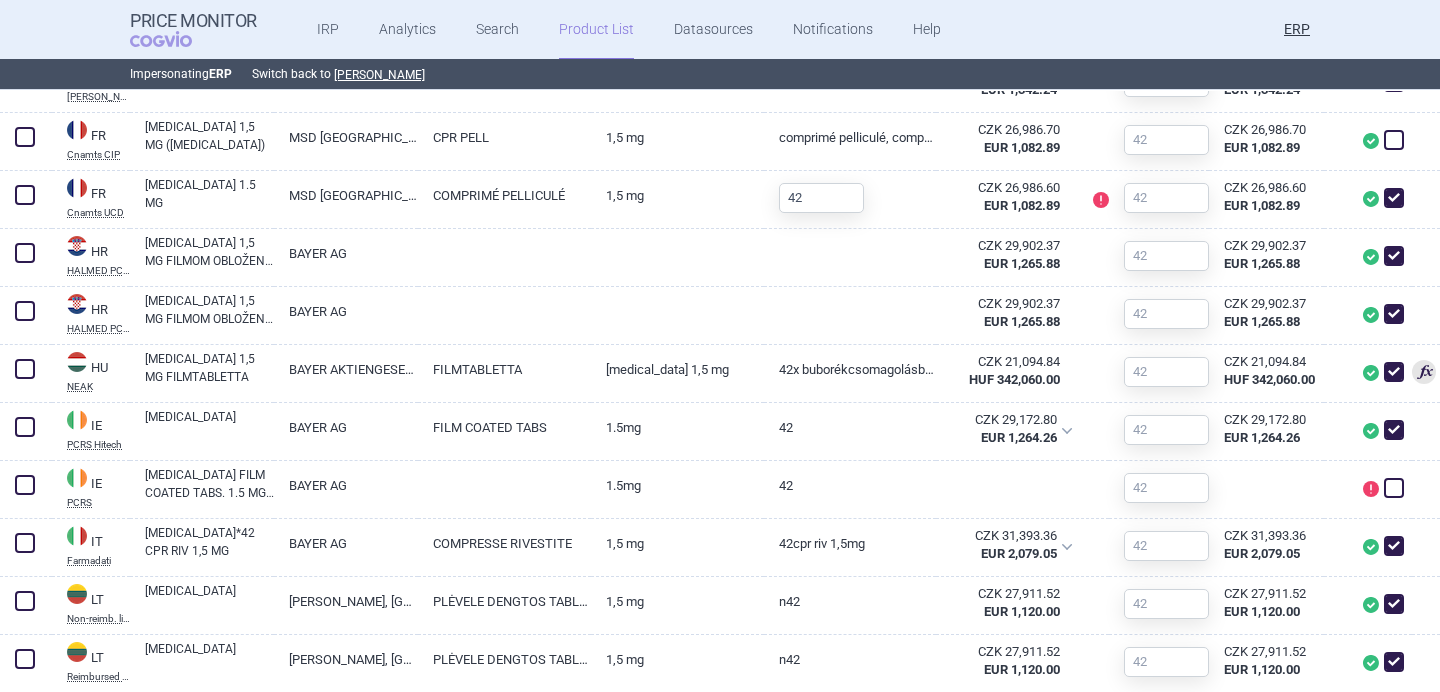 scroll, scrollTop: 1190, scrollLeft: 0, axis: vertical 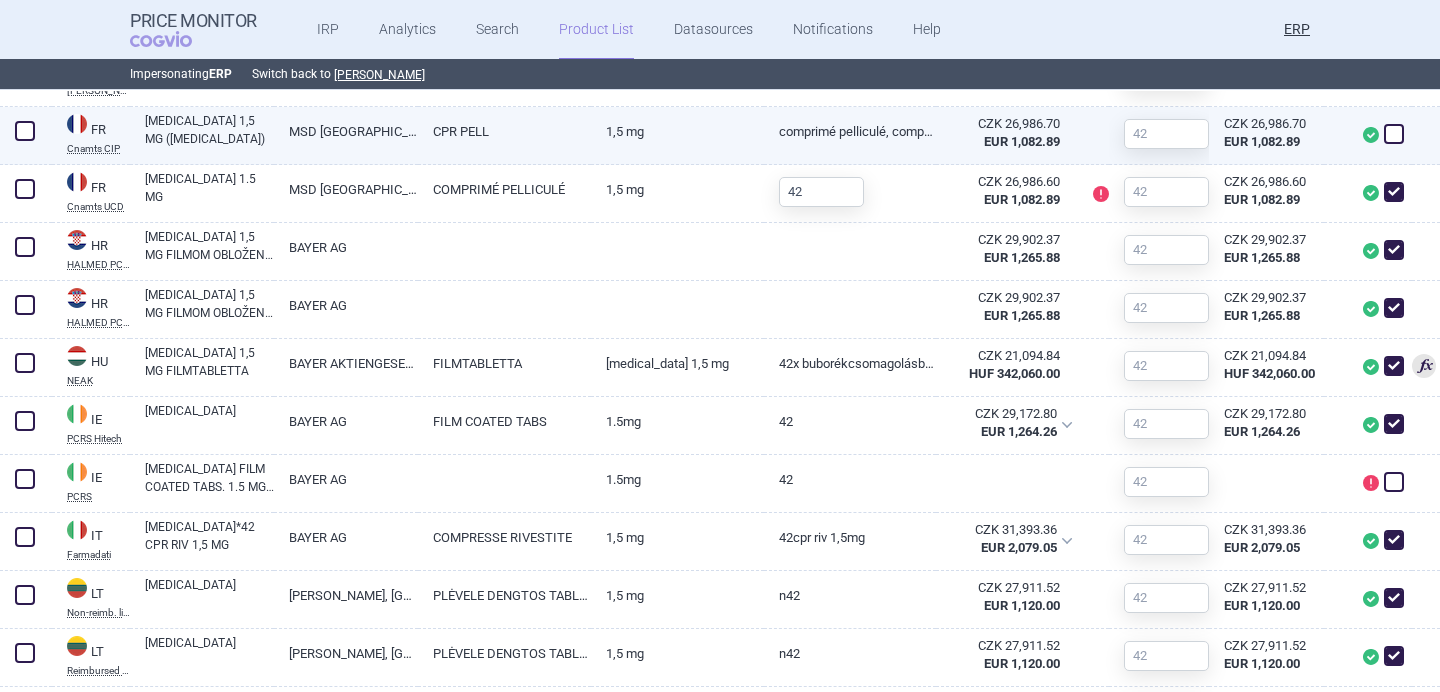 click on "MSD [GEOGRAPHIC_DATA]" at bounding box center [346, 131] 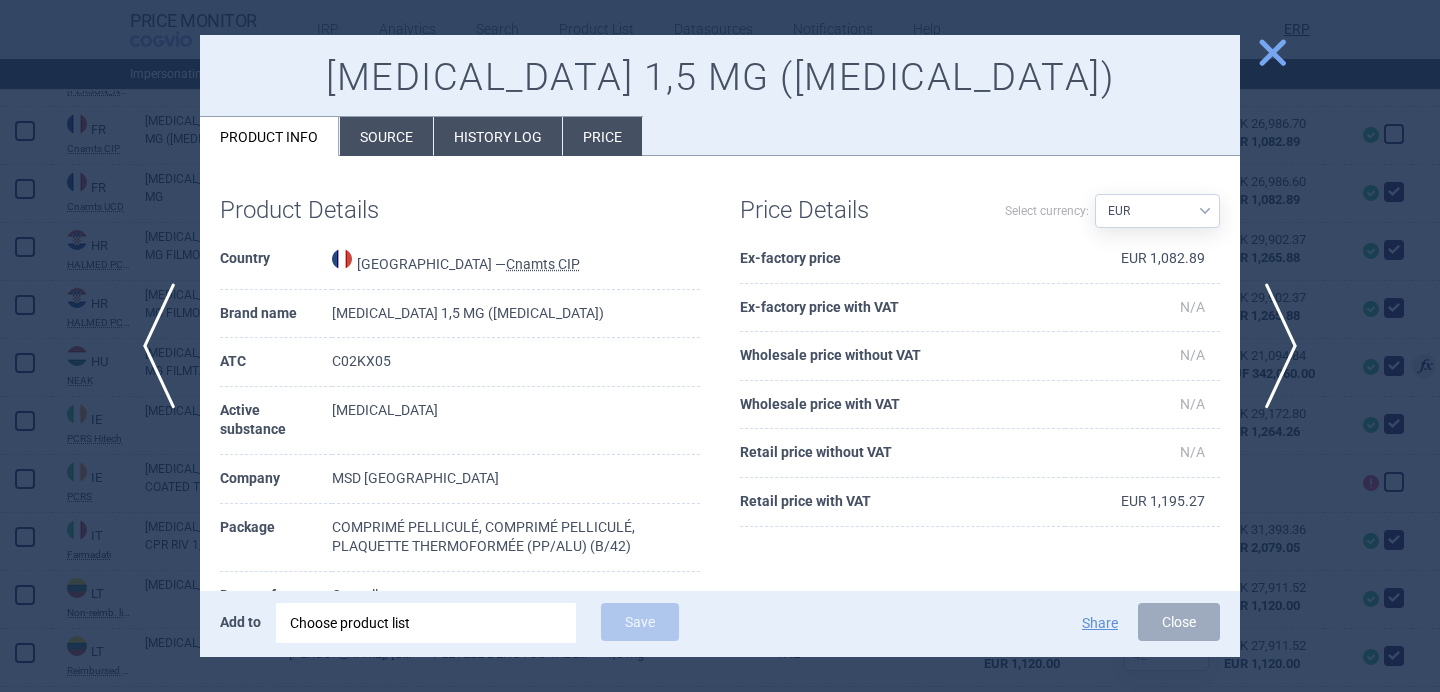 click on "Product Details Country   [GEOGRAPHIC_DATA] —  Cnamts CIP Brand name [MEDICAL_DATA] 1,5 MG ([MEDICAL_DATA]) ATC C02KX05 Active substance [MEDICAL_DATA] Company MSD [GEOGRAPHIC_DATA] Package COMPRIMÉ PELLICULÉ, COMPRIMÉ PELLICULÉ, PLAQUETTE THERMOFORMÉE (PP/ALU) (B/42) Dosage form Cpr pell Dosage strength 1,5 mg Valid from - to [DATE]  -  N/A in the dataset Market supply Available  (since [DATE]) Date of update [DATE] 15:52 Included from [DATE]" at bounding box center (460, 539) 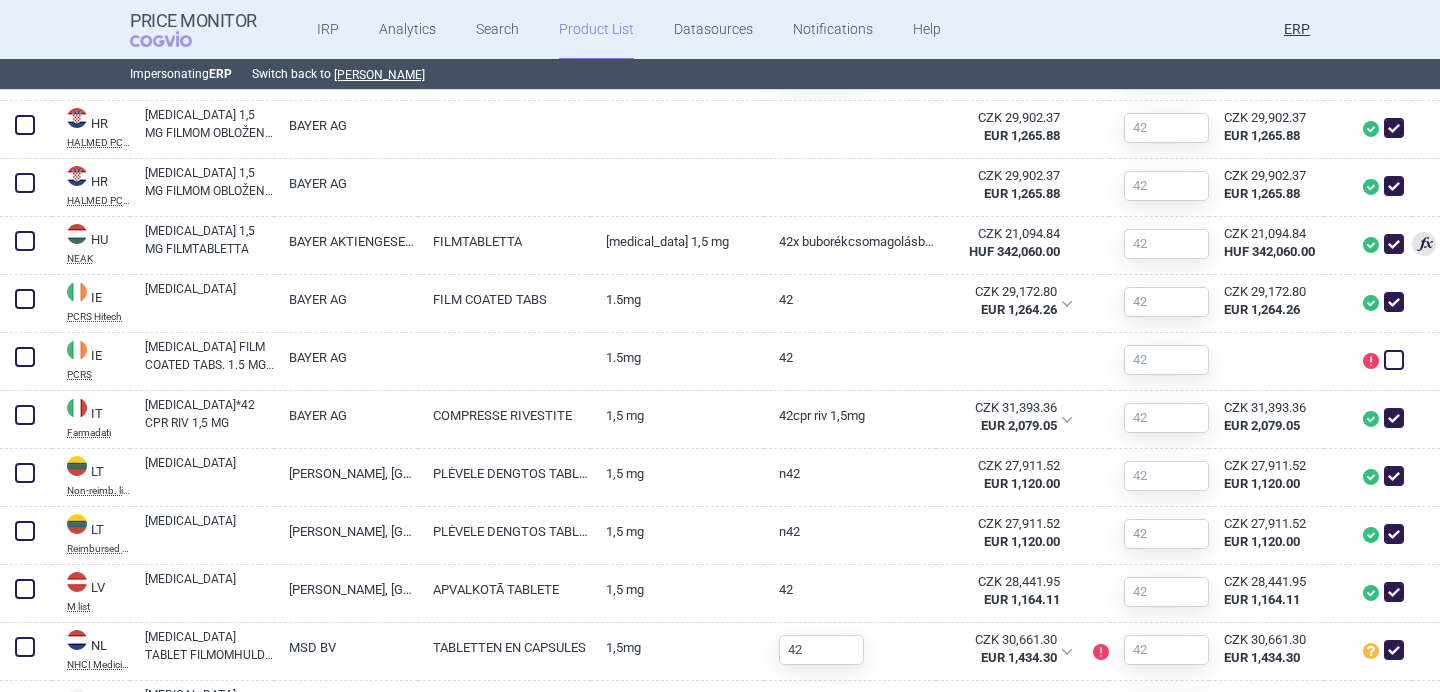 scroll, scrollTop: 1311, scrollLeft: 0, axis: vertical 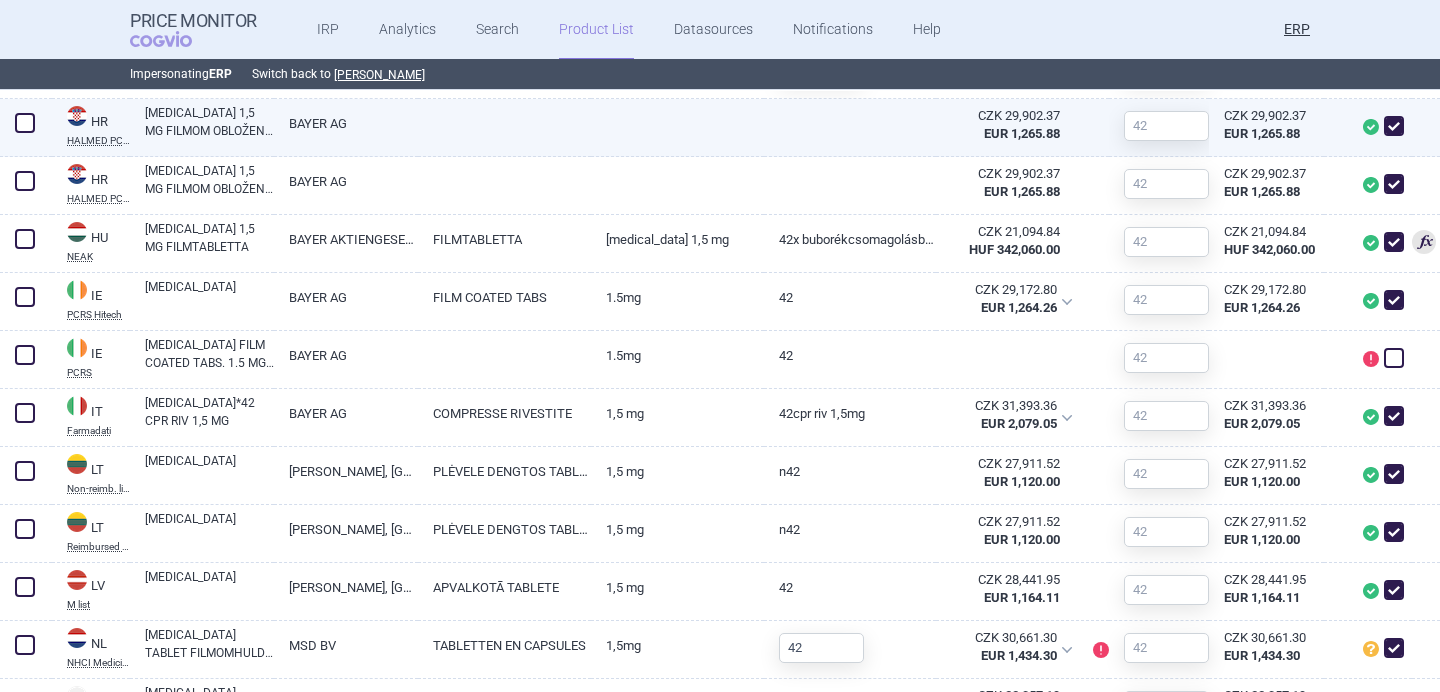 click at bounding box center [504, 117] 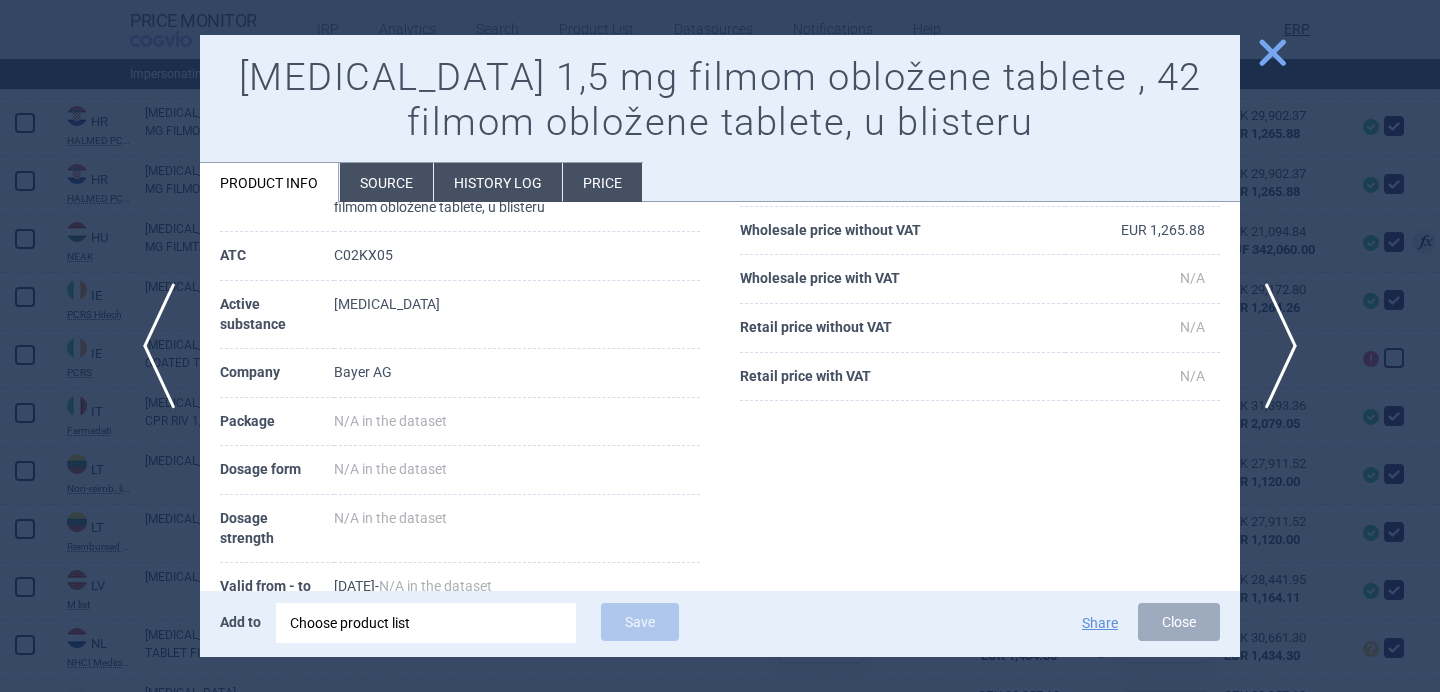 scroll, scrollTop: 67, scrollLeft: 0, axis: vertical 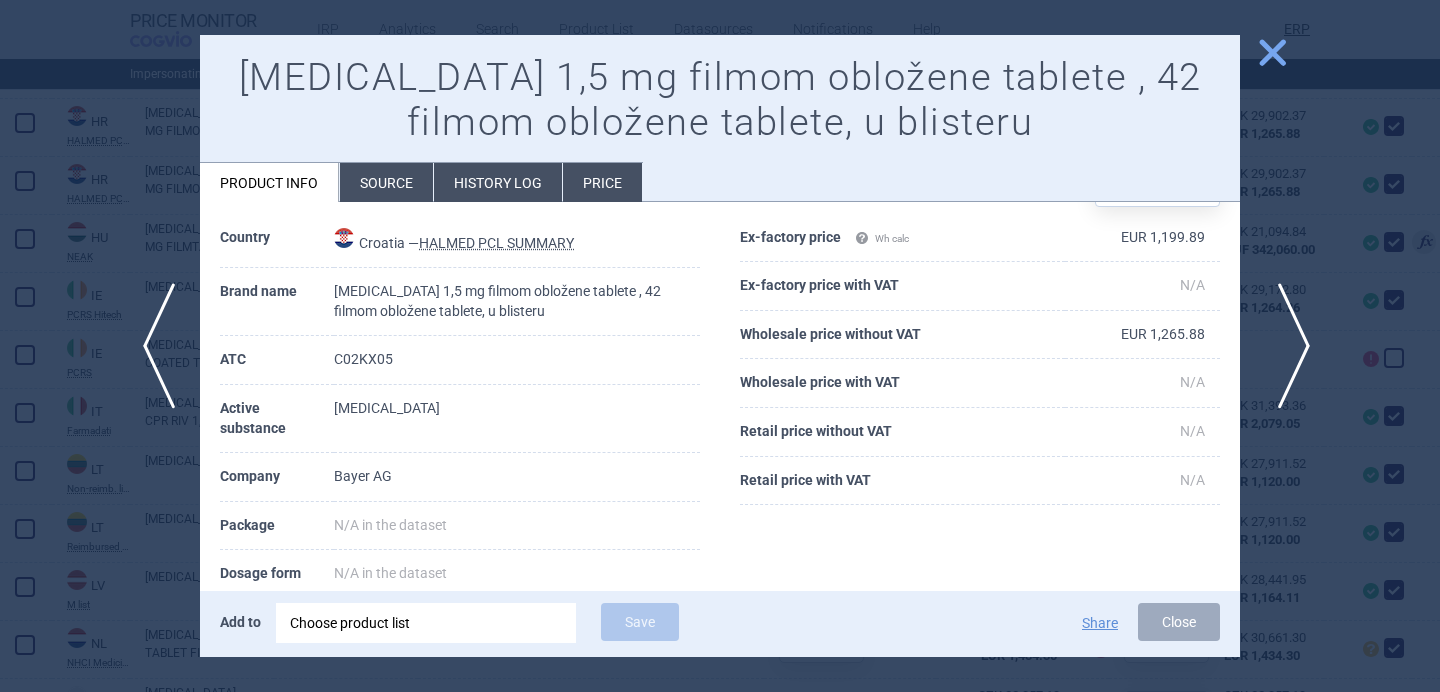 click on "next" at bounding box center (1287, 346) 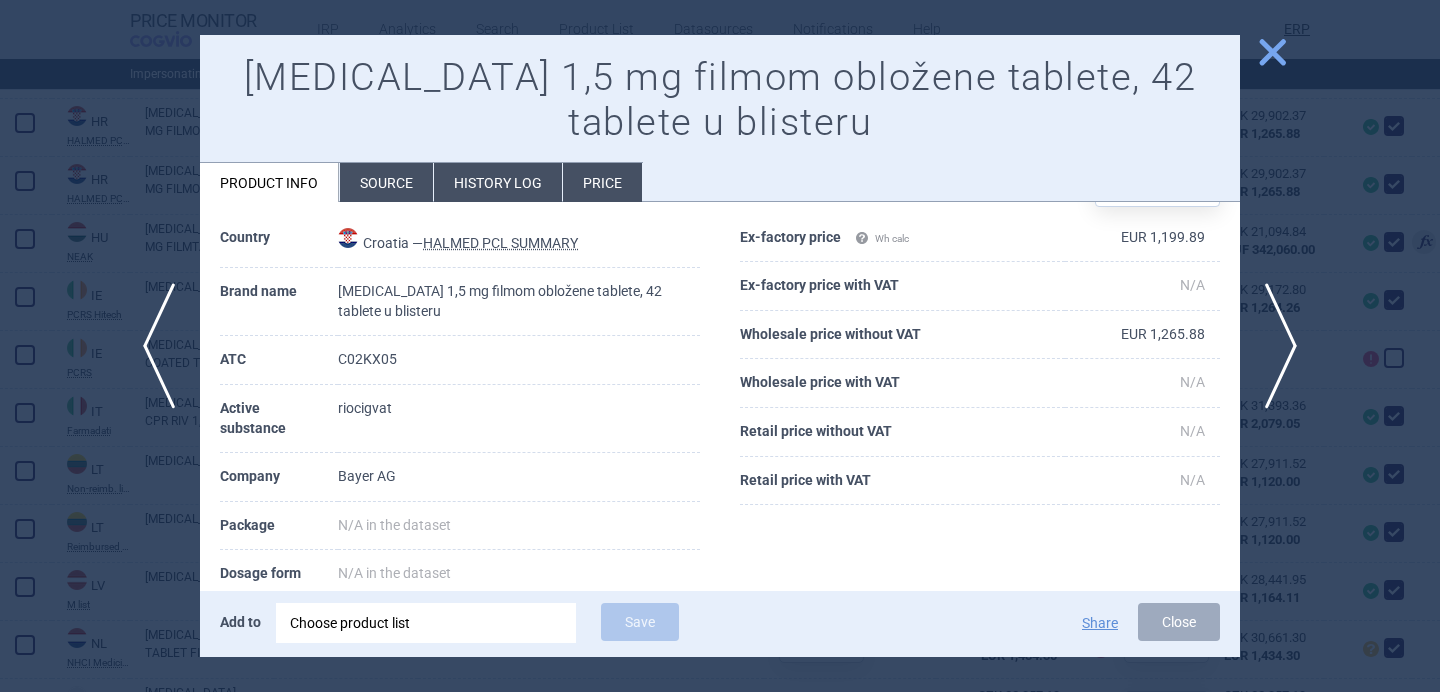 click on "close" at bounding box center (1272, 52) 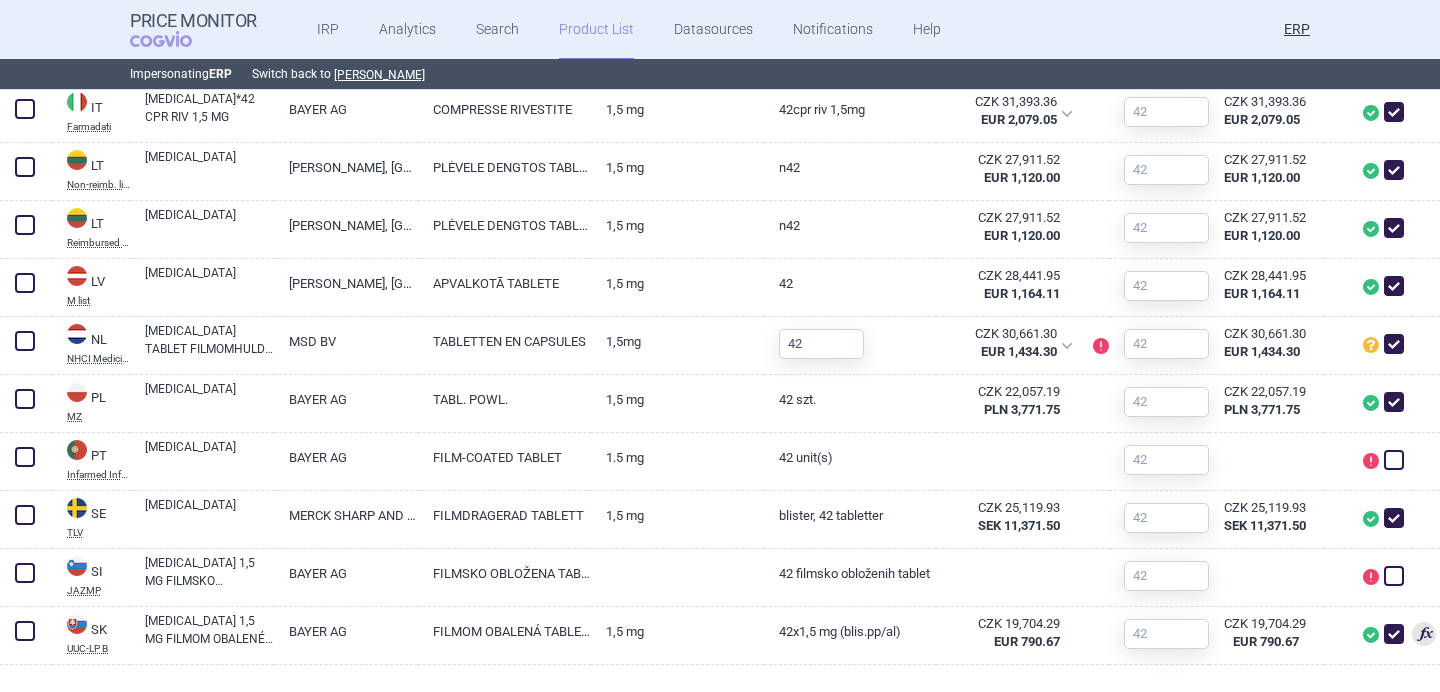 scroll, scrollTop: 1637, scrollLeft: 0, axis: vertical 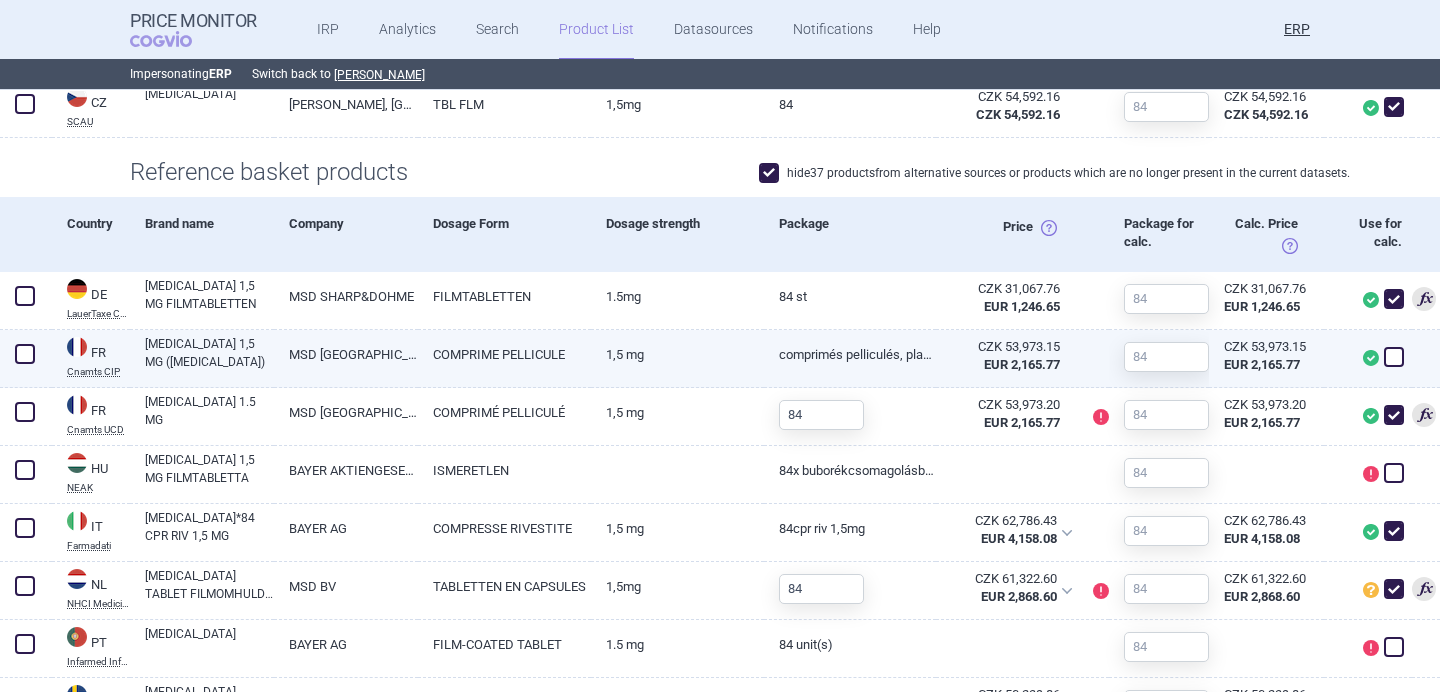 click at bounding box center (1394, 357) 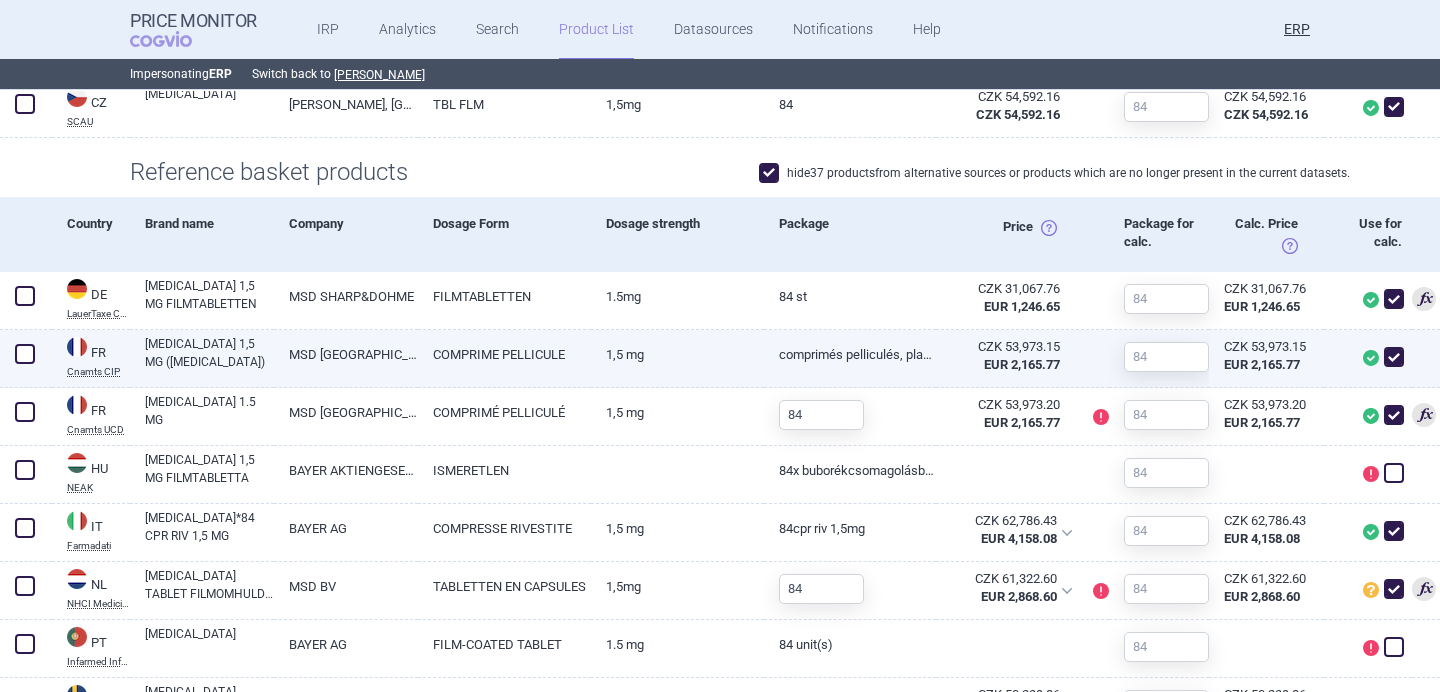 checkbox on "true" 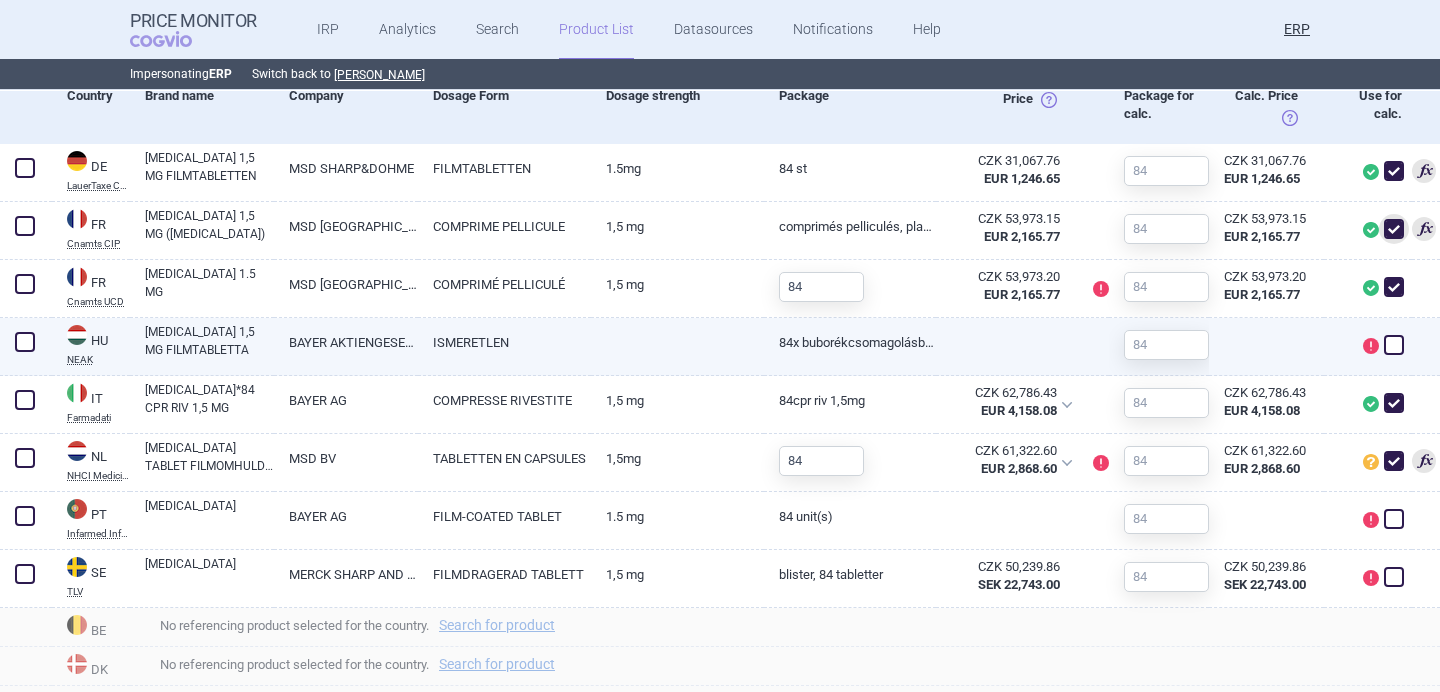 scroll, scrollTop: 717, scrollLeft: 0, axis: vertical 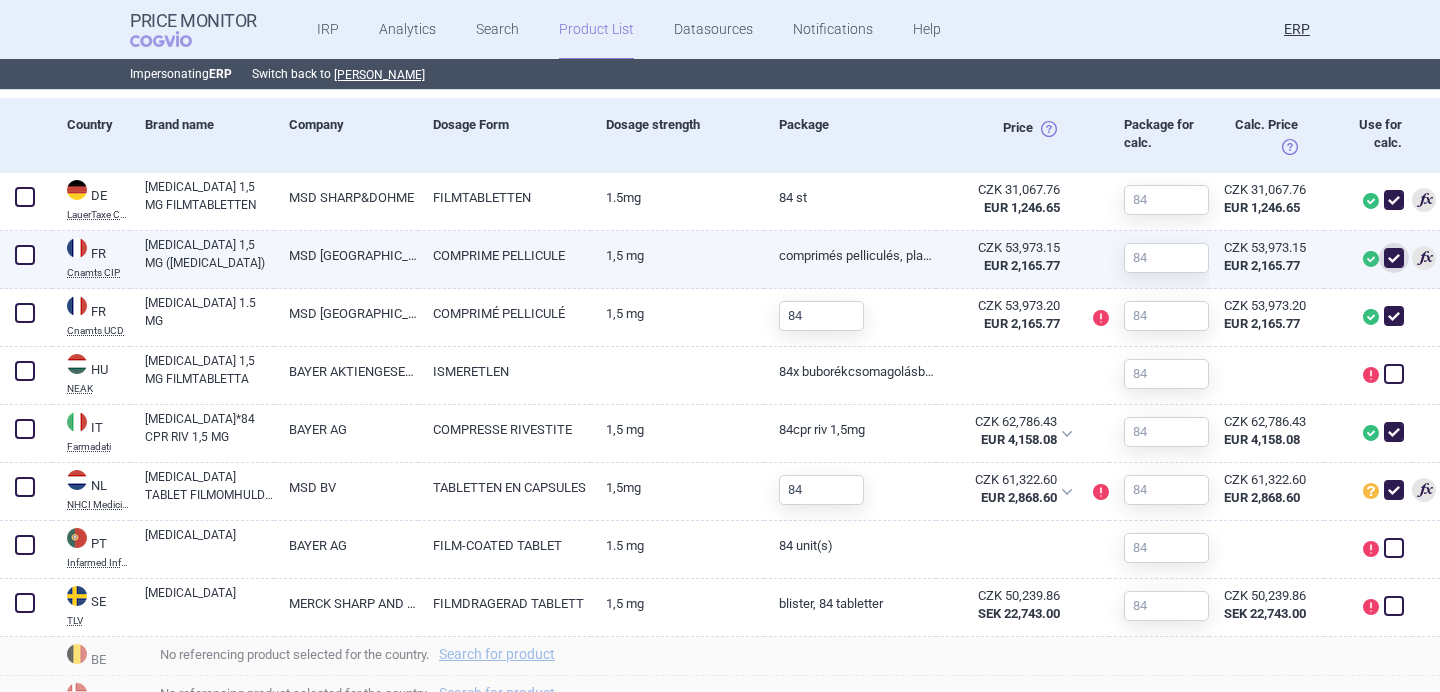 click on "1,5 MG" at bounding box center (677, 255) 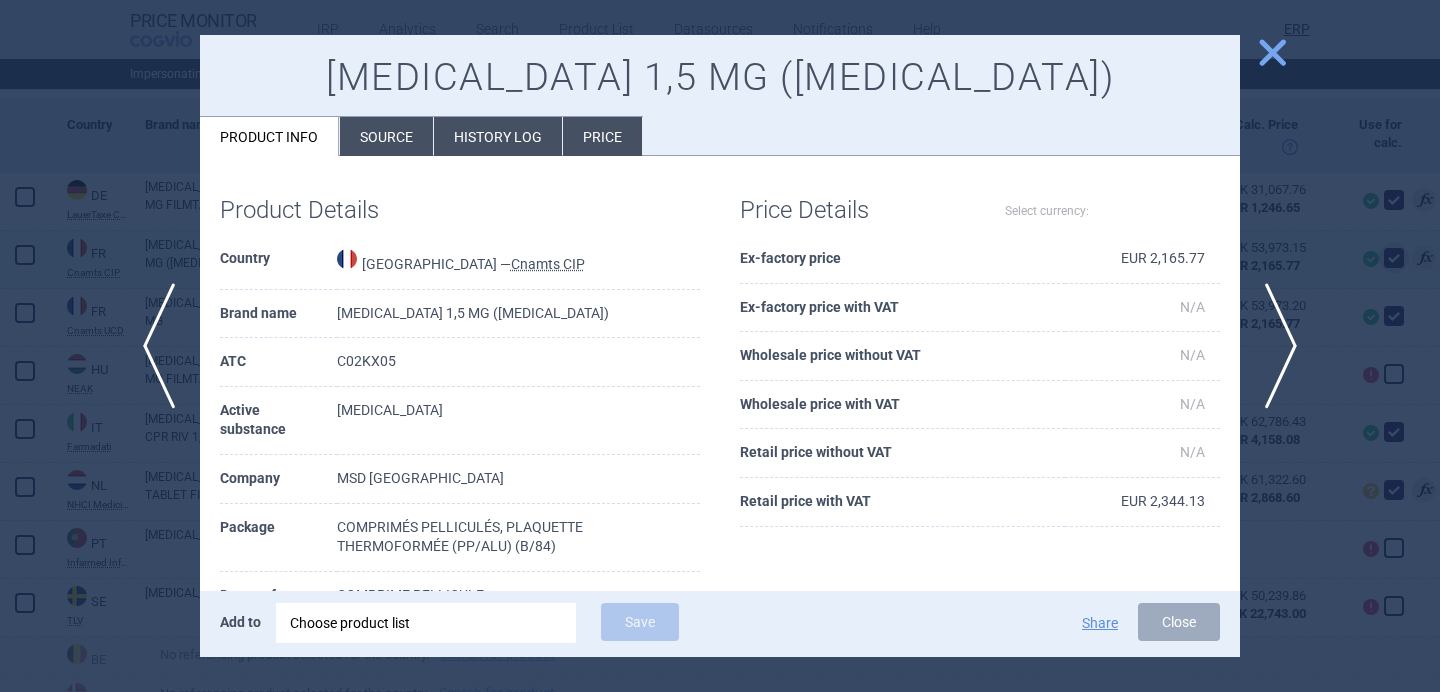 select on "EUR" 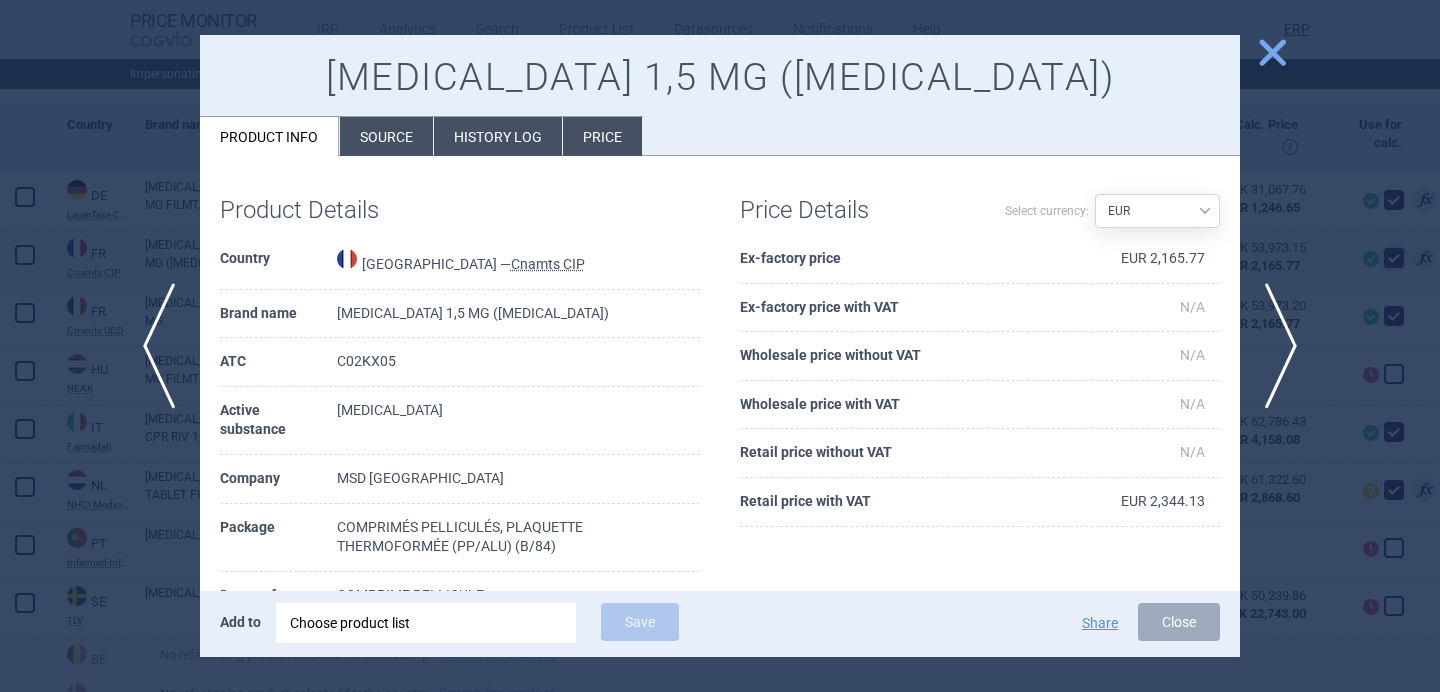 scroll, scrollTop: 37, scrollLeft: 0, axis: vertical 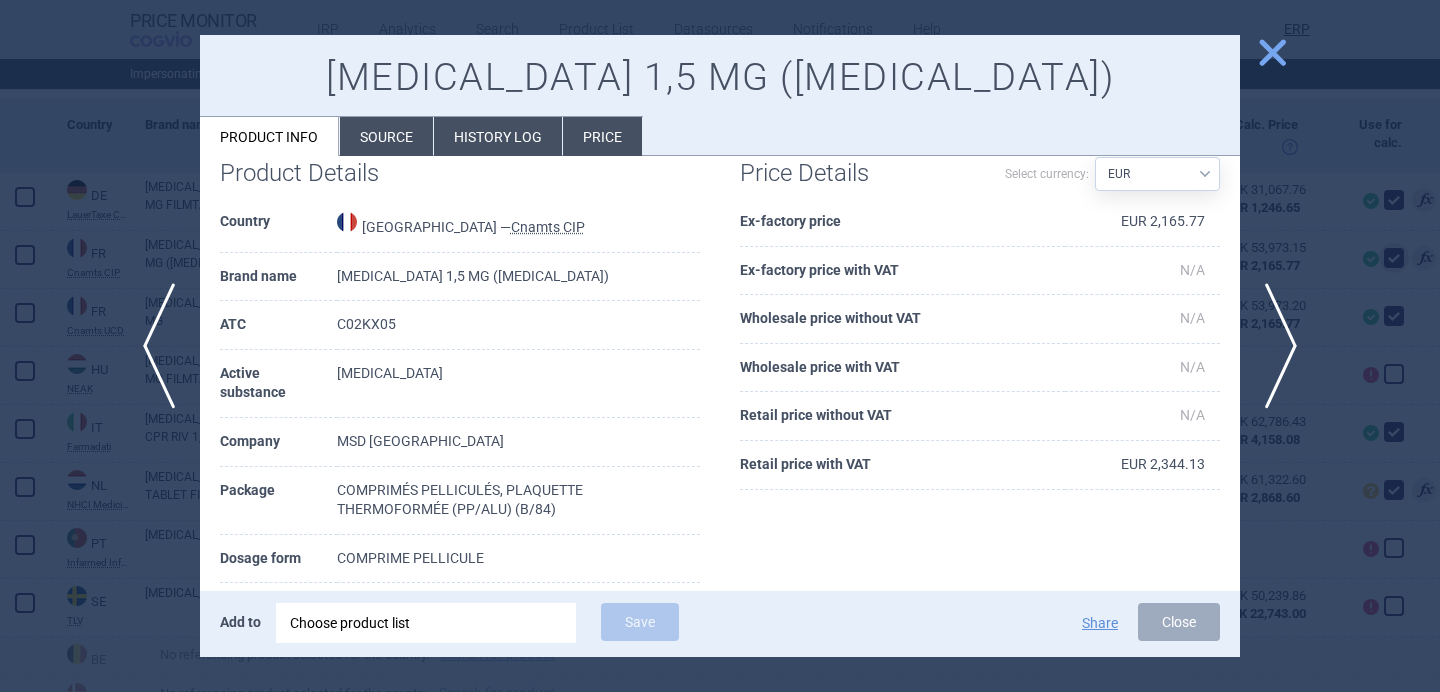 click at bounding box center (720, 346) 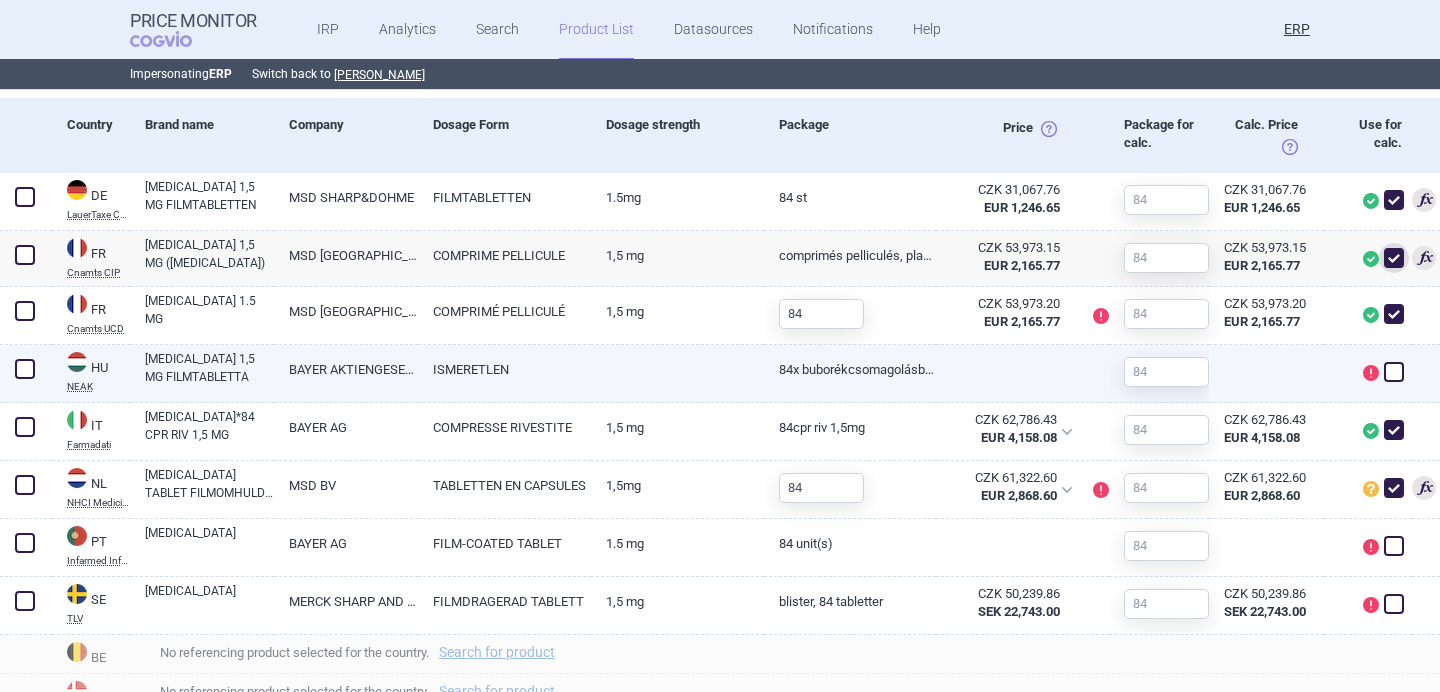 click on "BAYER AKTIENGESELLSCHAFT" at bounding box center (346, 369) 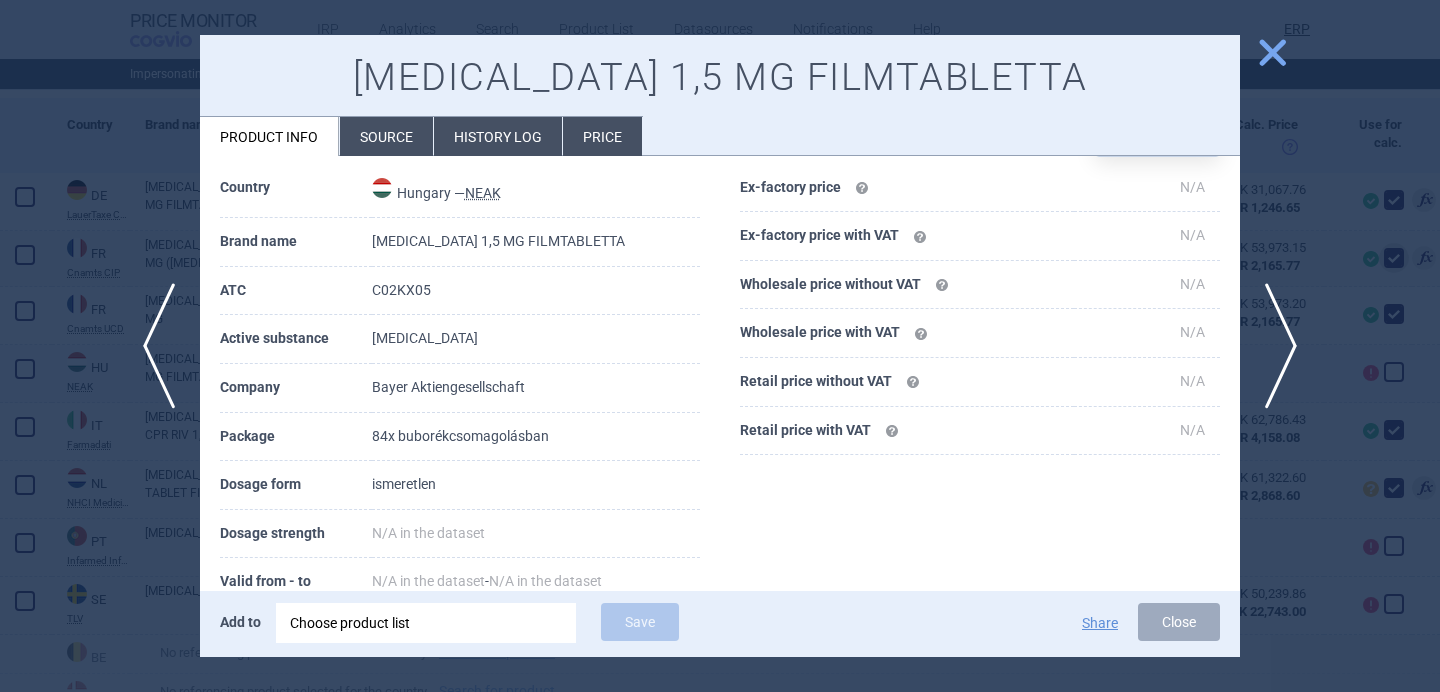 scroll, scrollTop: 135, scrollLeft: 0, axis: vertical 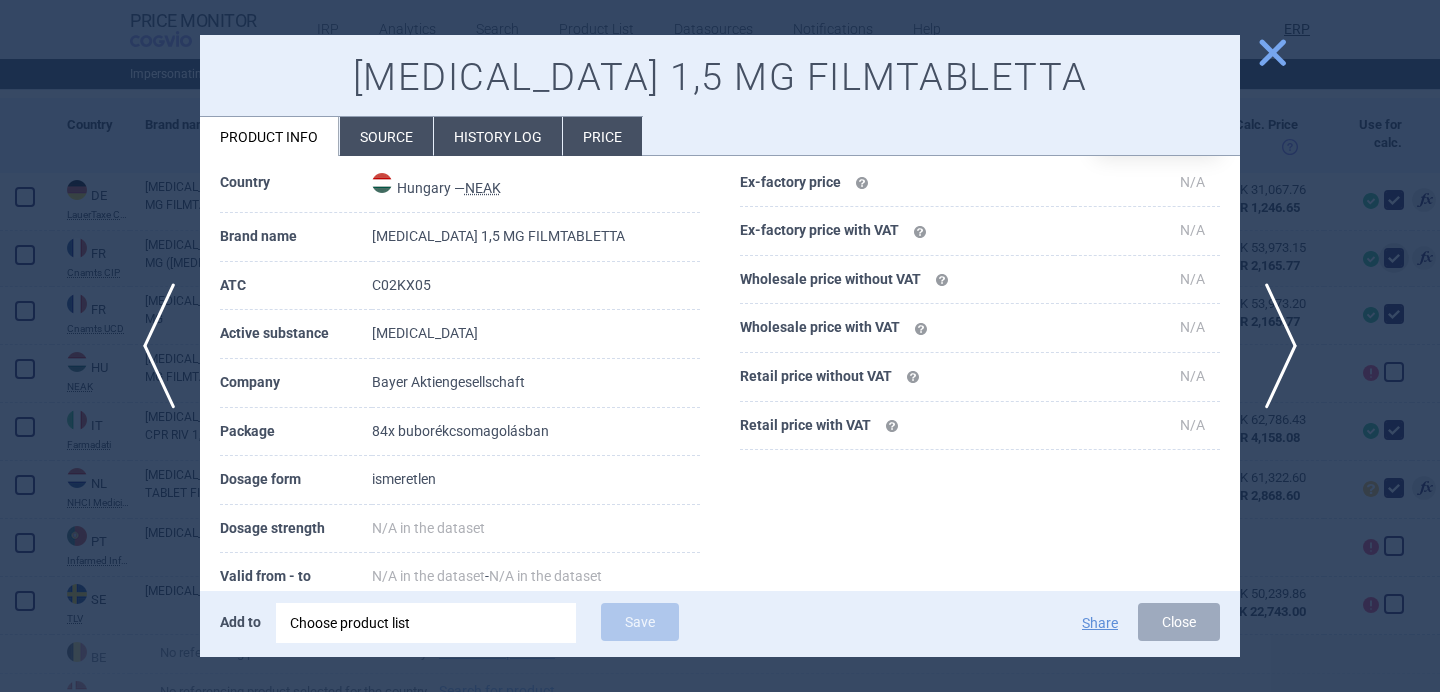 click 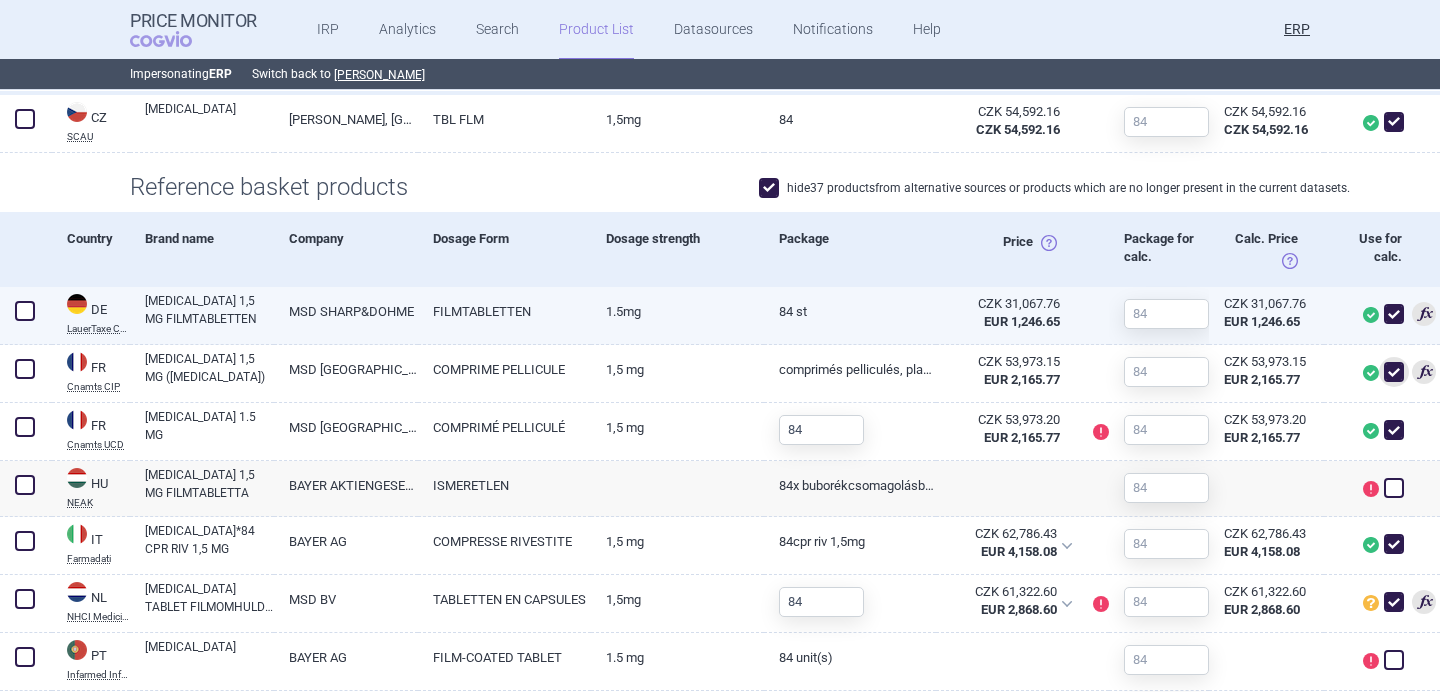 scroll, scrollTop: 606, scrollLeft: 0, axis: vertical 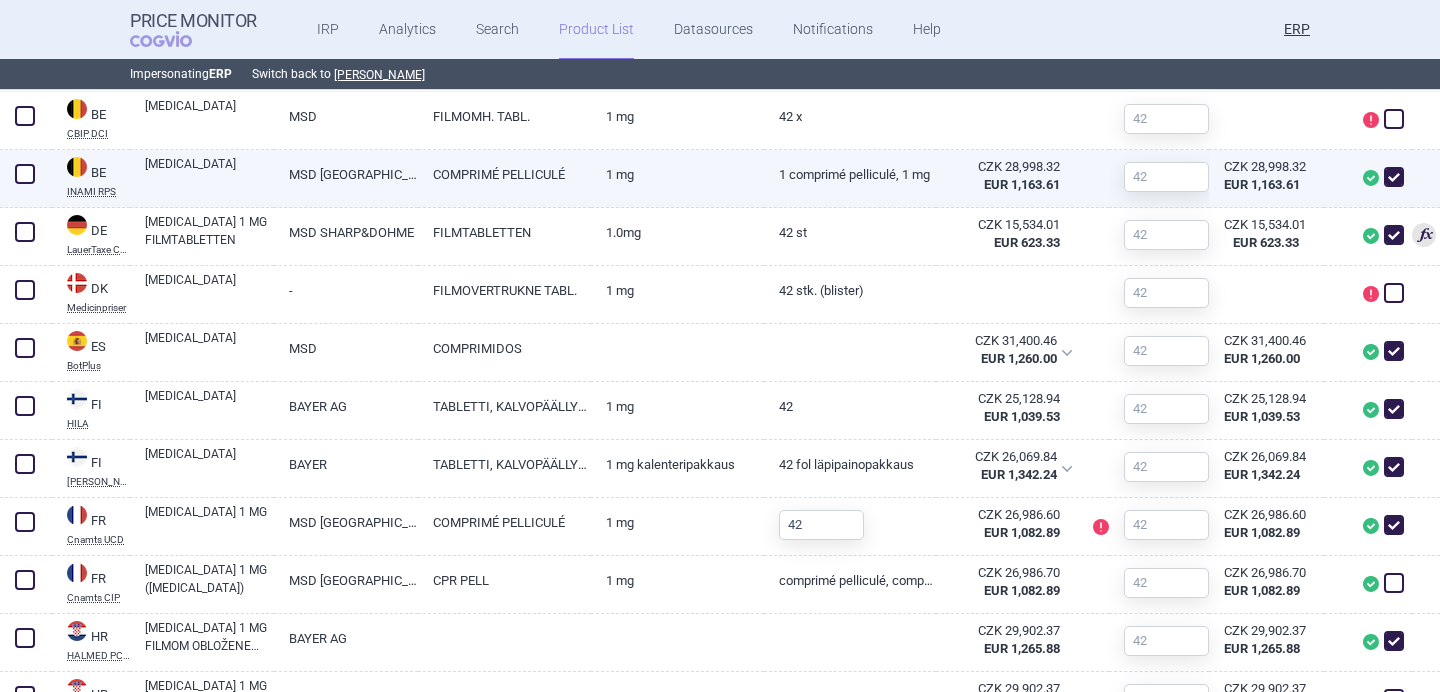 click on "COMPRIMÉ PELLICULÉ" at bounding box center (504, 174) 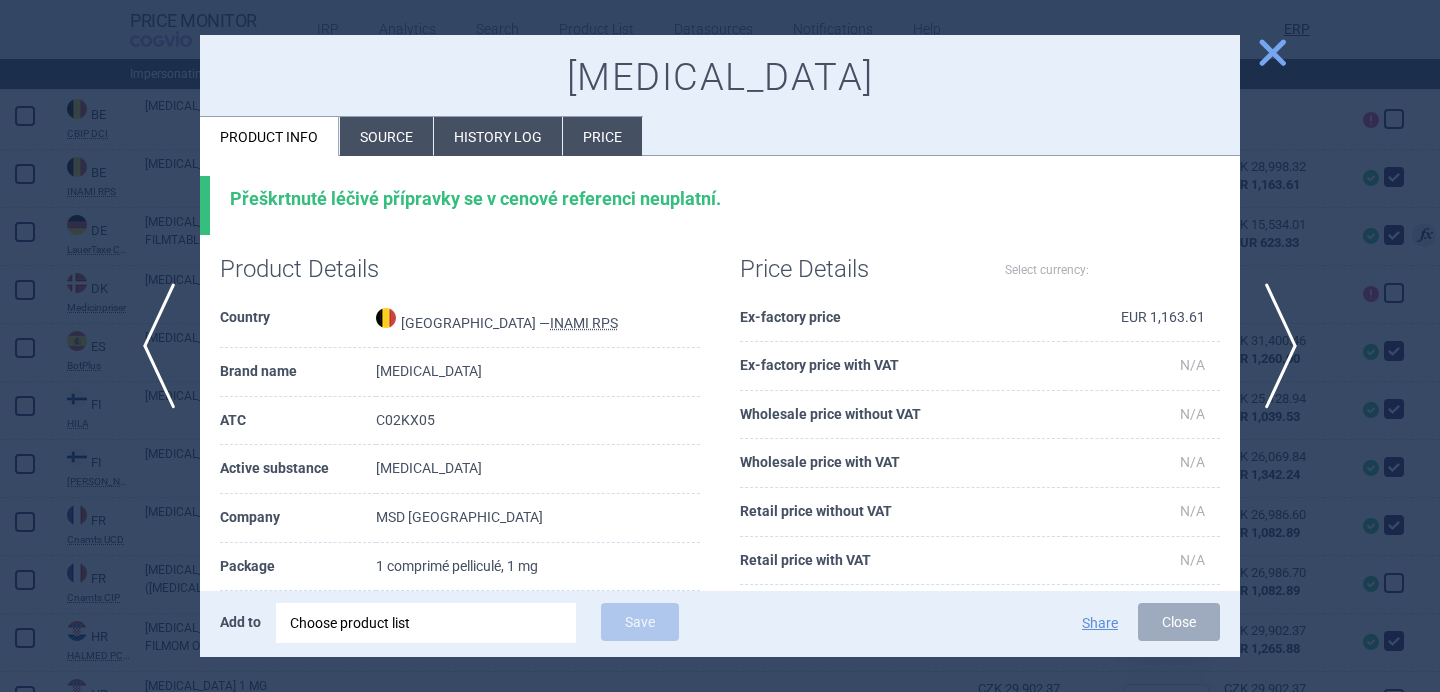 select on "EUR" 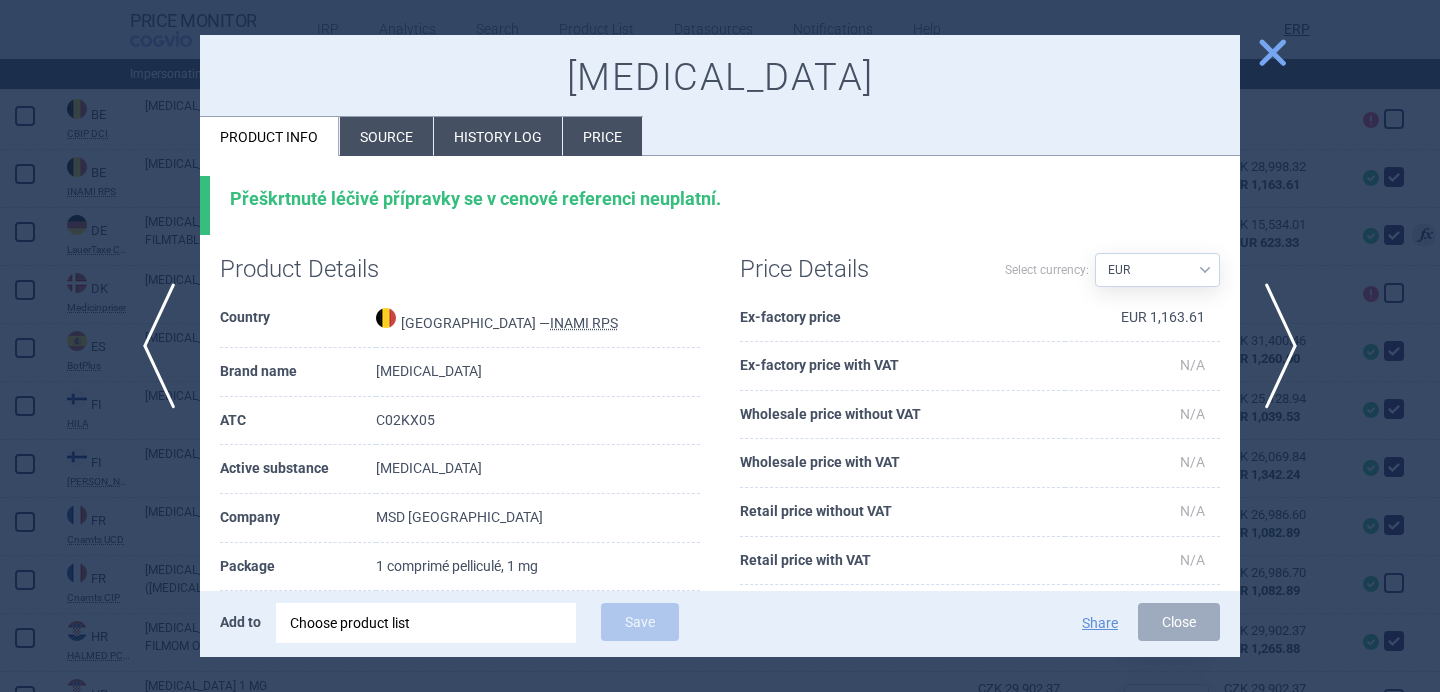 click on "Source" at bounding box center (386, 136) 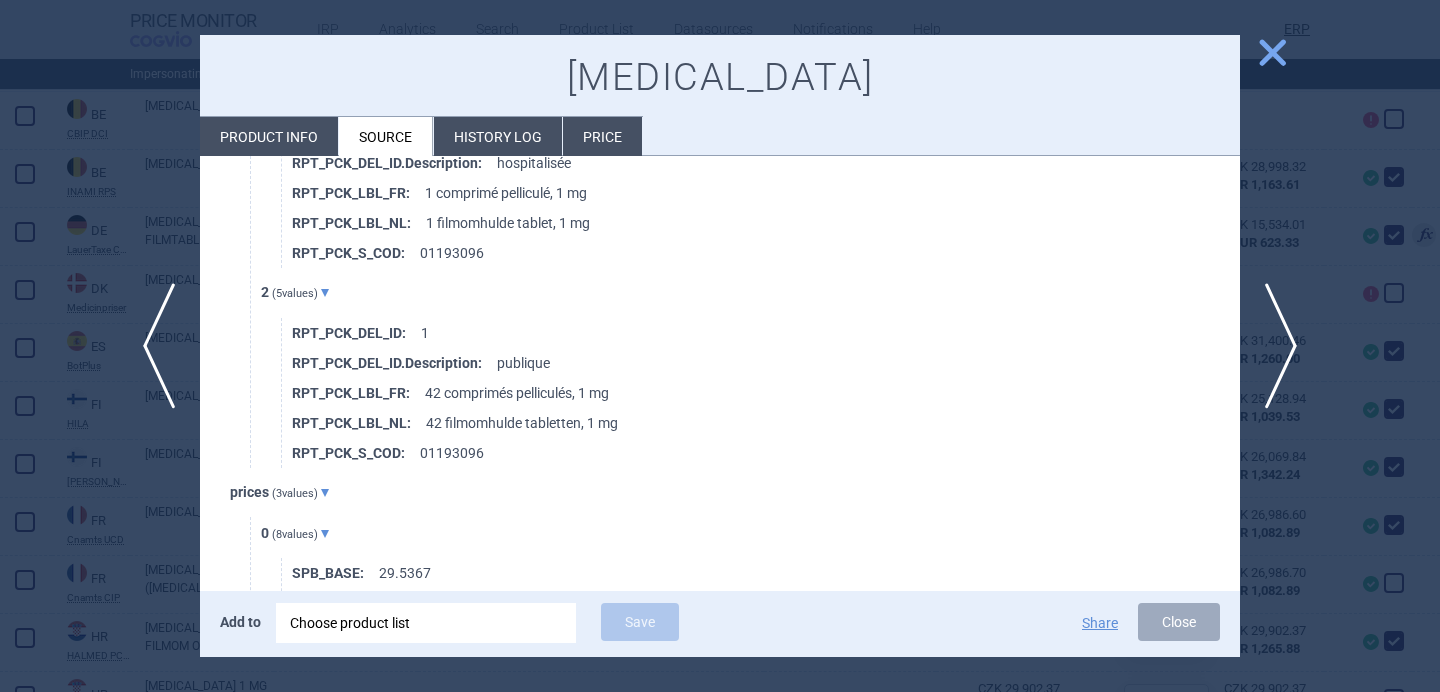 scroll, scrollTop: 1141, scrollLeft: 0, axis: vertical 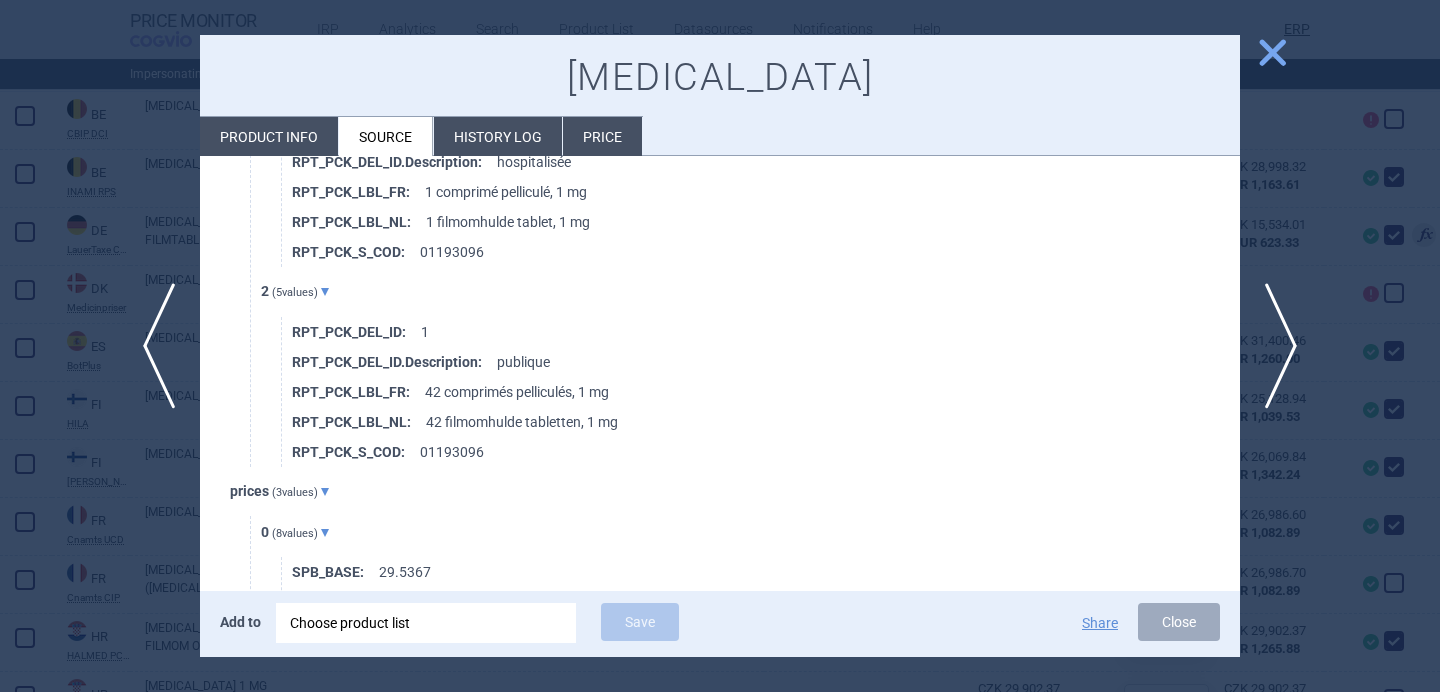 click at bounding box center [720, 346] 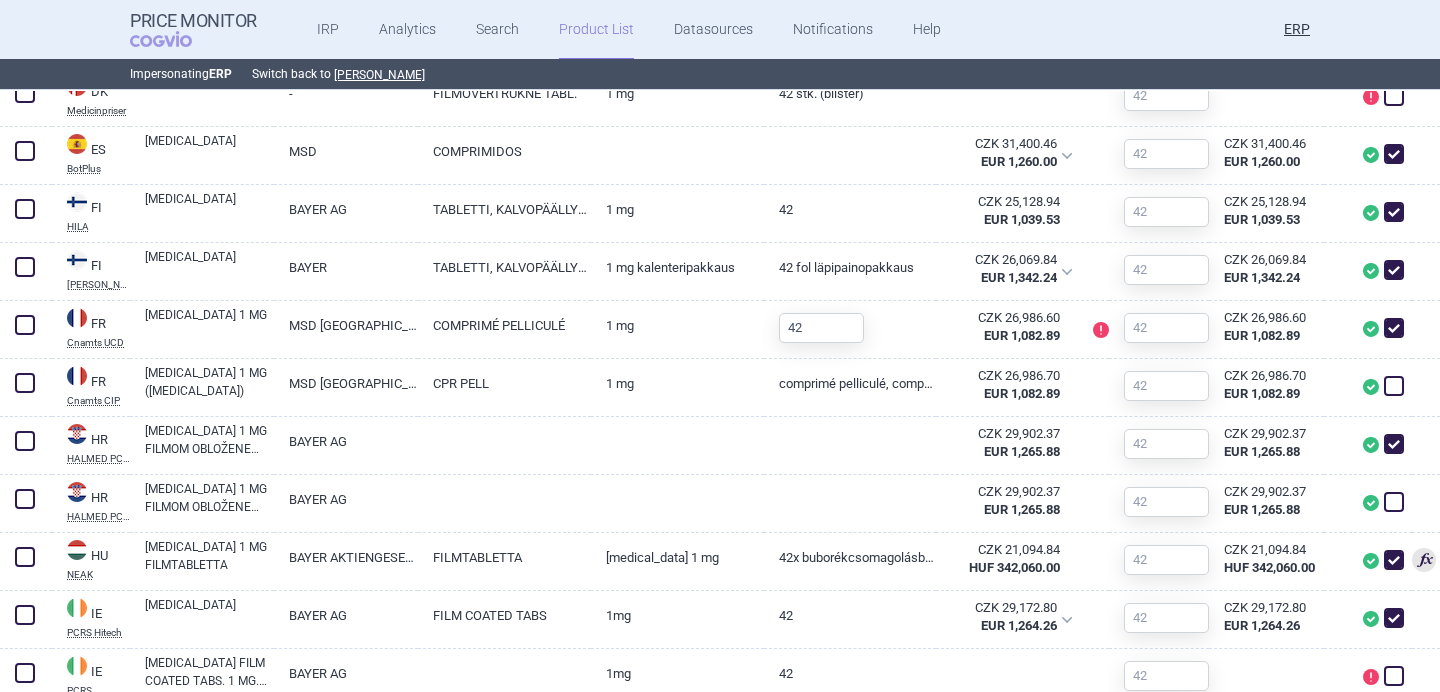 scroll, scrollTop: 1003, scrollLeft: 0, axis: vertical 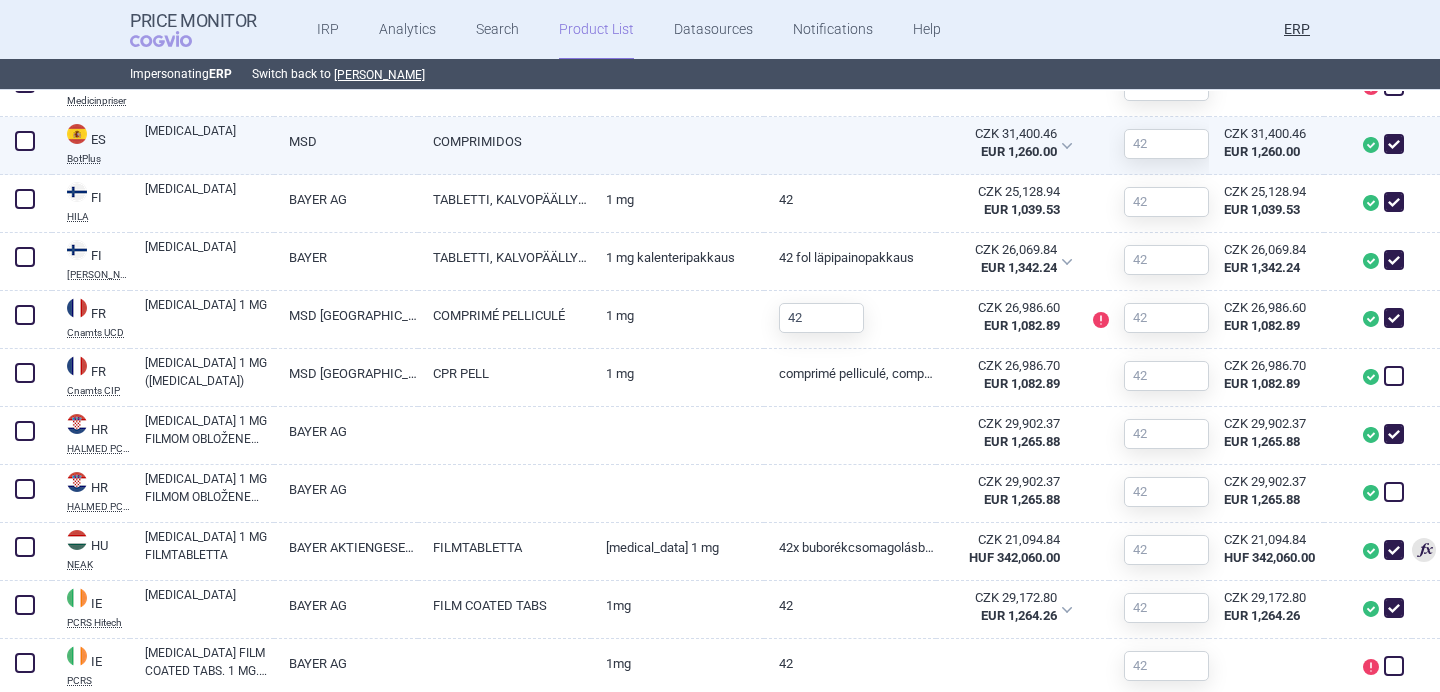 click on "MSD" at bounding box center [346, 141] 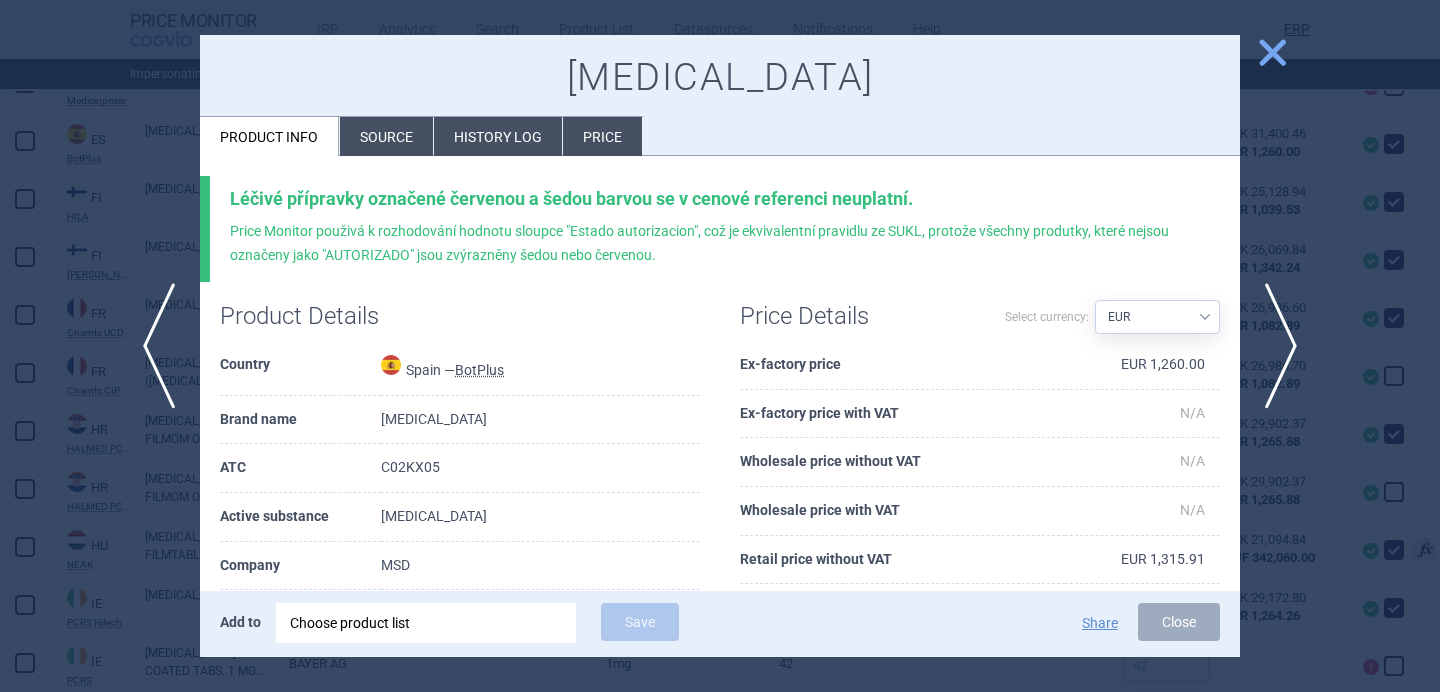 click on "Source" at bounding box center [386, 136] 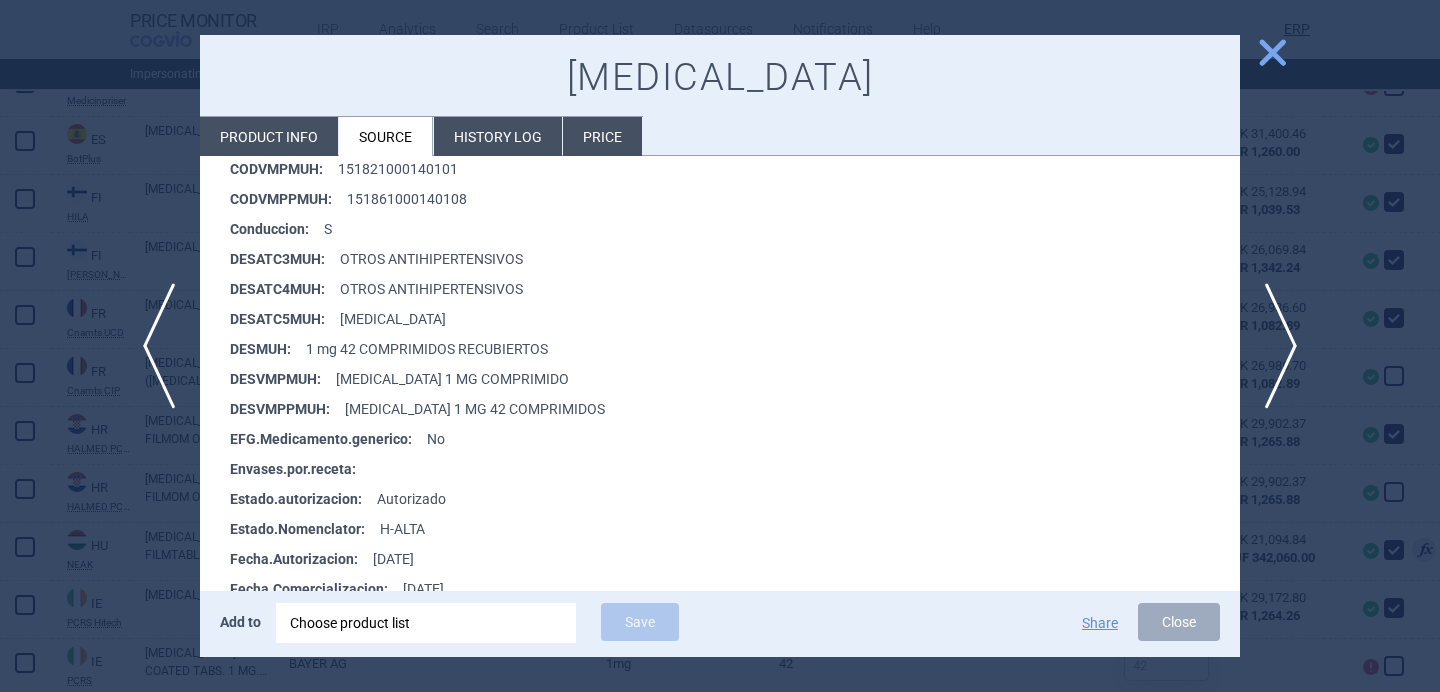 scroll, scrollTop: 502, scrollLeft: 0, axis: vertical 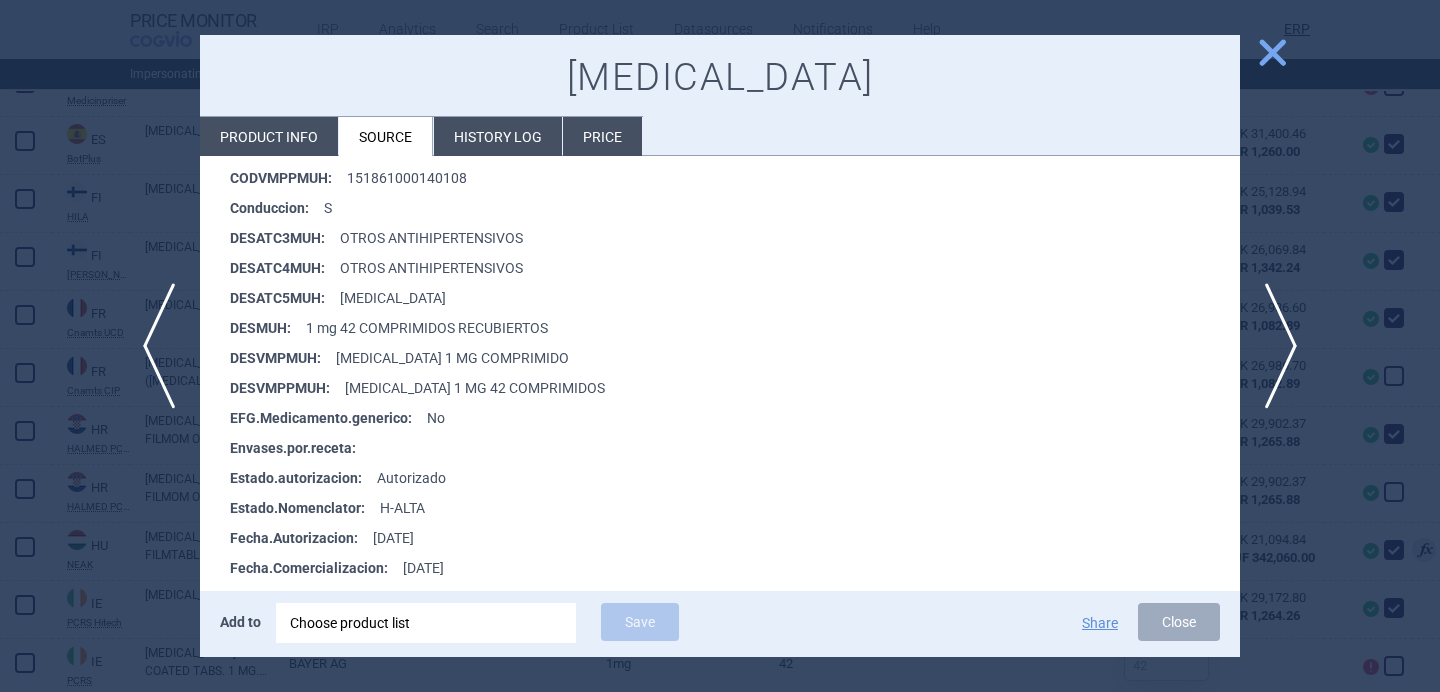click on "Clase : Medicamento uso humano CODATC3MUH : C02K CODATC4MUH : C02KX CODATC5MUH : C02KX05 Codigo : 7023869 CODVMPMUH : 151821000140101 CODVMPPMUH : 151861000140108 Conduccion : S DESATC3MUH : OTROS ANTIHIPERTENSIVOS DESATC4MUH : OTROS ANTIHIPERTENSIVOS DESATC5MUH : RIOCIGUAT DESMUH : 1 mg 42 COMPRIMIDOS RECUBIERTOS DESVMPMUH : RIOCIGUAT 1 MG COMPRIMIDO DESVMPPMUH : RIOCIGUAT 1 MG 42 COMPRIMIDOS EFG.Medicamento.generico : No Envases.por.receta : Estado.autorizacion : Autorizado Estado.Nomenclator : H-ALTA Fecha.Autorizacion : 21/05/2014 Fecha.Comercializacion : 19/05/2015 Forma.farmaceutica : Comprimidos H.Hospitalario : Sí IP : No Laboratorio : MSD Nombre : ADEMPAS Problema.de.suministro : NO PVL : 1260 PVP.sin.iva. : 1315,91 PVPiva : 1368,55 R.Receta.medica : Sí ESPEUNIC : 298395 Fecha.Aceptacion.SNS : N/A Fecha.de.baja : N/A FechaBajaExclusionFinanciacion : N/A FechaExclusionSNS : N/A Grupo.ATC.Nivel.5 : N/A Grupo.Terapeutico.VMPP : N/A P.Facturacion : N/A P.mas.bajo : N/A P.Menor : N/A : N/A : N/A : N/A :" at bounding box center (720, 647) 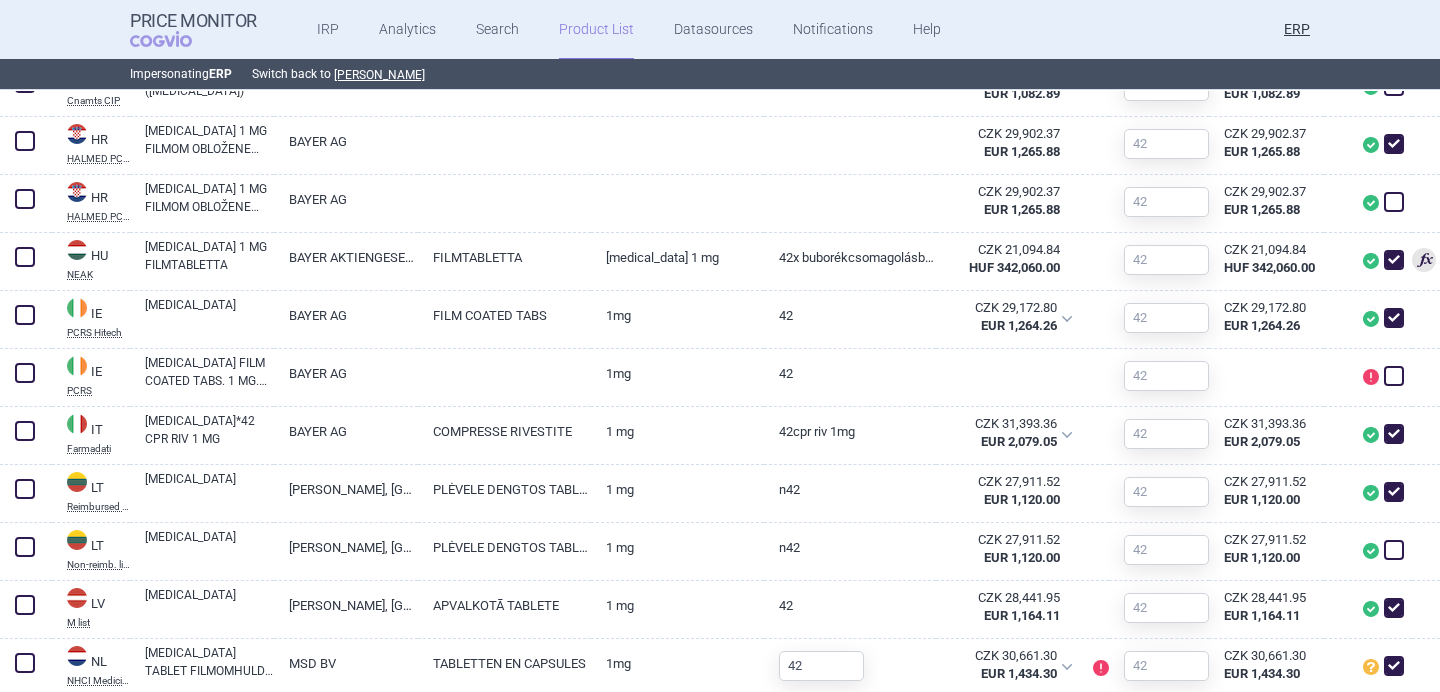 scroll, scrollTop: 1307, scrollLeft: 0, axis: vertical 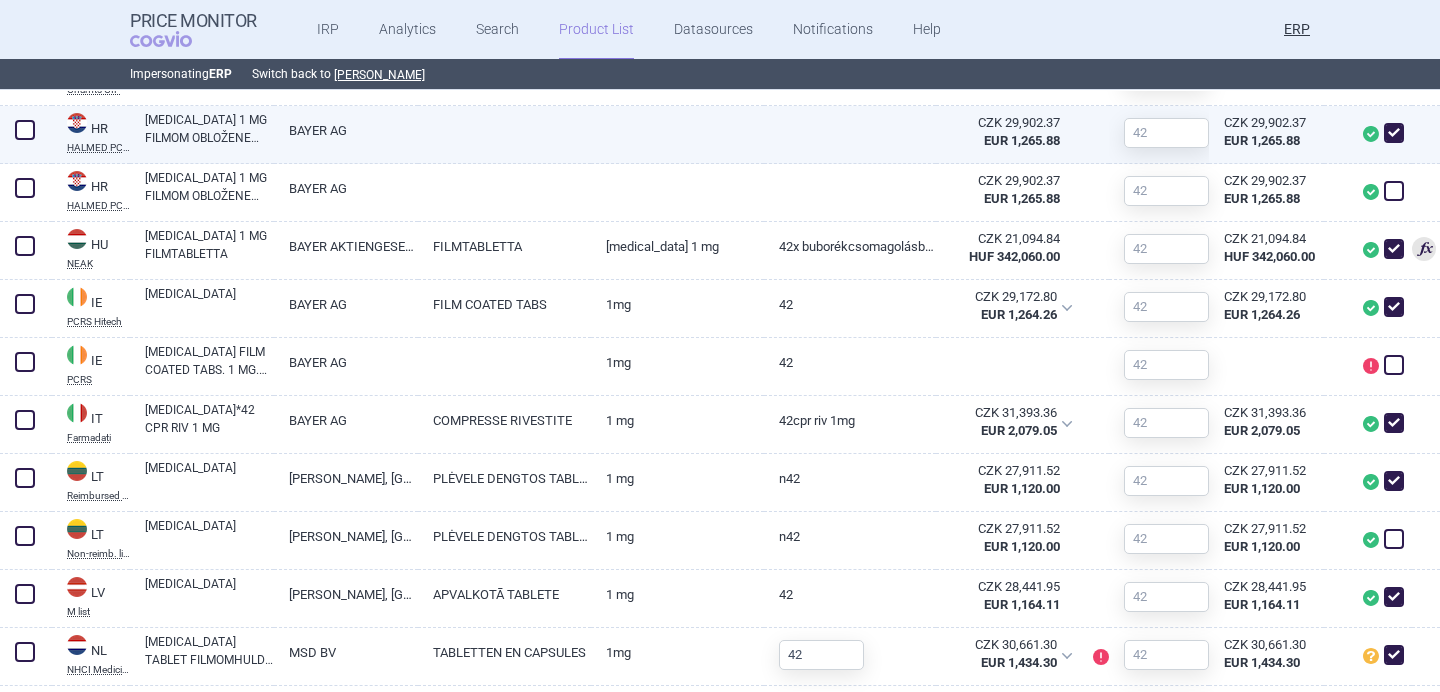 click at bounding box center (504, 124) 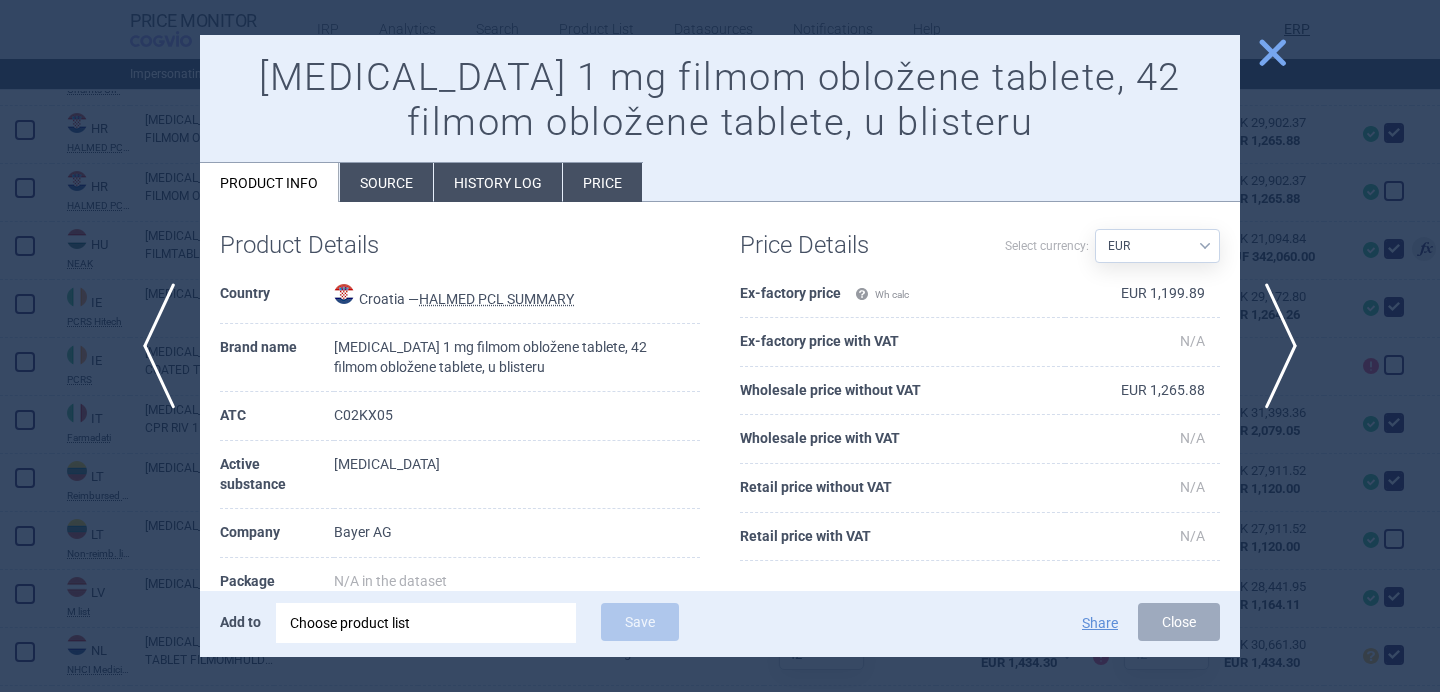 scroll, scrollTop: 14, scrollLeft: 0, axis: vertical 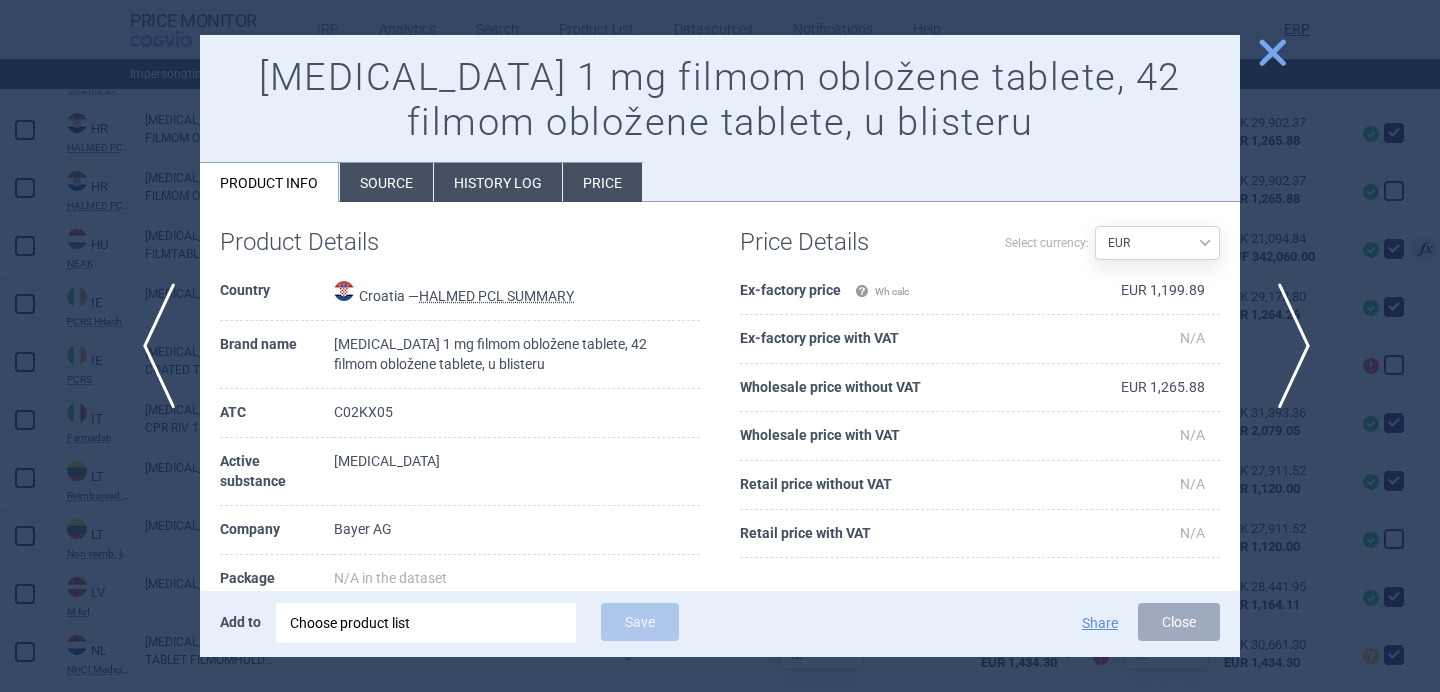 click on "next" at bounding box center (1287, 346) 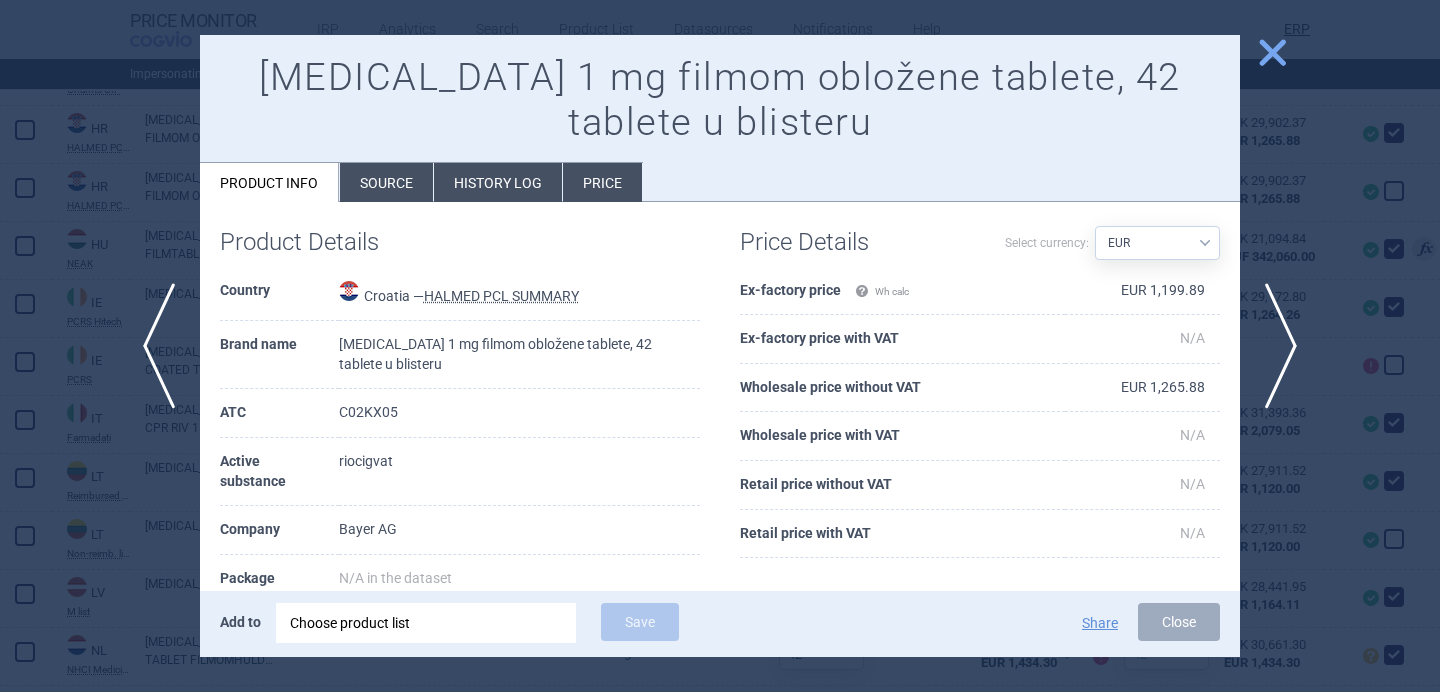 click at bounding box center [720, 346] 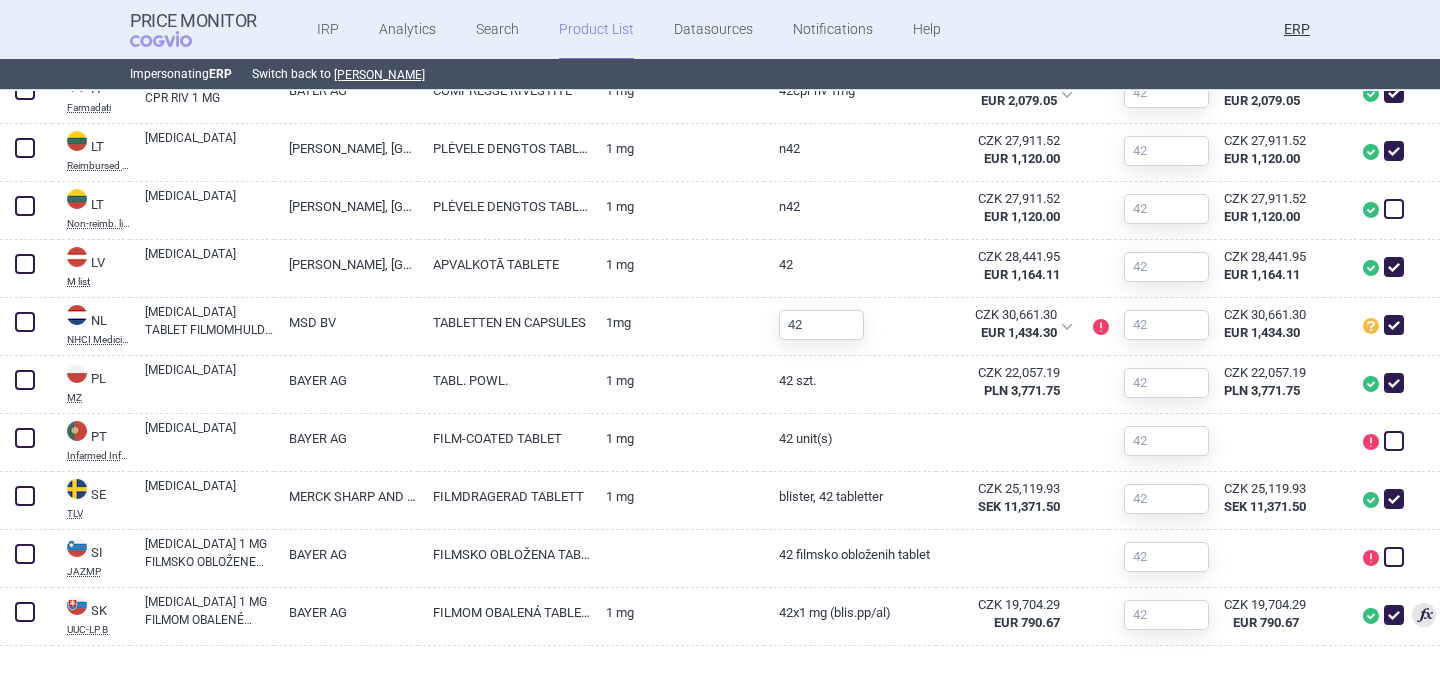 scroll, scrollTop: 1637, scrollLeft: 0, axis: vertical 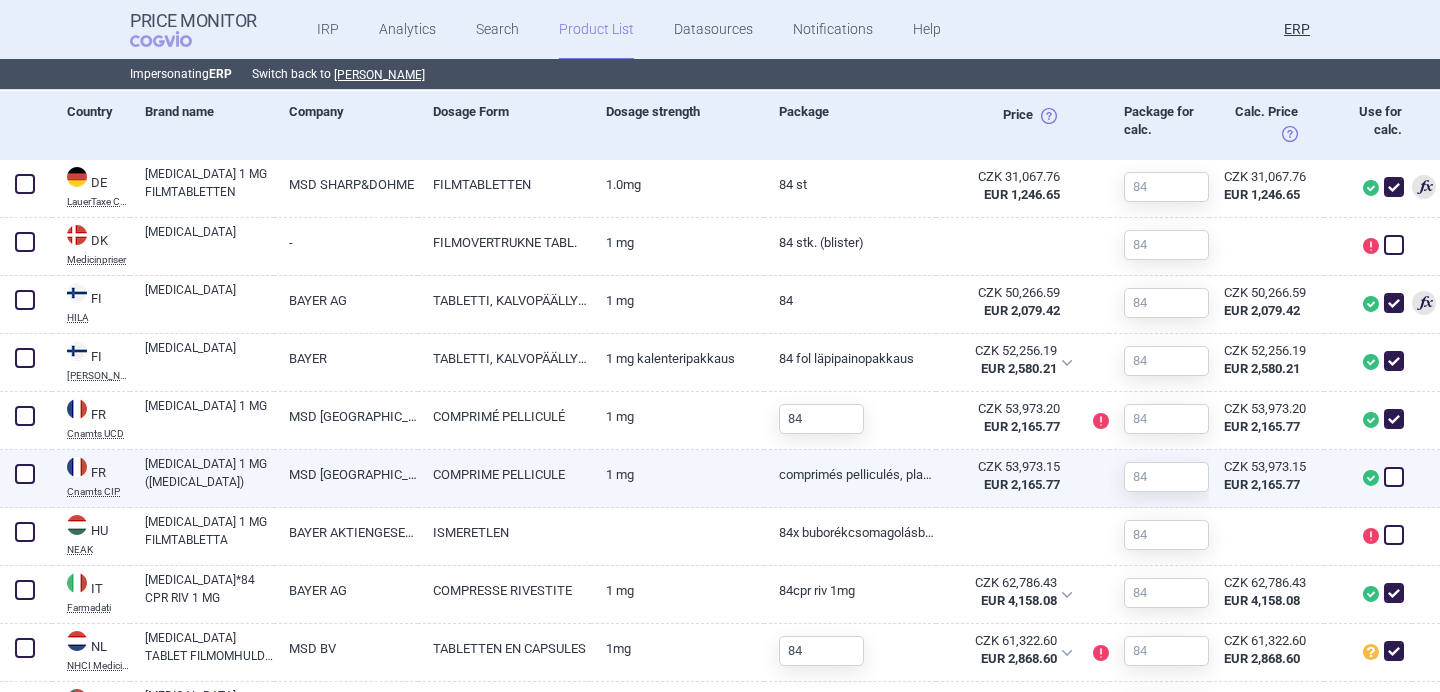 click at bounding box center [1394, 477] 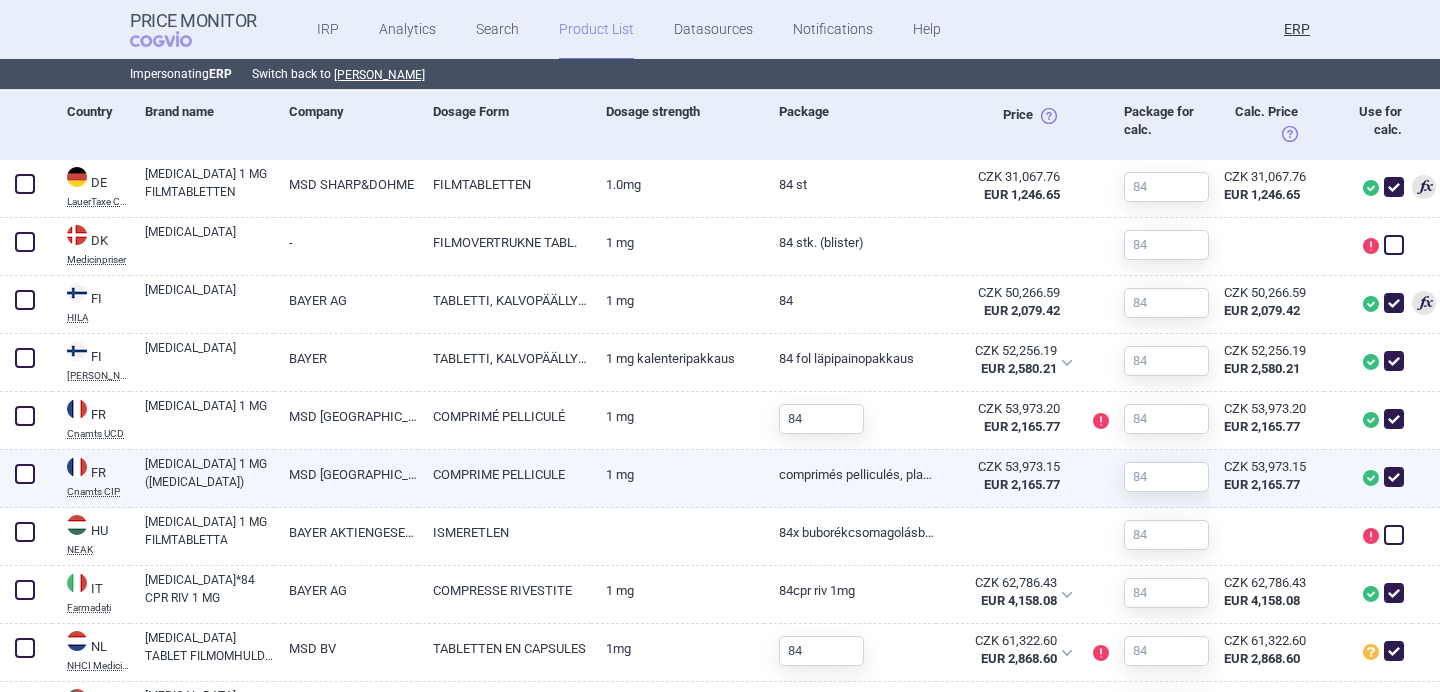 checkbox on "true" 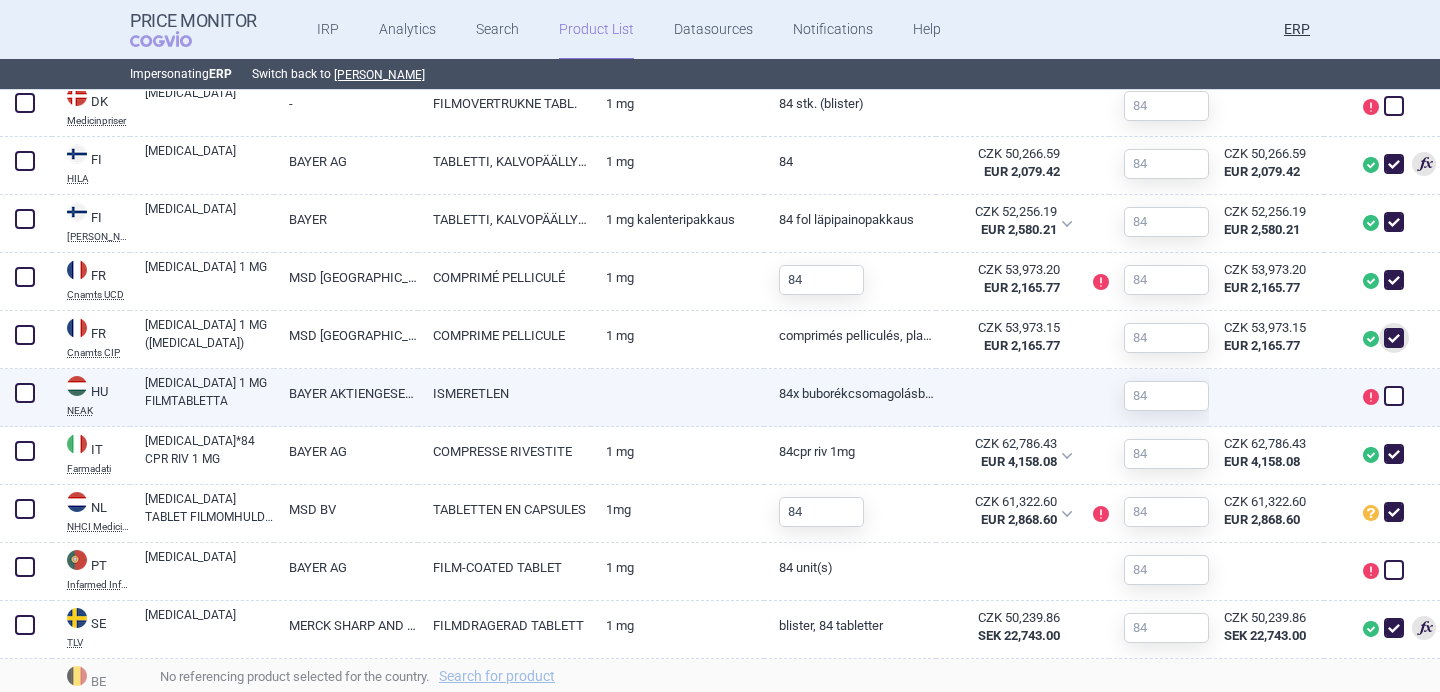 scroll, scrollTop: 871, scrollLeft: 0, axis: vertical 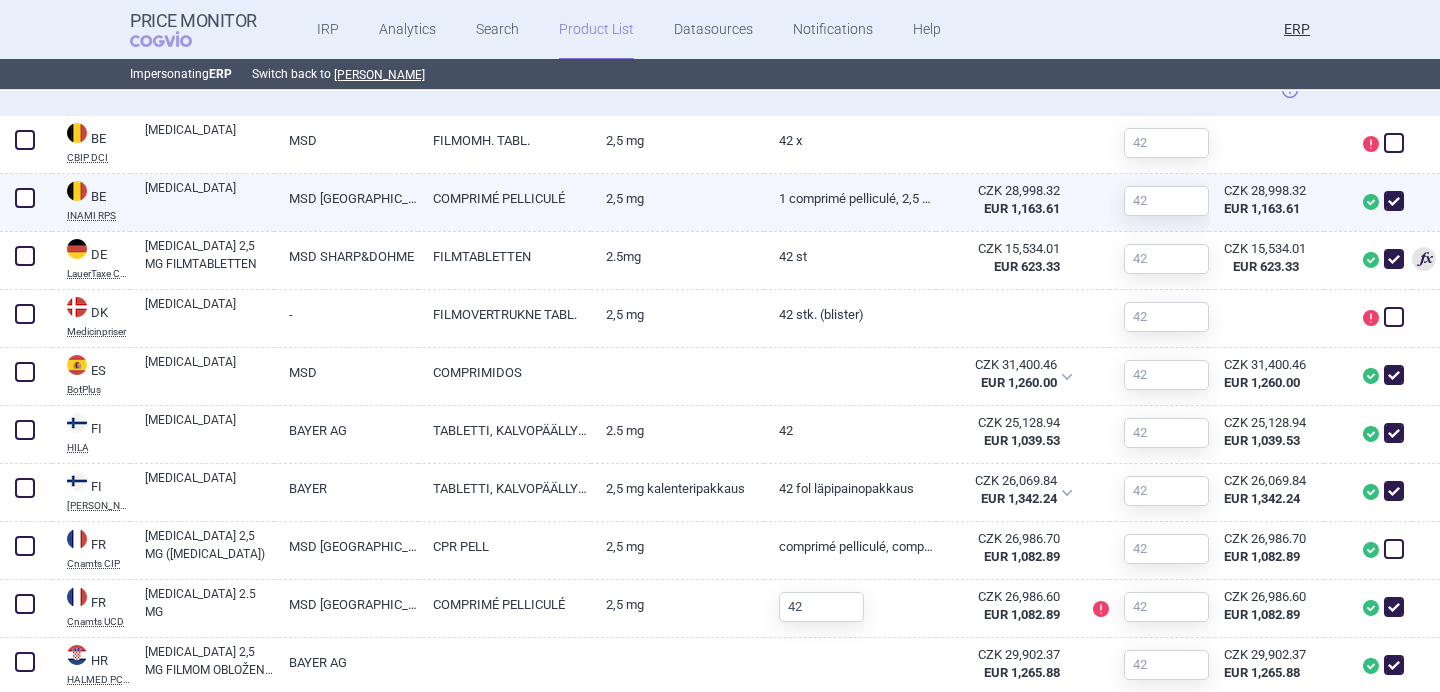 click on "2,5 mg" at bounding box center (677, 203) 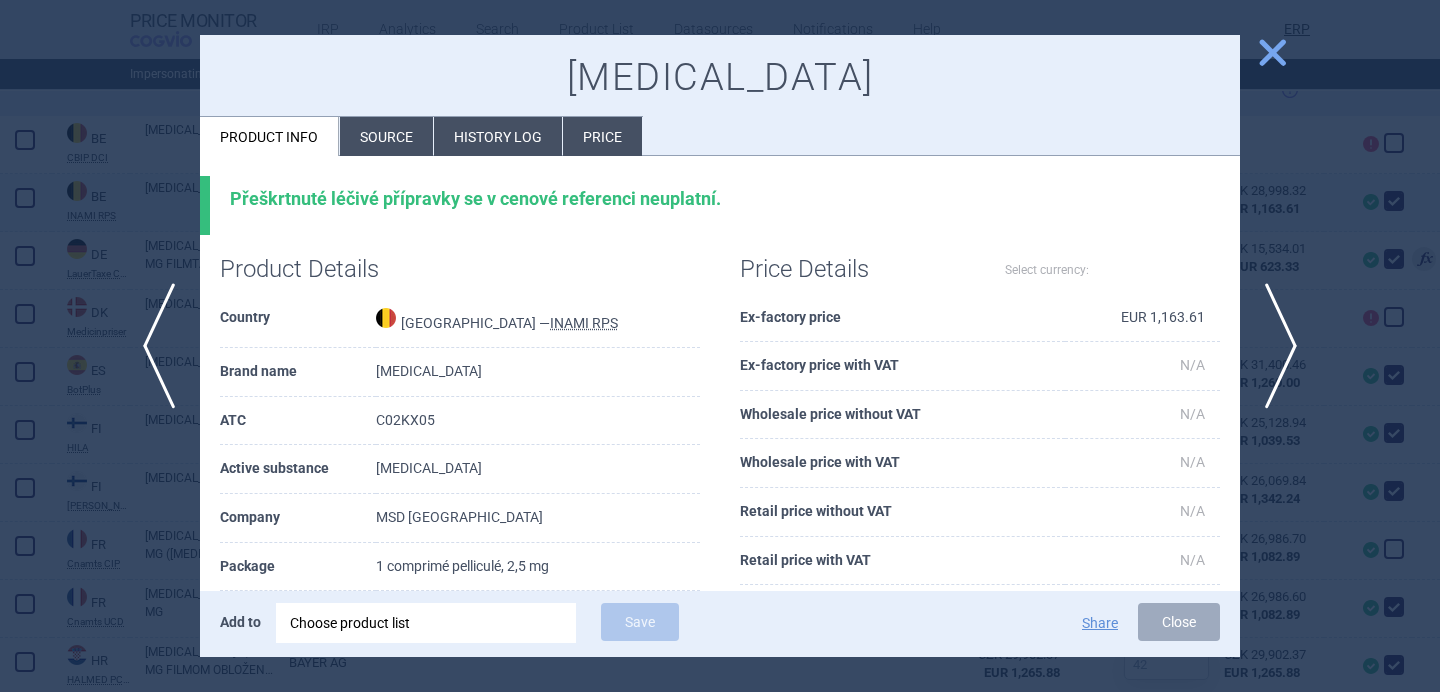 select on "EUR" 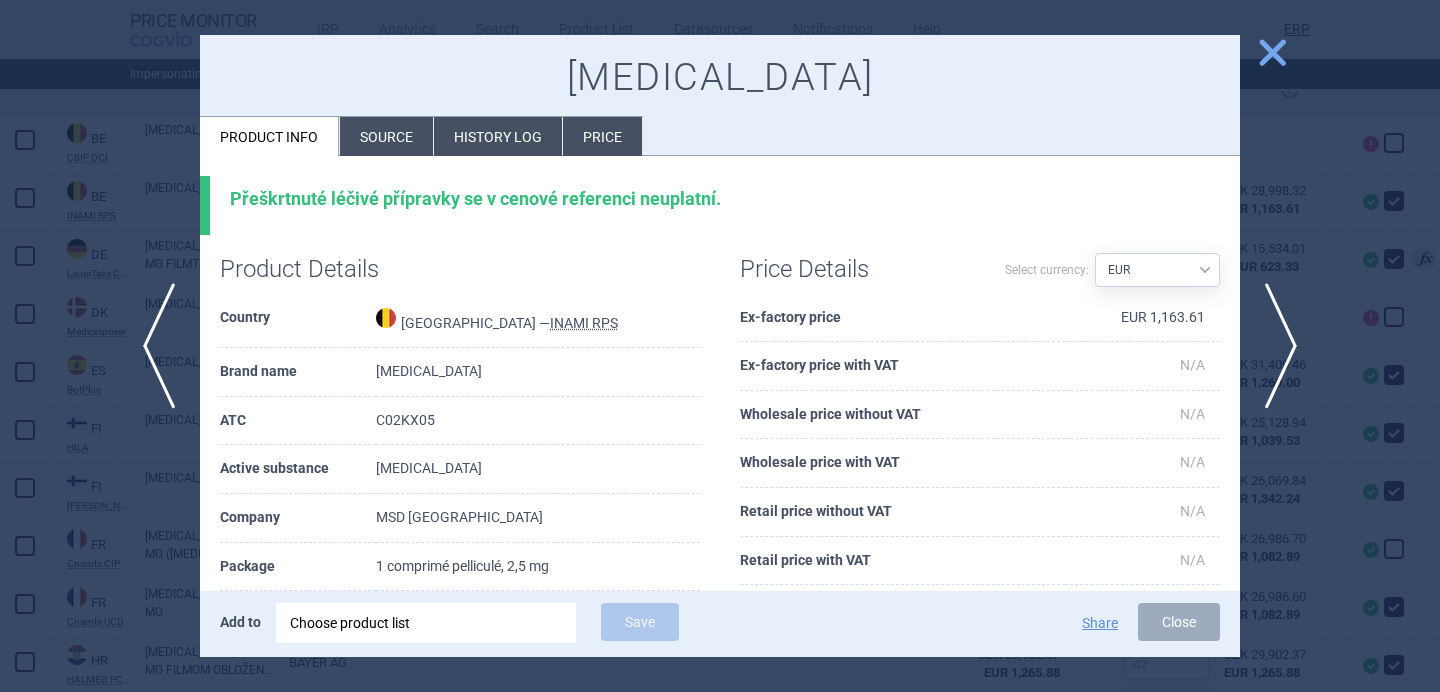 click on "Source" at bounding box center (386, 136) 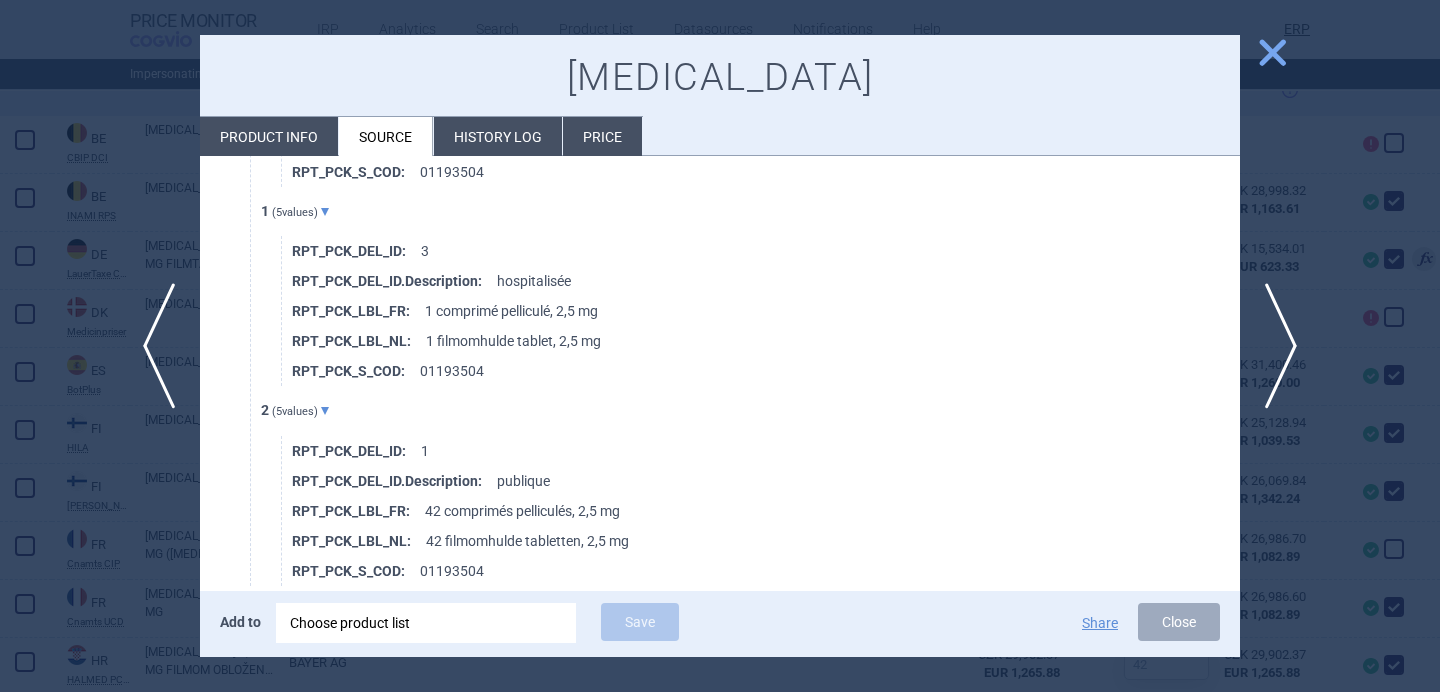 scroll, scrollTop: 1030, scrollLeft: 0, axis: vertical 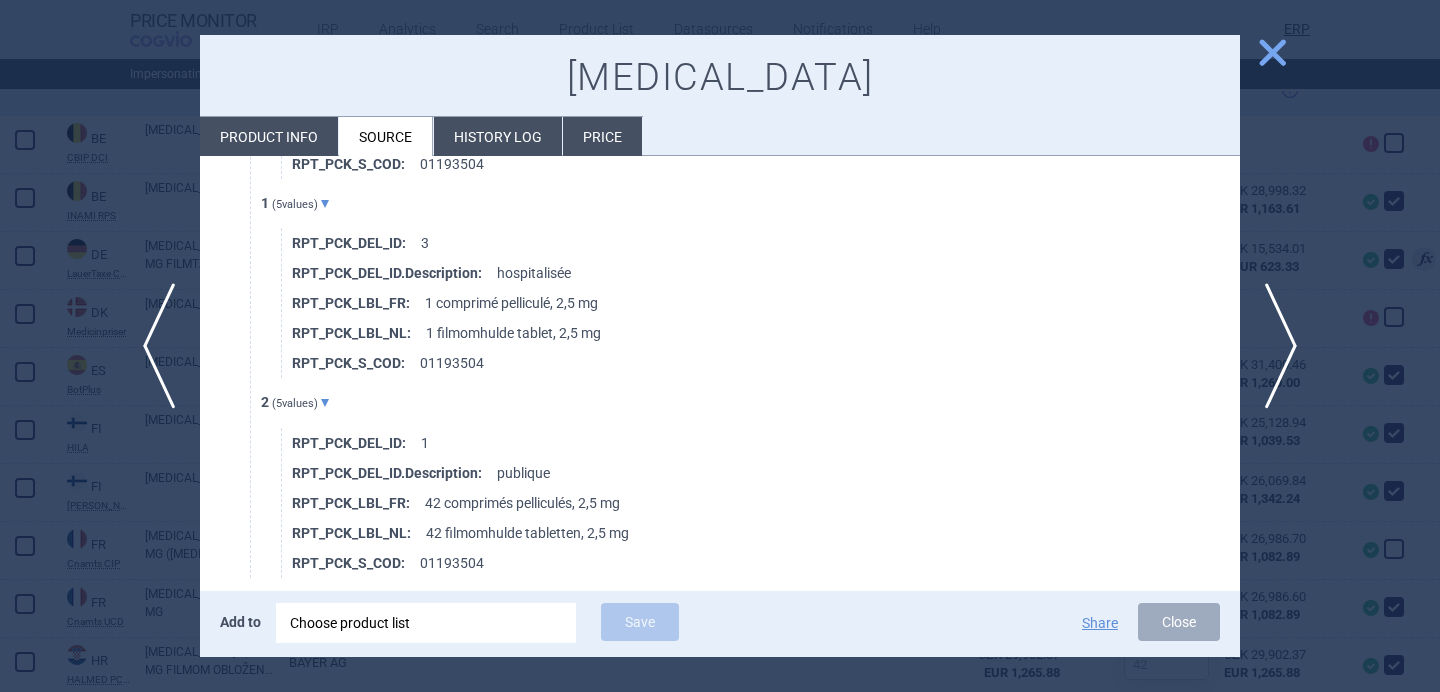 click on "APB_CNK_AMB : 7708647 APB_CNK_HOS : 7708647 ATC_COD : C02KX05 F_ORGA : MSD BELGIUM OGC_LBL_FR : médicament orphelin OGC_LBL_NL : weesgeneesmiddel S_BEG_ADMIS_DAT : 20141101 S_BIG : 0 S_BIG.Description : pas de grand conditionnement S_COD : 01193504 S_COD_F : 0 S_COD_F.Description : ne tombe pas sous le forfait S_NAM : ADEMPAS S_NAM_SPECIF : 2,5 mg S_SPEC_TYP_ID : 1 facturation   ( 0  values)   packing   ( 3  values)   0   ( 5  values)   RPT_PCK_DEL_ID : 2 RPT_PCK_DEL_ID.Description : ambulatoire RPT_PCK_LBL_FR : 1 comprimé pelliculé, 2,5 mg RPT_PCK_LBL_NL : 1 filmomhulde tablet, 2,5 mg RPT_PCK_S_COD : 01193504 1   ( 5  values)   RPT_PCK_DEL_ID : 3 RPT_PCK_DEL_ID.Description : hospitalisée RPT_PCK_LBL_FR : 1 comprimé pelliculé, 2,5 mg RPT_PCK_LBL_NL : 1 filmomhulde tablet, 2,5 mg RPT_PCK_S_COD : 01193504 2   ( 5  values)   RPT_PCK_DEL_ID : 1 RPT_PCK_DEL_ID.Description : publique RPT_PCK_LBL_FR : 42 comprimés pelliculés, 2,5 mg RPT_PCK_LBL_NL : 42 filmomhulde tabletten, 2,5 mg RPT_PCK_S_COD : 01193504" at bounding box center [720, 4445] 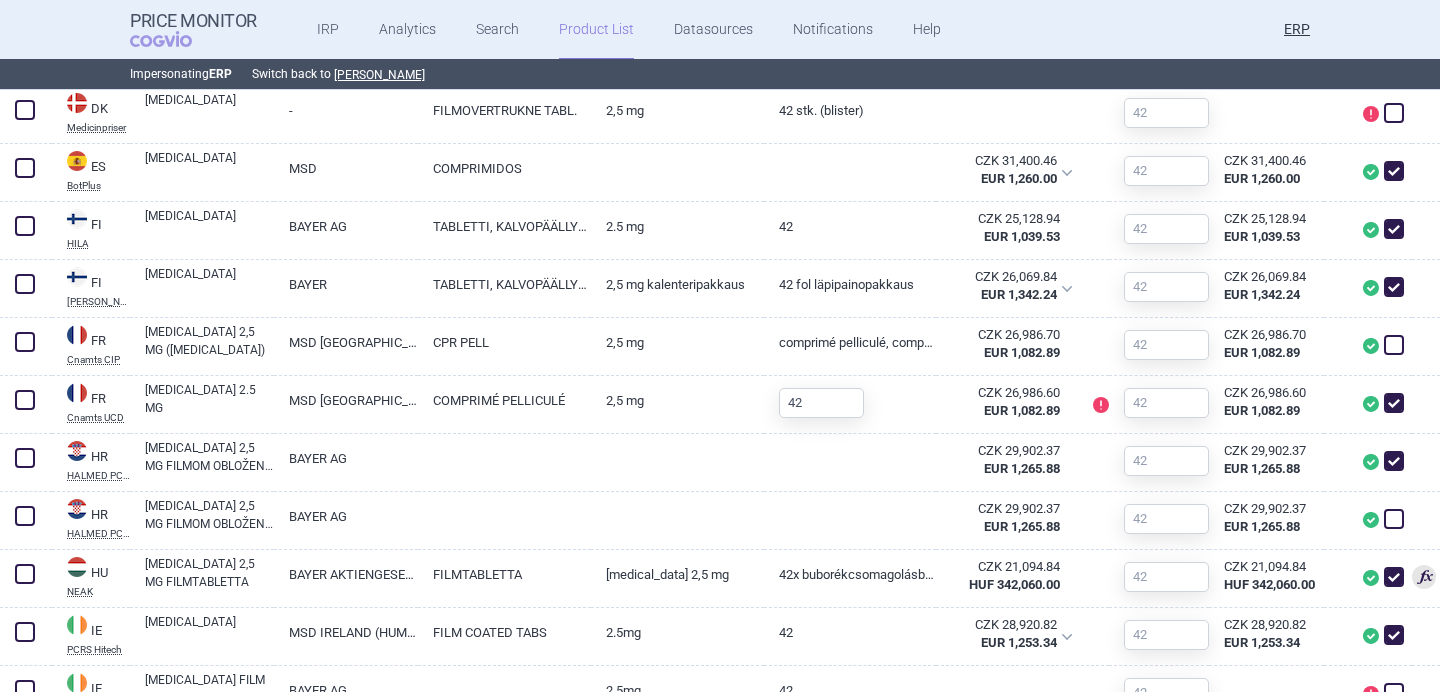 scroll, scrollTop: 978, scrollLeft: 0, axis: vertical 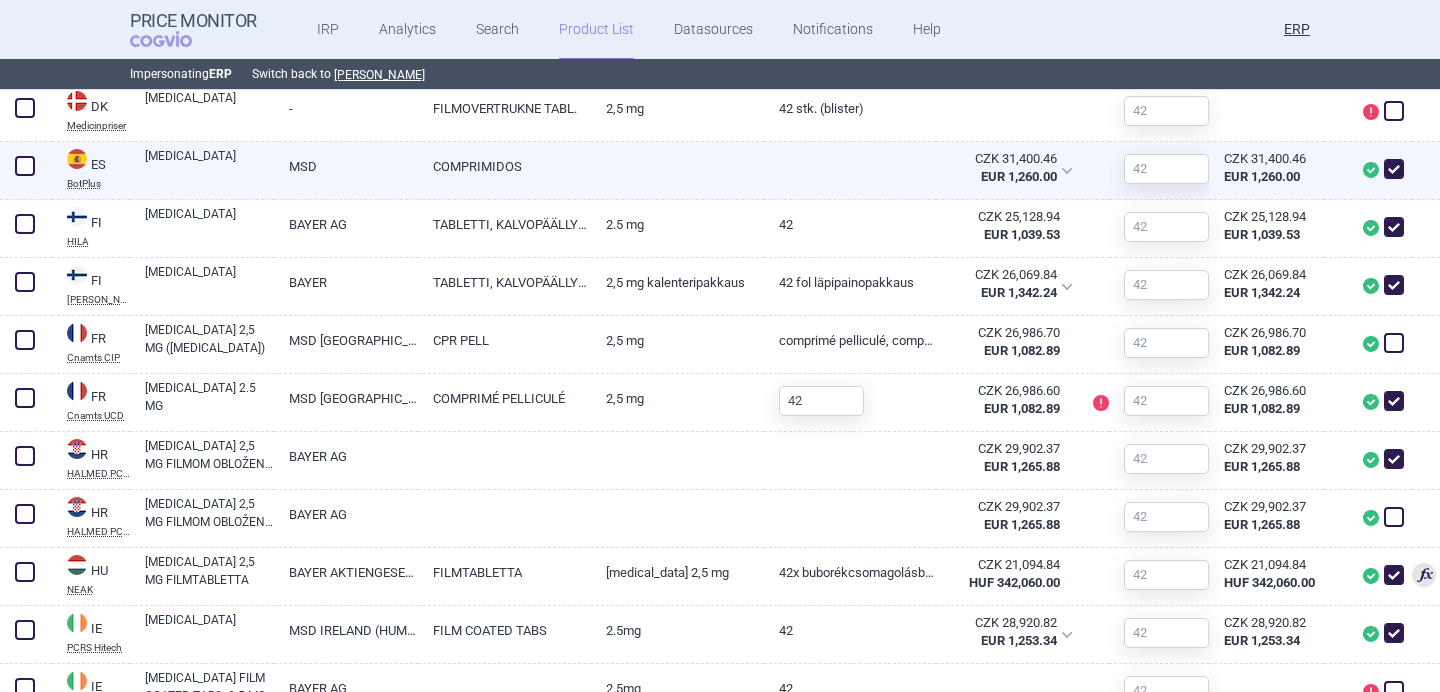 click on "MSD" at bounding box center [346, 166] 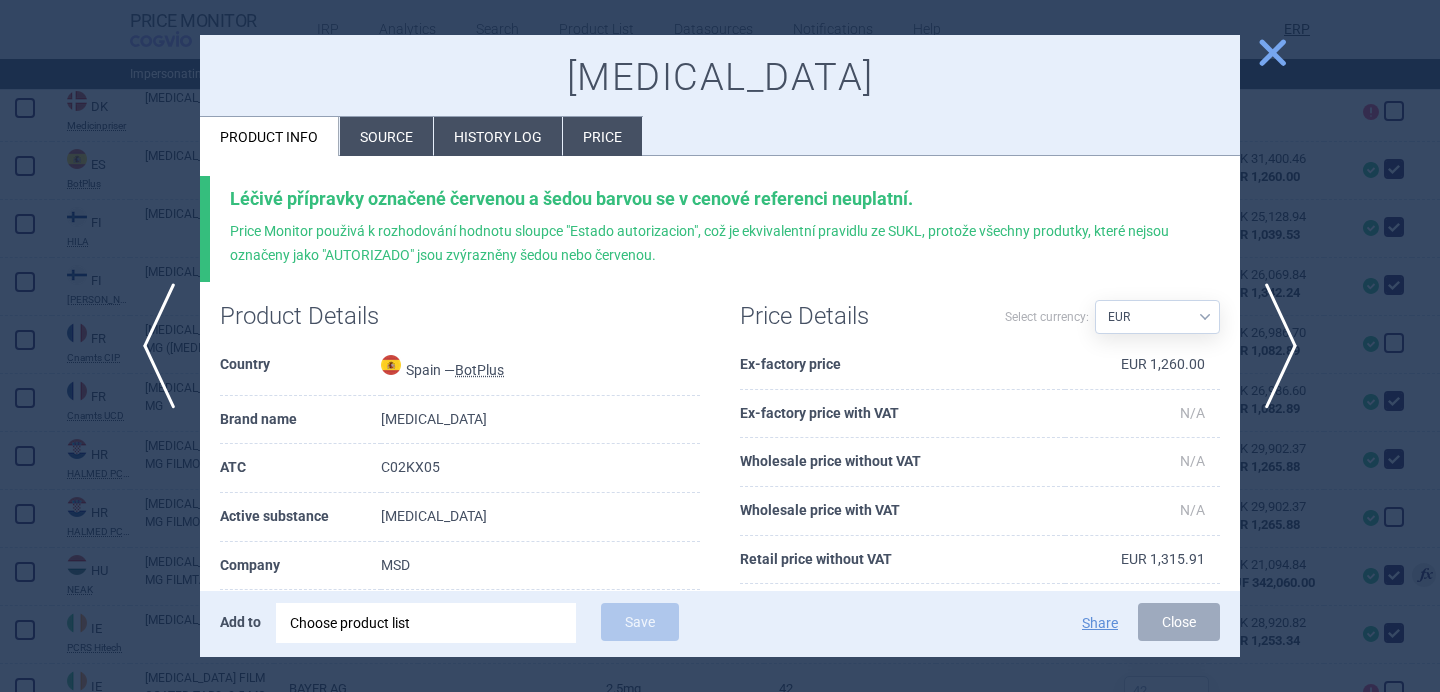 click on "Source" at bounding box center (386, 136) 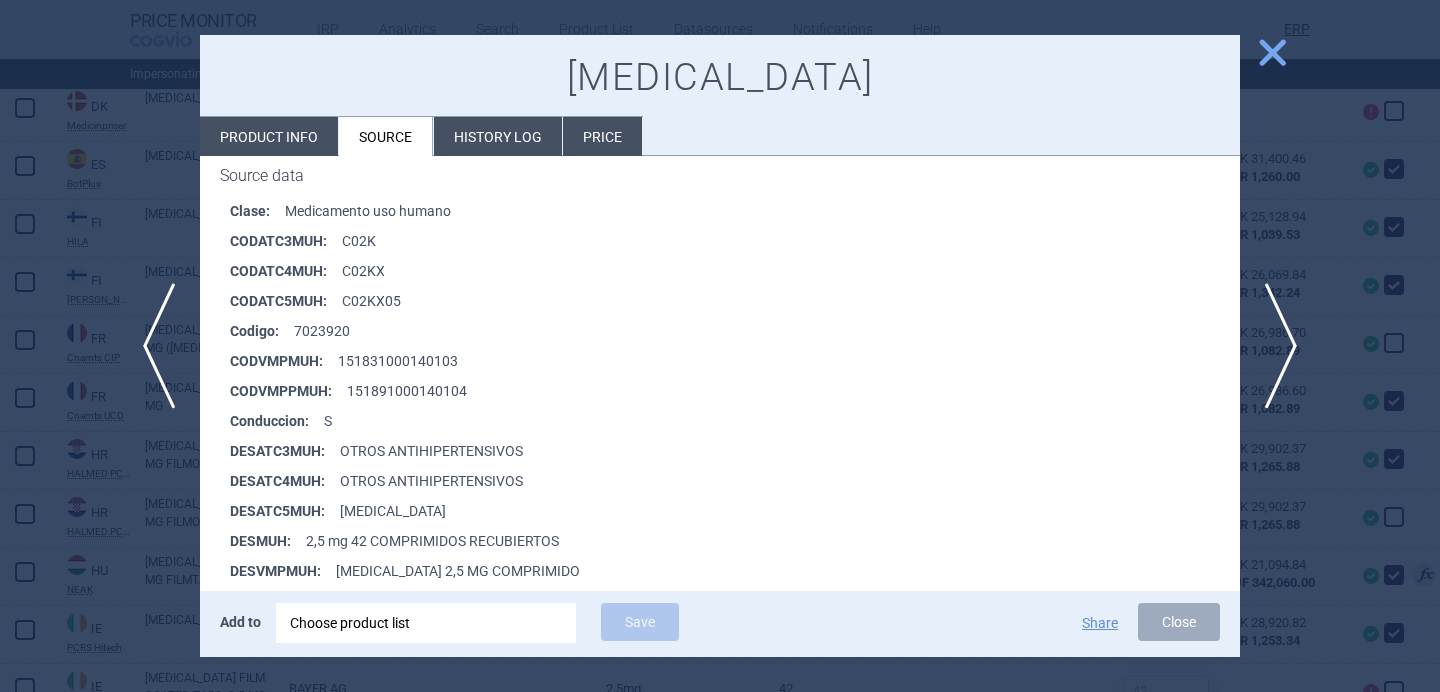 scroll, scrollTop: 374, scrollLeft: 0, axis: vertical 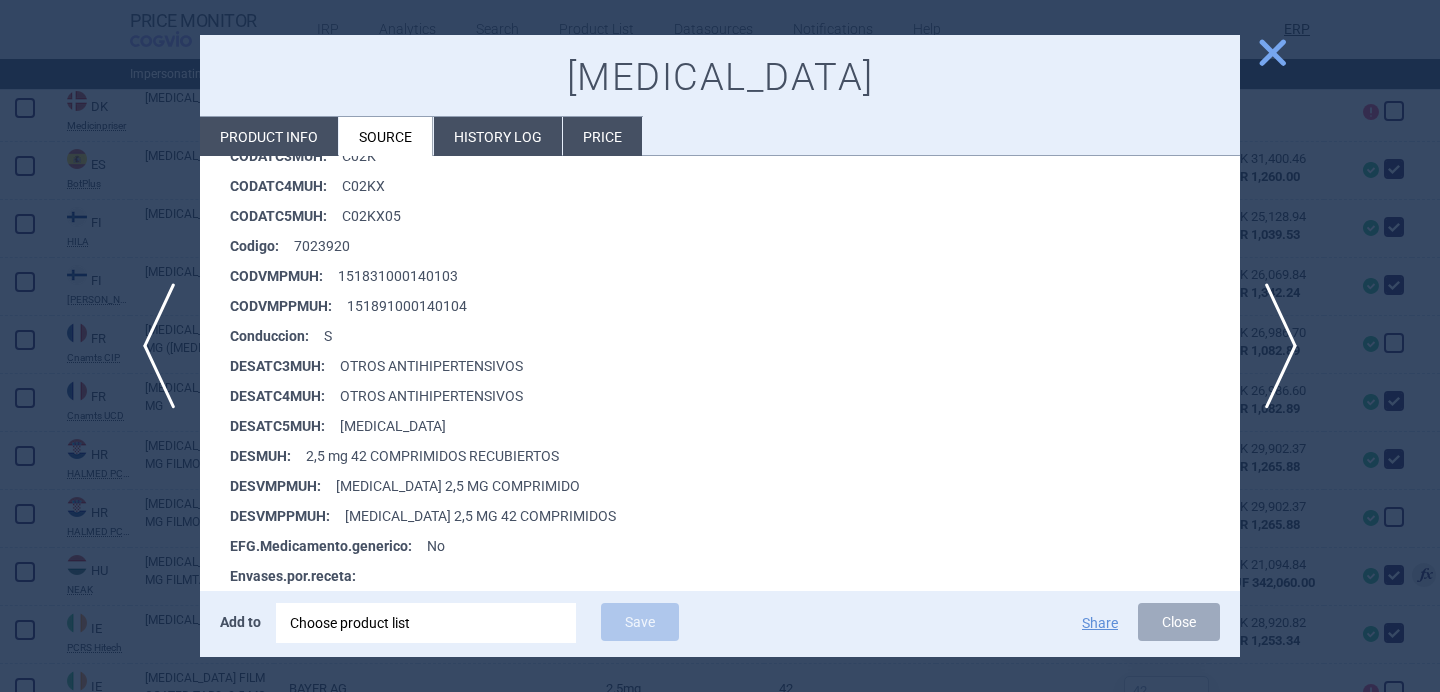 click at bounding box center (720, 346) 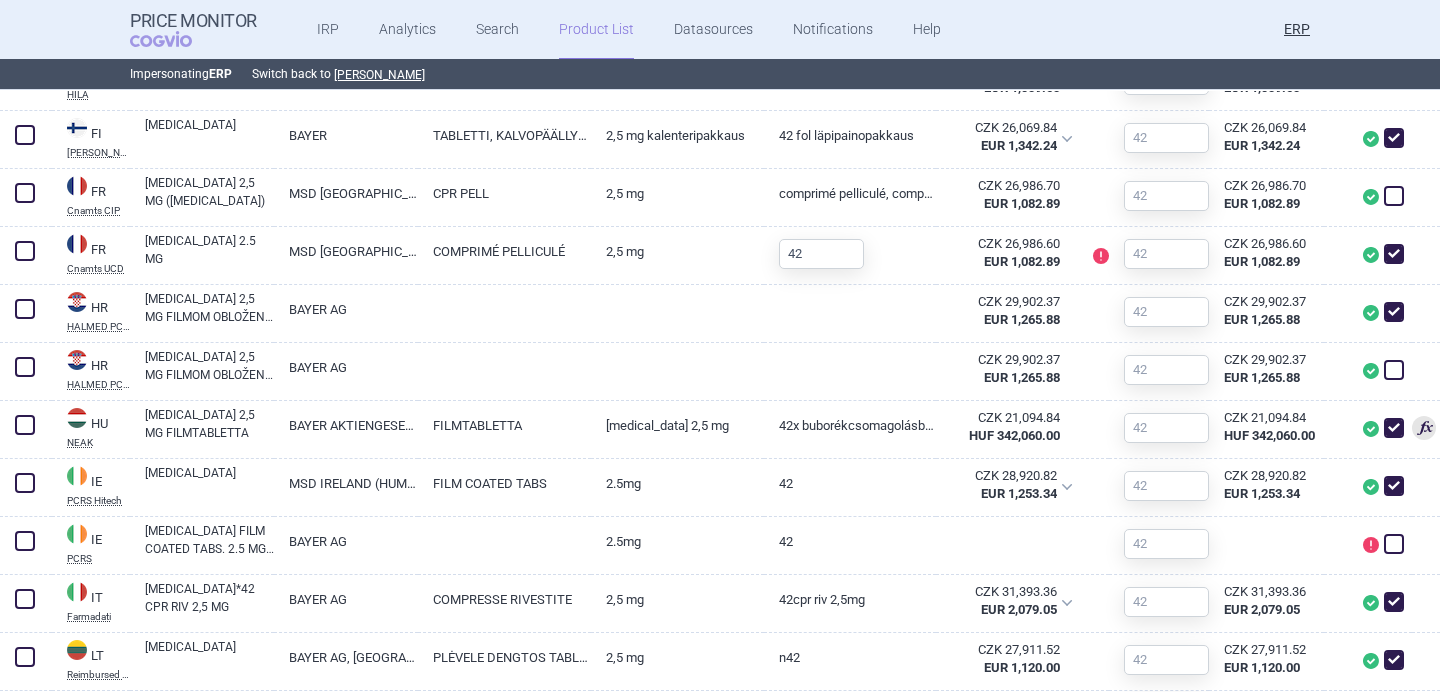 scroll, scrollTop: 1131, scrollLeft: 0, axis: vertical 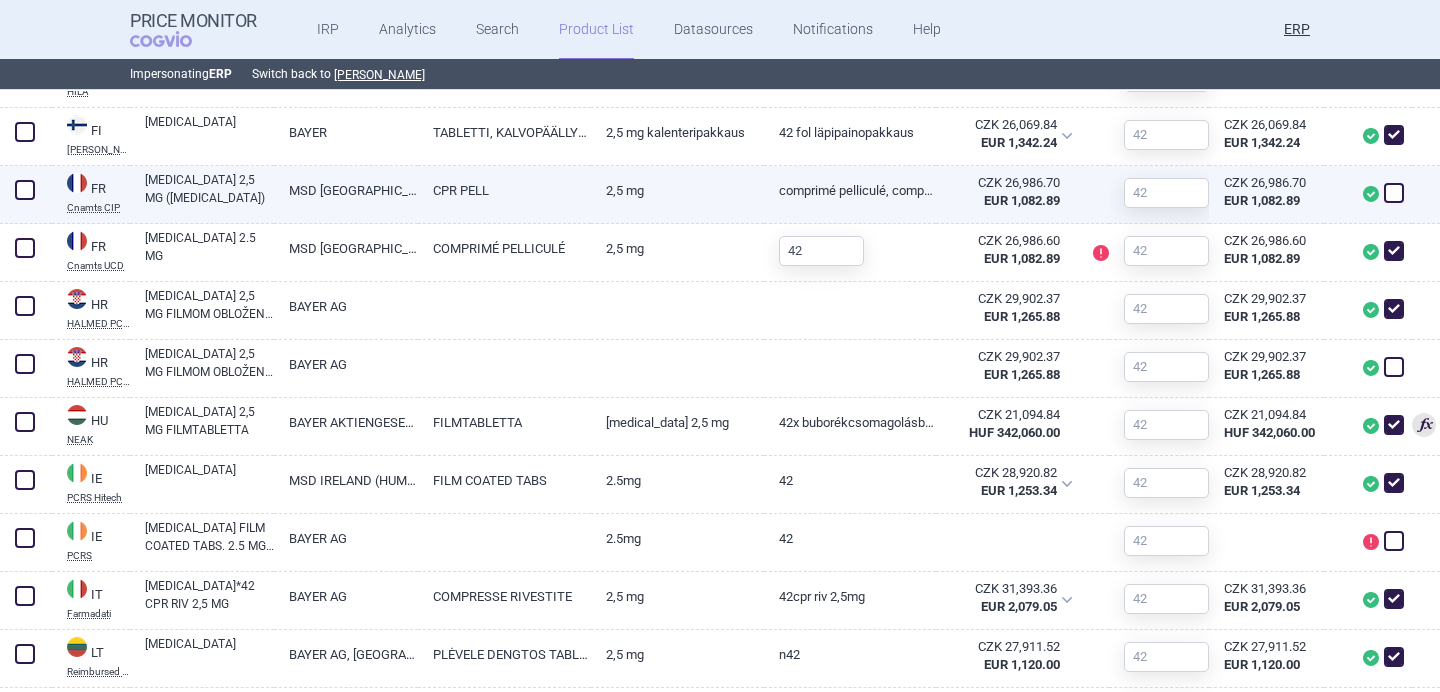 click on "CPR PELL" at bounding box center [504, 190] 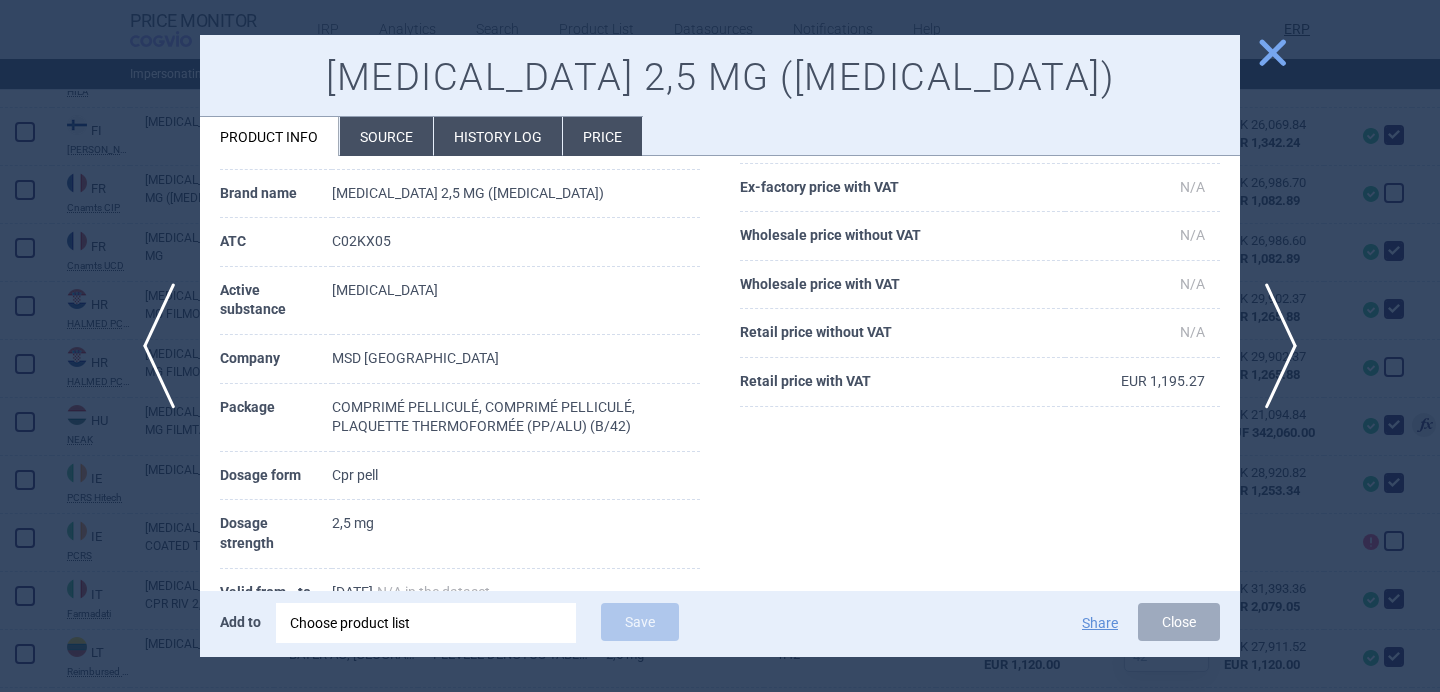 scroll, scrollTop: 121, scrollLeft: 0, axis: vertical 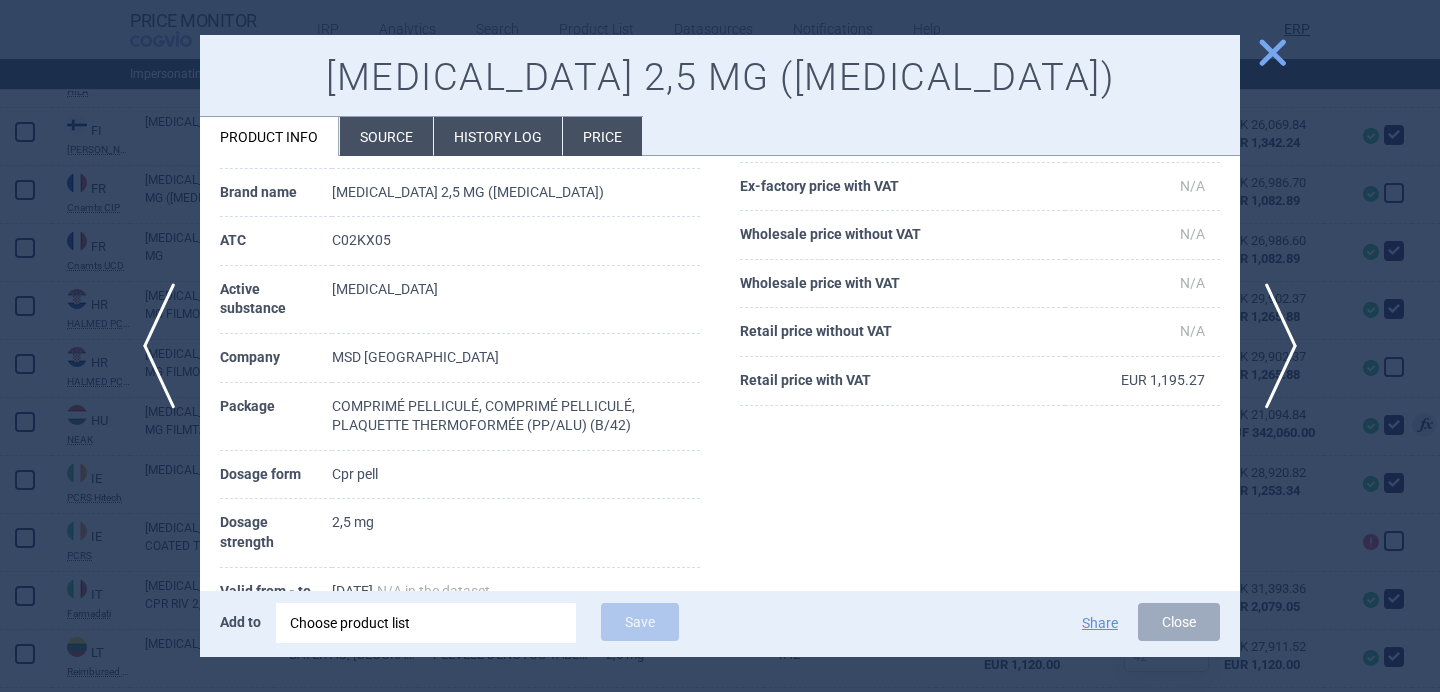 click at bounding box center [720, 346] 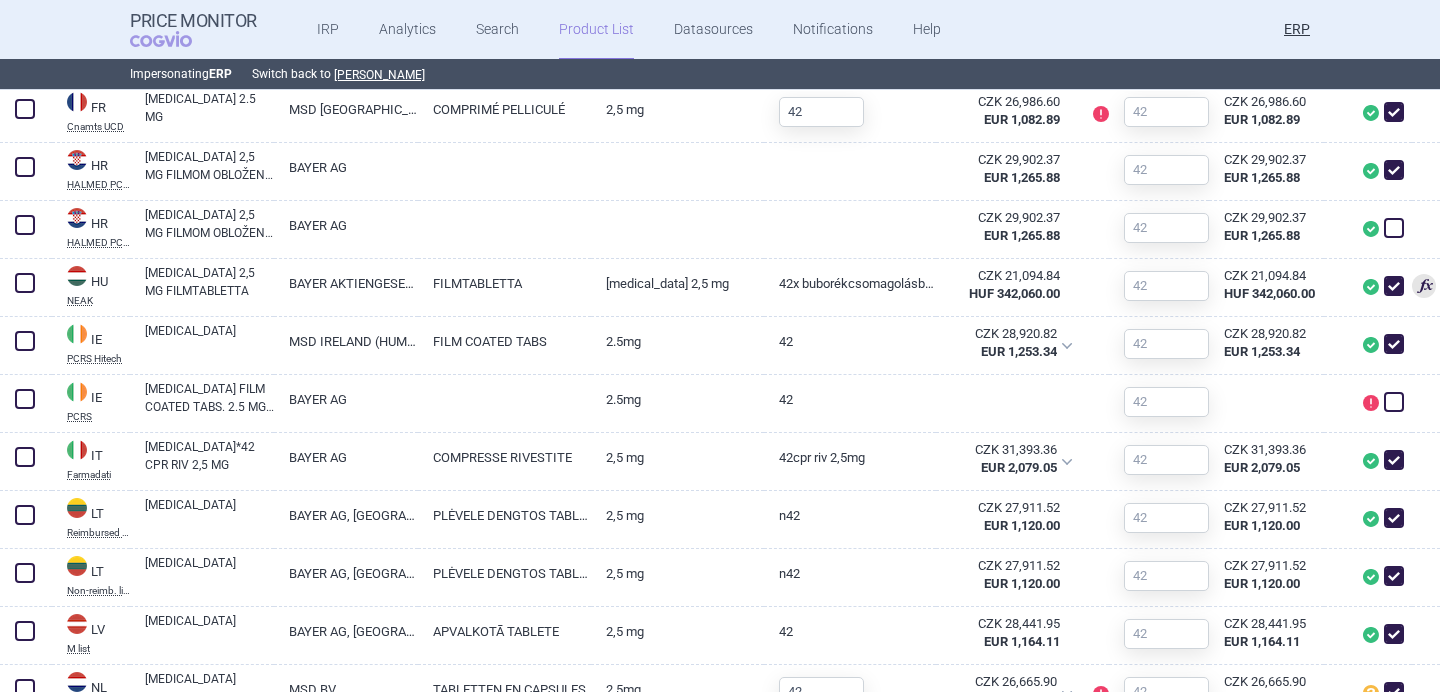 scroll, scrollTop: 1275, scrollLeft: 0, axis: vertical 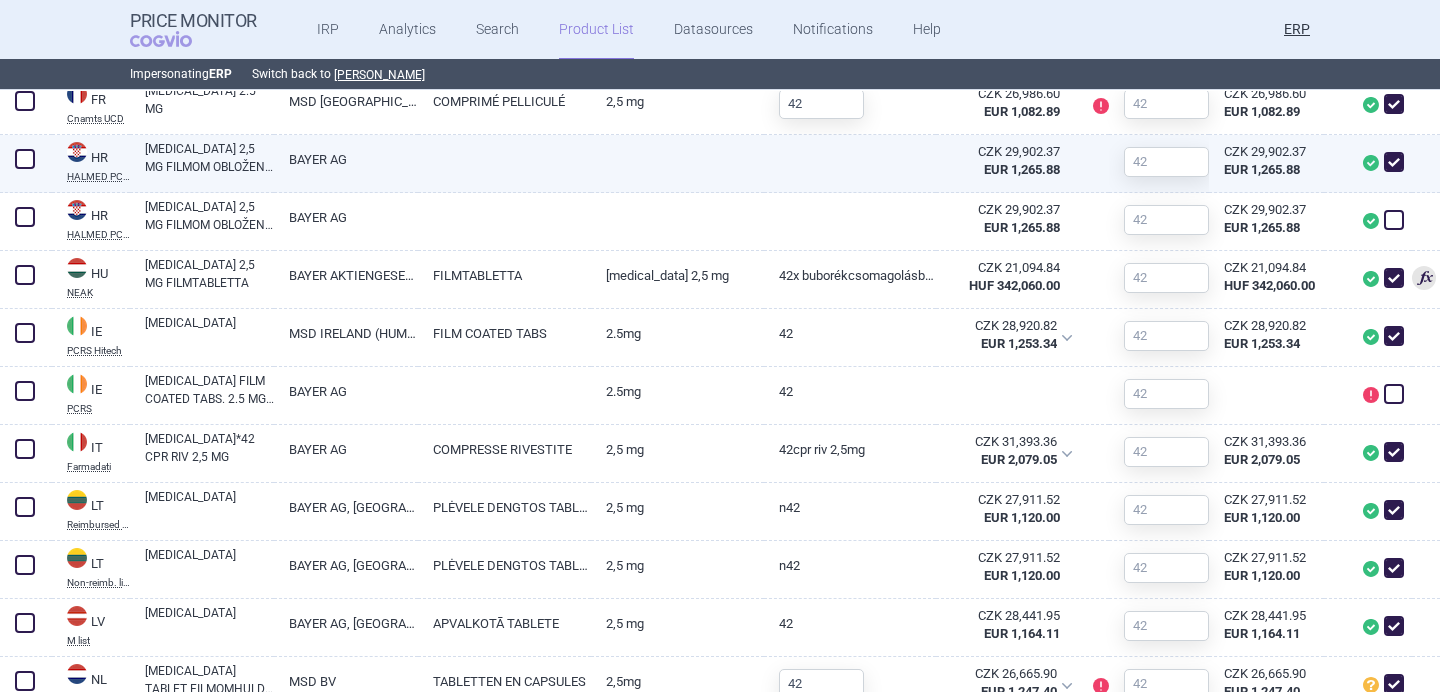 click at bounding box center [504, 153] 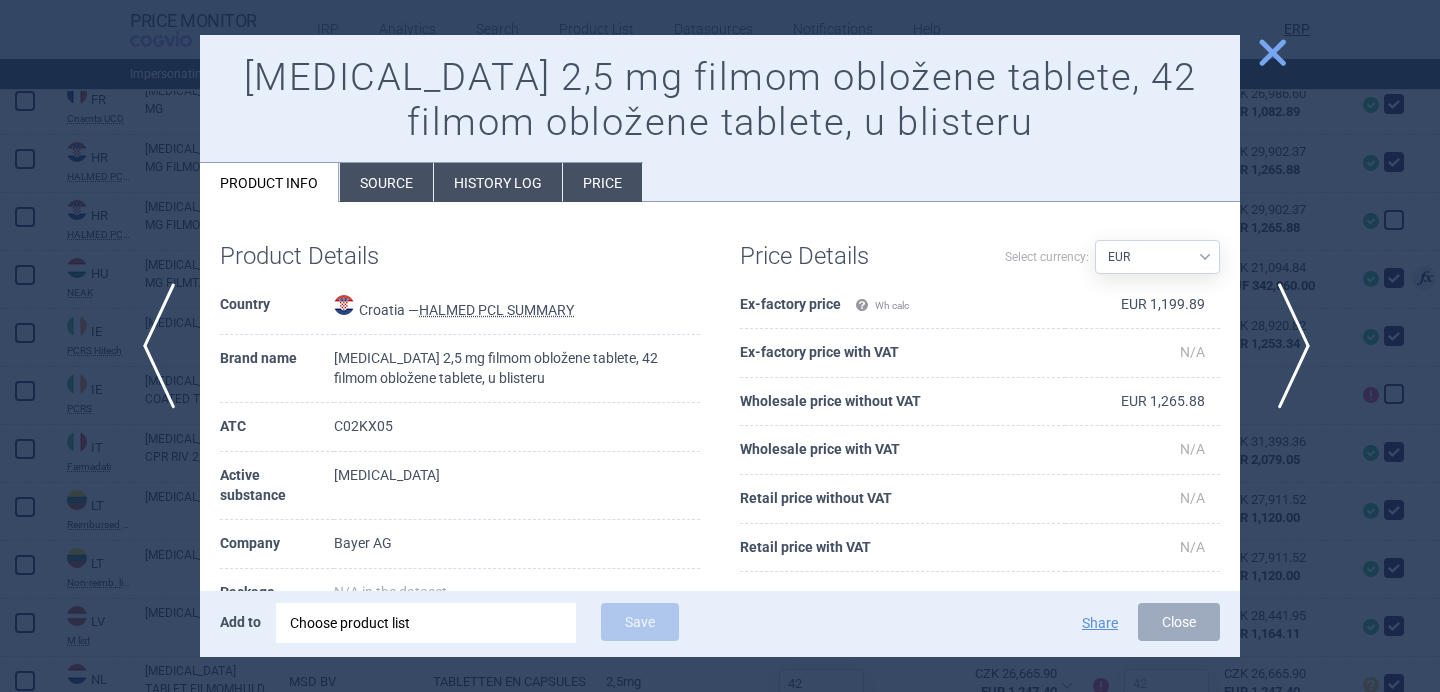 click on "next" at bounding box center (1287, 346) 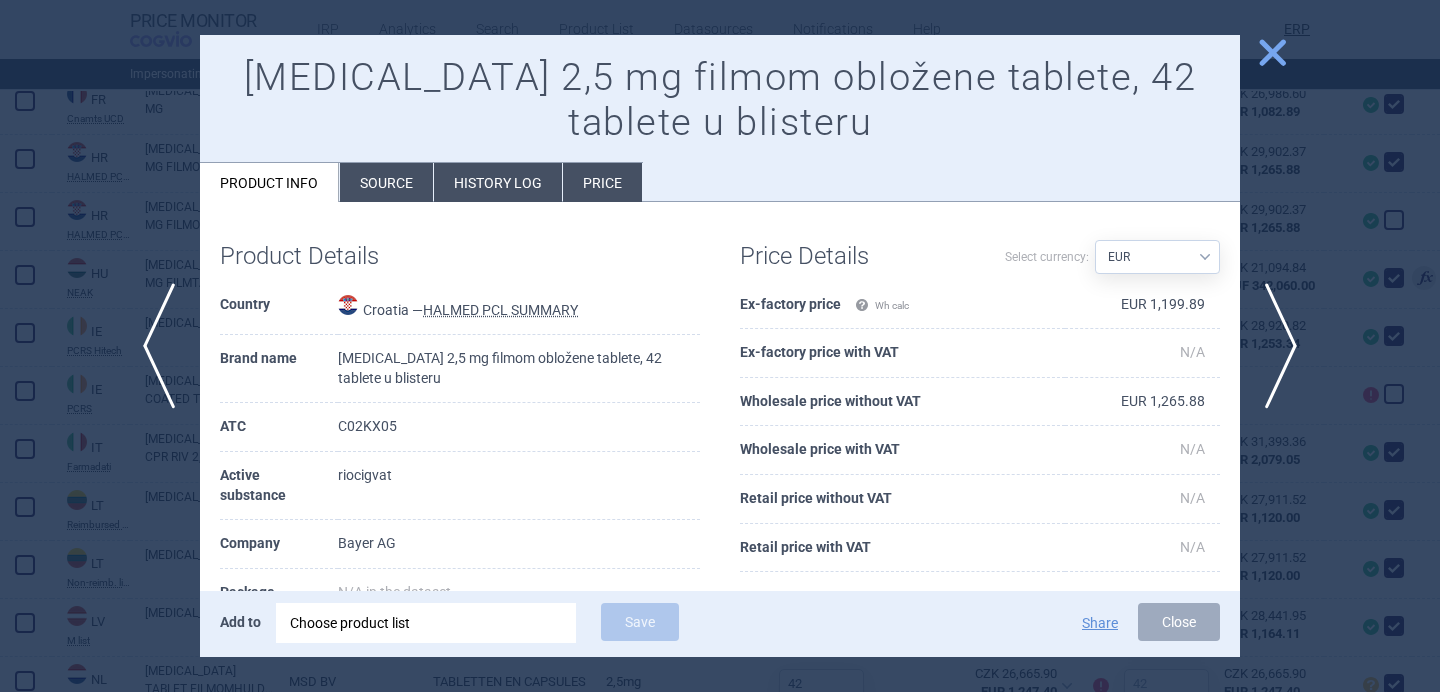 click at bounding box center (720, 346) 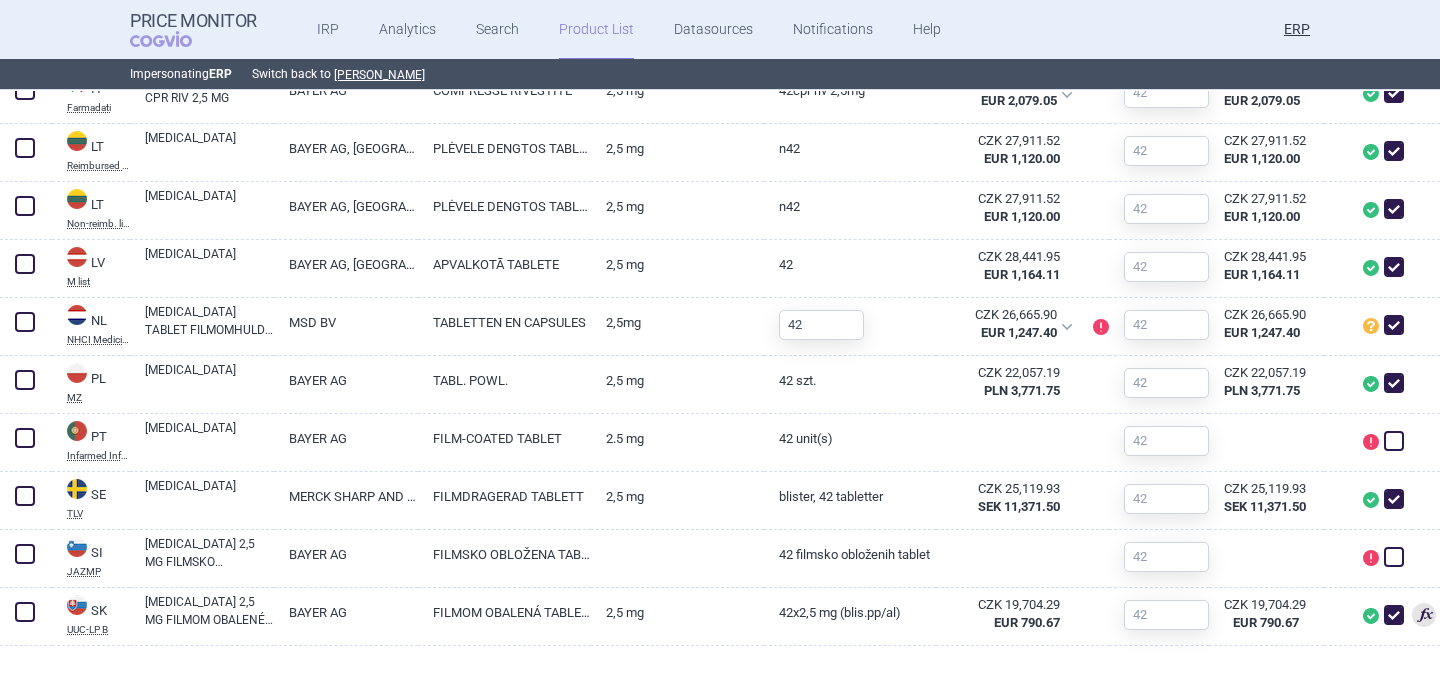 scroll, scrollTop: 1637, scrollLeft: 0, axis: vertical 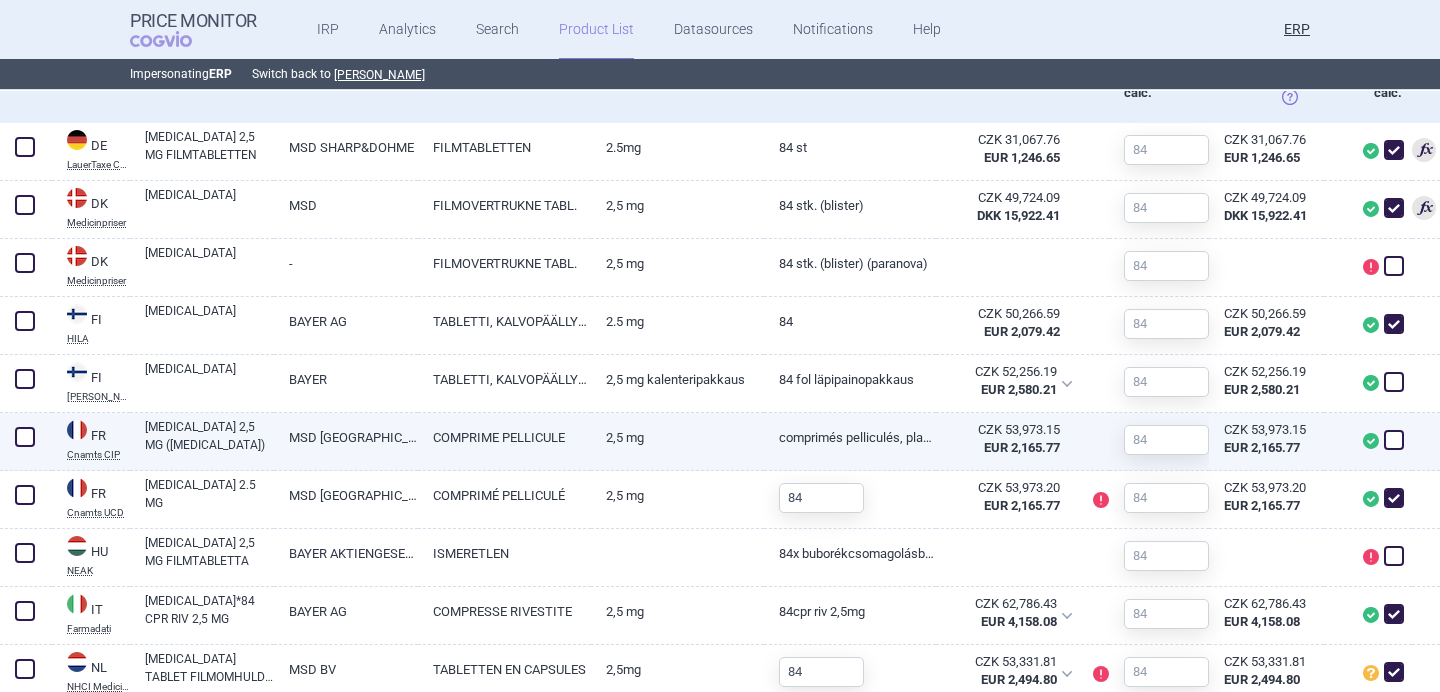 click at bounding box center (1394, 440) 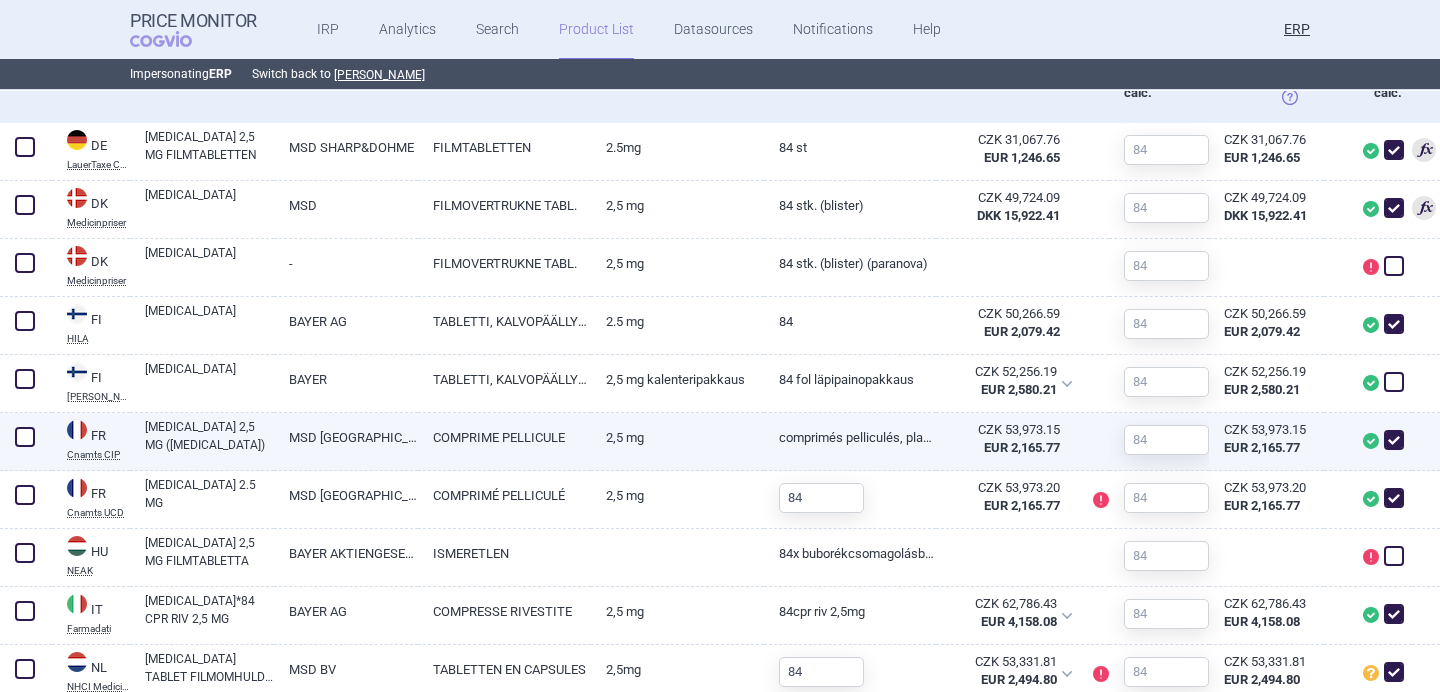 checkbox on "true" 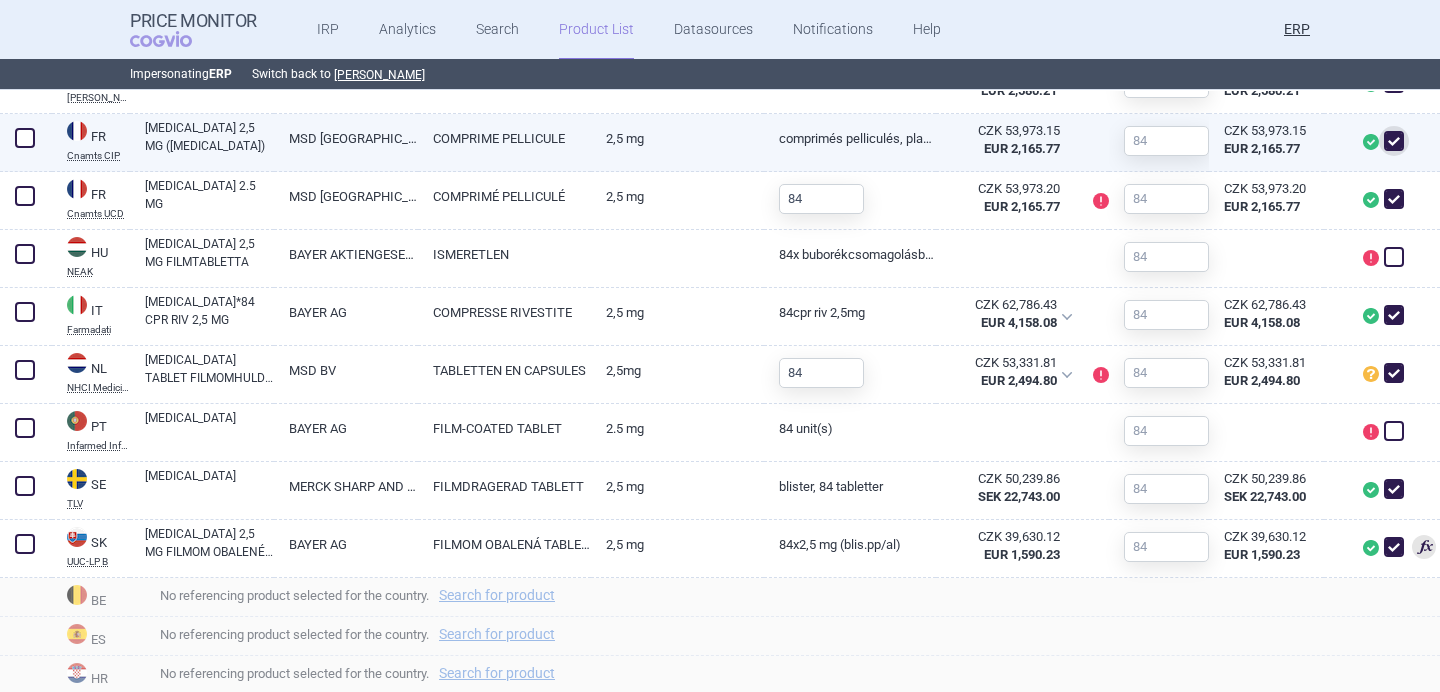 scroll, scrollTop: 1077, scrollLeft: 0, axis: vertical 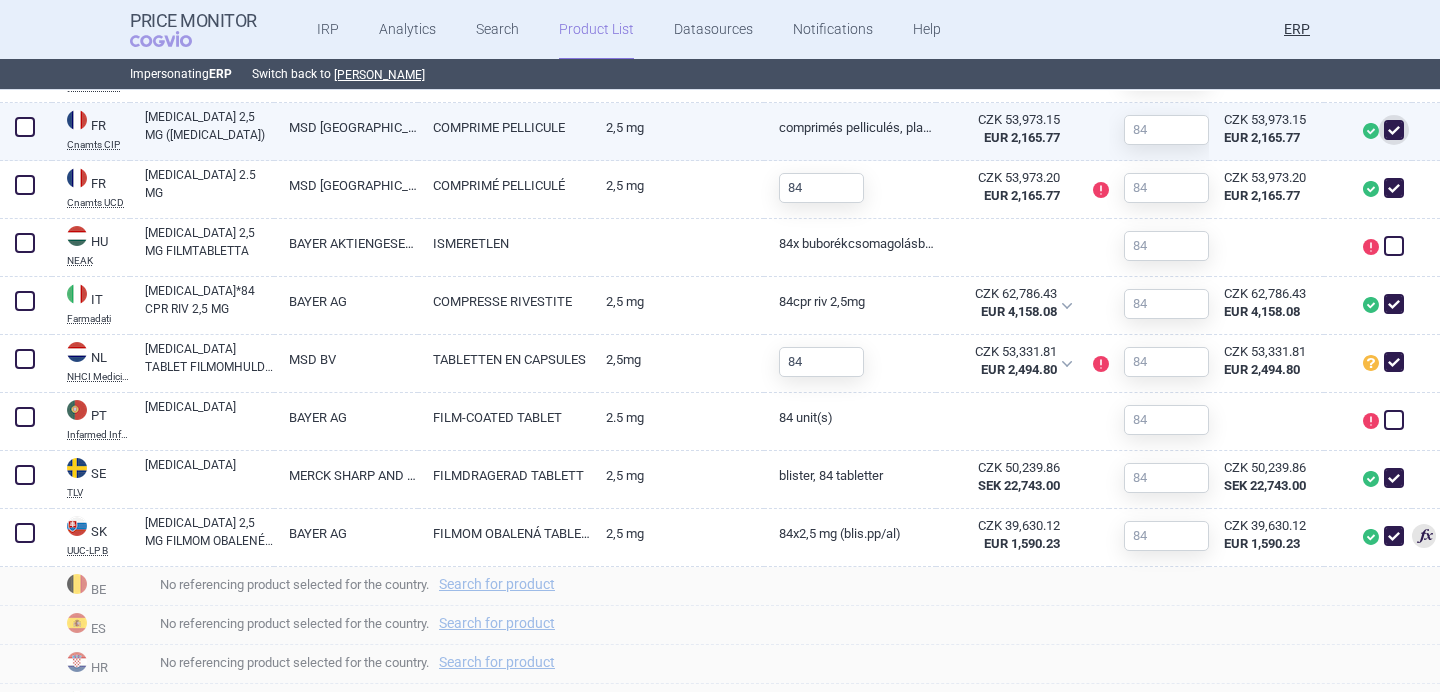 click on "2,5 MG" at bounding box center [677, 127] 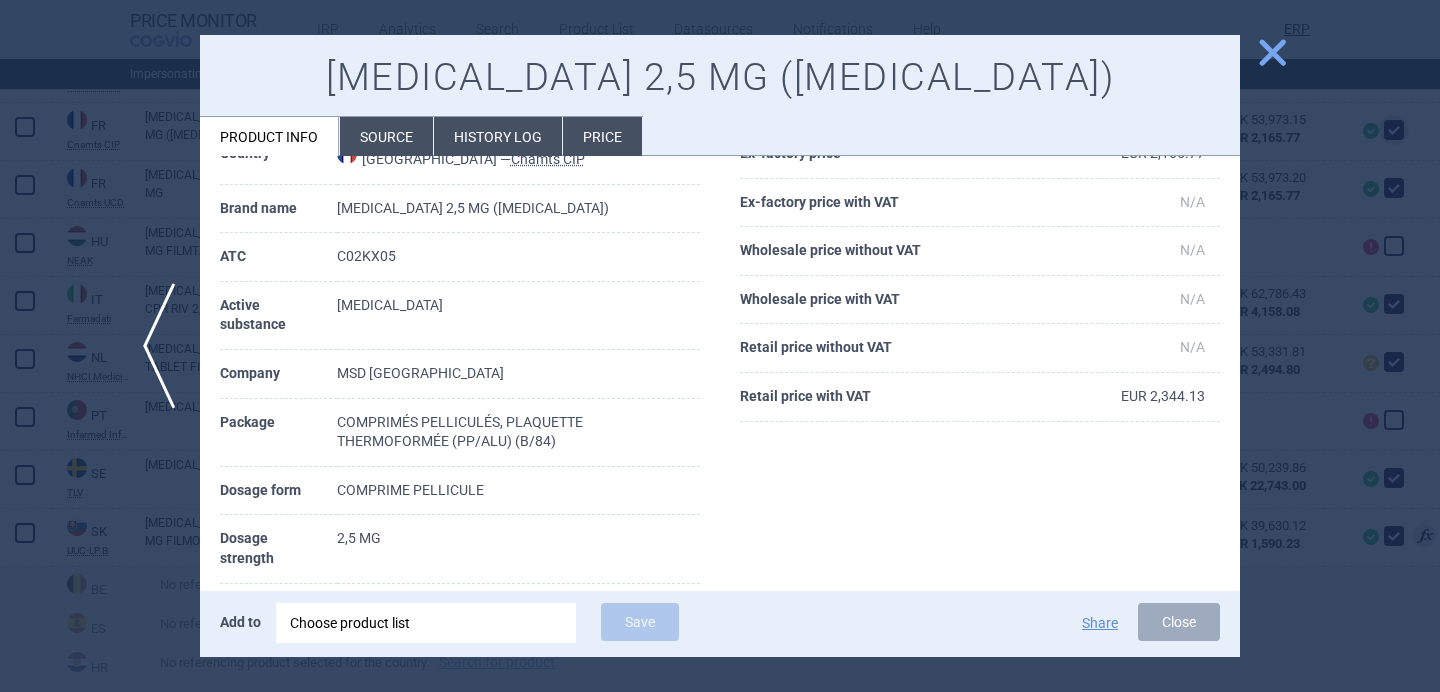 select on "EUR" 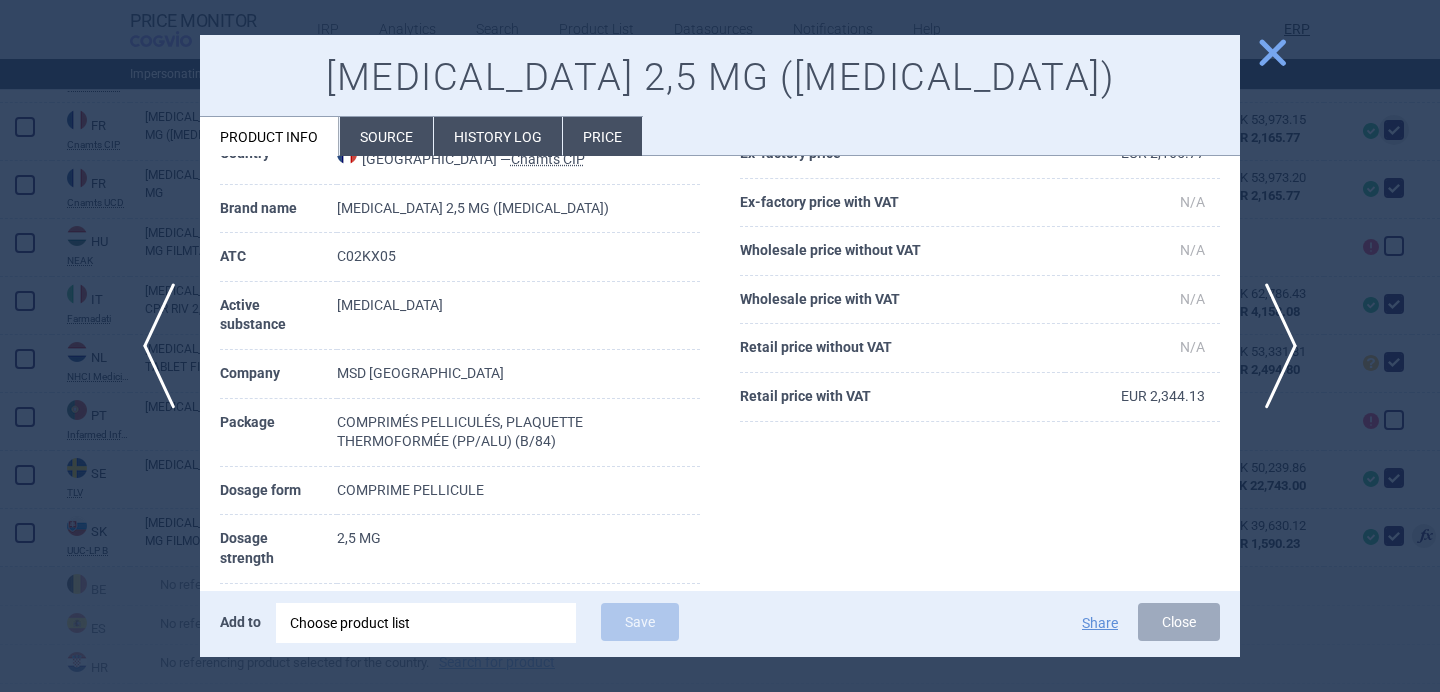 scroll, scrollTop: 115, scrollLeft: 0, axis: vertical 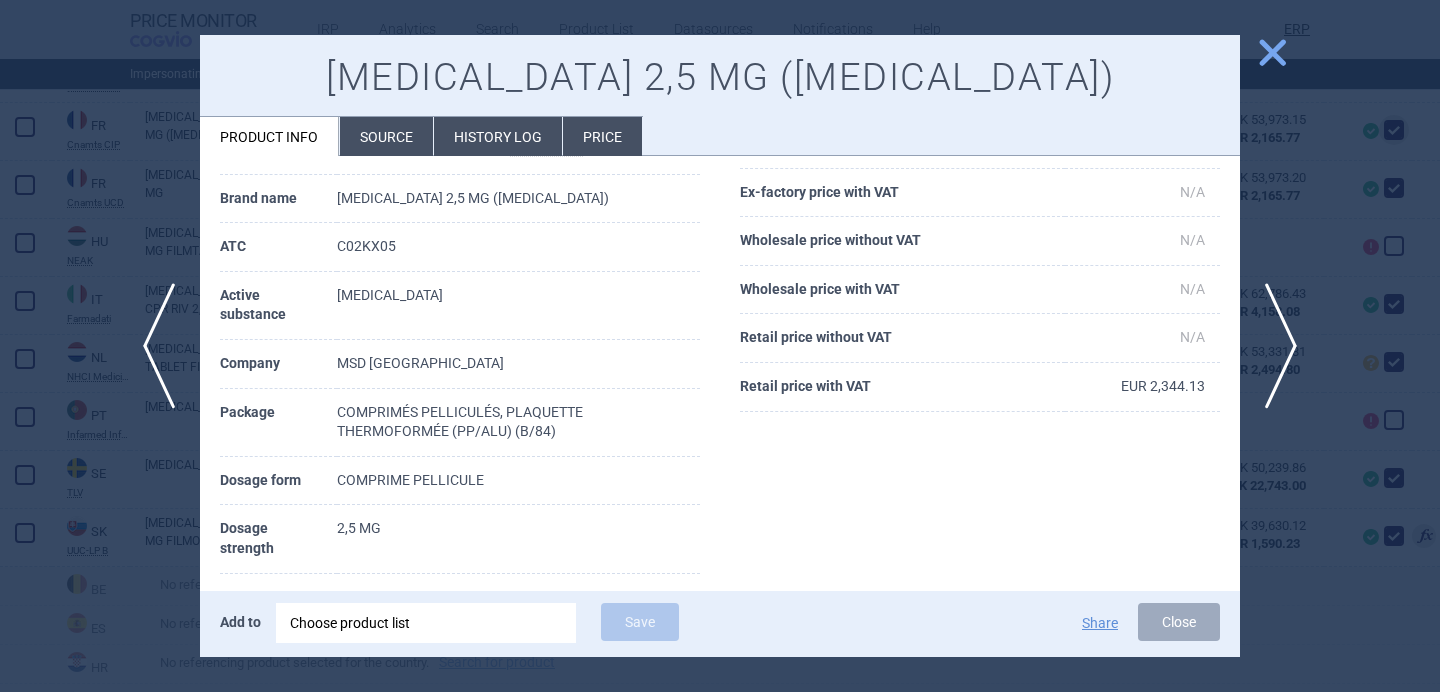 click at bounding box center [720, 346] 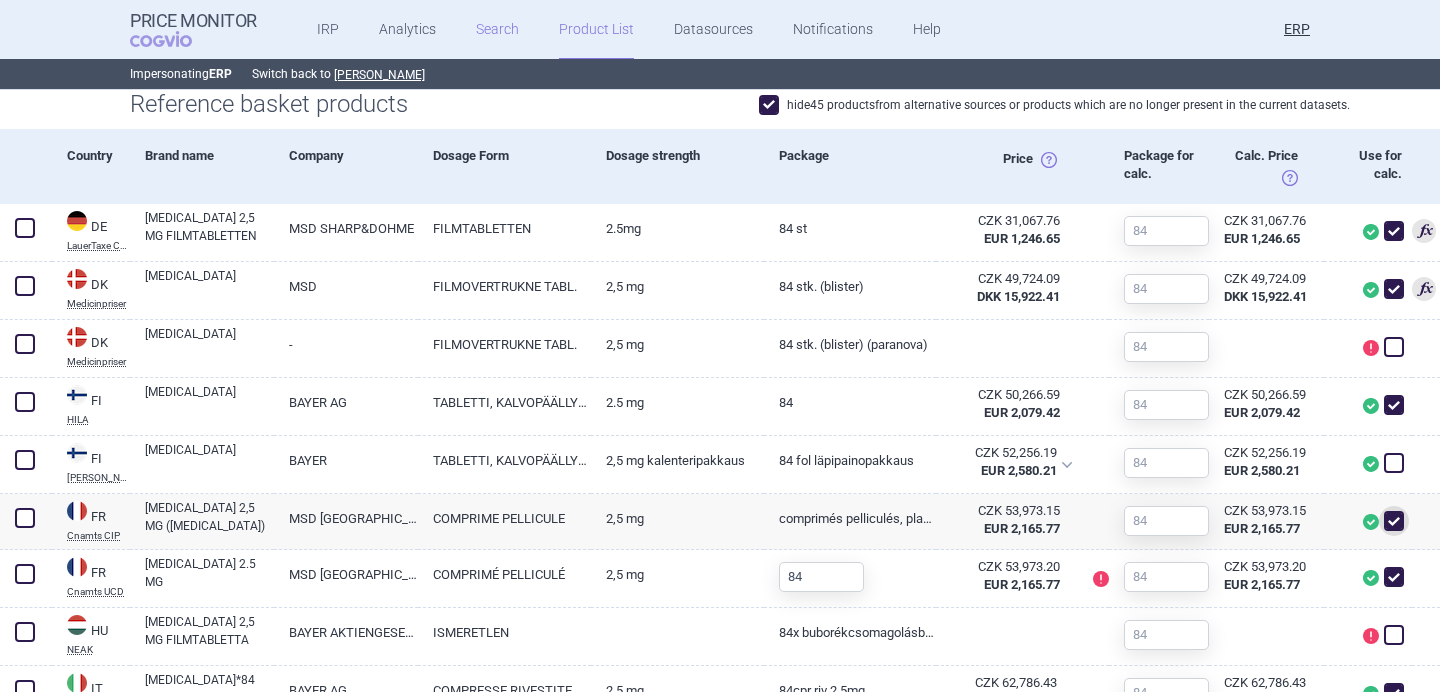 scroll, scrollTop: 647, scrollLeft: 0, axis: vertical 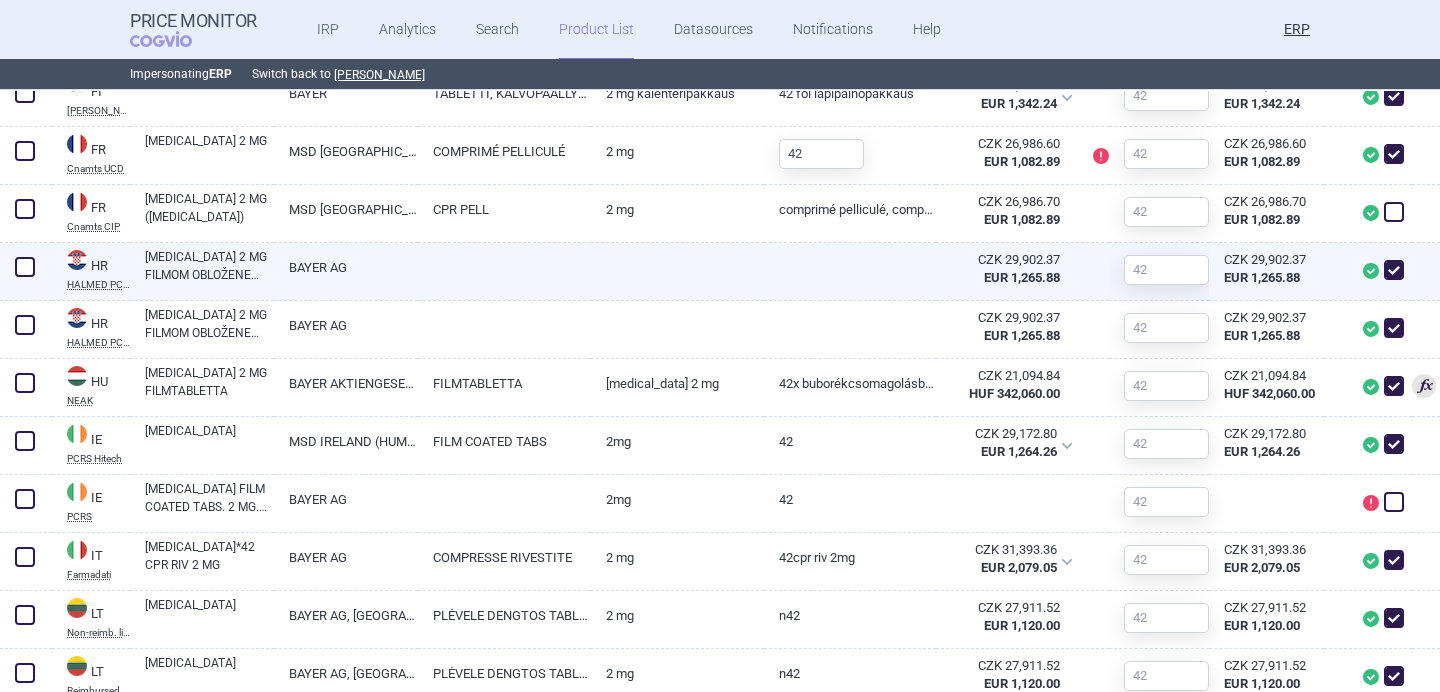 click at bounding box center [504, 272] 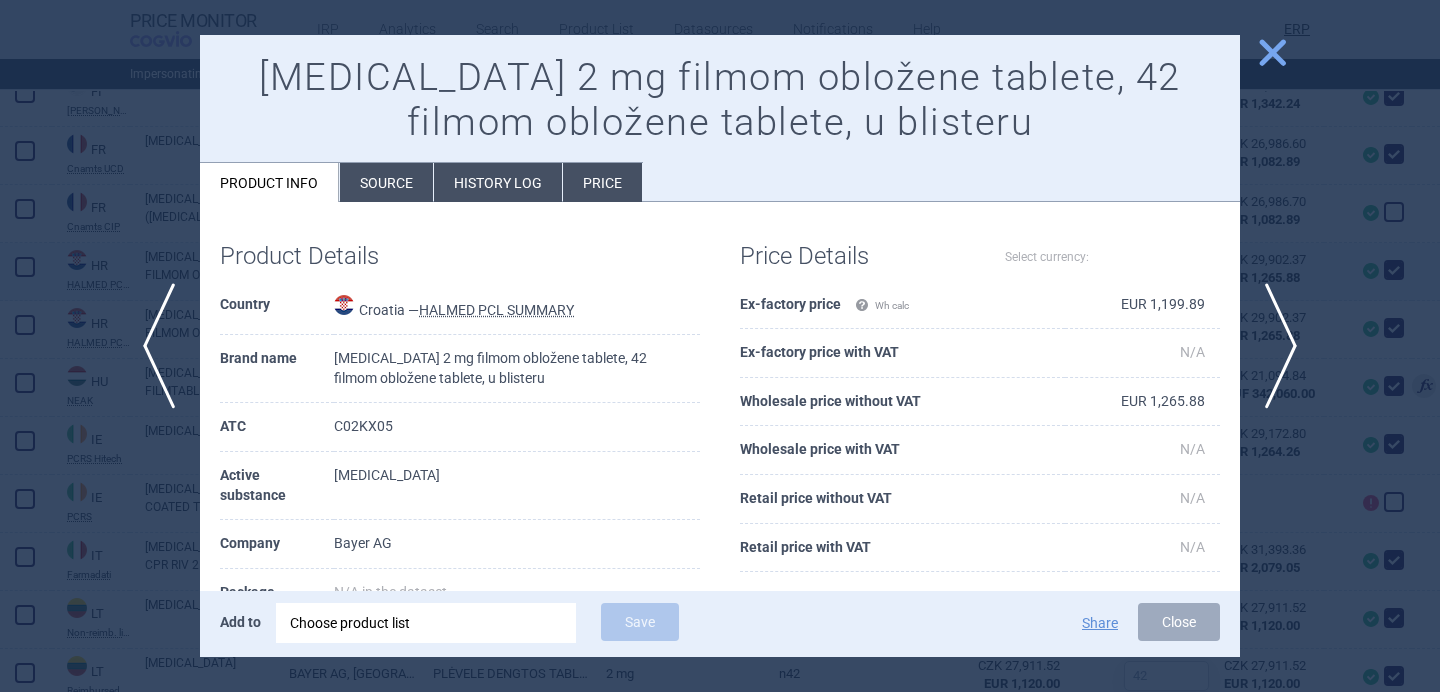 select on "EUR" 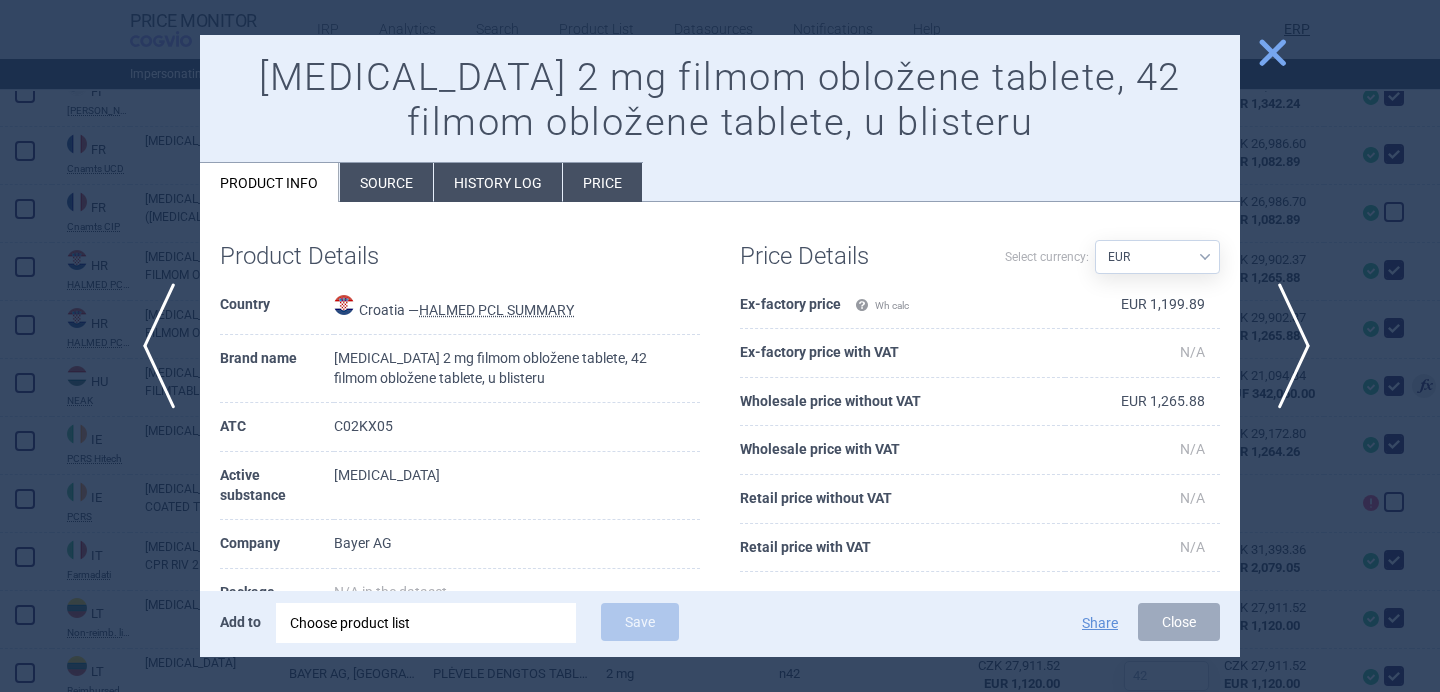 click on "next" at bounding box center [1287, 346] 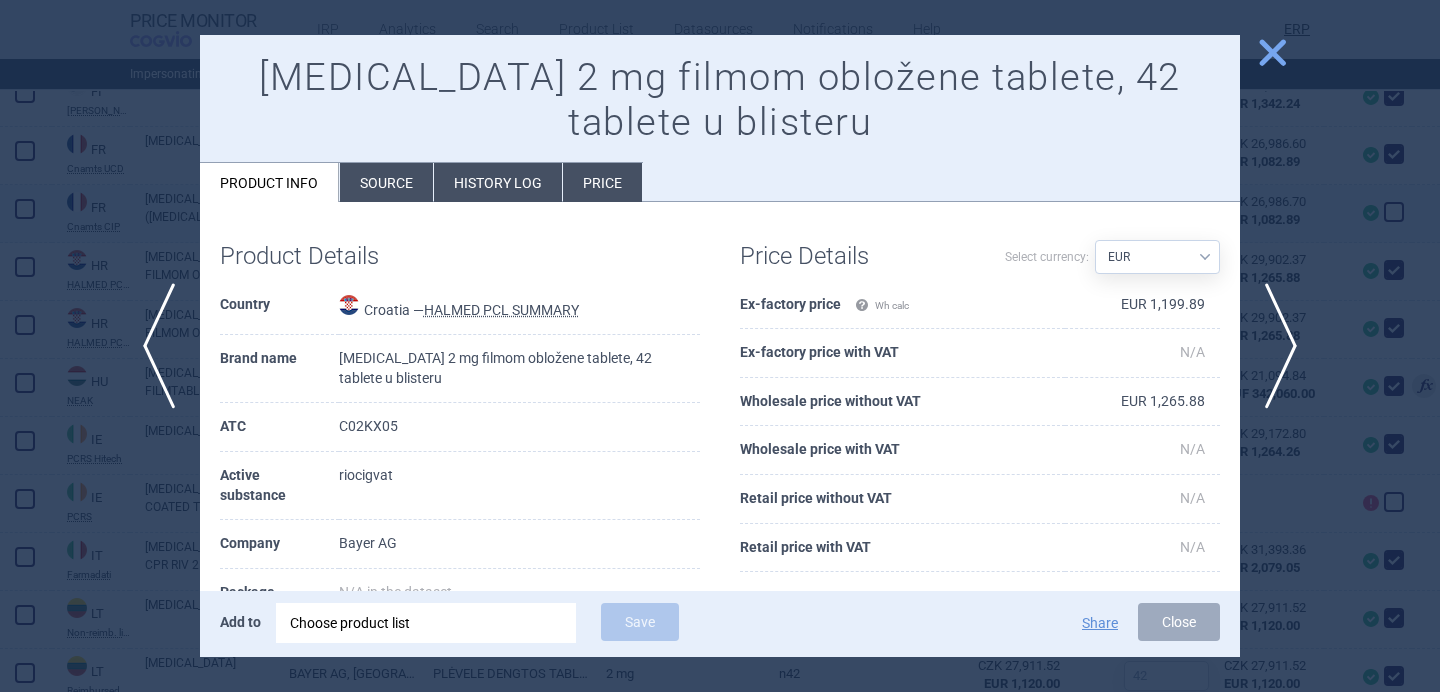 click at bounding box center (720, 346) 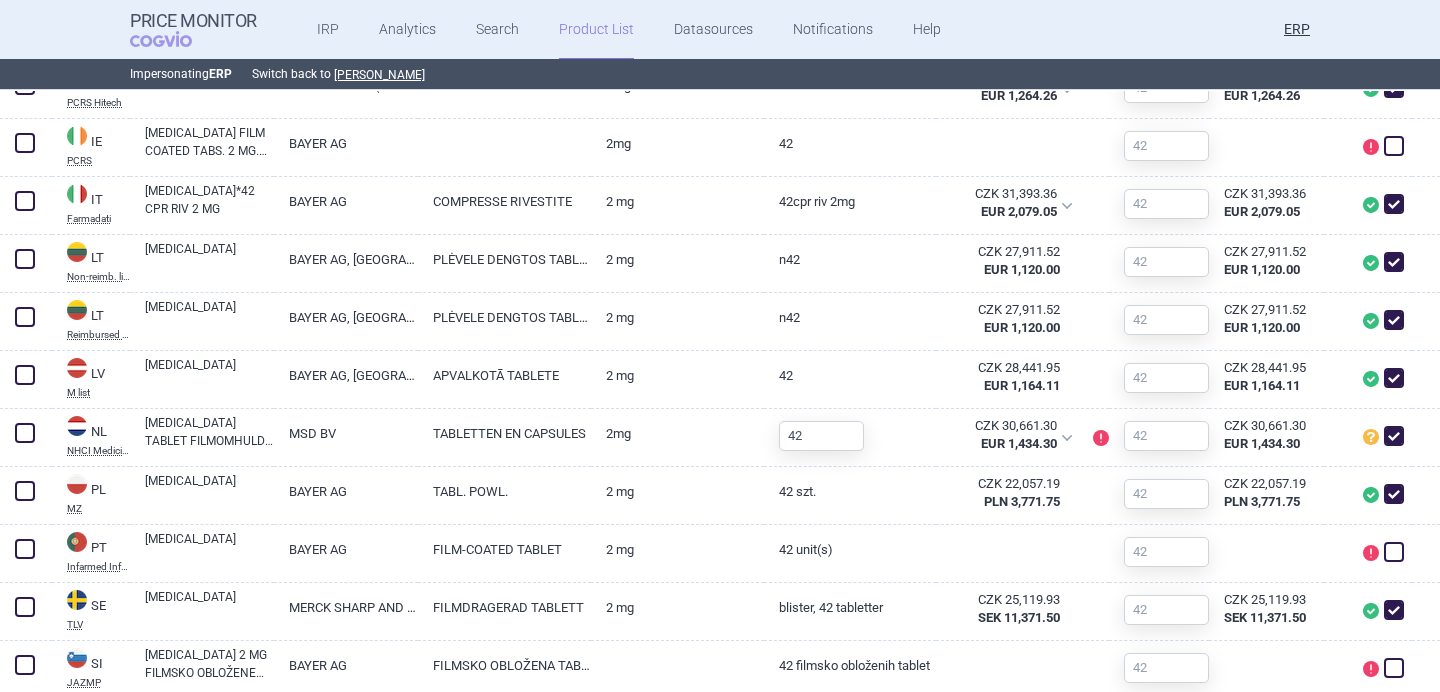scroll, scrollTop: 1637, scrollLeft: 0, axis: vertical 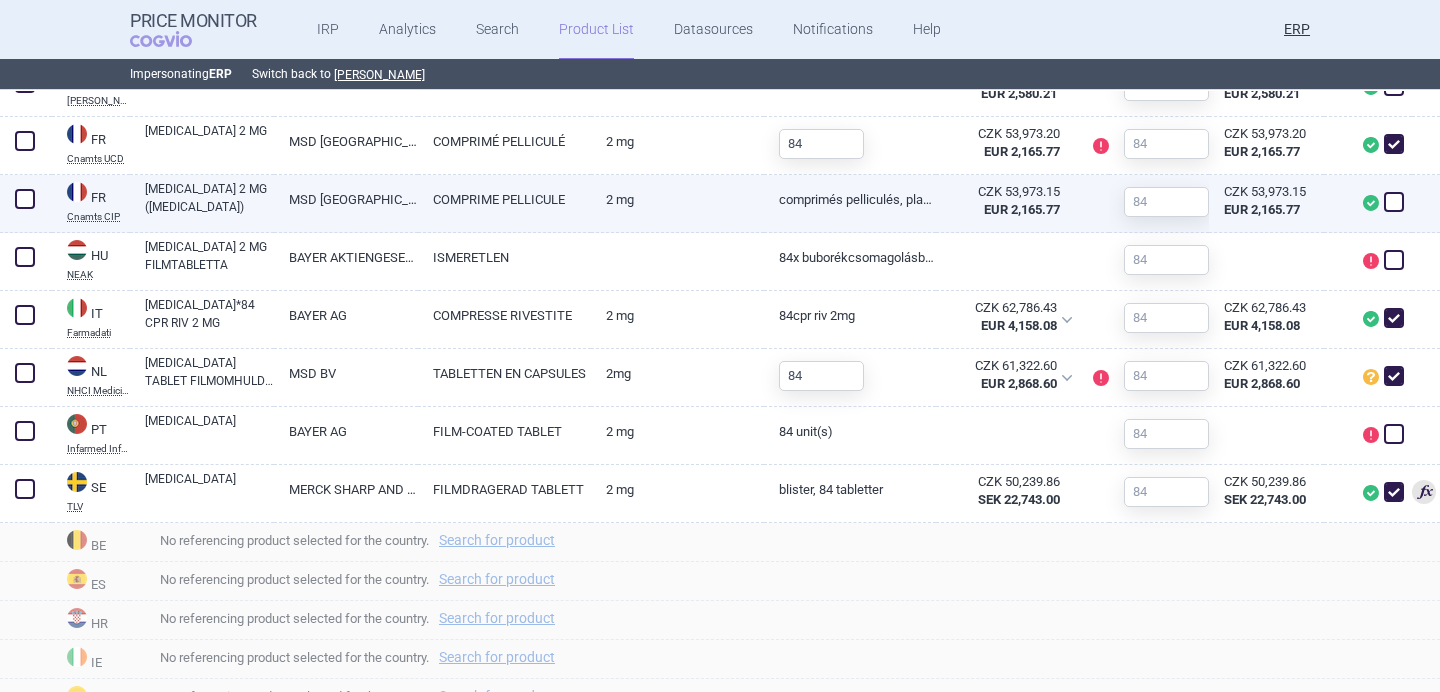 click at bounding box center (1394, 202) 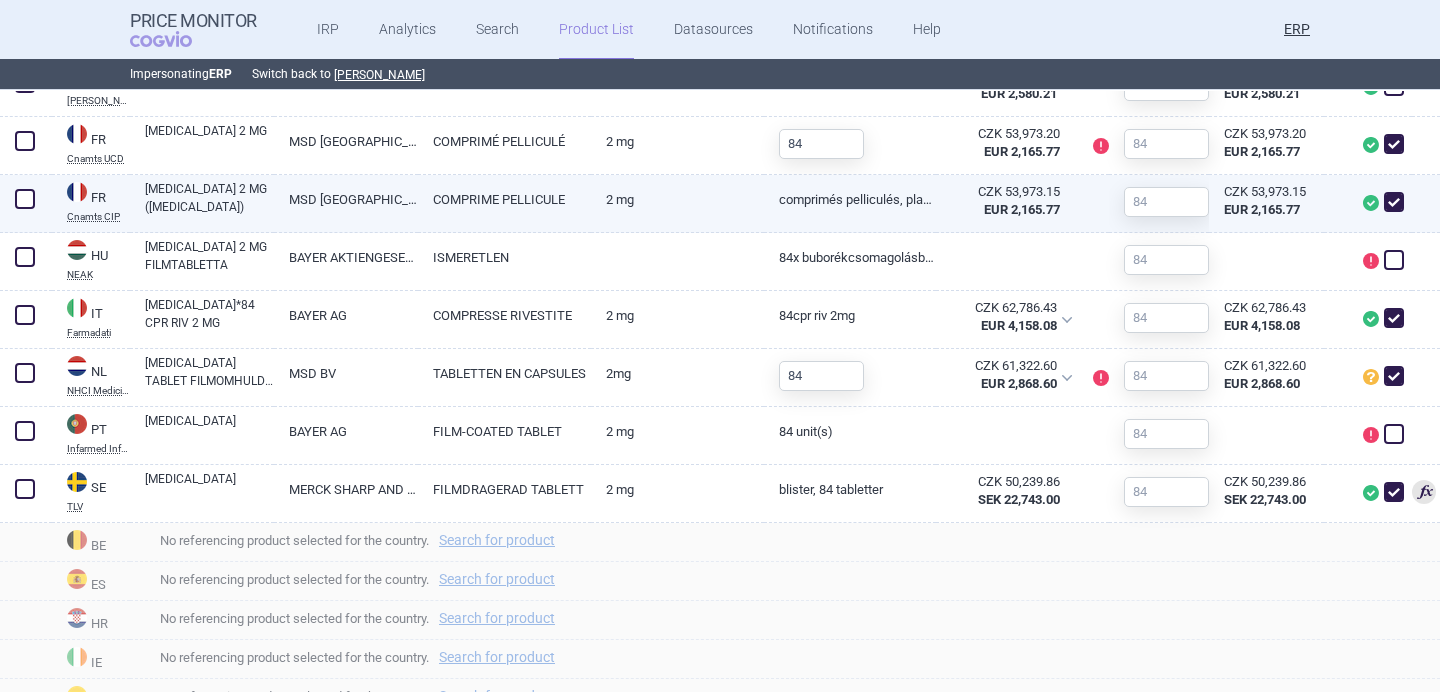 checkbox on "true" 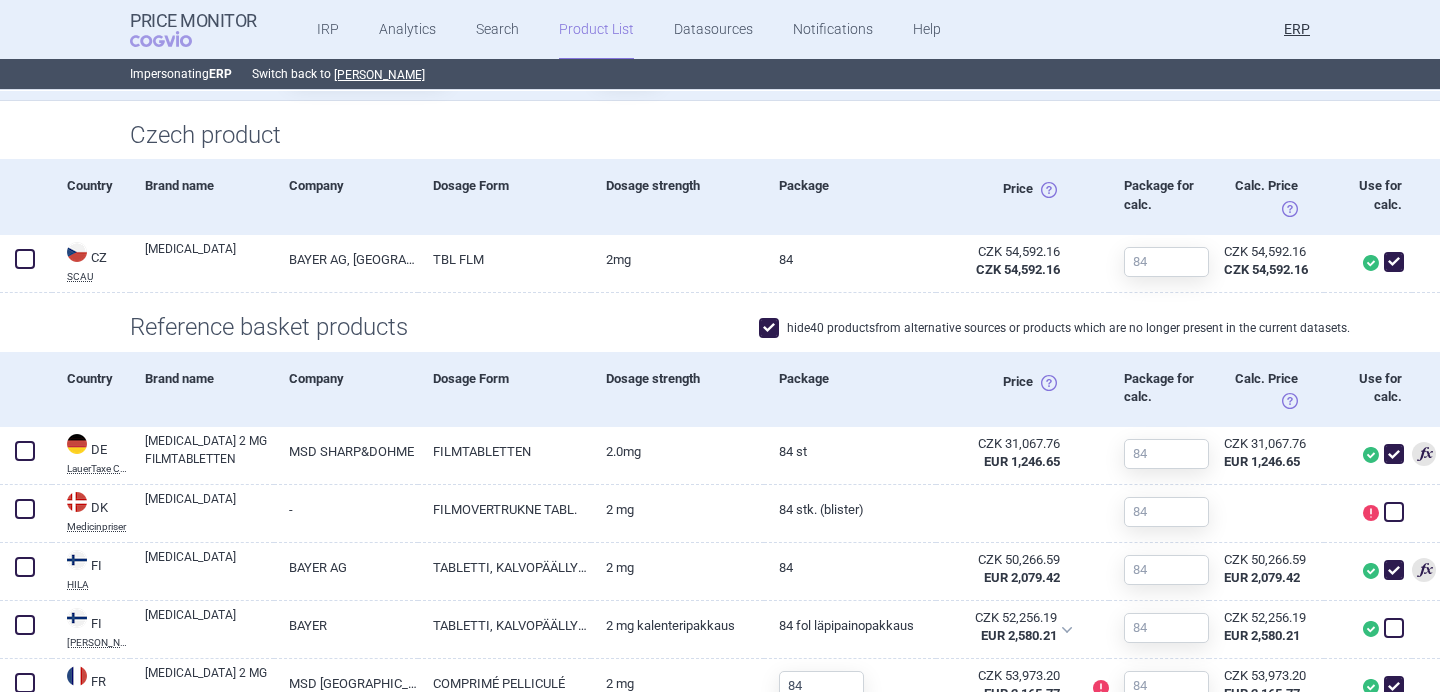 scroll, scrollTop: 366, scrollLeft: 0, axis: vertical 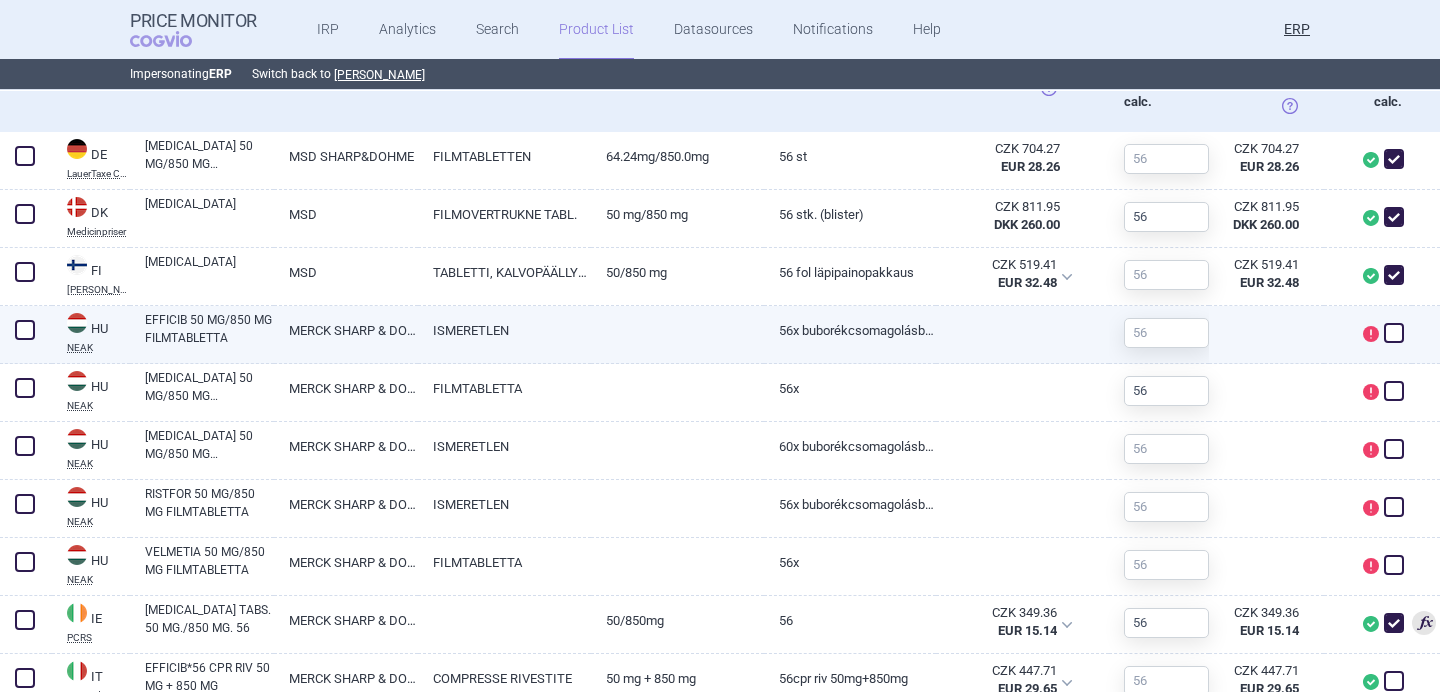 click on "EFFICIB 50 MG/850 MG FILMTABLETTA" at bounding box center [209, 329] 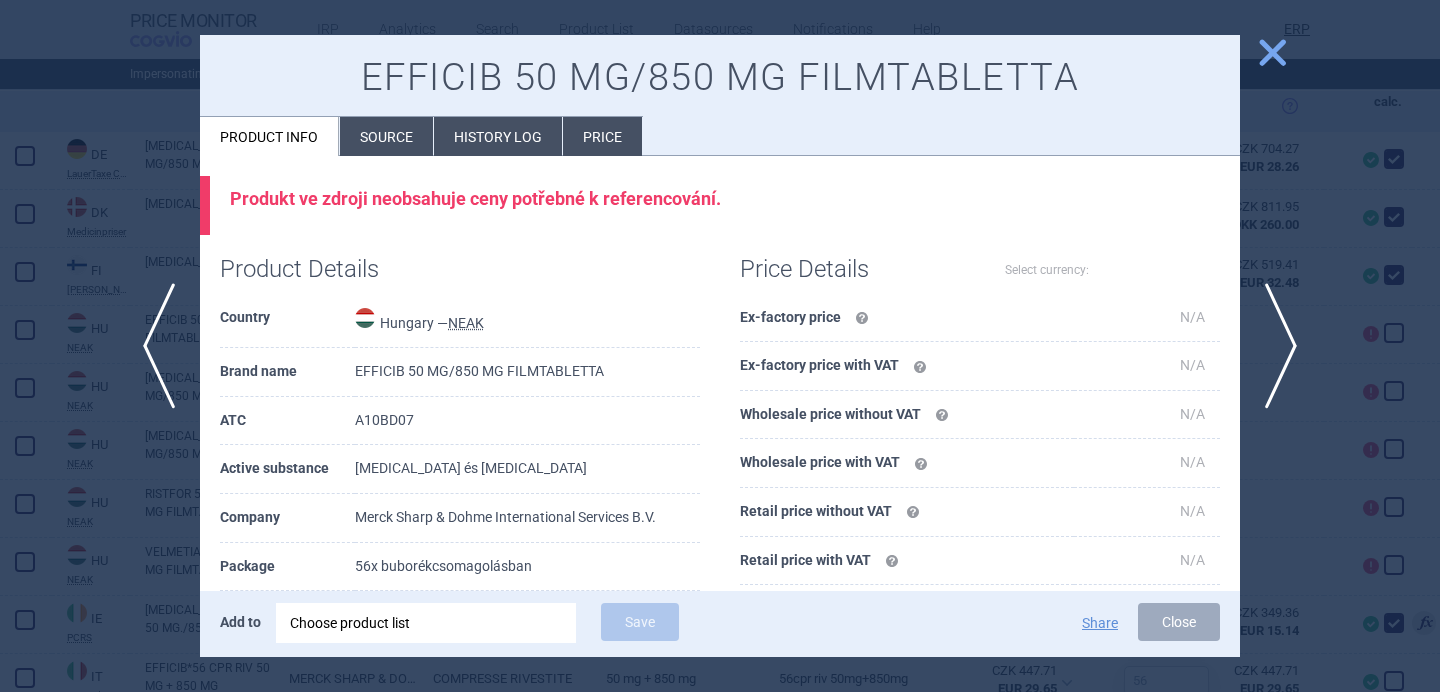 select on "EUR" 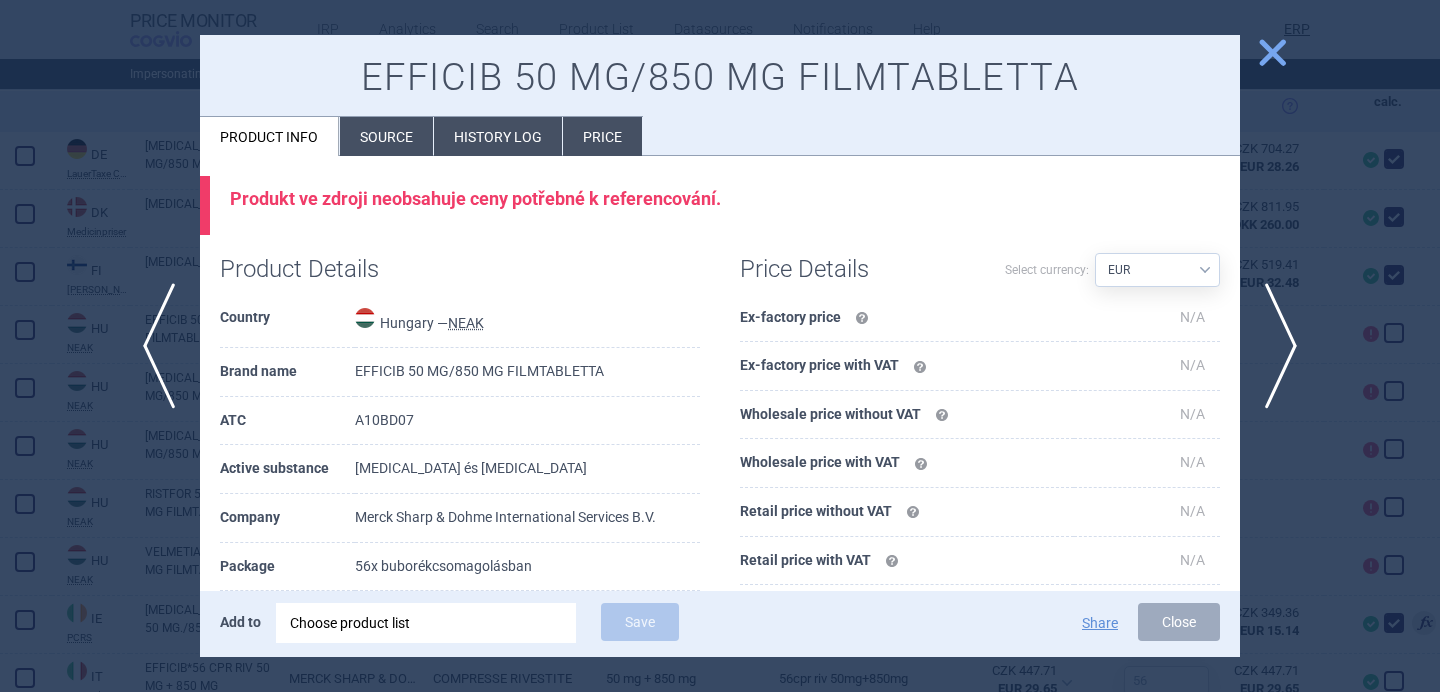 click on "EFFICIB 50 MG/850 MG FILMTABLETTA" at bounding box center (720, 78) 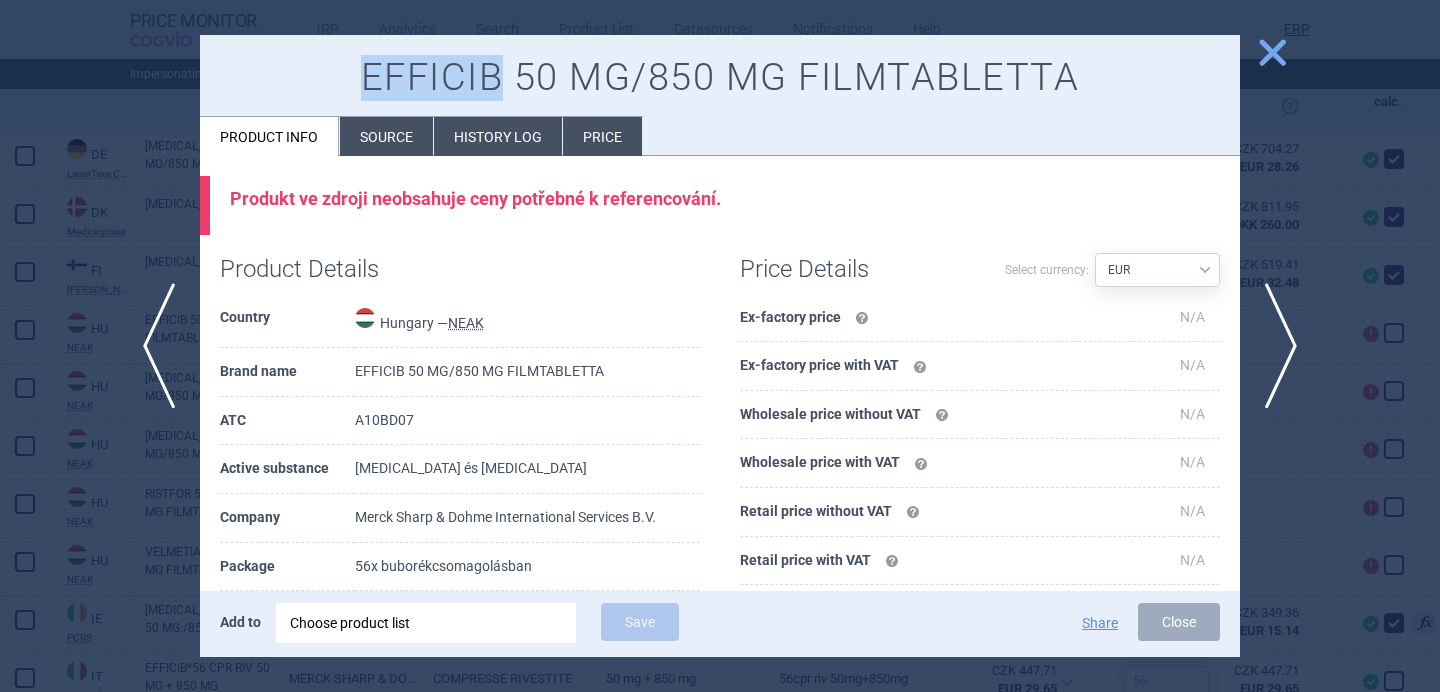 click on "EFFICIB 50 MG/850 MG FILMTABLETTA" at bounding box center [720, 78] 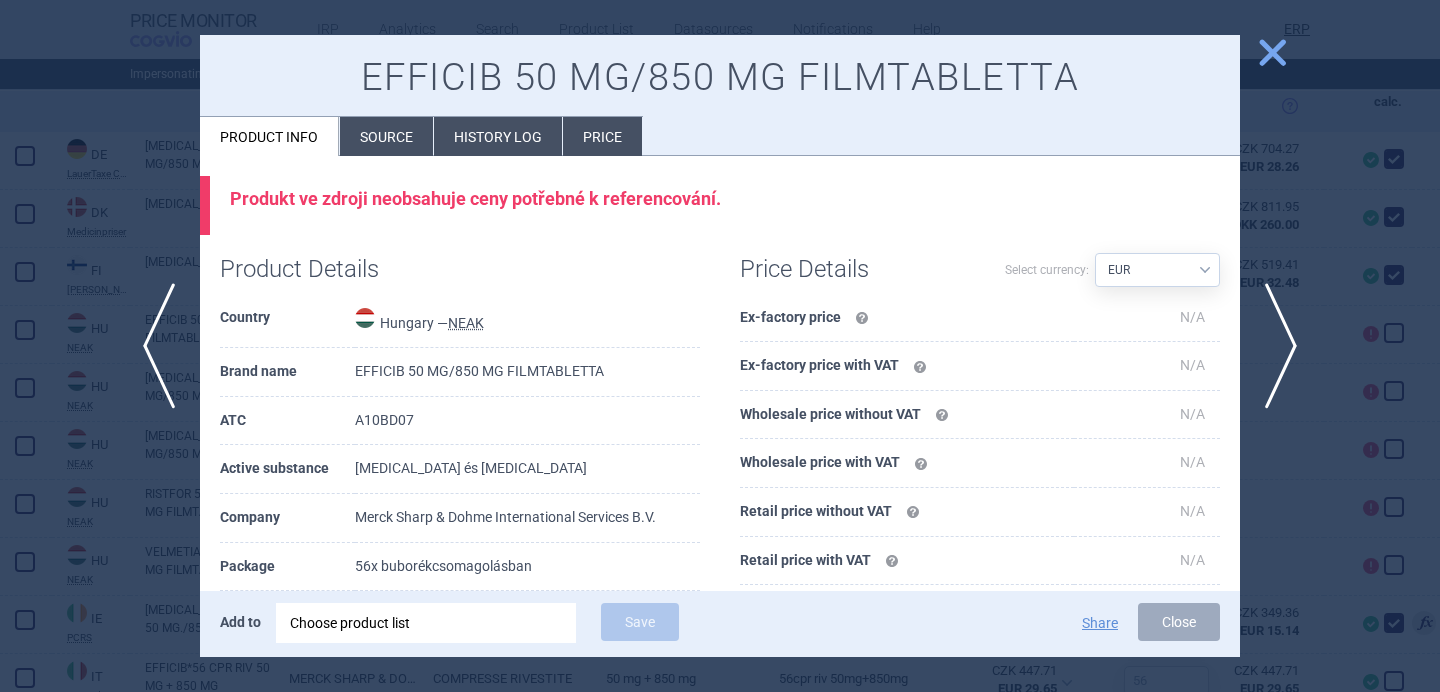 click at bounding box center [720, 346] 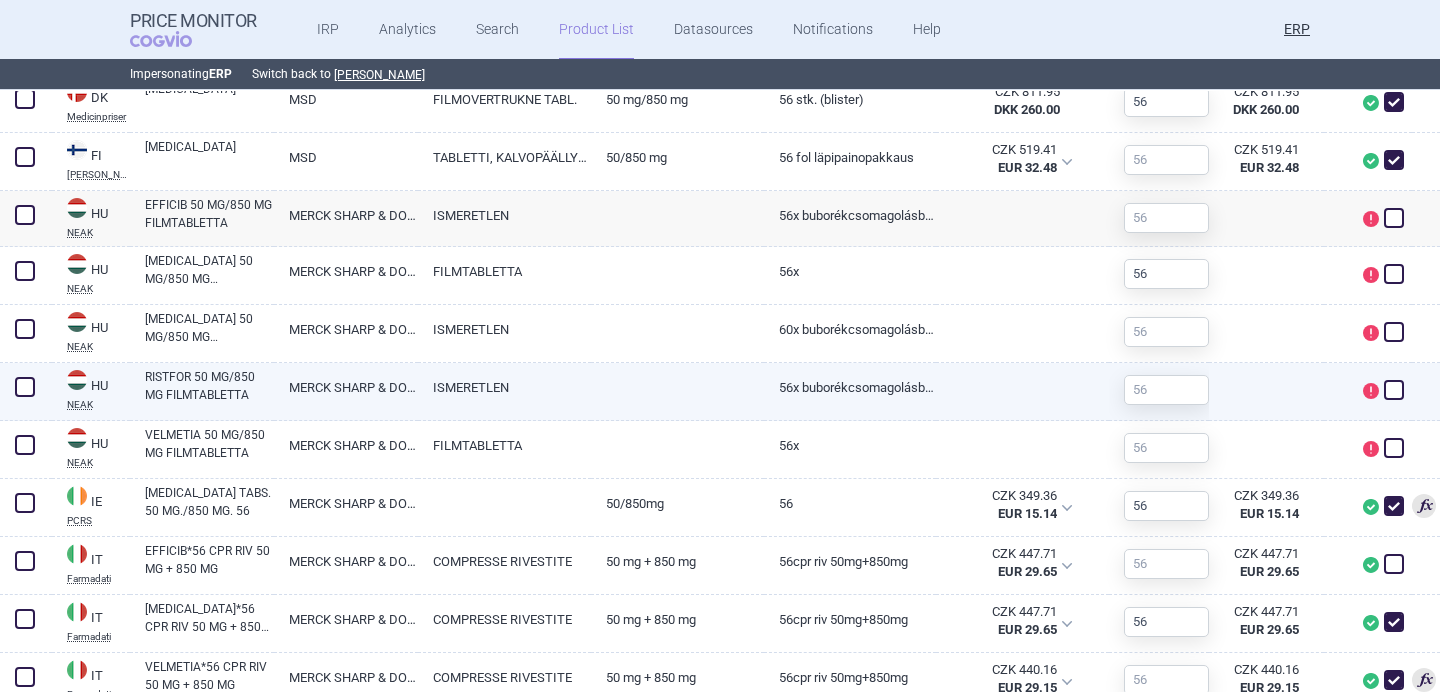 scroll, scrollTop: 1013, scrollLeft: 0, axis: vertical 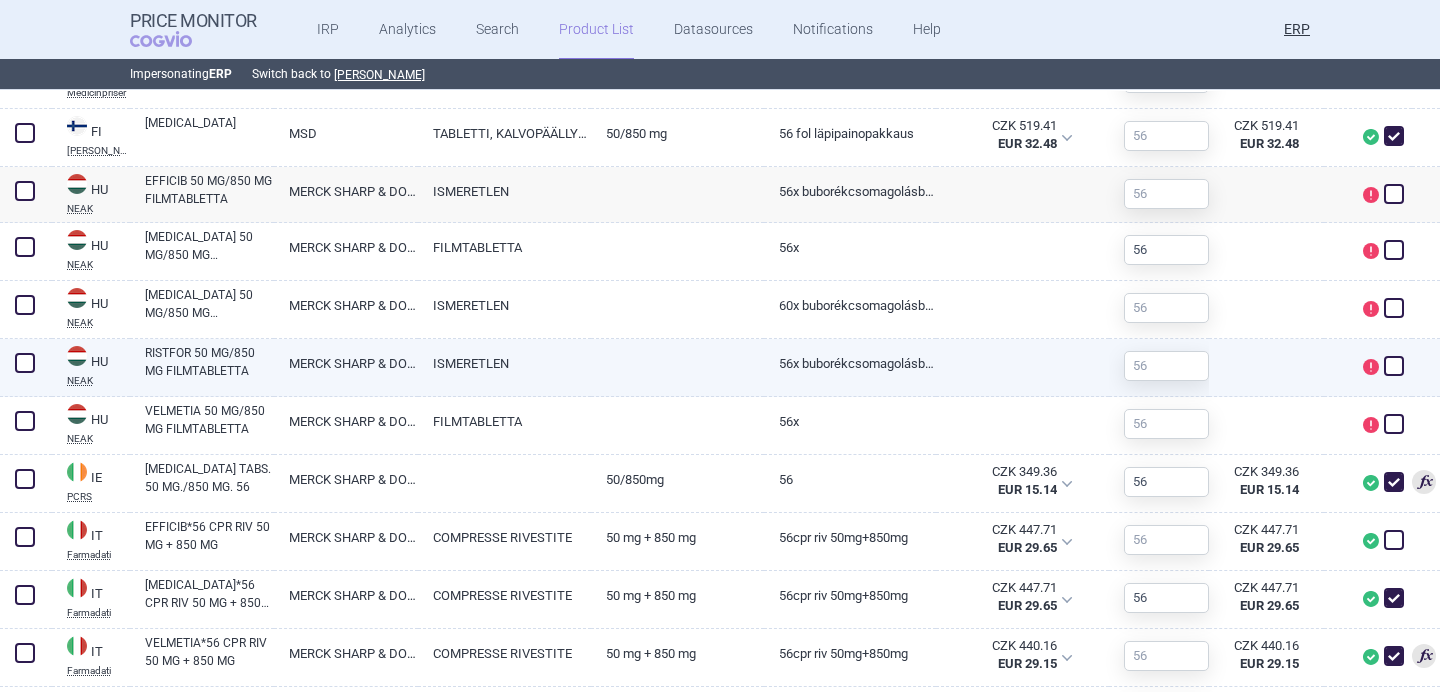 click on "RISTFOR 50 MG/850 MG FILMTABLETTA" at bounding box center (209, 362) 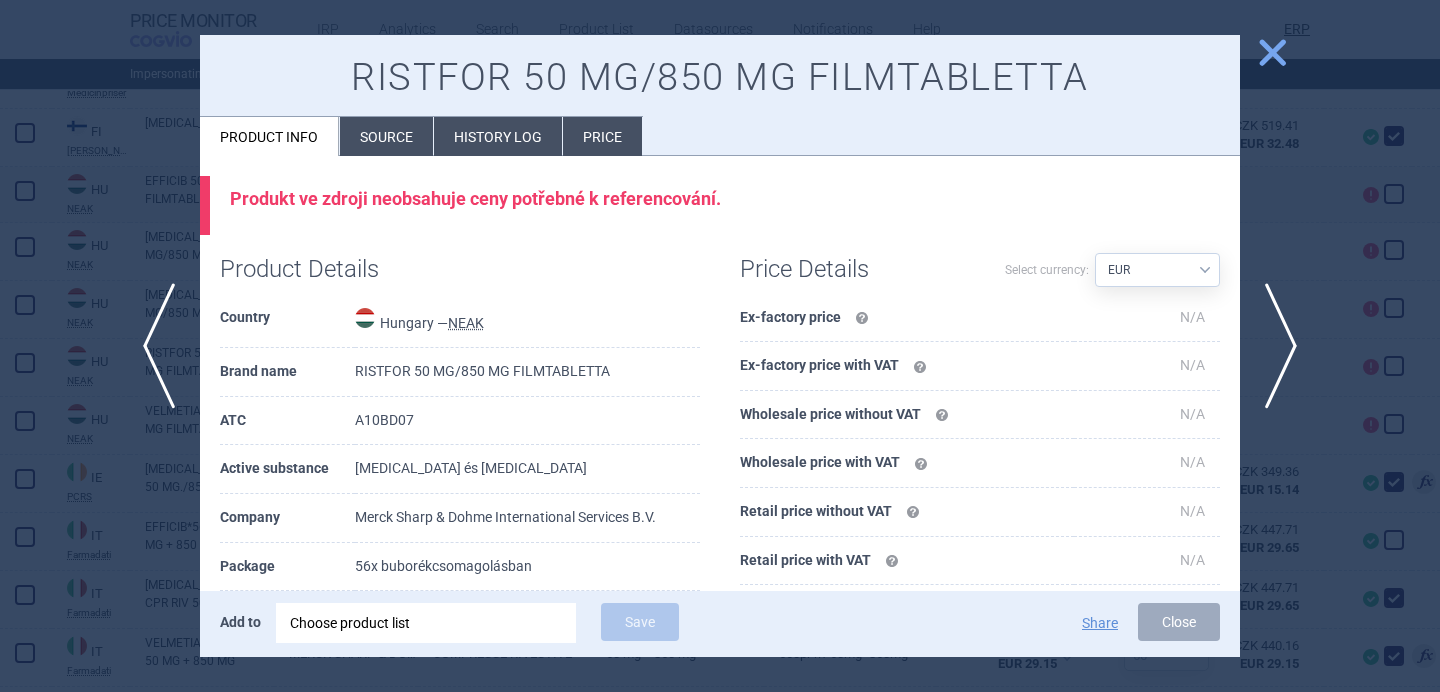 click on "RISTFOR 50 MG/850 MG FILMTABLETTA" at bounding box center [720, 78] 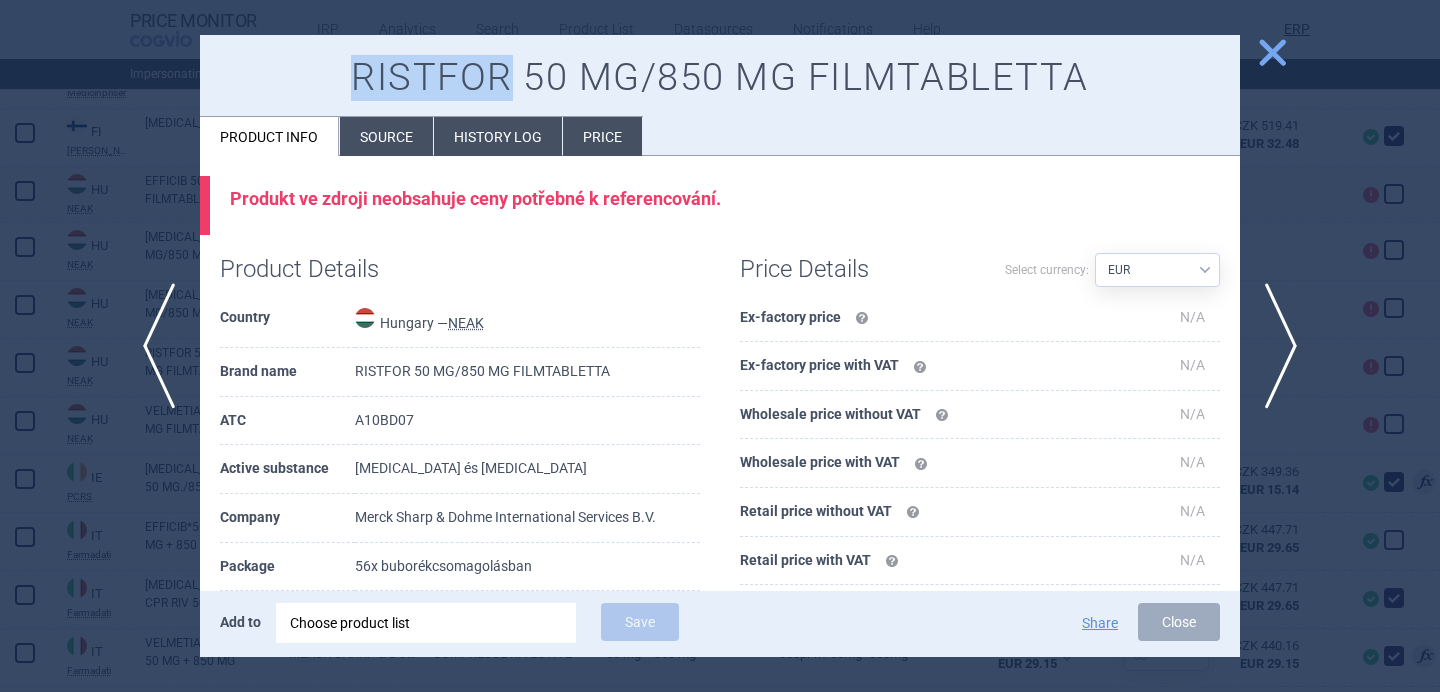 click on "RISTFOR 50 MG/850 MG FILMTABLETTA" at bounding box center (720, 78) 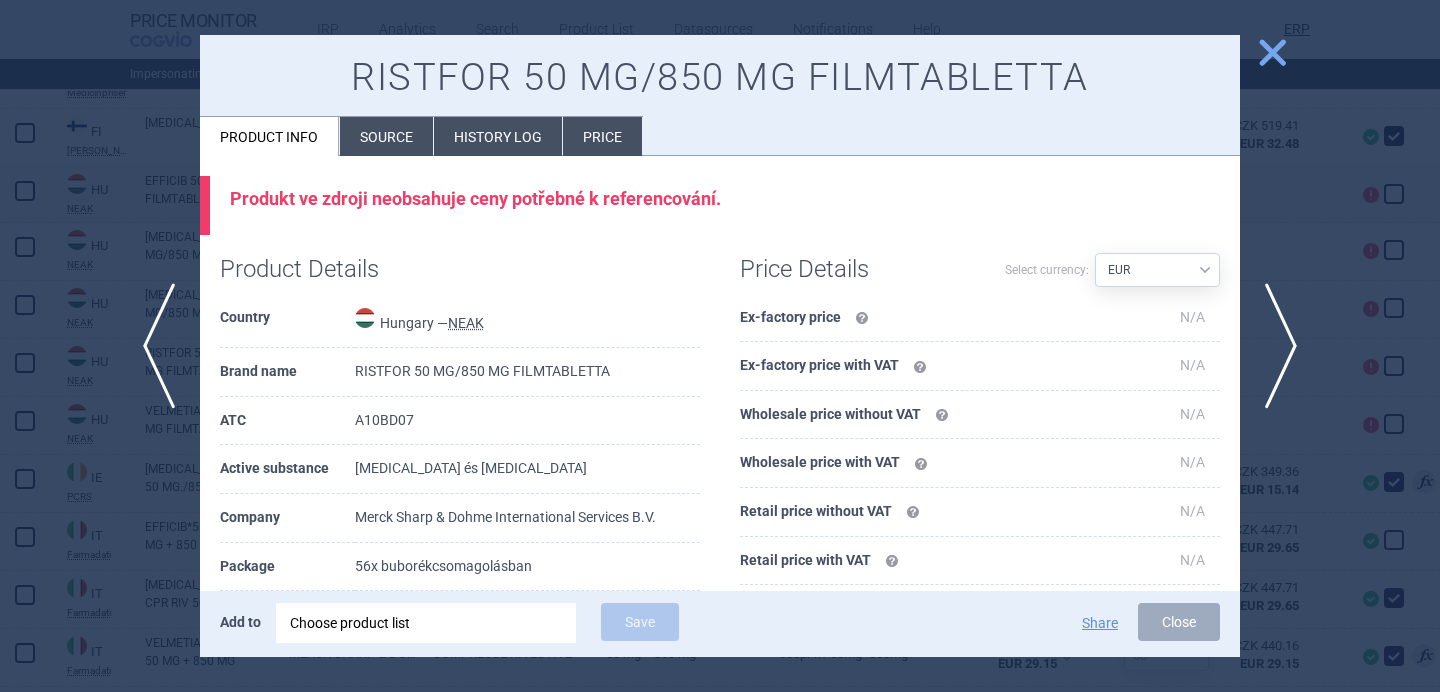click at bounding box center [720, 346] 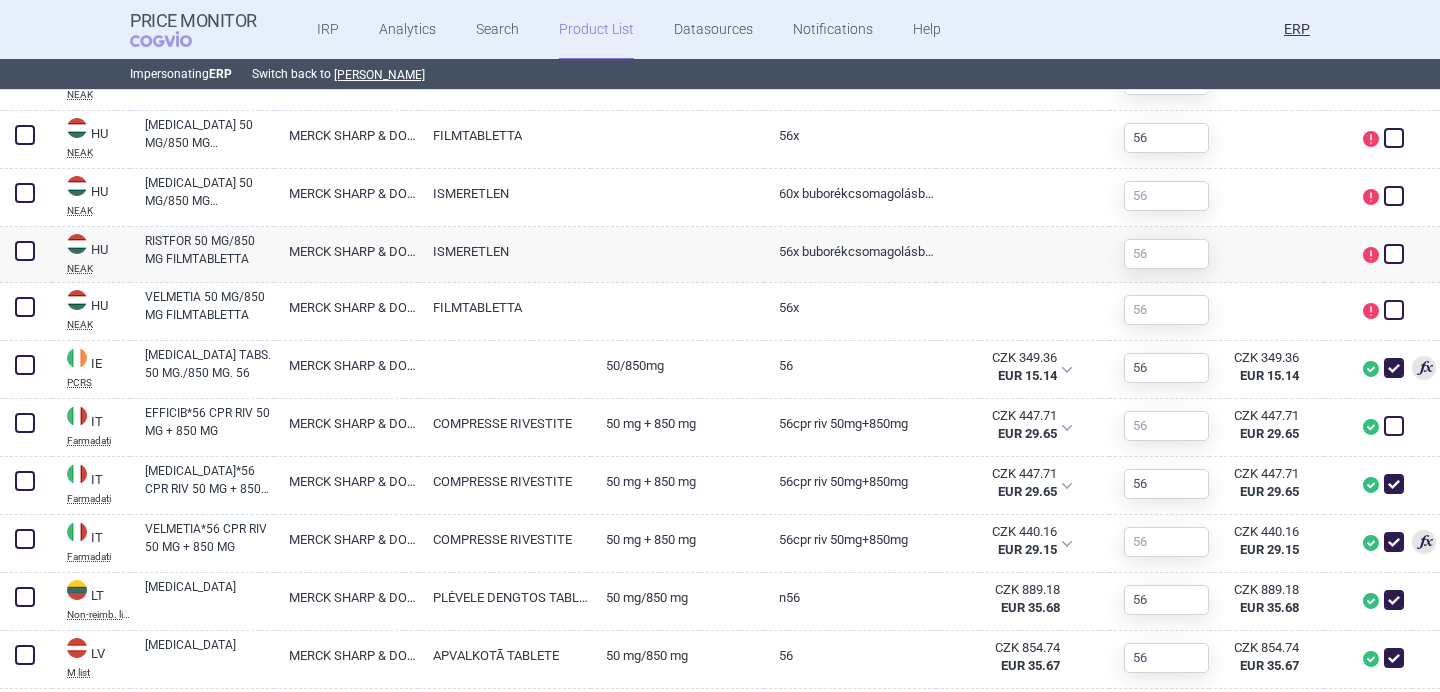 scroll, scrollTop: 1174, scrollLeft: 0, axis: vertical 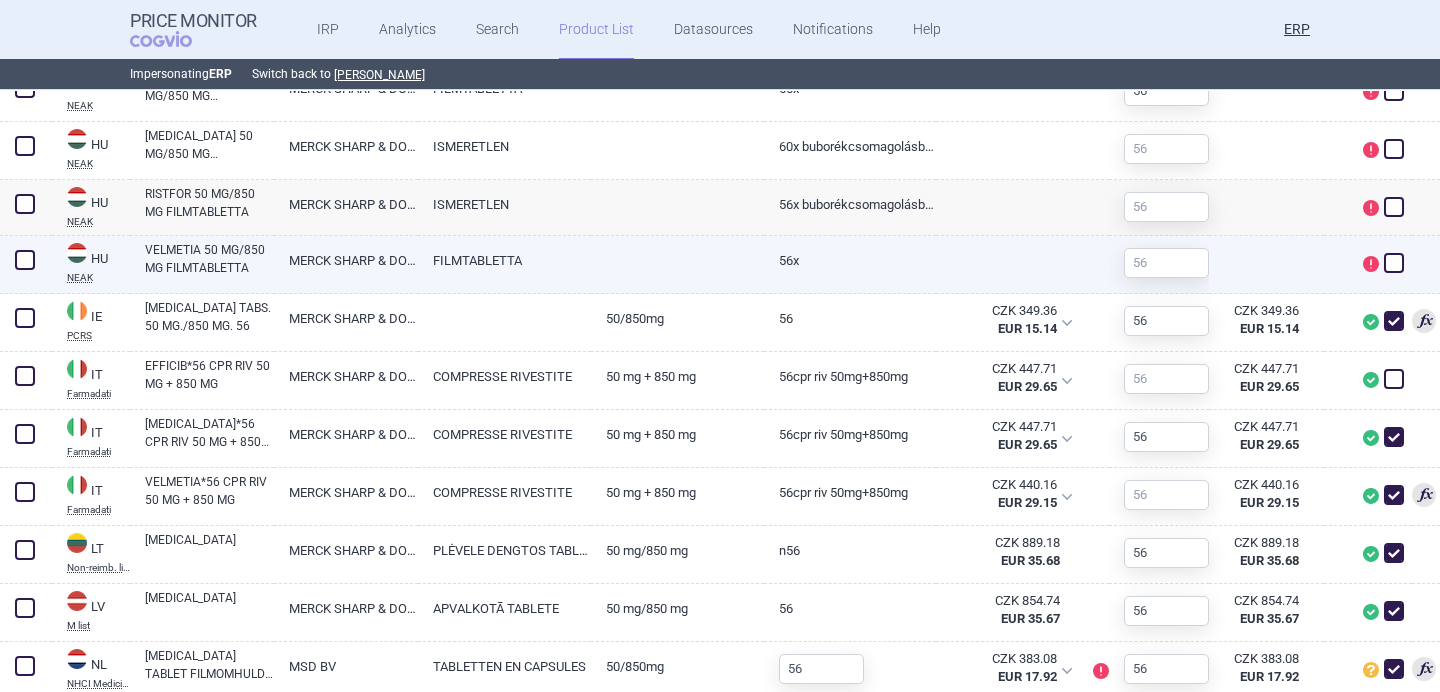 click on "VELMETIA 50 MG/850 MG FILMTABLETTA" at bounding box center (209, 259) 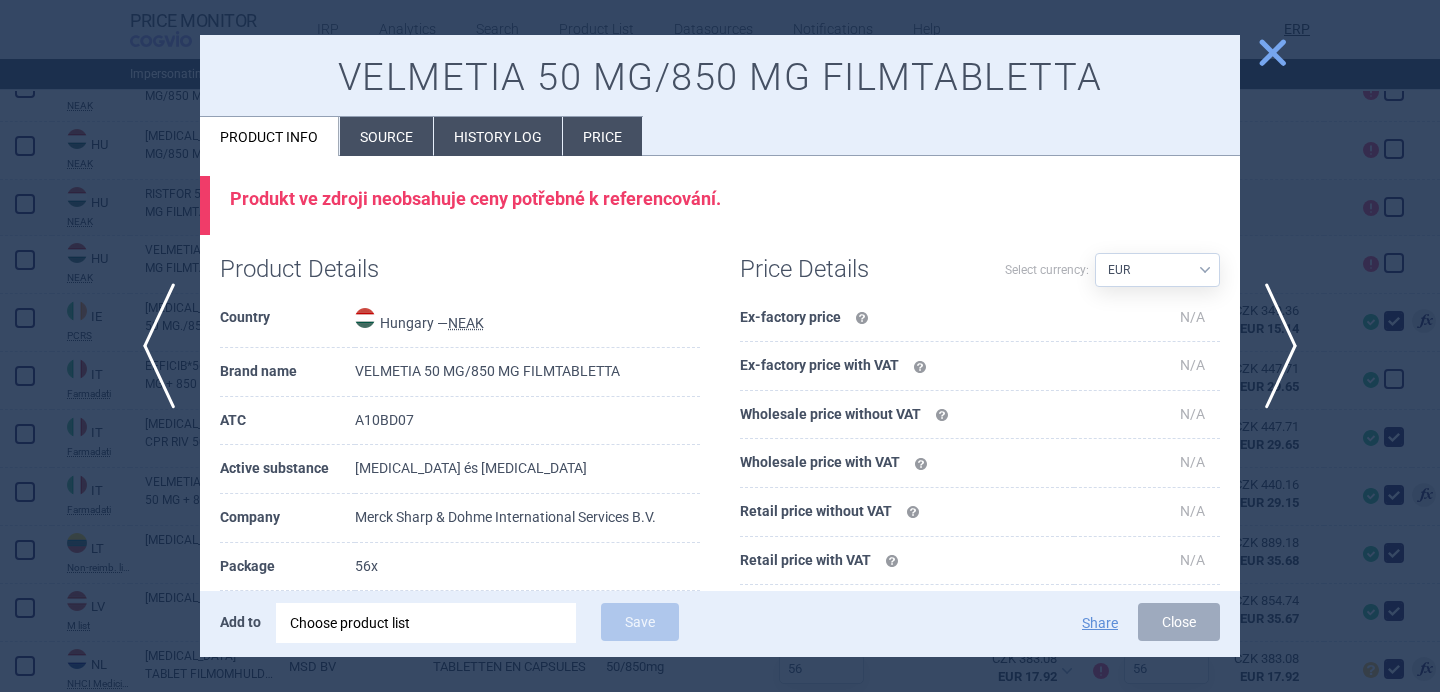 click on "VELMETIA 50 MG/850 MG FILMTABLETTA" at bounding box center (720, 78) 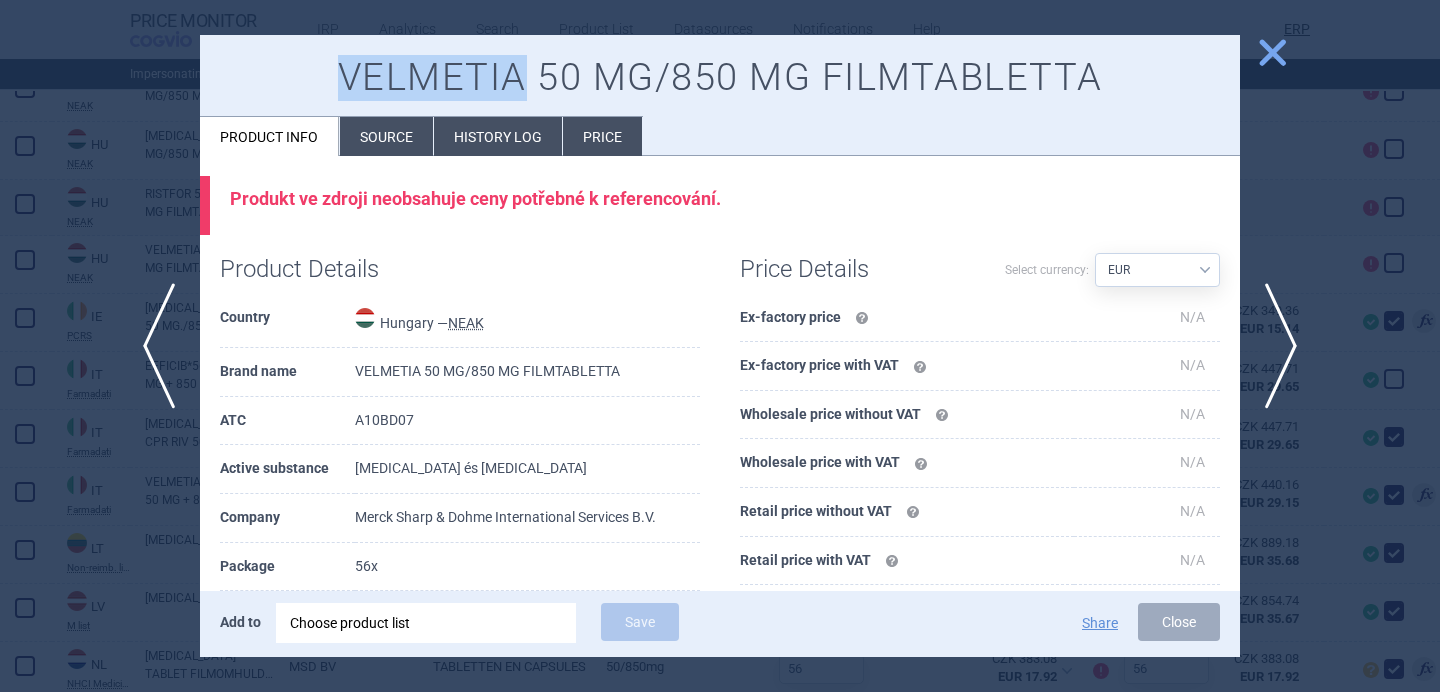 click on "VELMETIA 50 MG/850 MG FILMTABLETTA" at bounding box center [720, 78] 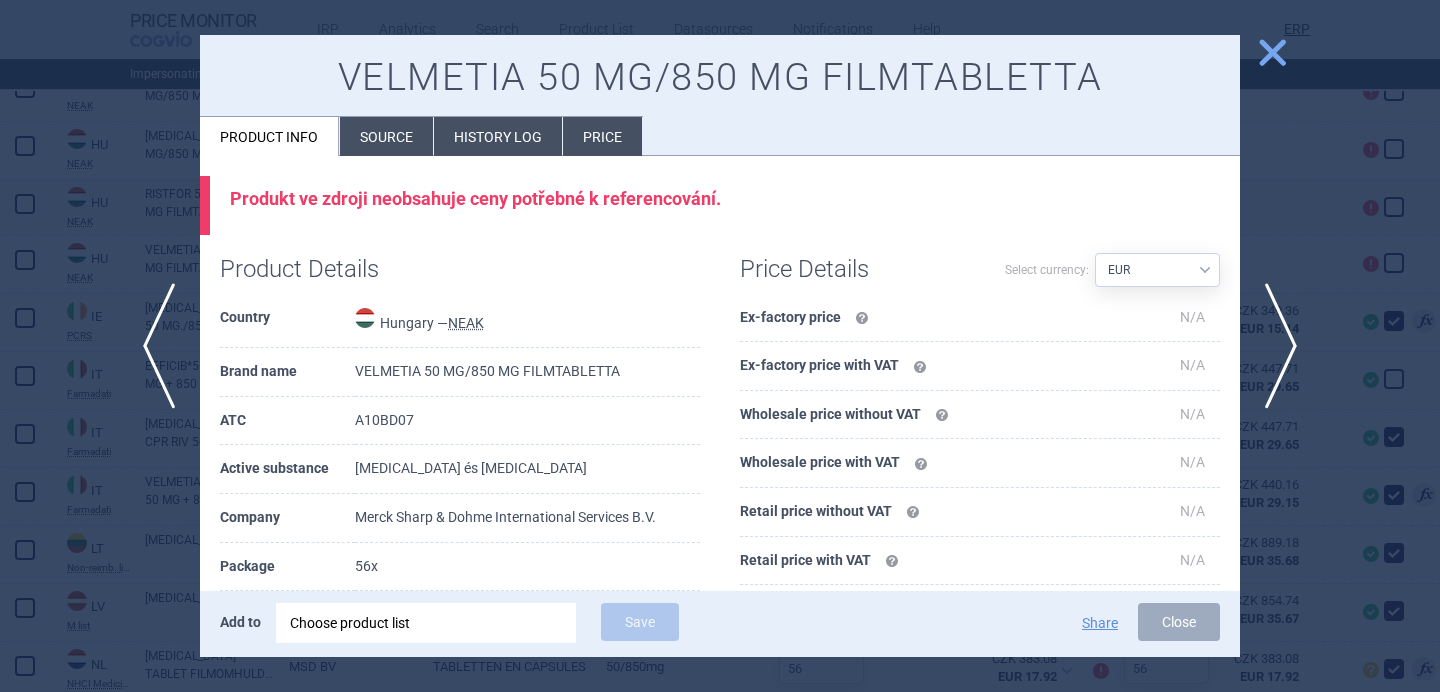 click at bounding box center (720, 346) 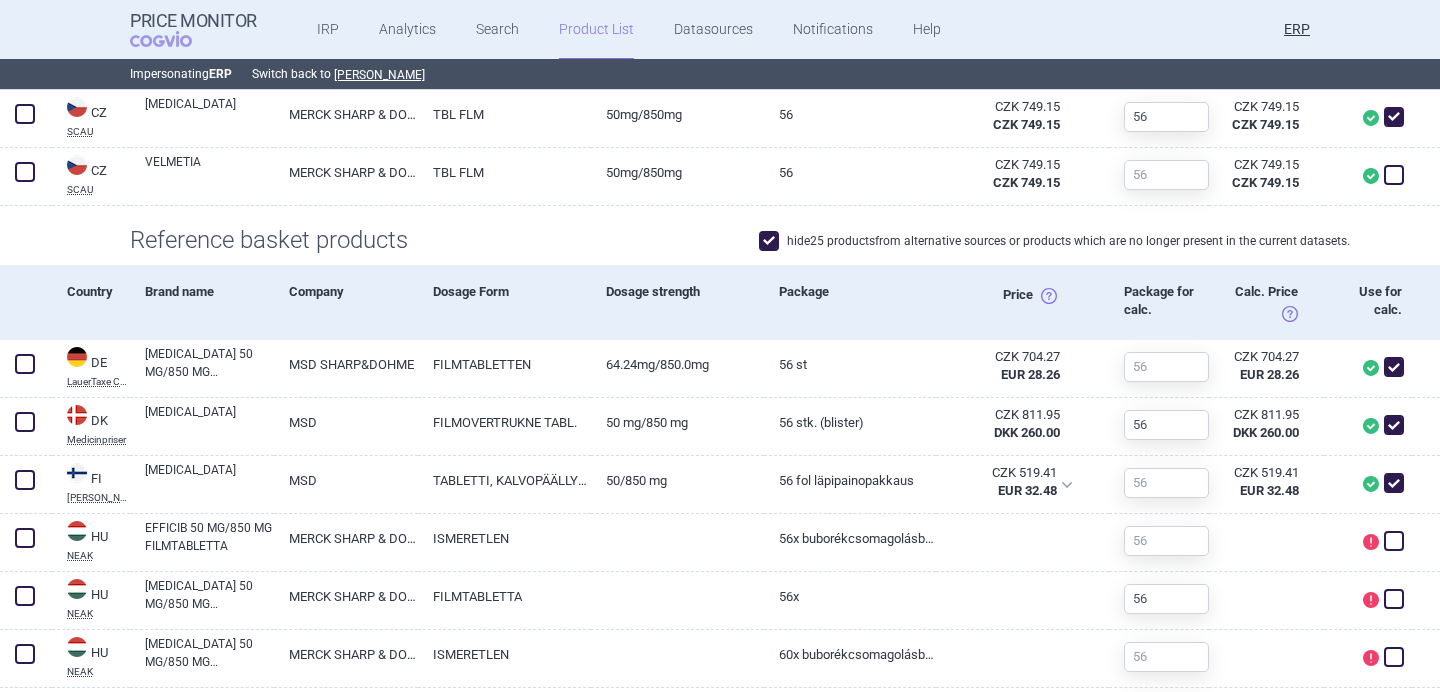 scroll, scrollTop: 0, scrollLeft: 0, axis: both 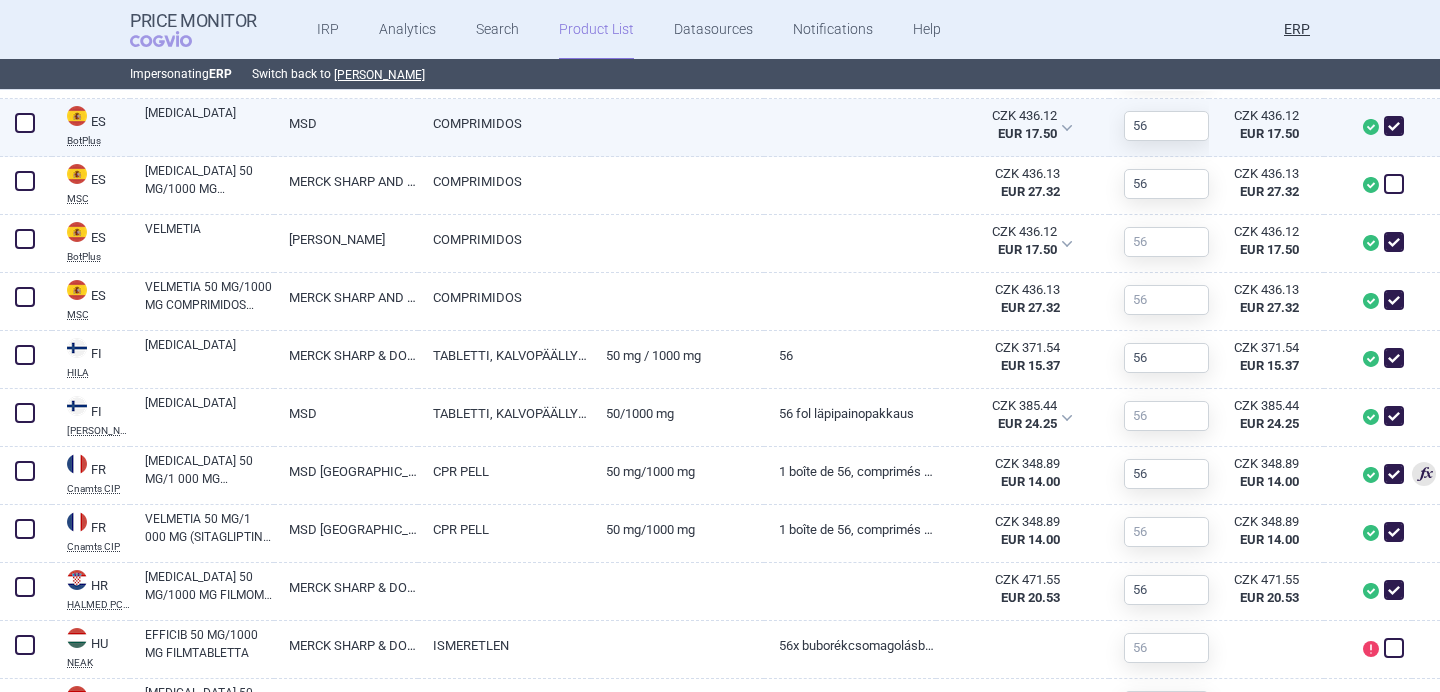 click at bounding box center [850, 117] 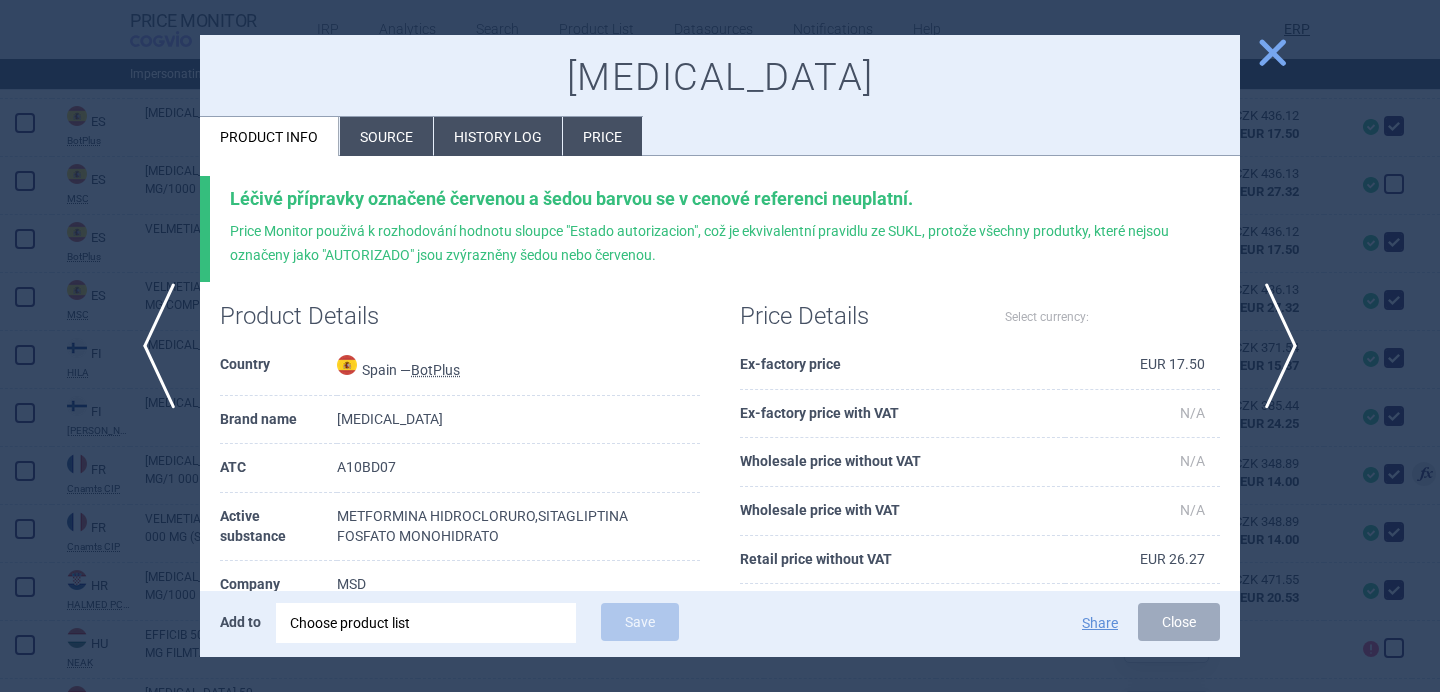 select on "EUR" 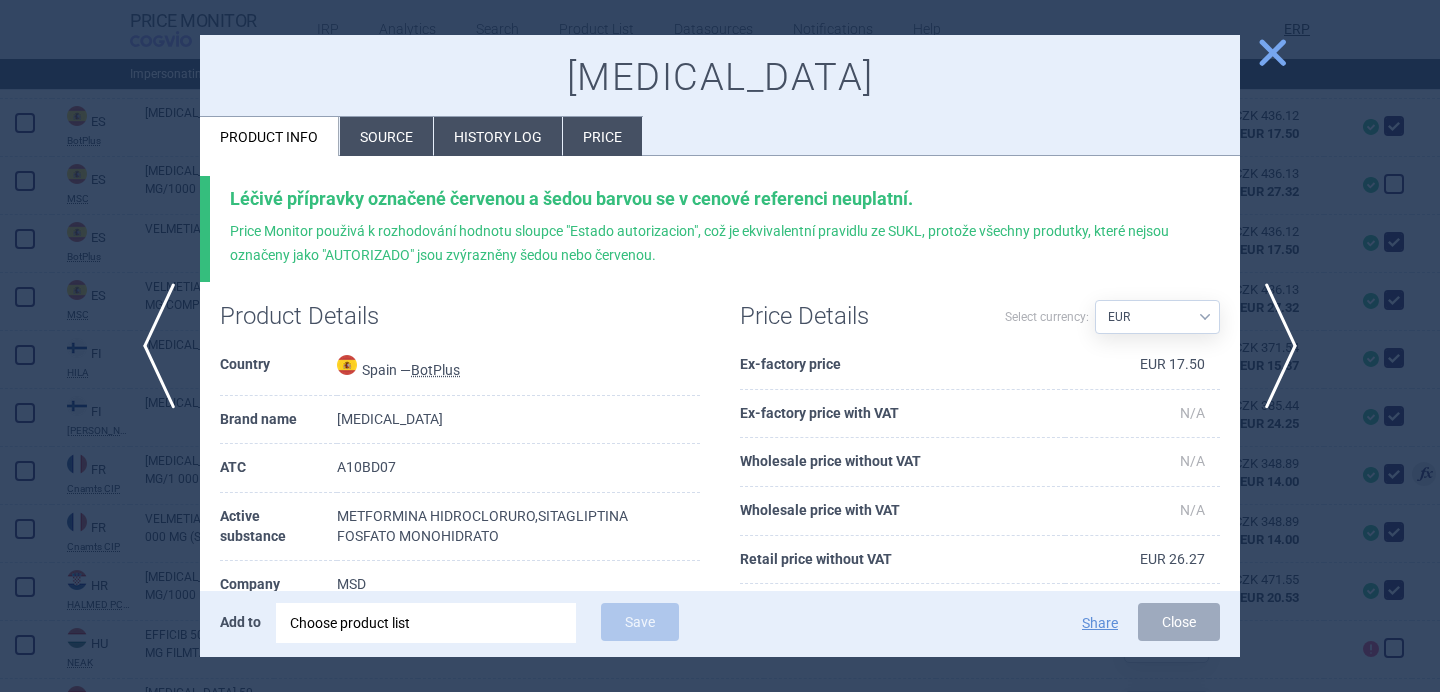 click on "Source" at bounding box center [386, 136] 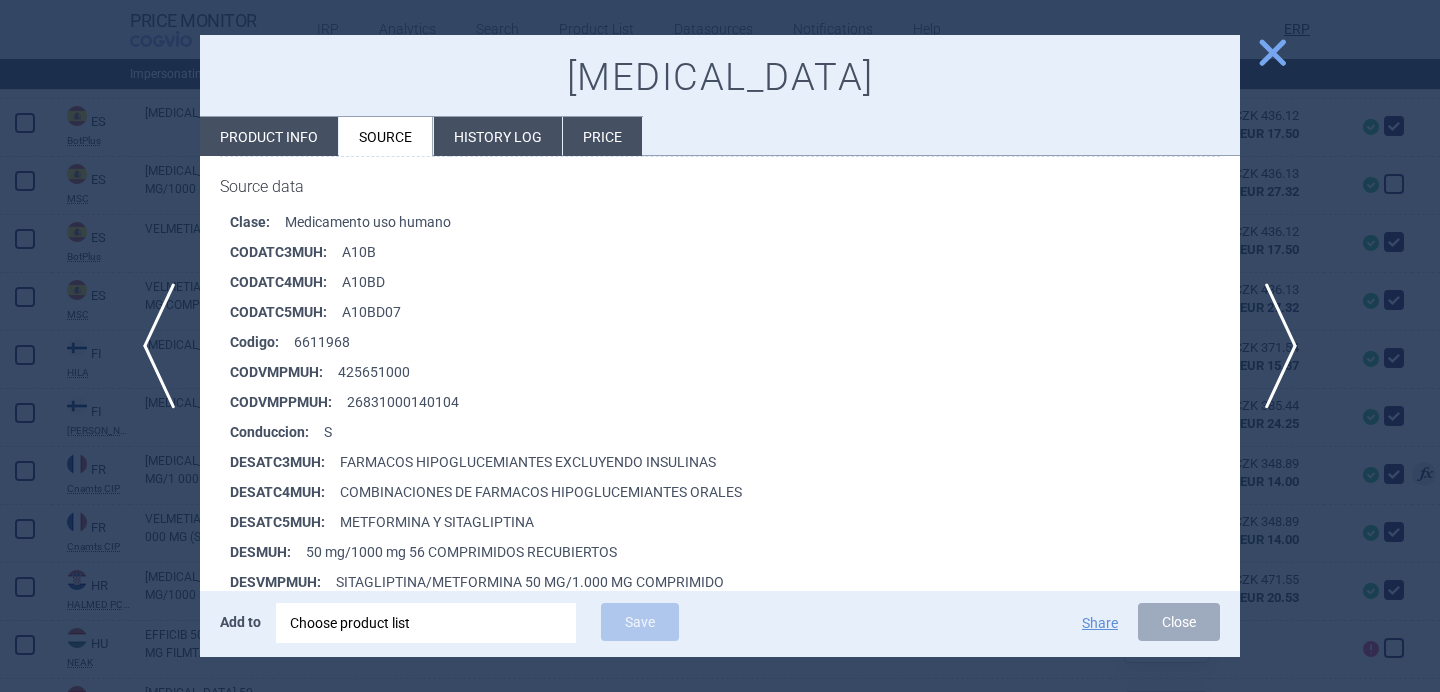 scroll, scrollTop: 433, scrollLeft: 0, axis: vertical 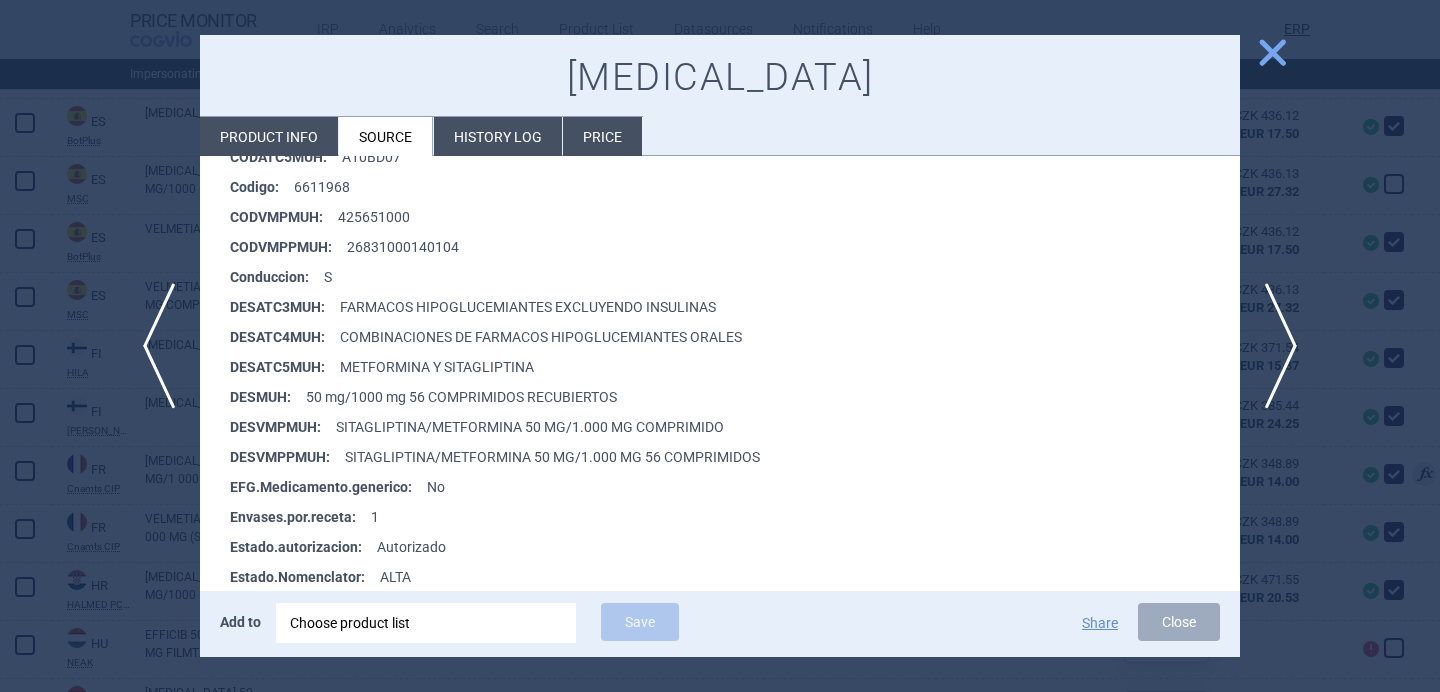 click at bounding box center [720, 346] 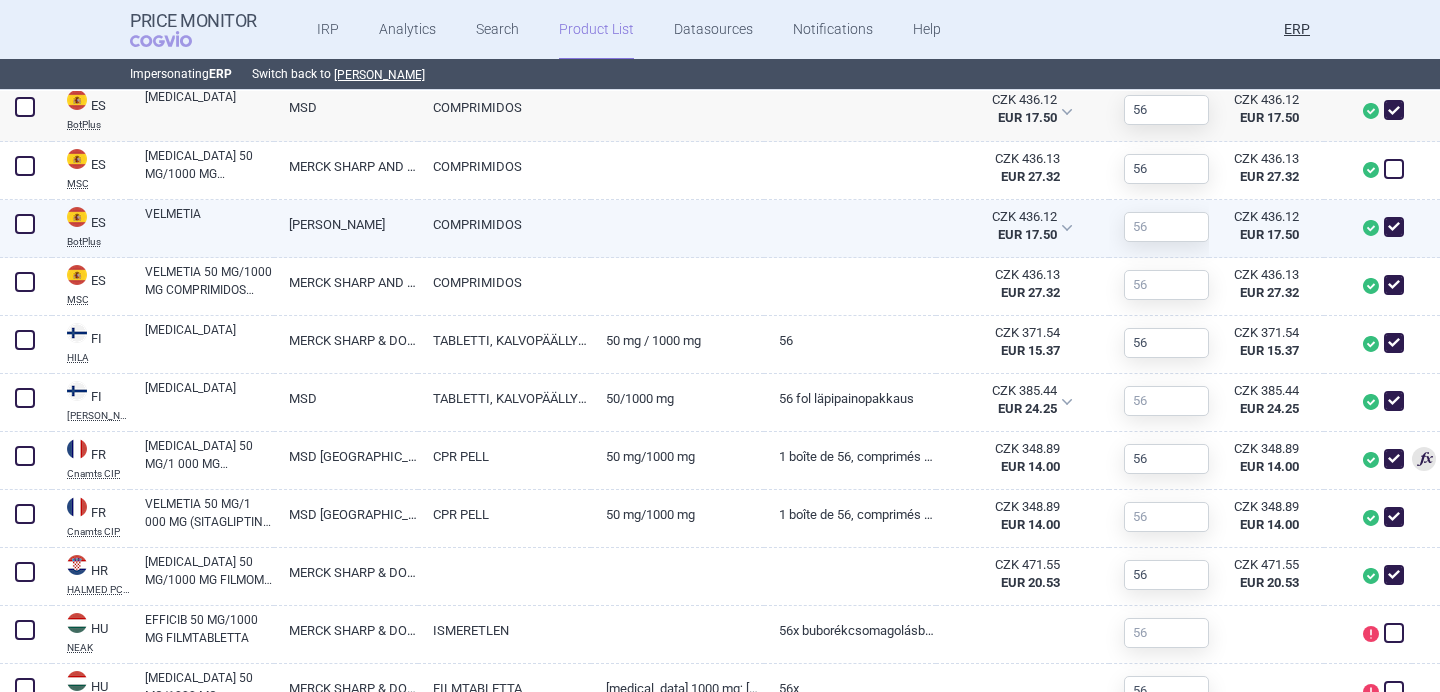 scroll, scrollTop: 1214, scrollLeft: 0, axis: vertical 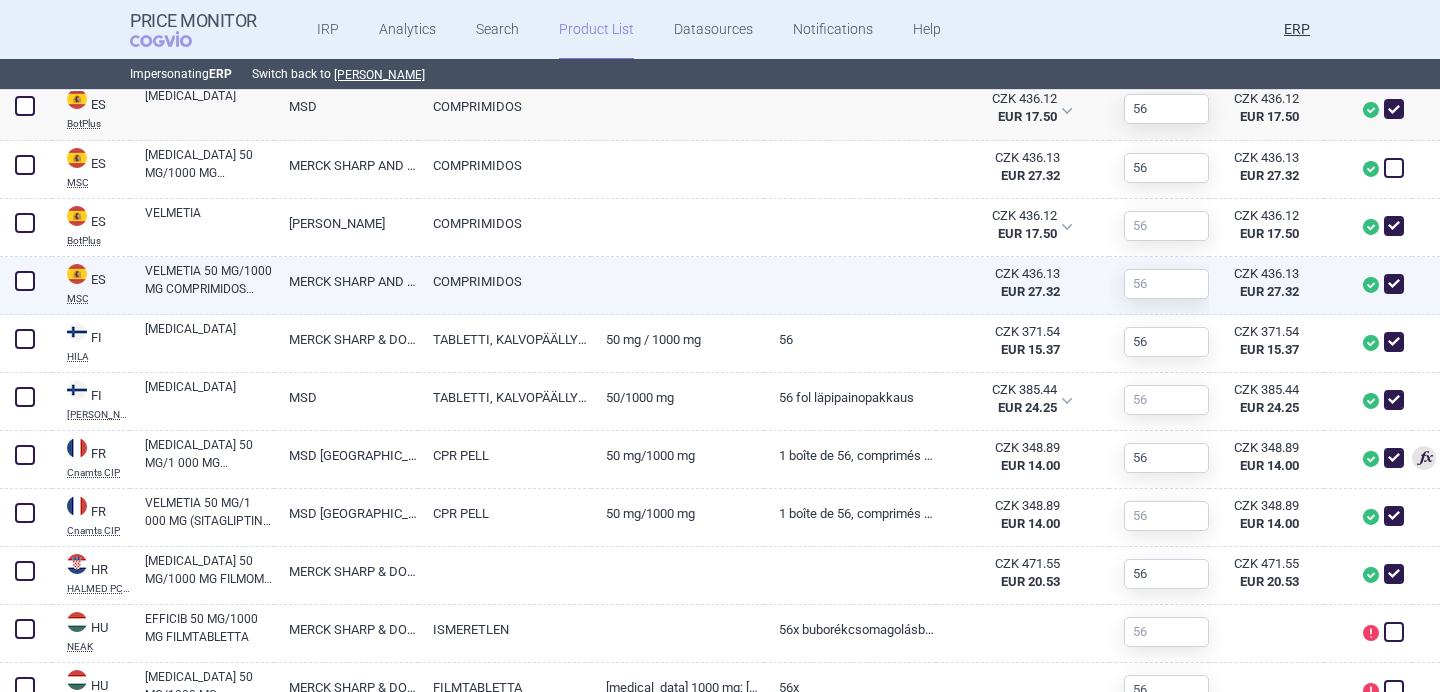 click at bounding box center (1394, 284) 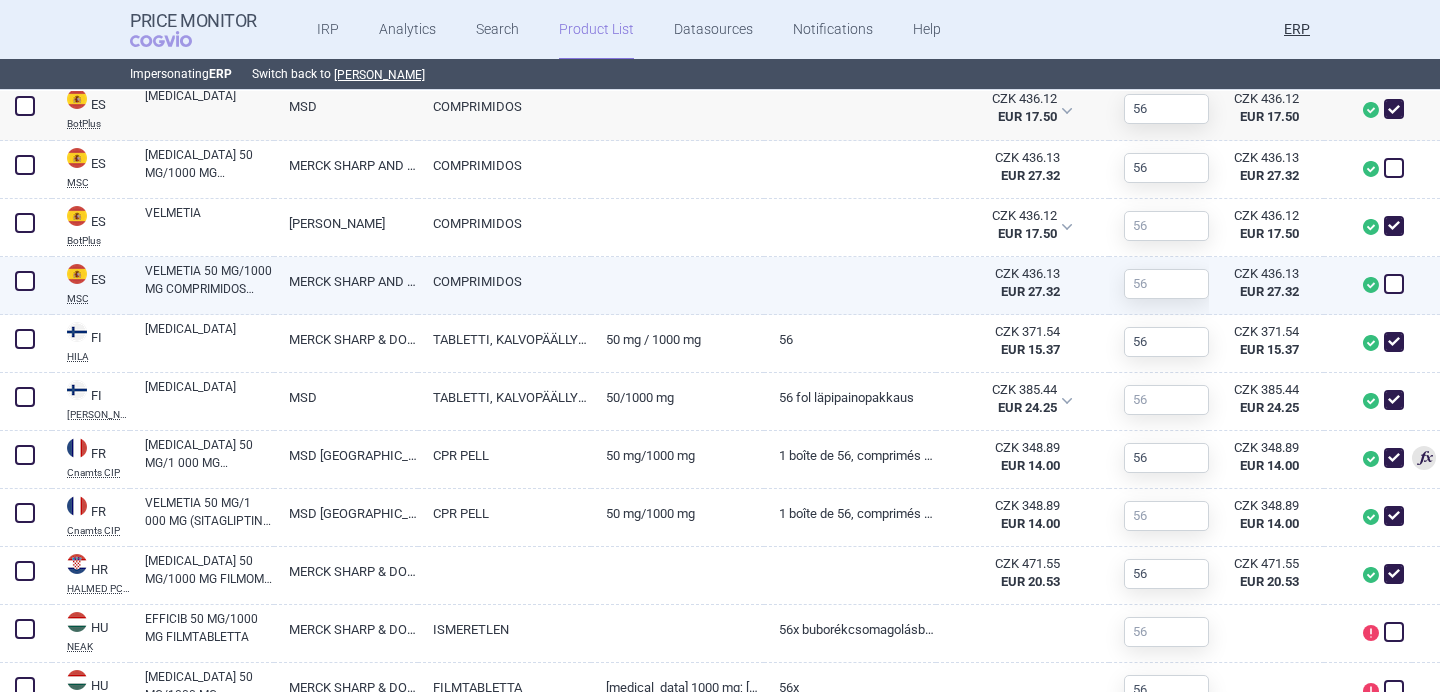 checkbox on "false" 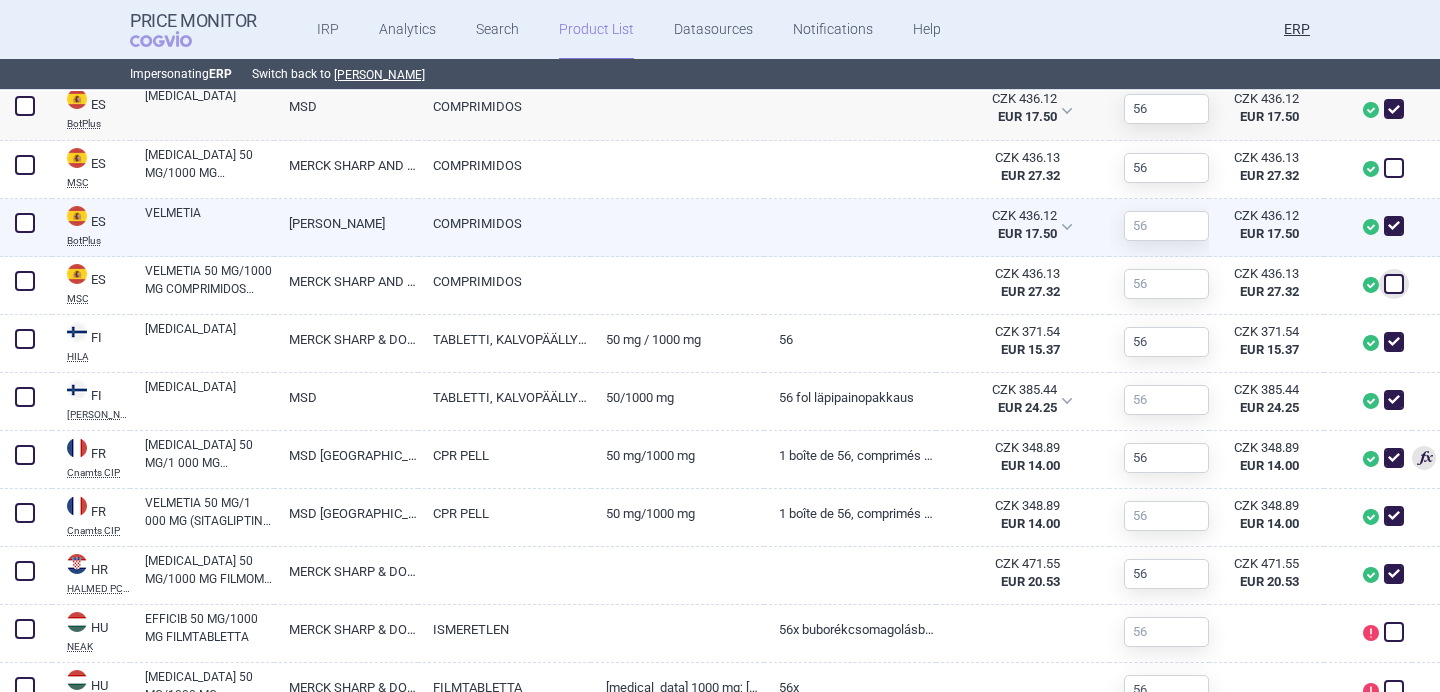 click at bounding box center (1394, 226) 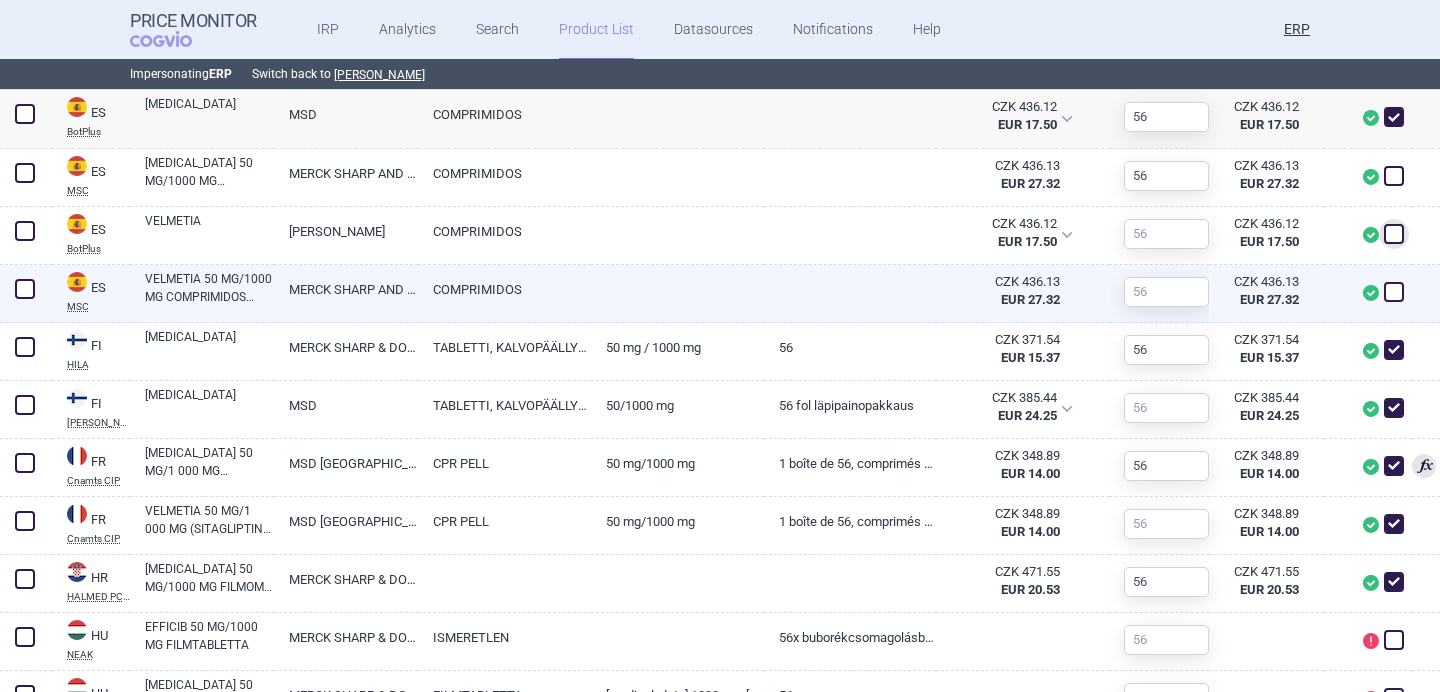 scroll, scrollTop: 1204, scrollLeft: 0, axis: vertical 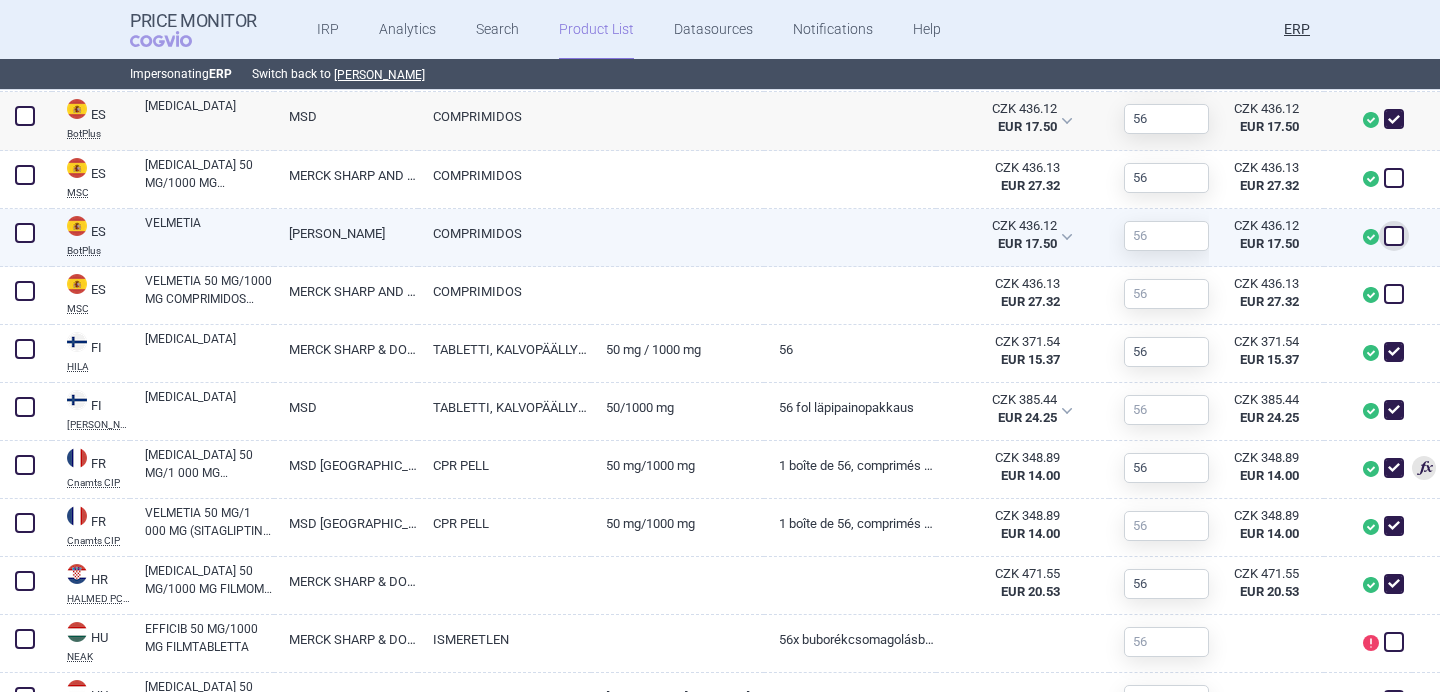 click at bounding box center [1394, 236] 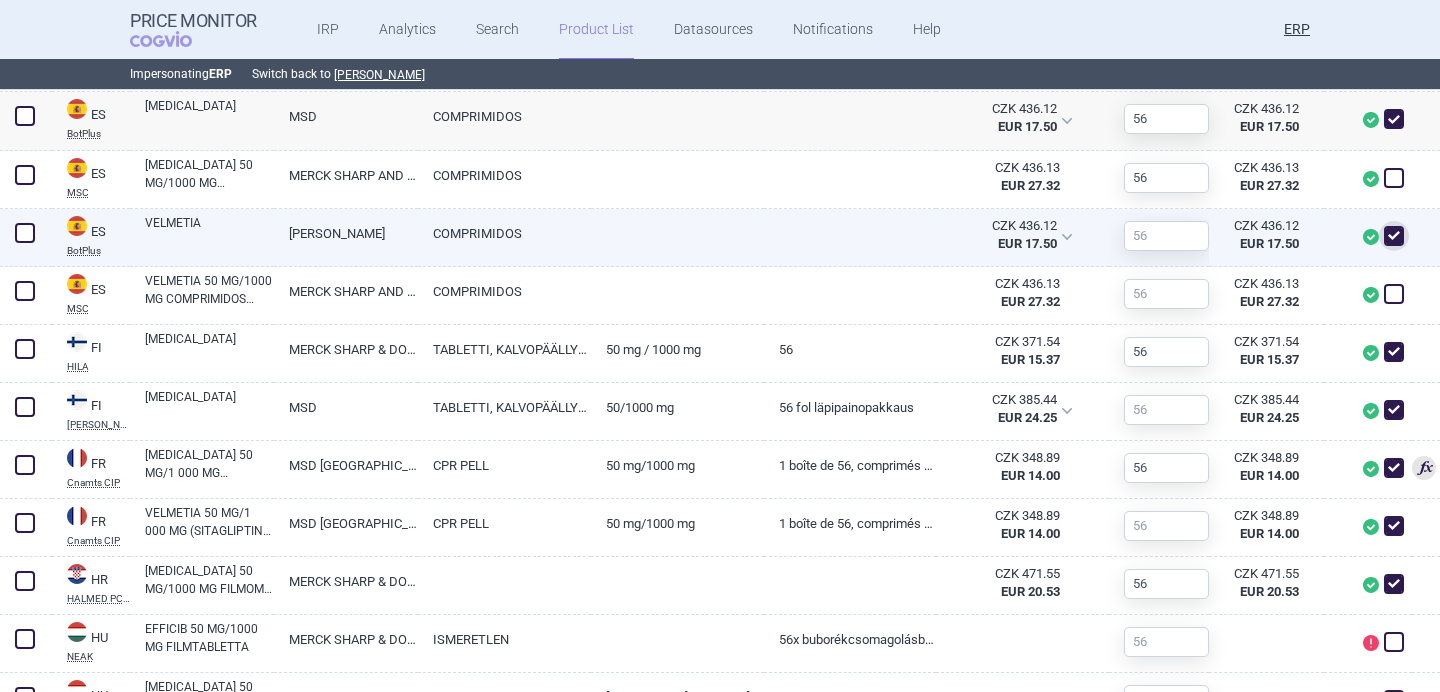 checkbox on "true" 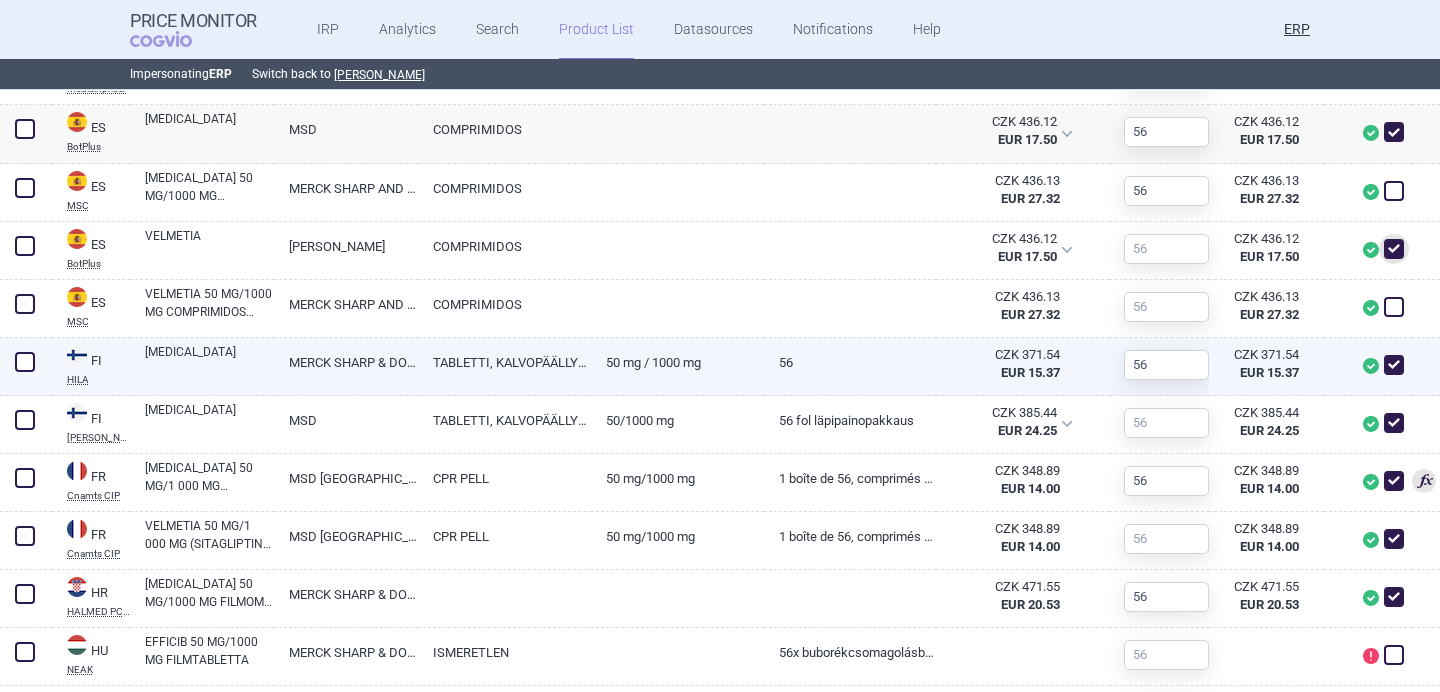 scroll, scrollTop: 1193, scrollLeft: 0, axis: vertical 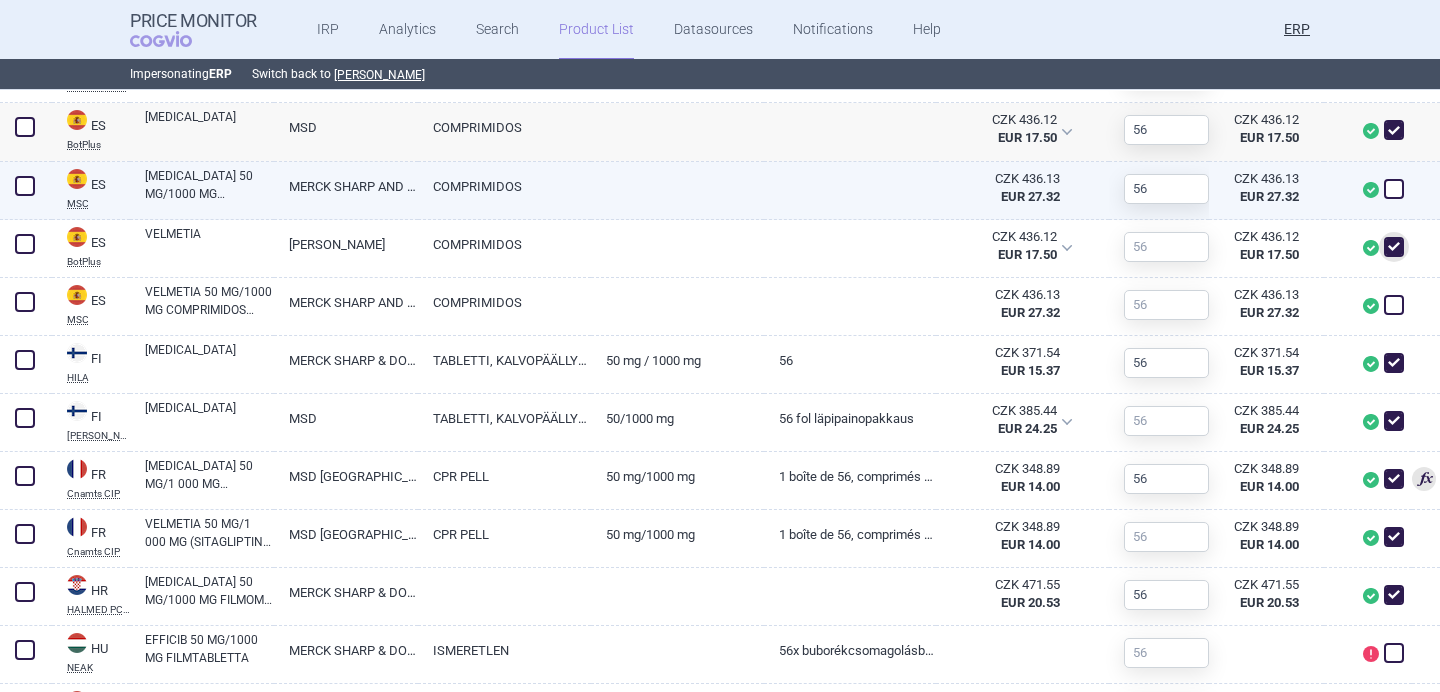 click on "COMPRIMIDOS" at bounding box center (504, 186) 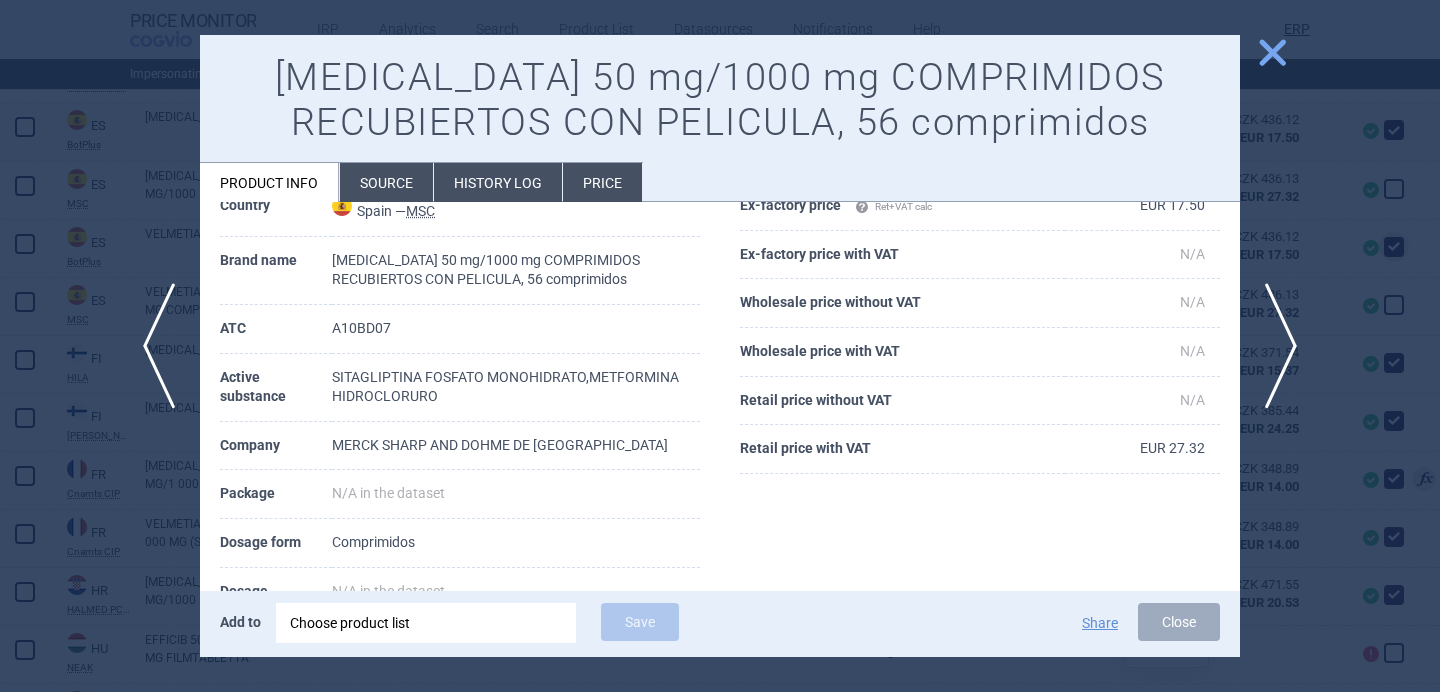 scroll, scrollTop: 156, scrollLeft: 0, axis: vertical 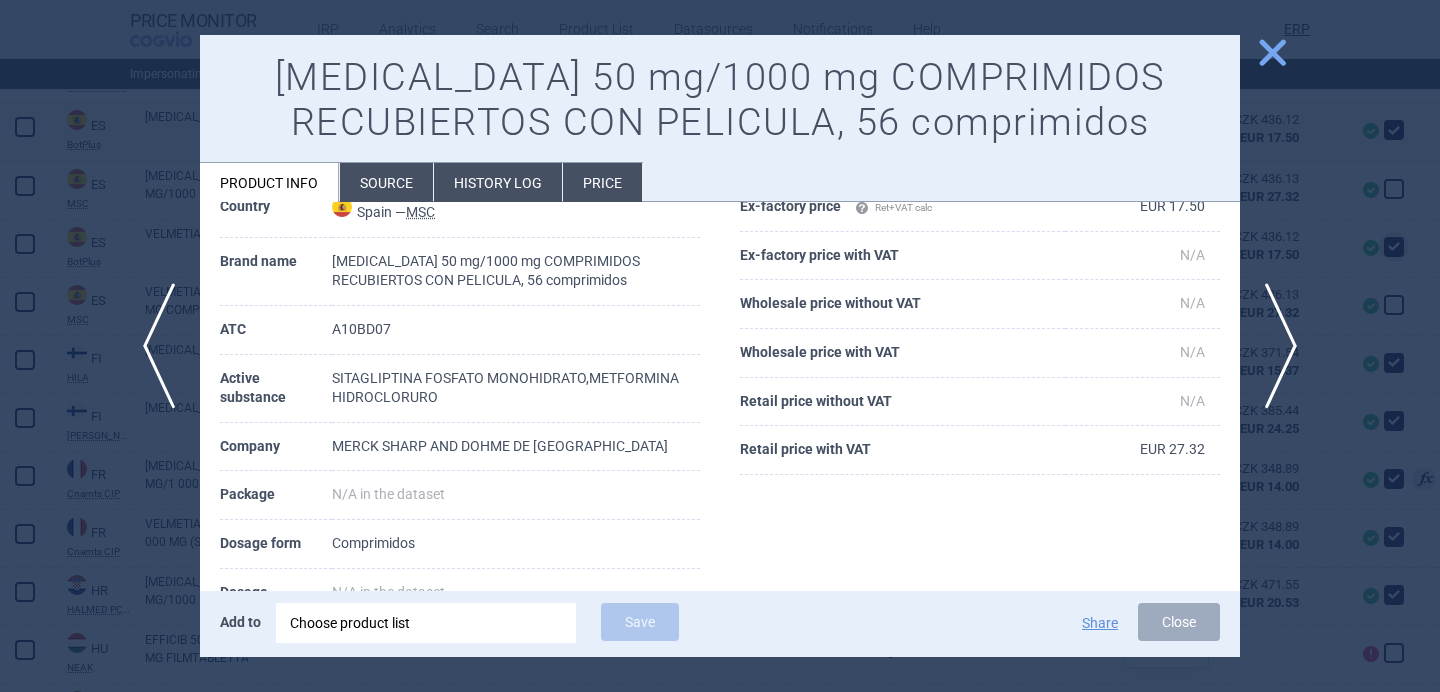click at bounding box center (720, 346) 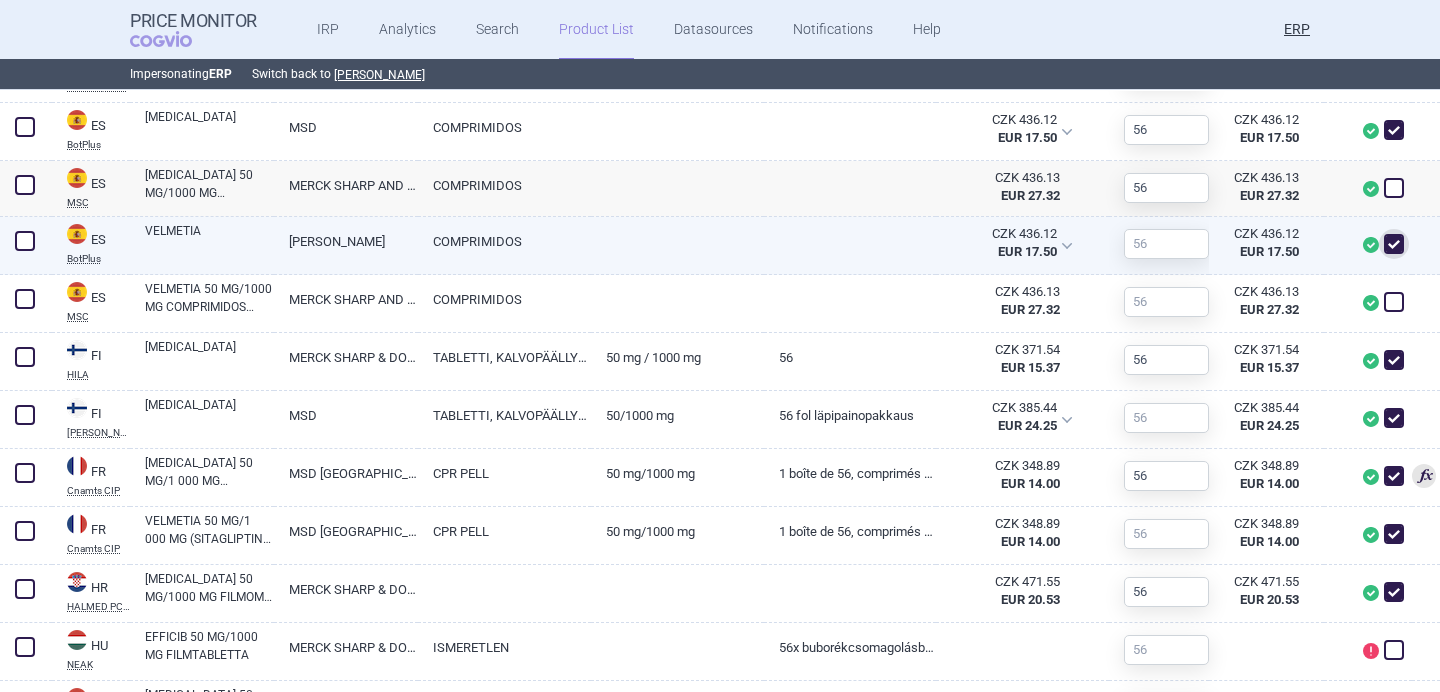click on "VELMETIA" at bounding box center (209, 240) 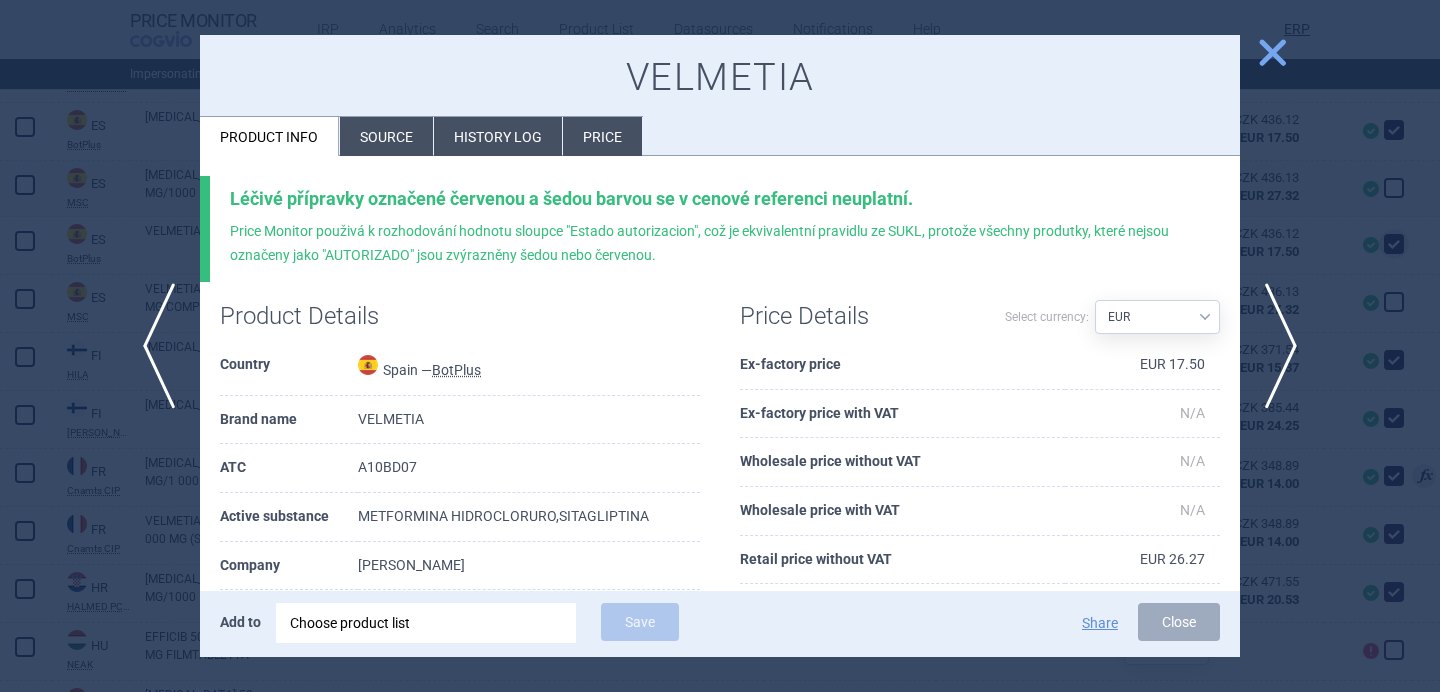 click on "Source" at bounding box center [386, 136] 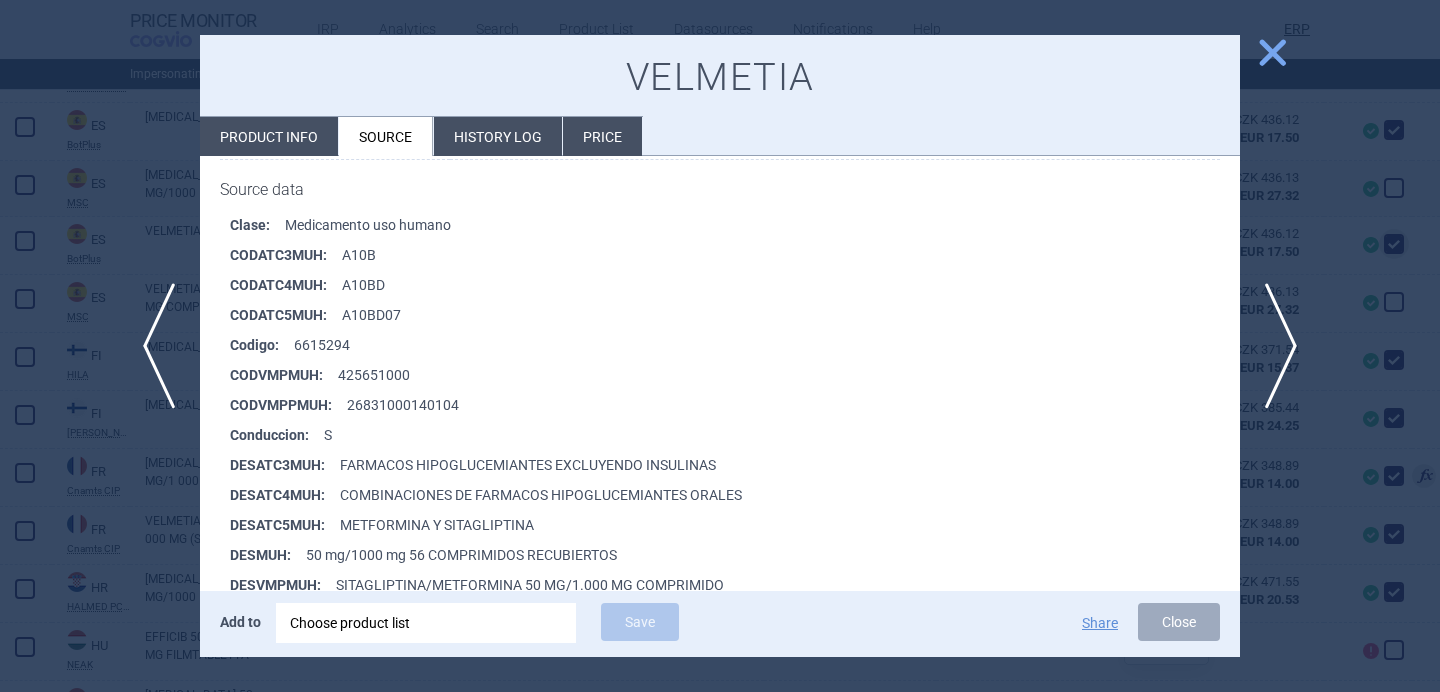 scroll, scrollTop: 345, scrollLeft: 0, axis: vertical 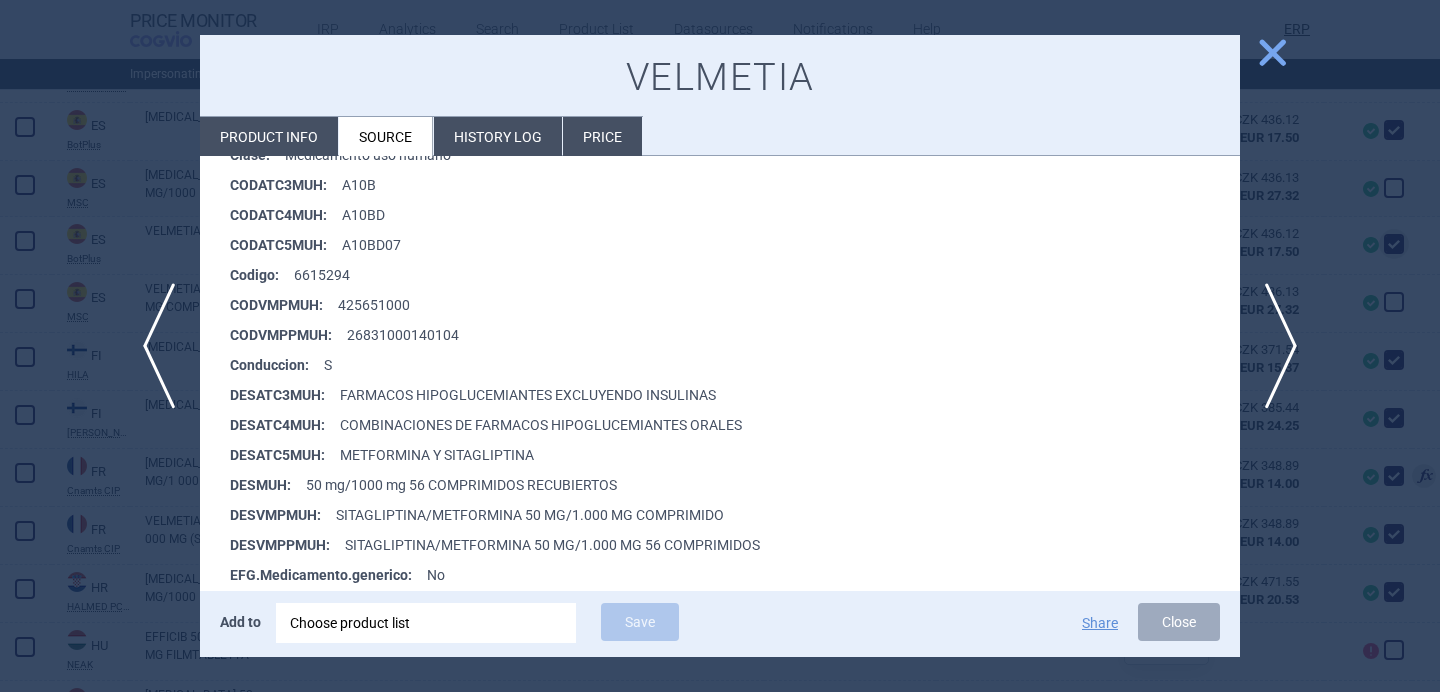 click at bounding box center (720, 346) 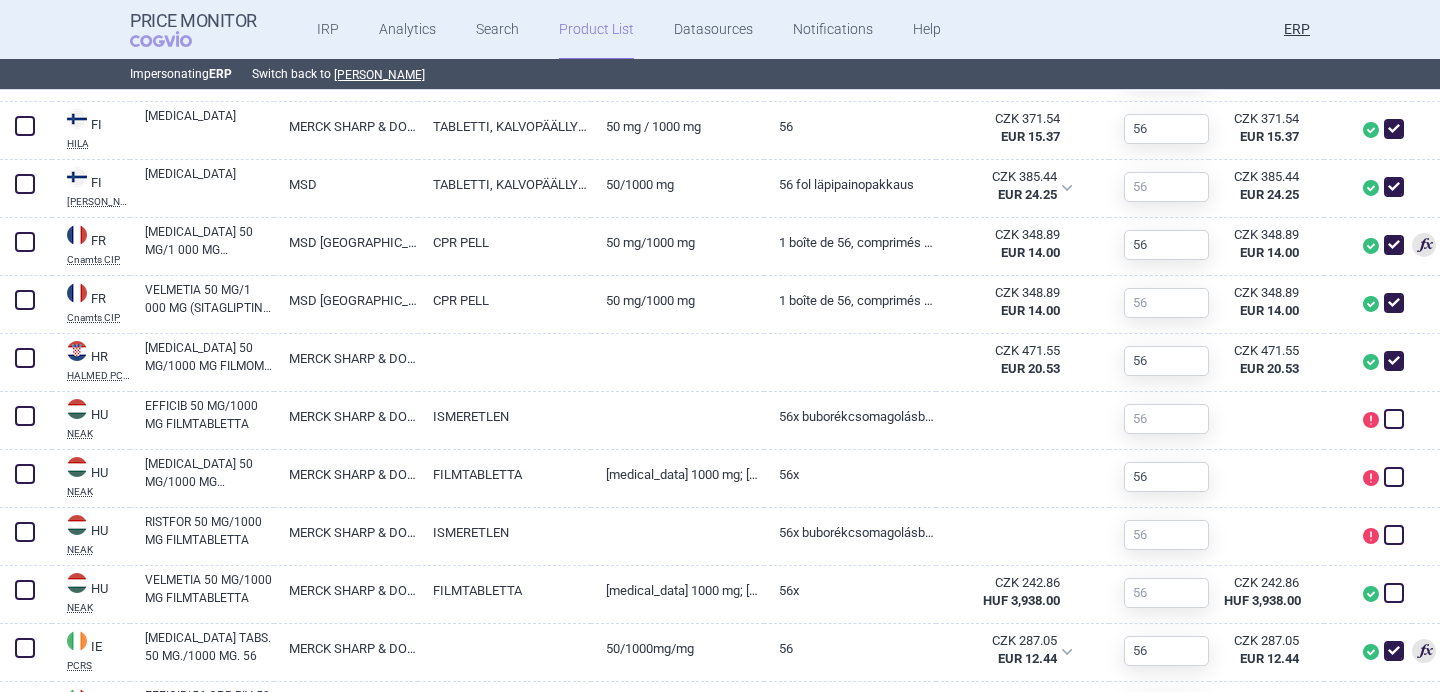 scroll, scrollTop: 1428, scrollLeft: 0, axis: vertical 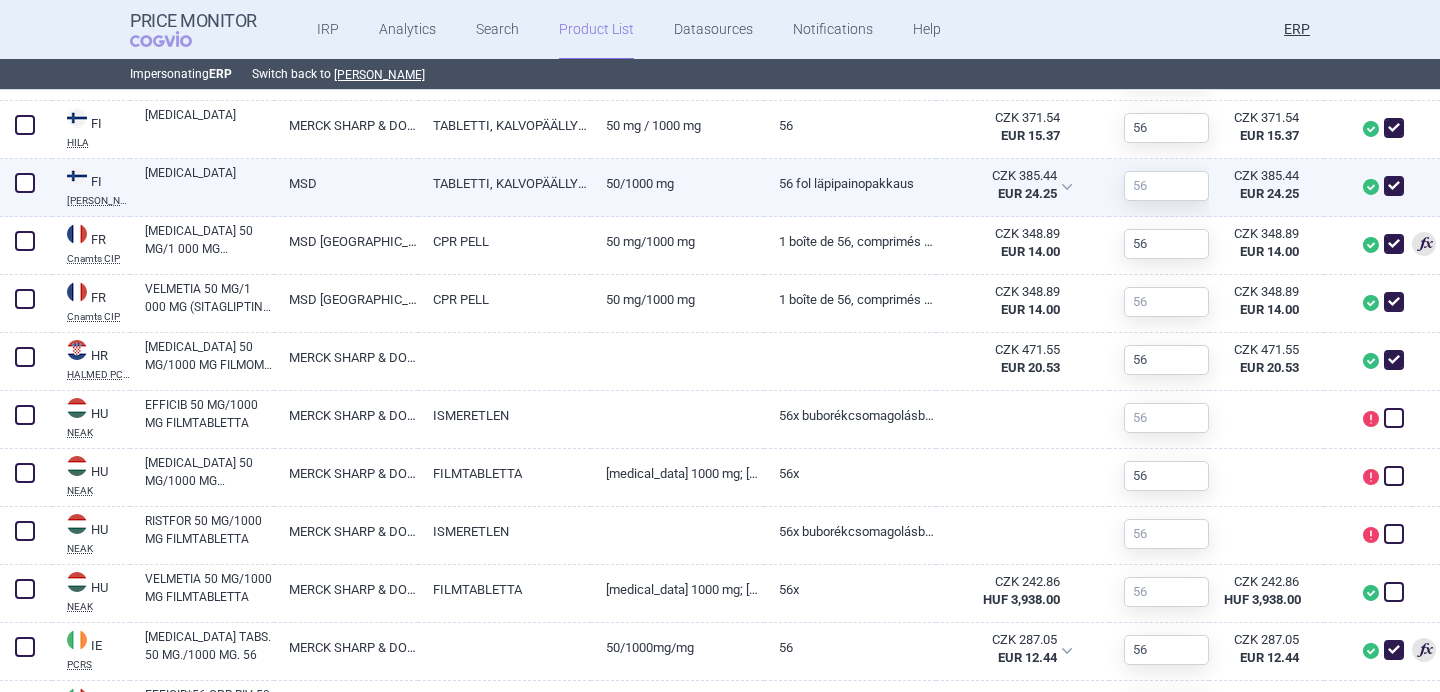 click at bounding box center (1394, 186) 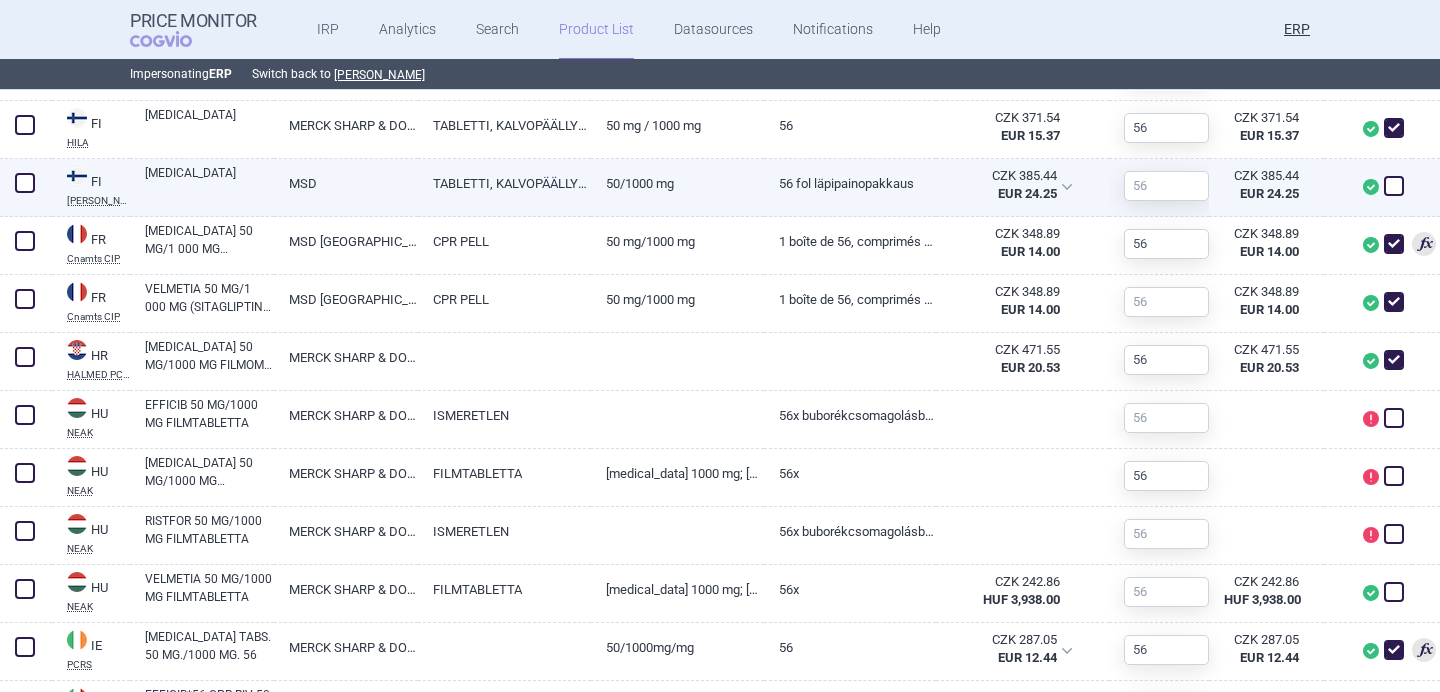 checkbox on "false" 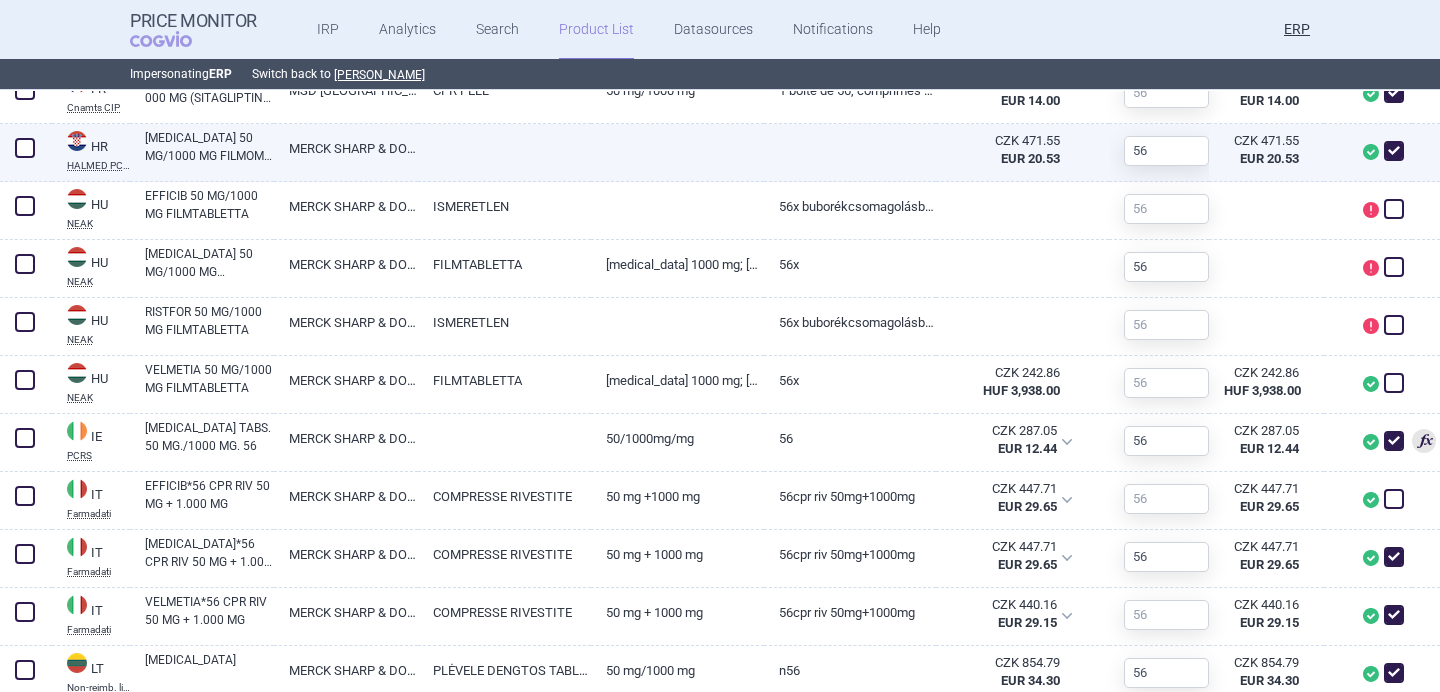 scroll, scrollTop: 1662, scrollLeft: 0, axis: vertical 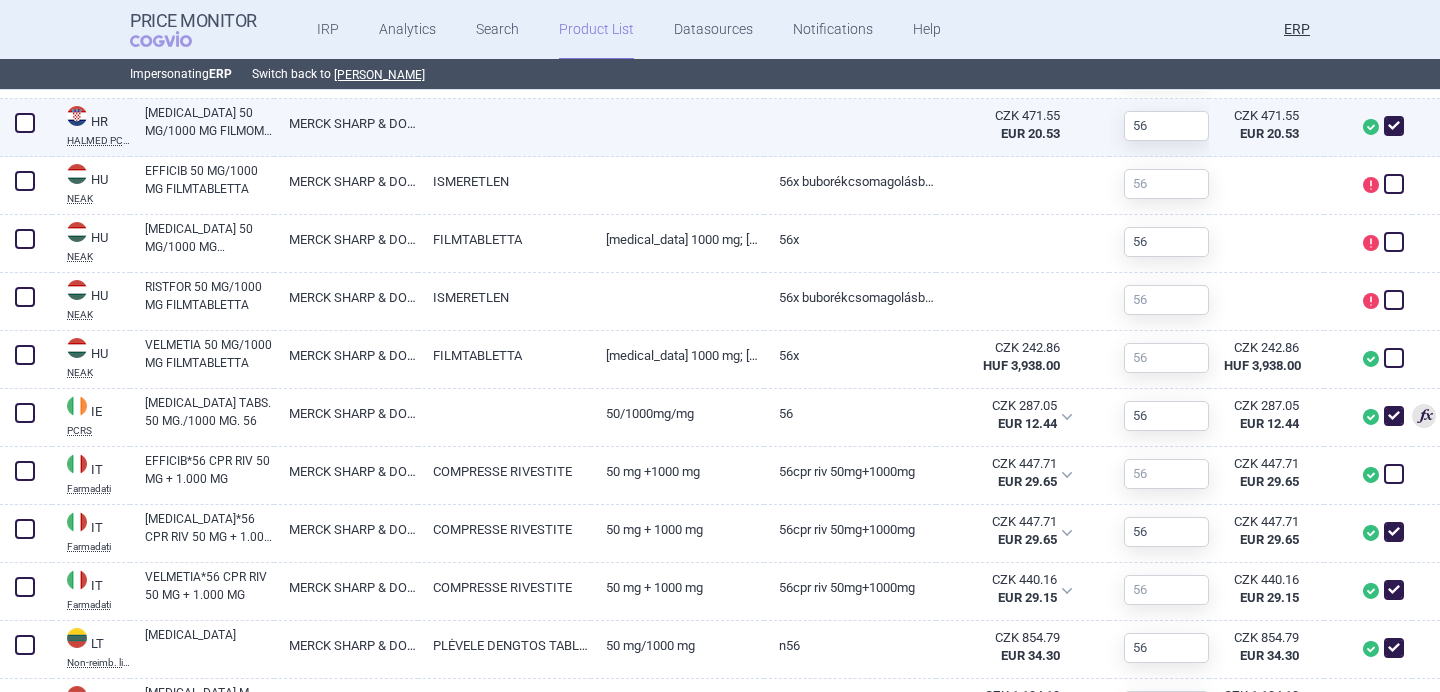 click at bounding box center (677, 117) 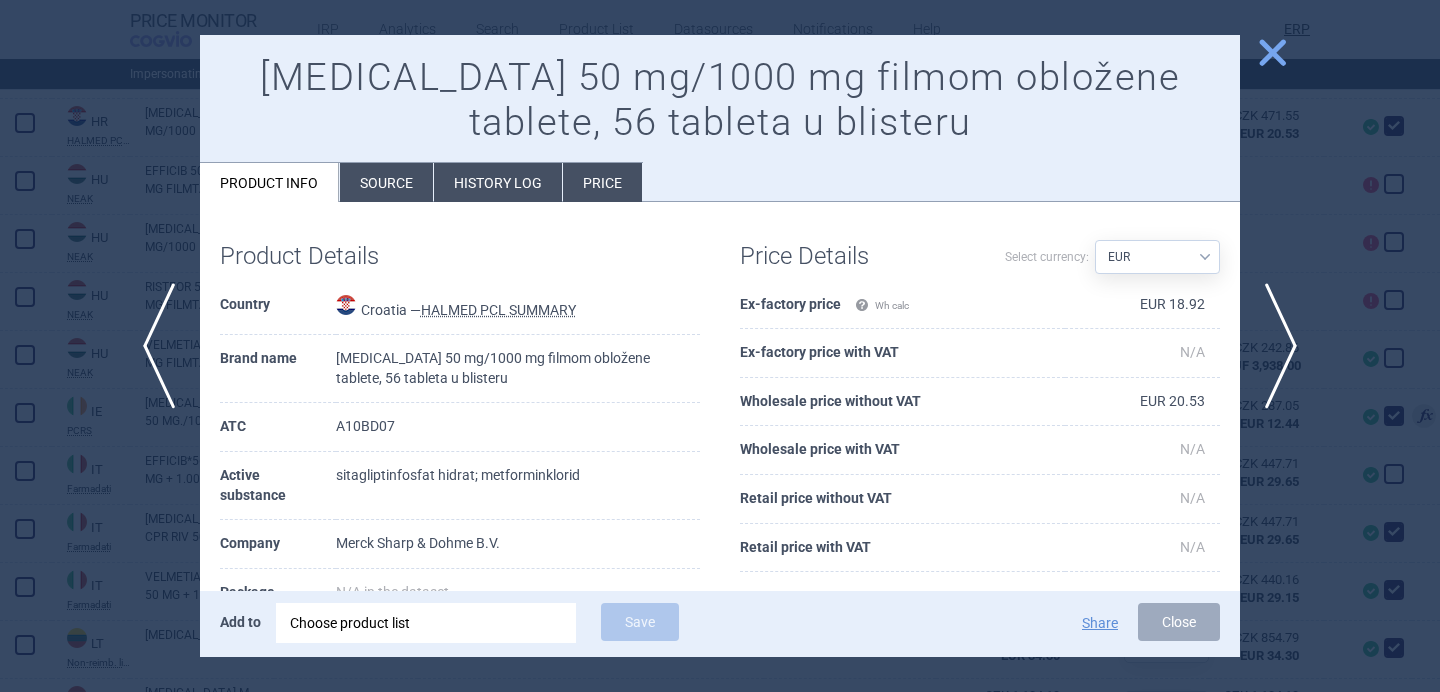 click at bounding box center (720, 346) 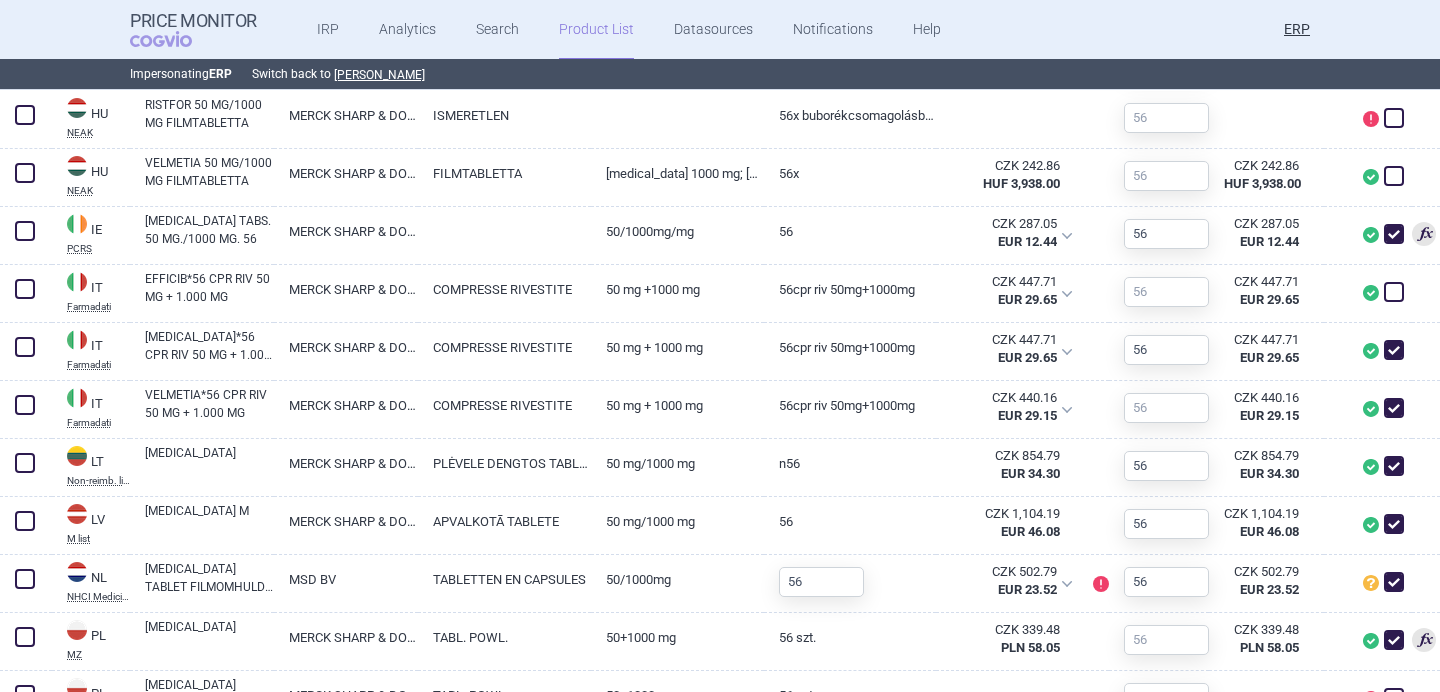 scroll, scrollTop: 1836, scrollLeft: 0, axis: vertical 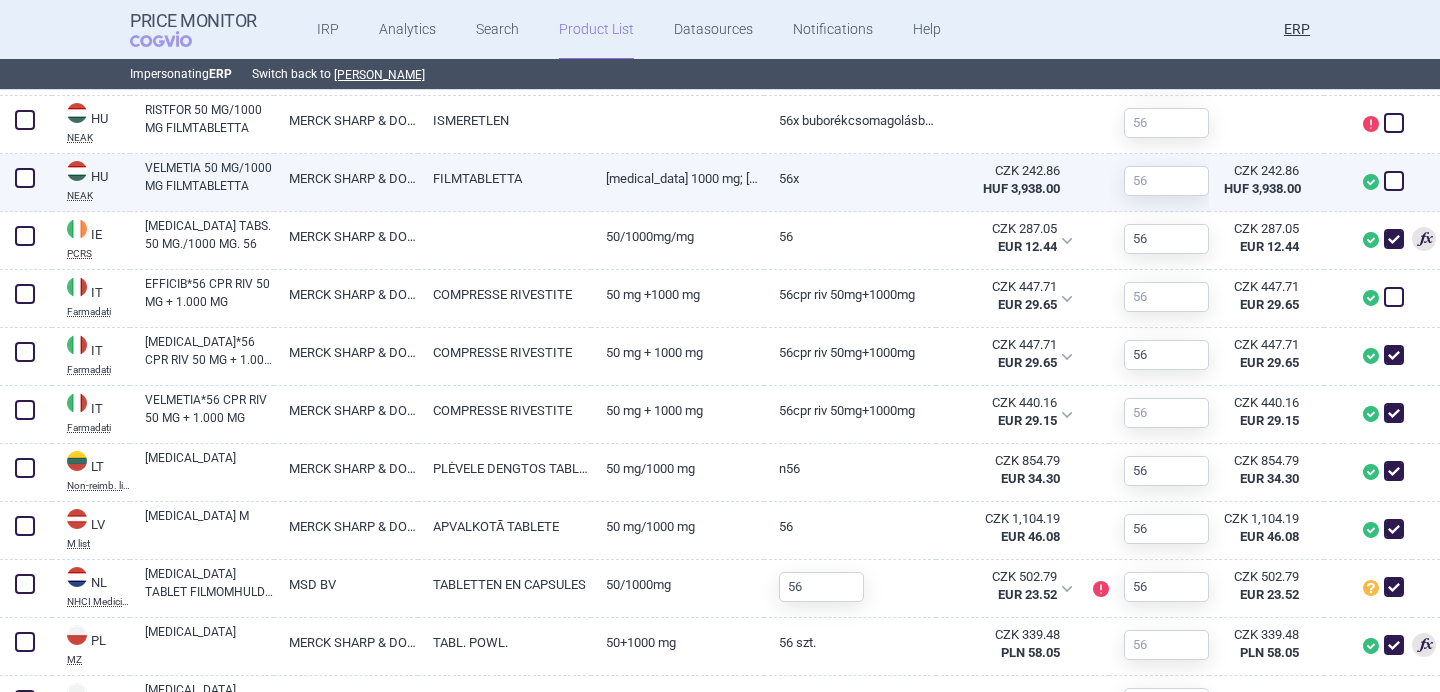 click at bounding box center (1394, 181) 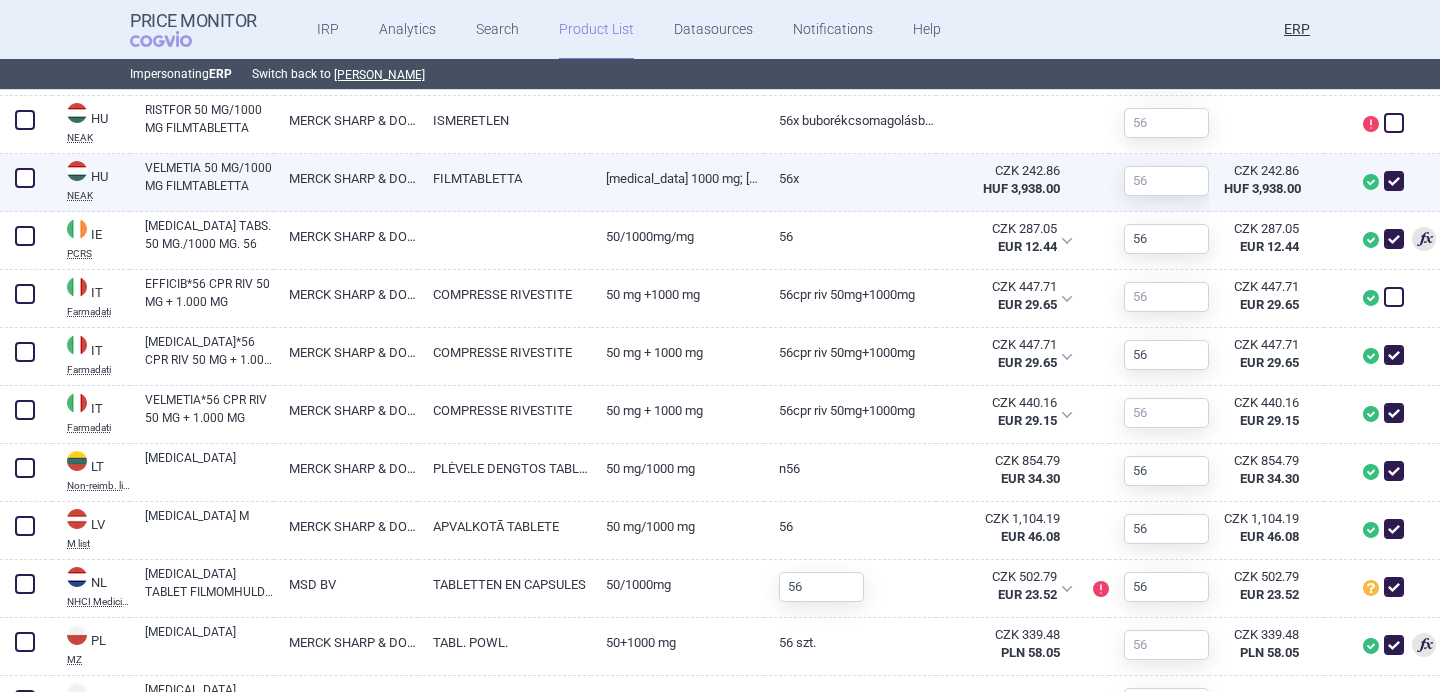 checkbox on "true" 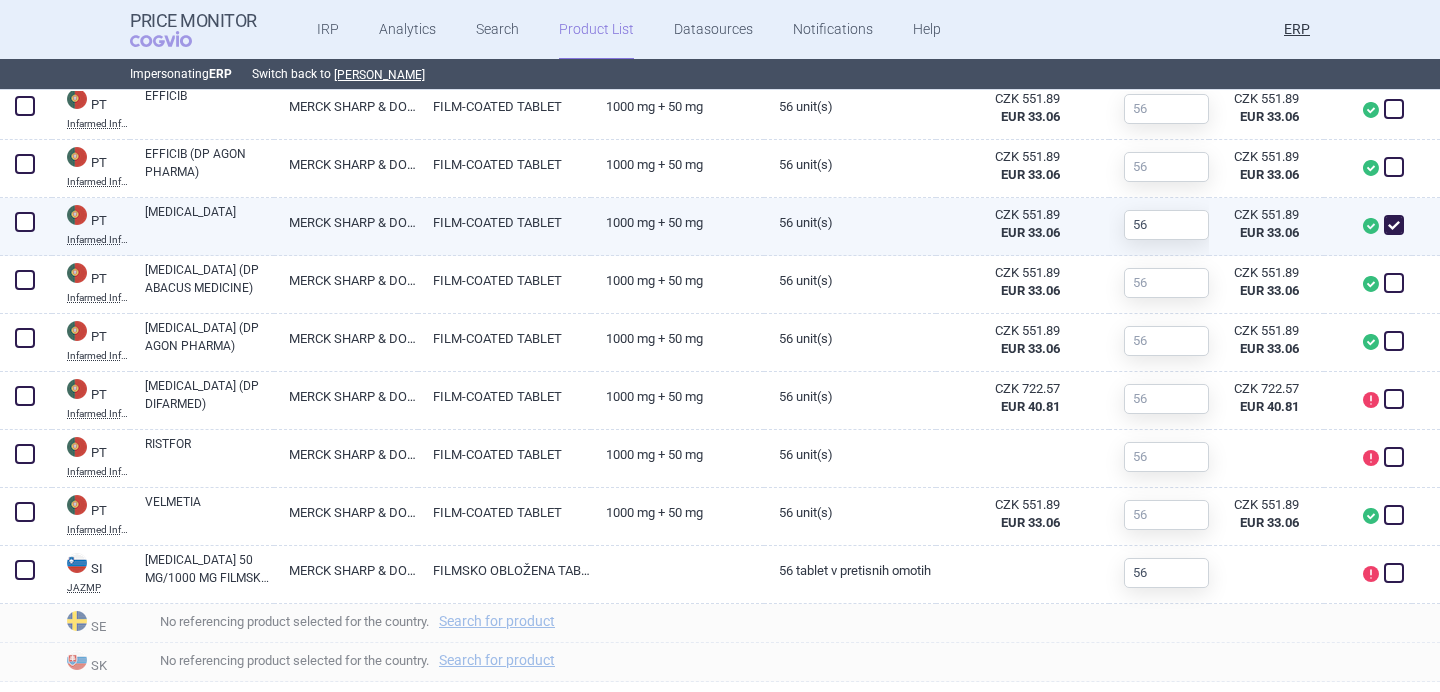 scroll, scrollTop: 2512, scrollLeft: 0, axis: vertical 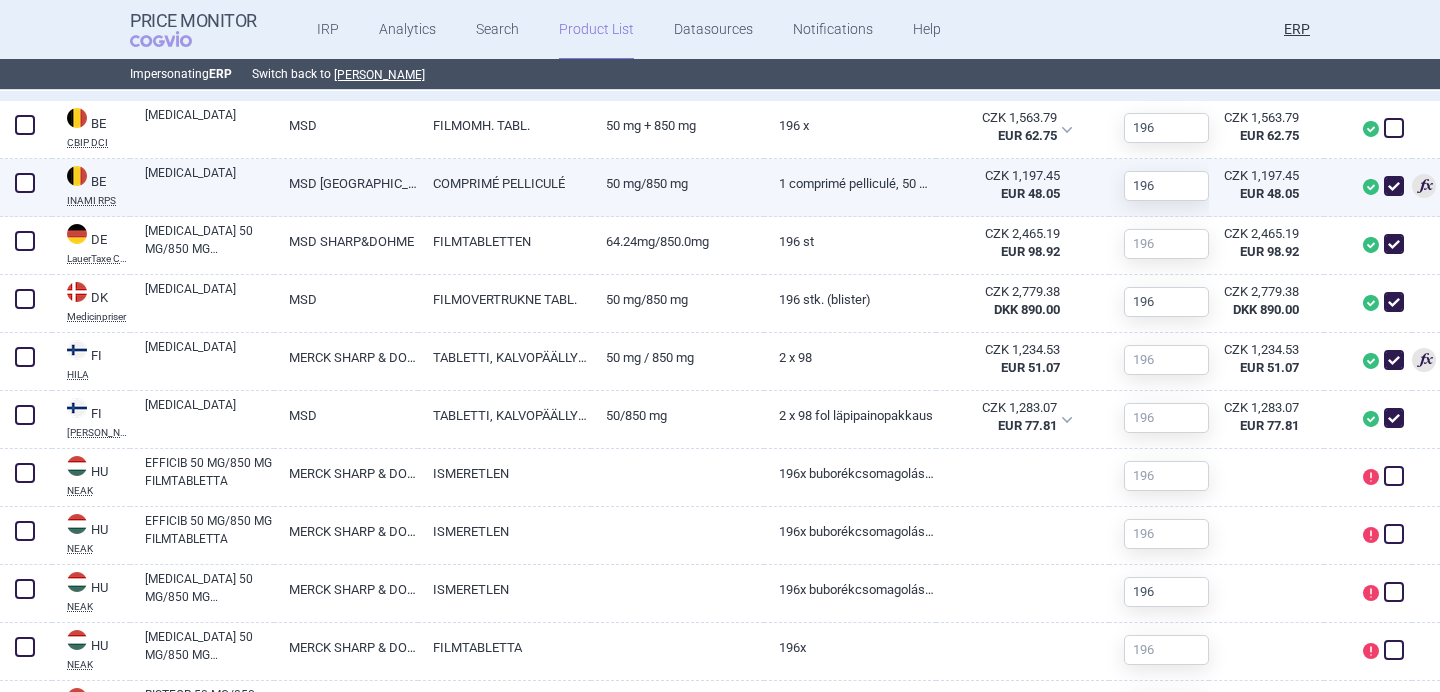 click on "50 mg/850 mg" at bounding box center (677, 183) 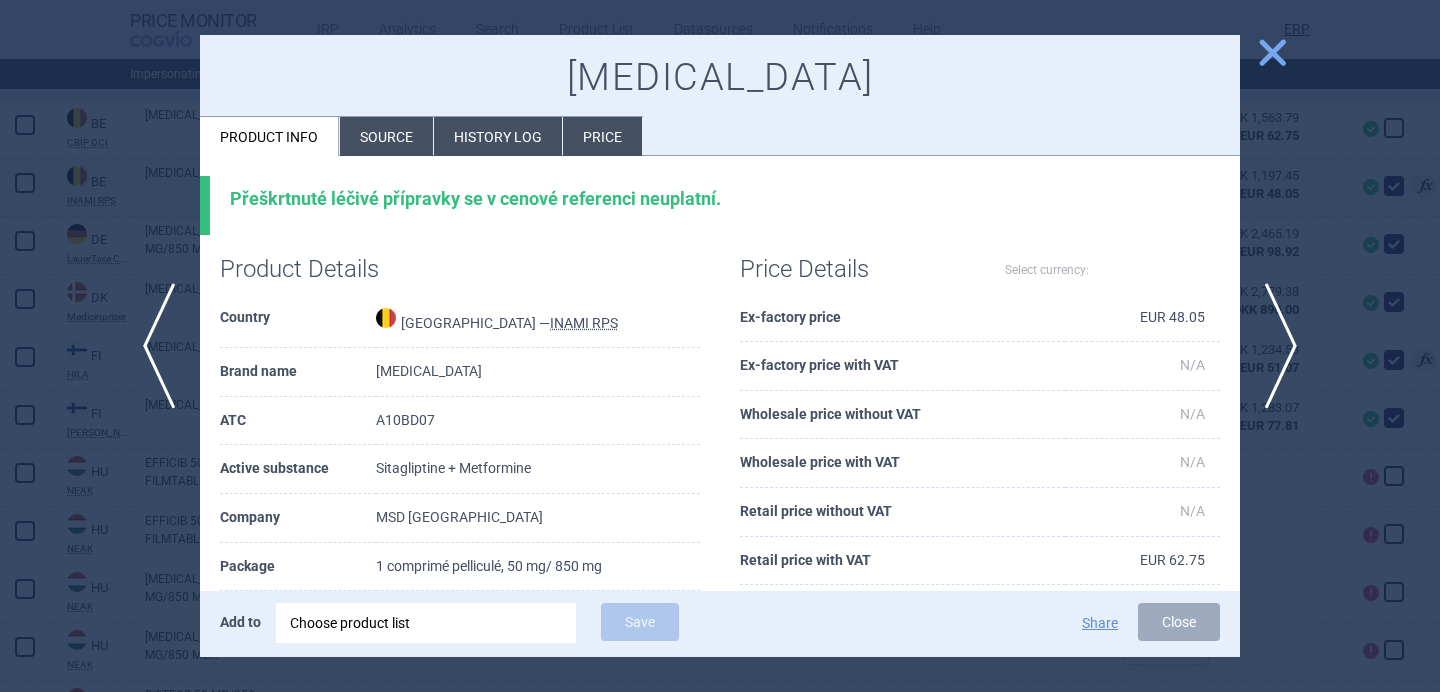 select on "EUR" 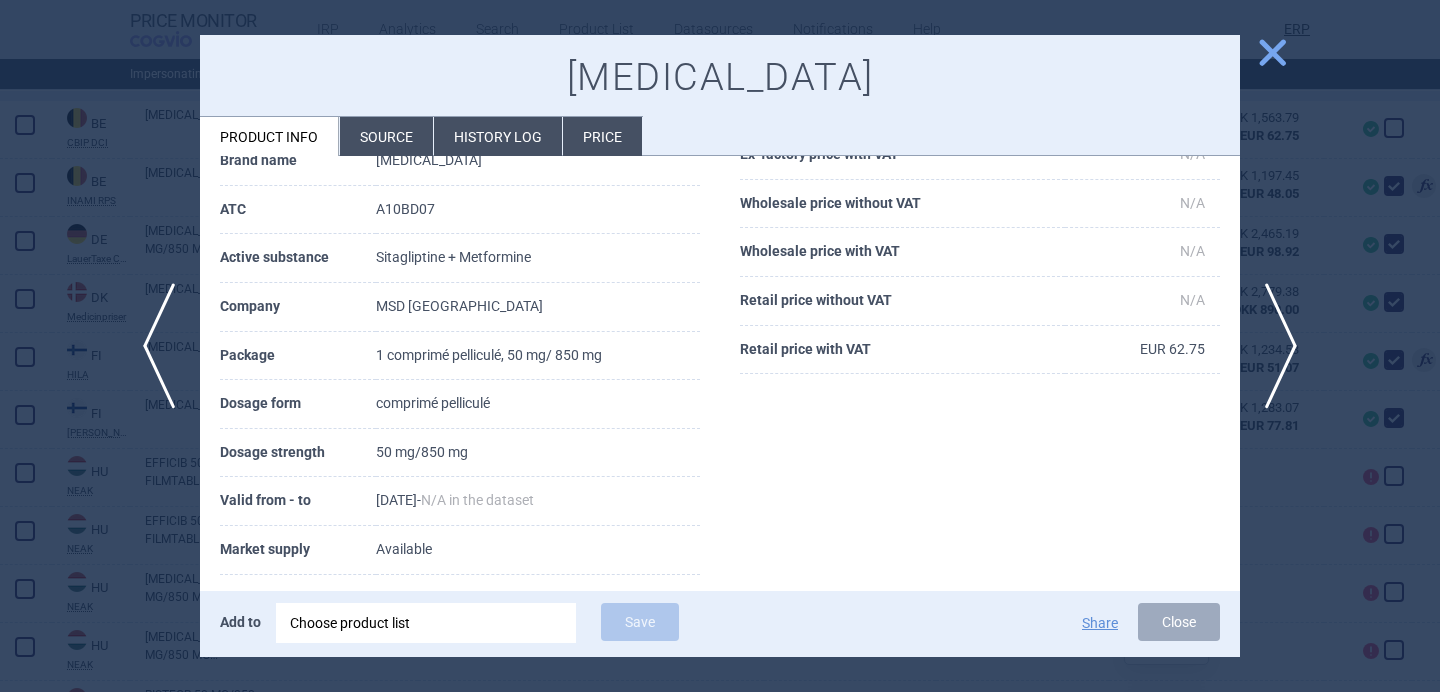 scroll, scrollTop: 216, scrollLeft: 0, axis: vertical 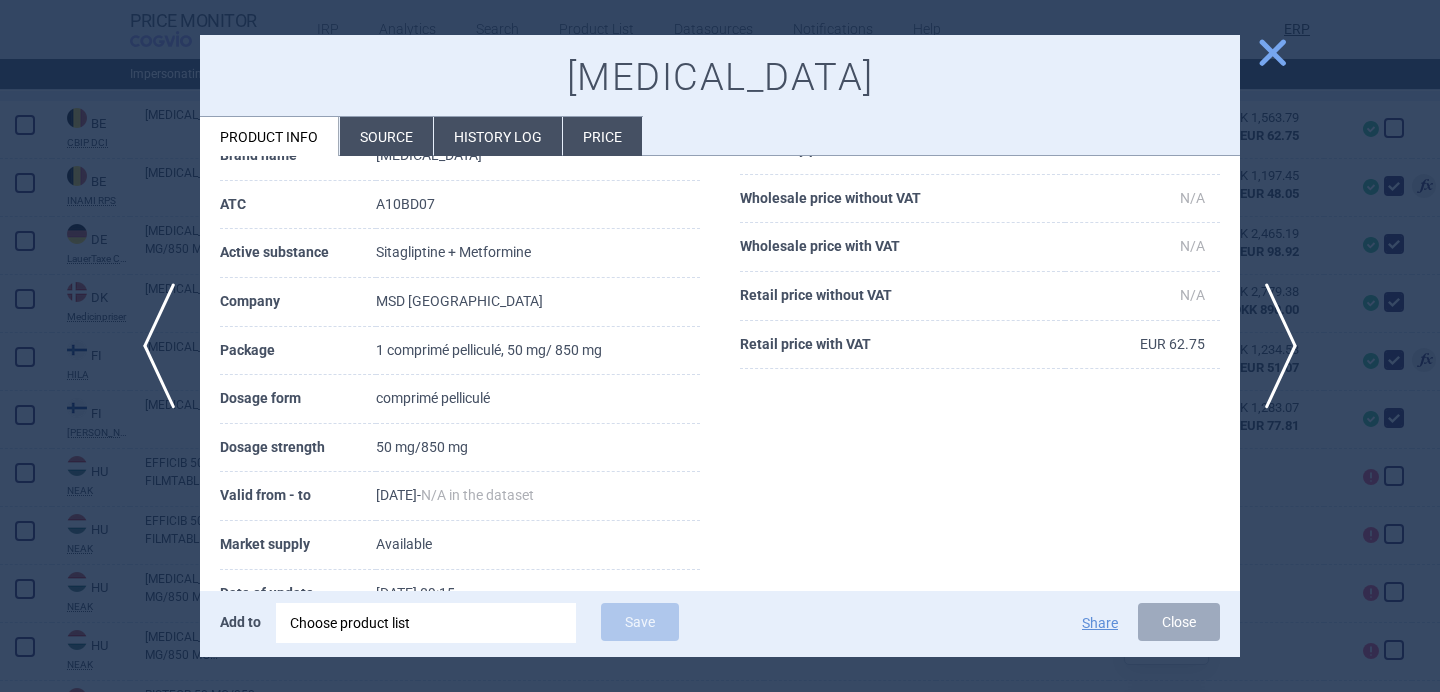 click on "Source" at bounding box center (386, 136) 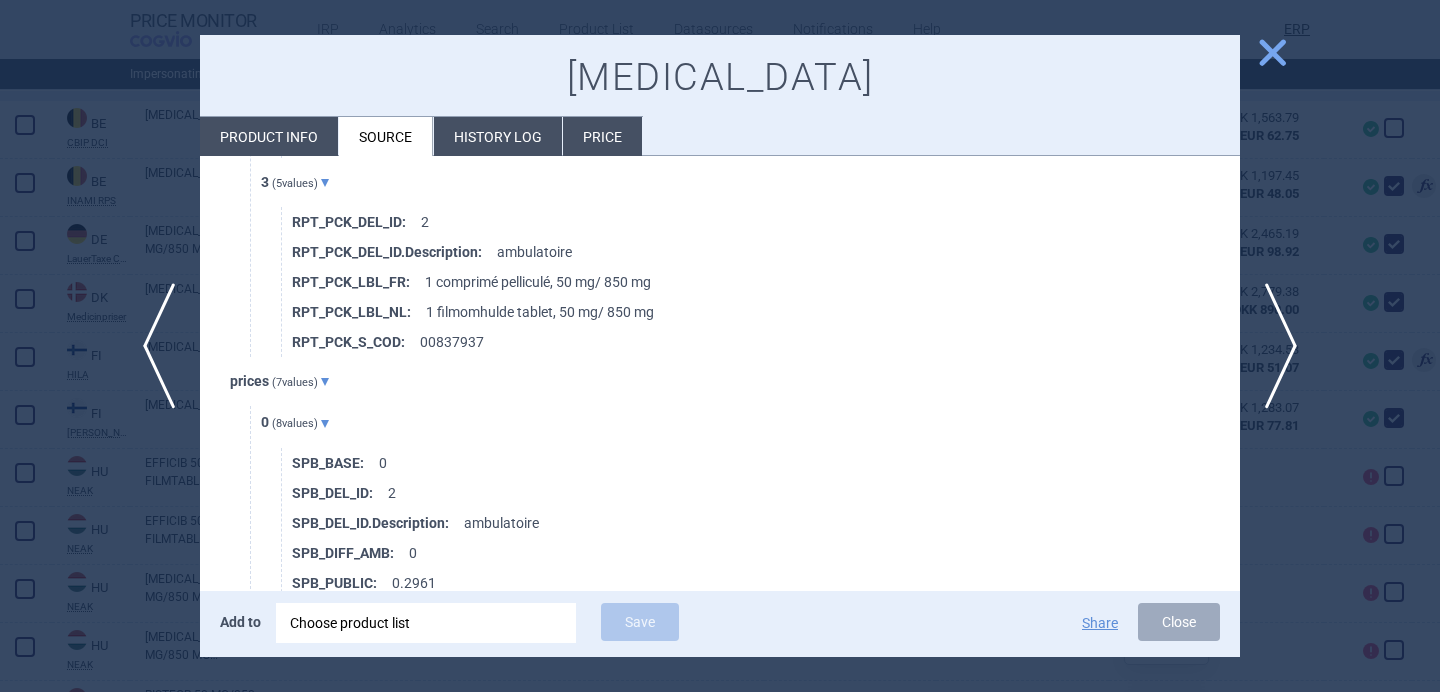 scroll, scrollTop: 1471, scrollLeft: 0, axis: vertical 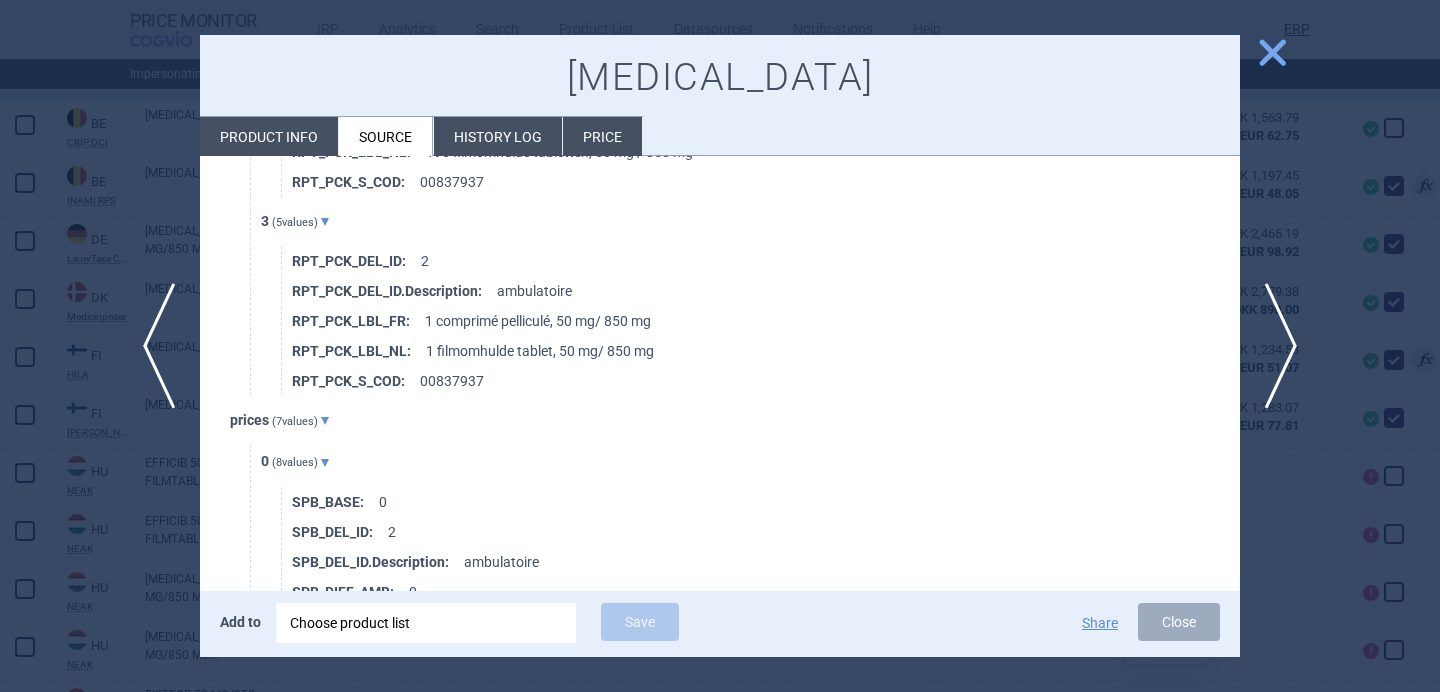 click at bounding box center (720, 346) 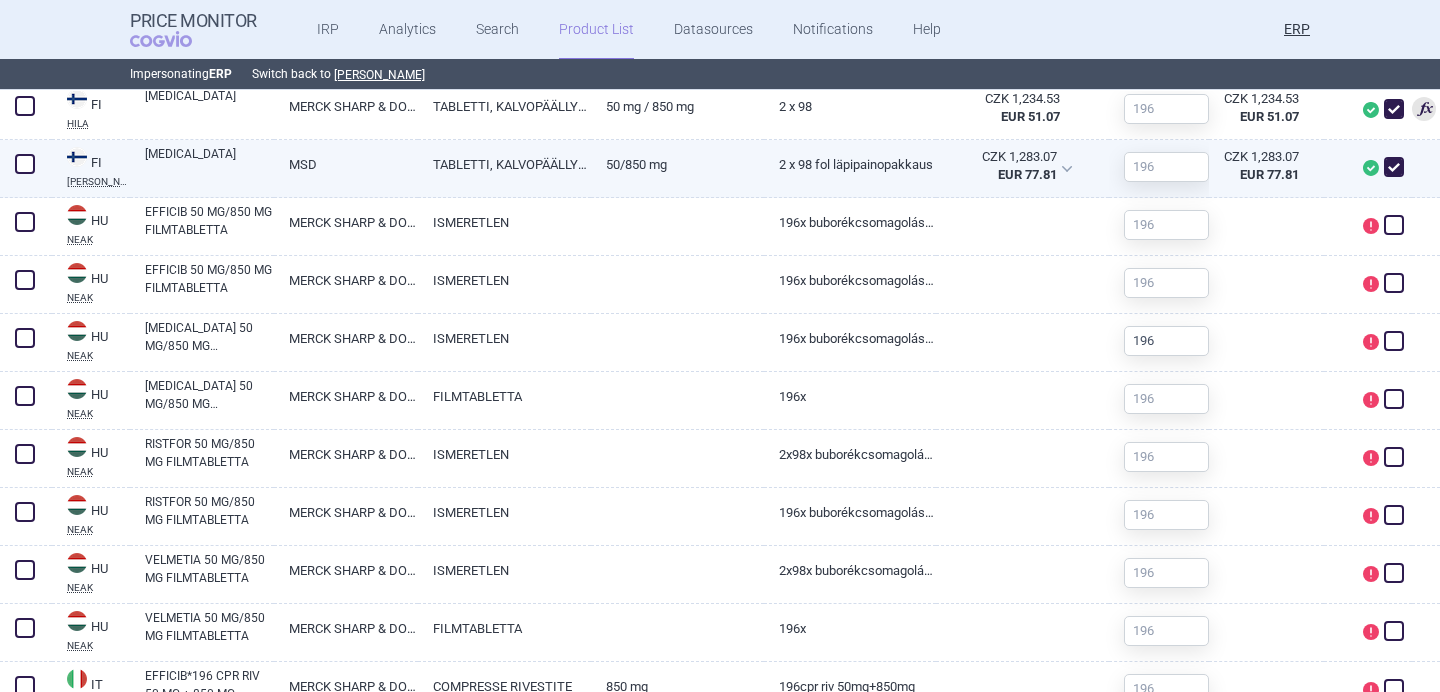 scroll, scrollTop: 1201, scrollLeft: 0, axis: vertical 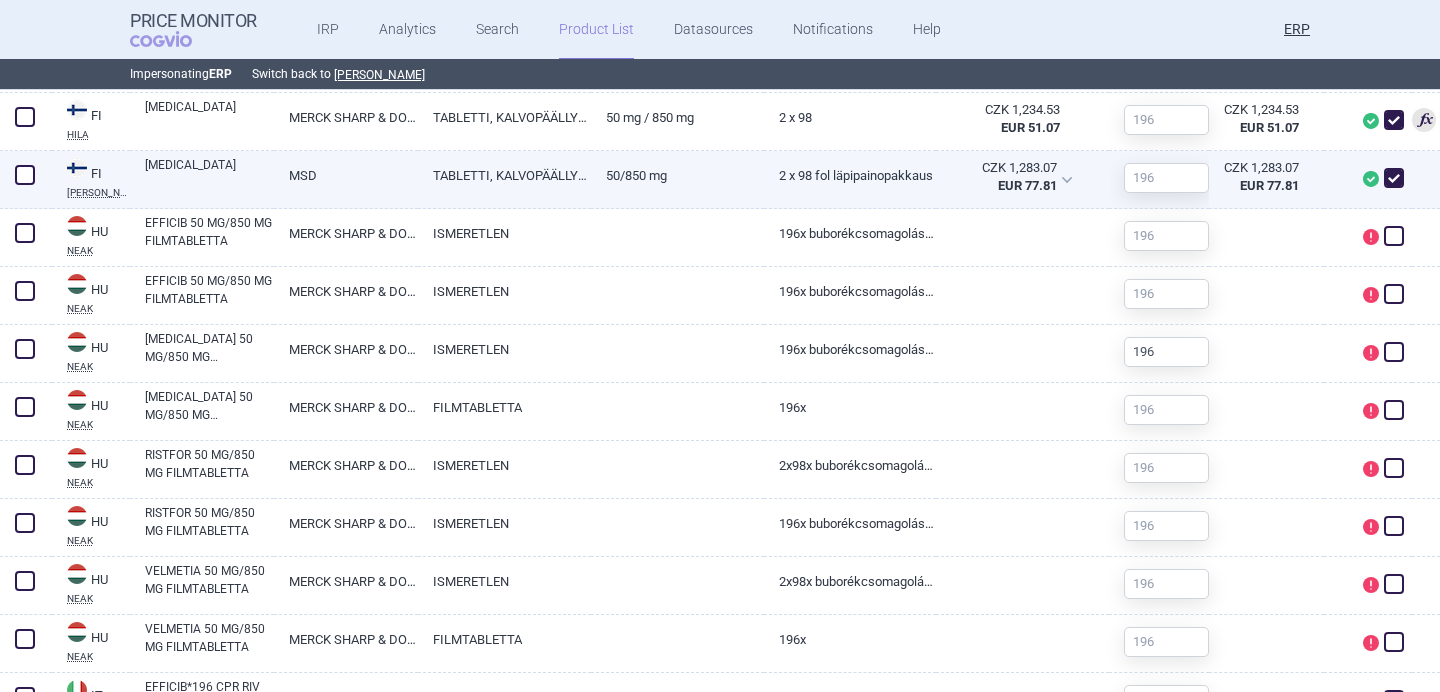 click at bounding box center (1394, 178) 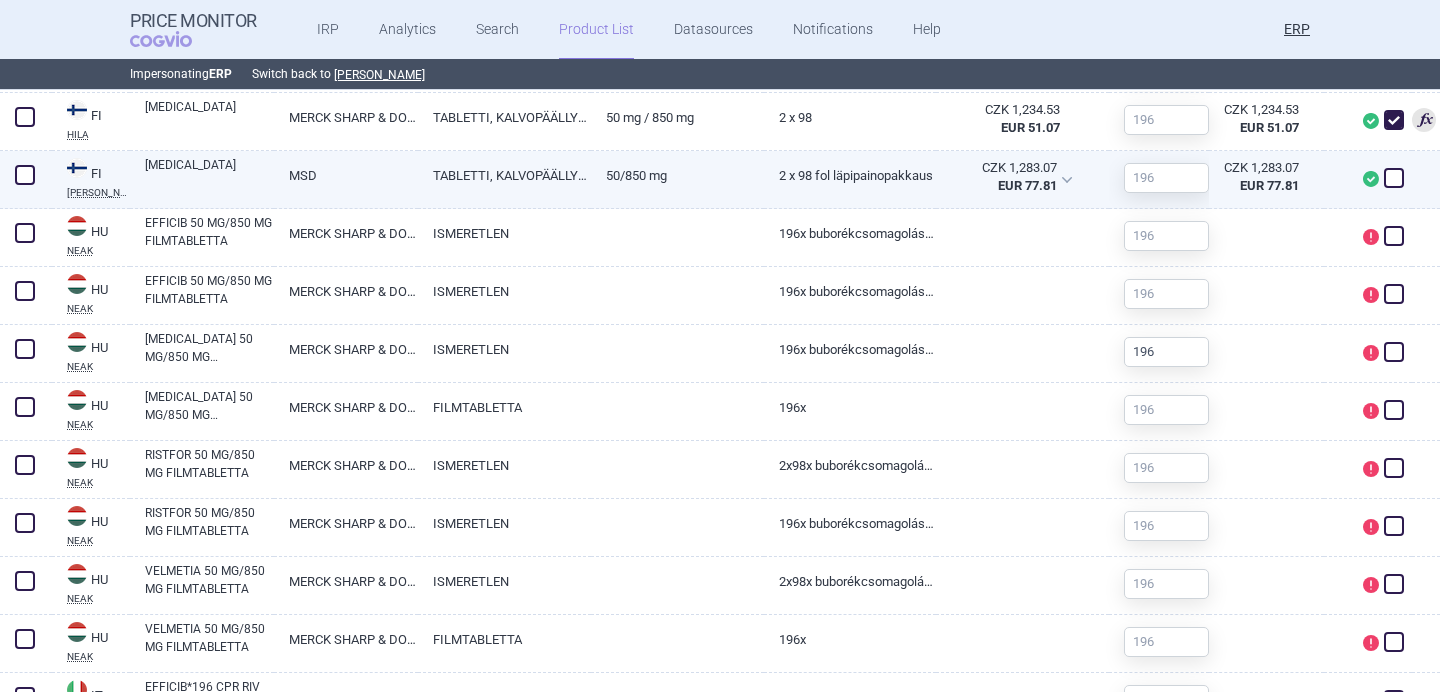 checkbox on "false" 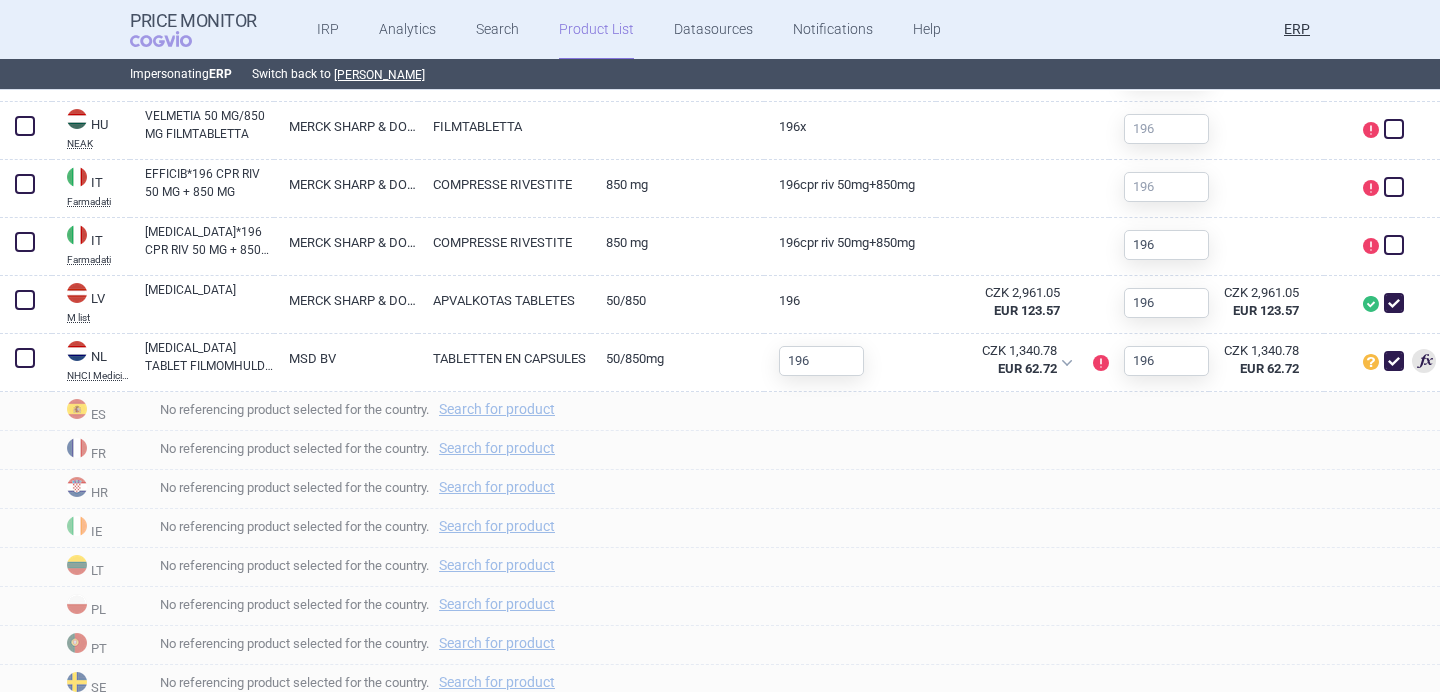 scroll, scrollTop: 1718, scrollLeft: 0, axis: vertical 